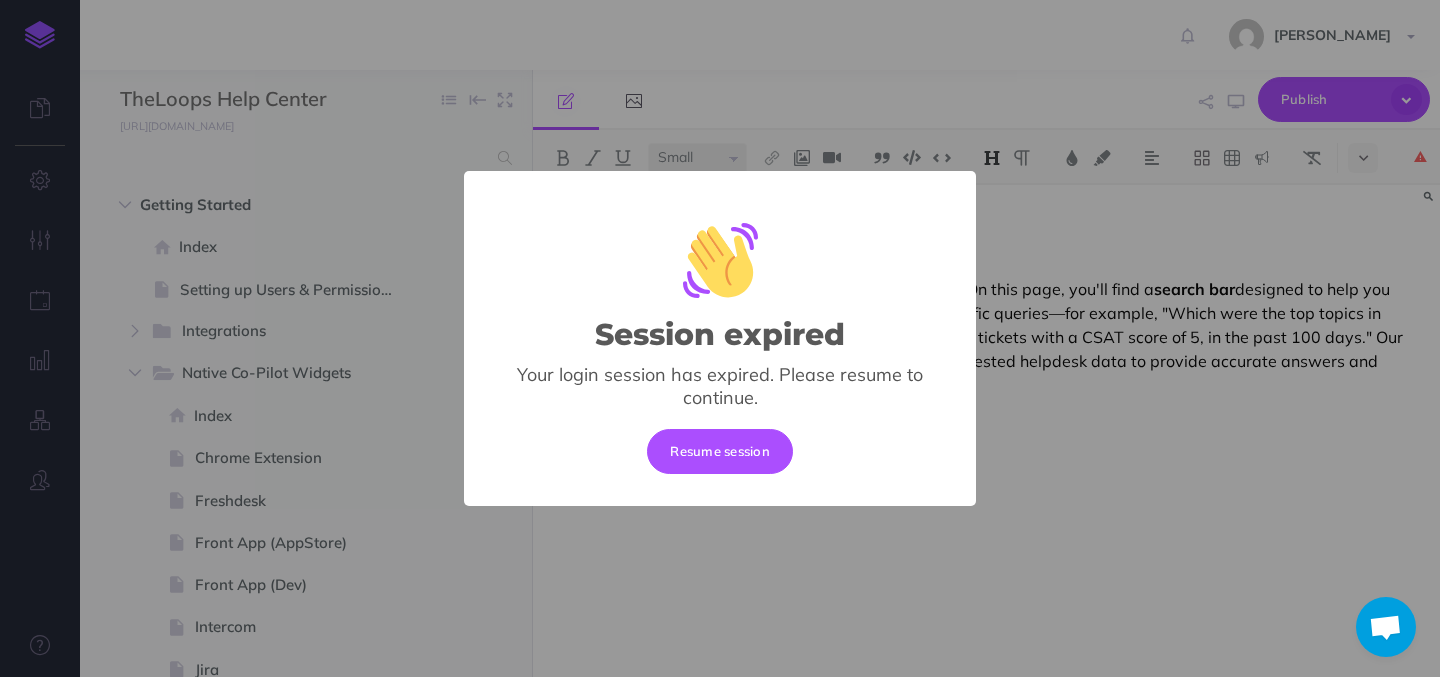 scroll, scrollTop: 0, scrollLeft: 0, axis: both 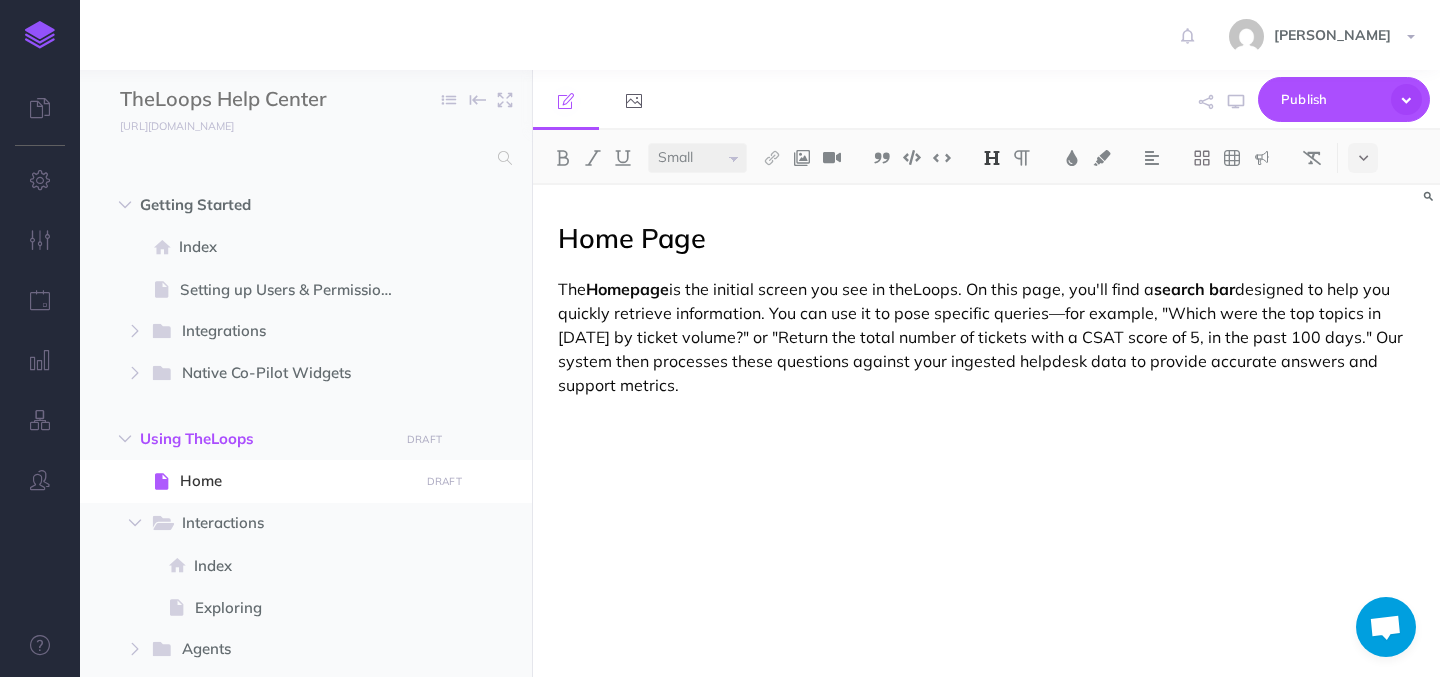 select on "null" 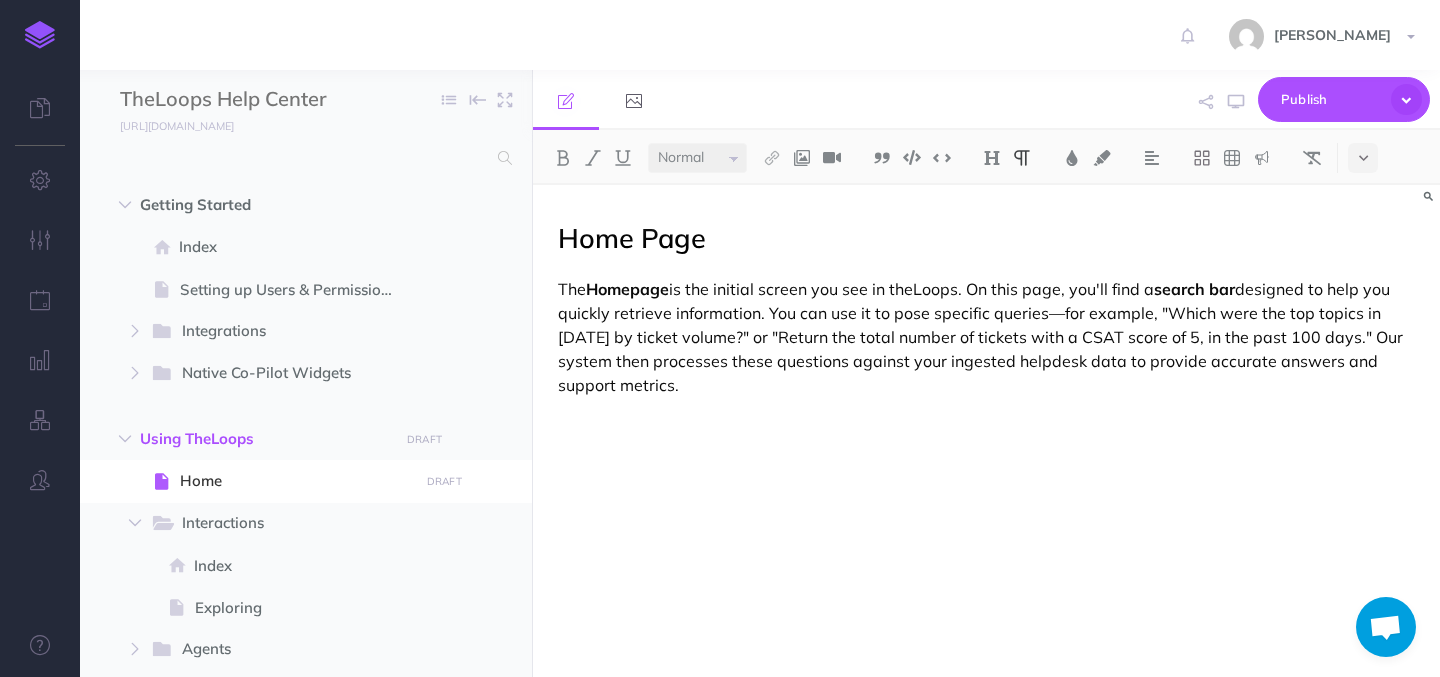 click on "The  Homepage  is the initial screen you see in theLoops. On this page, you'll find a  search bar  designed to help you quickly retrieve information. You can use it to pose specific queries—for example, "Which were the top topics in [DATE] by ticket volume?" or "Return the total number of tickets with a CSAT score of 5, in the past 100 days." Our system then processes these questions against your ingested helpdesk data to provide accurate answers and support metrics." at bounding box center (986, 337) 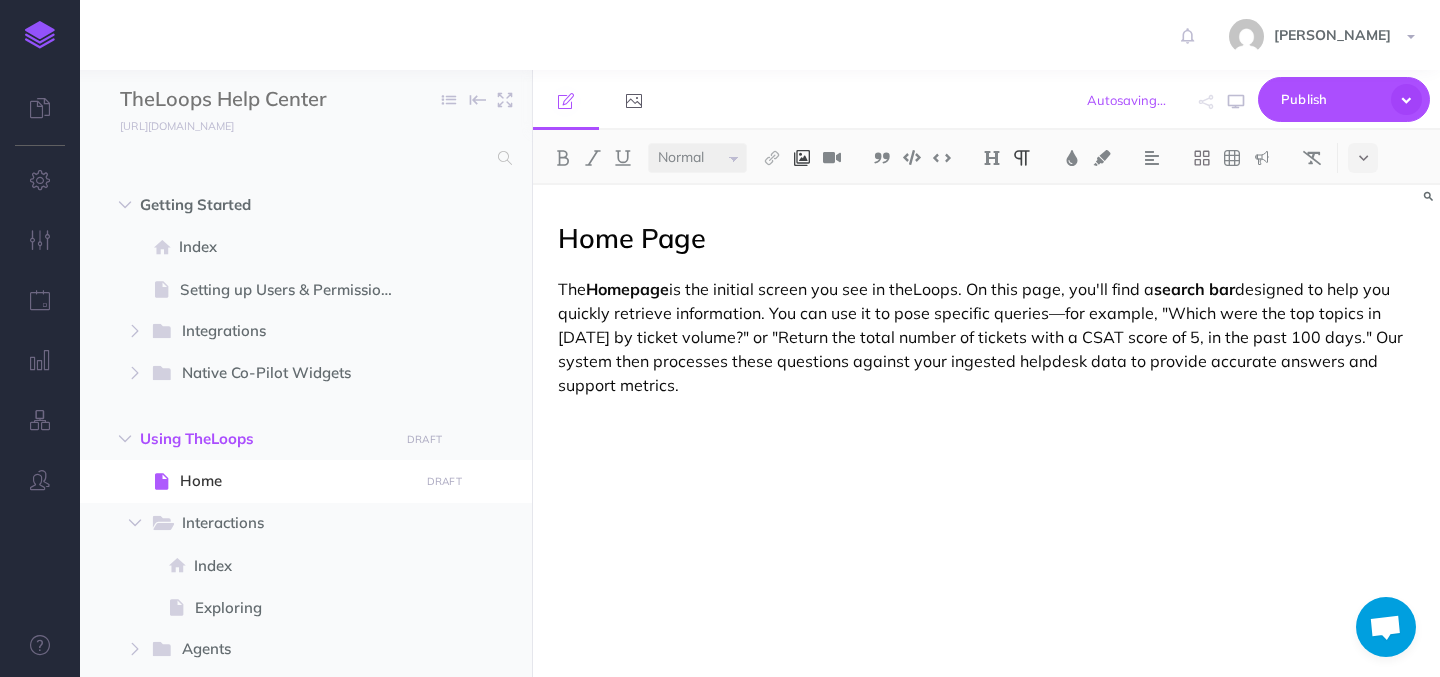 click at bounding box center [802, 158] 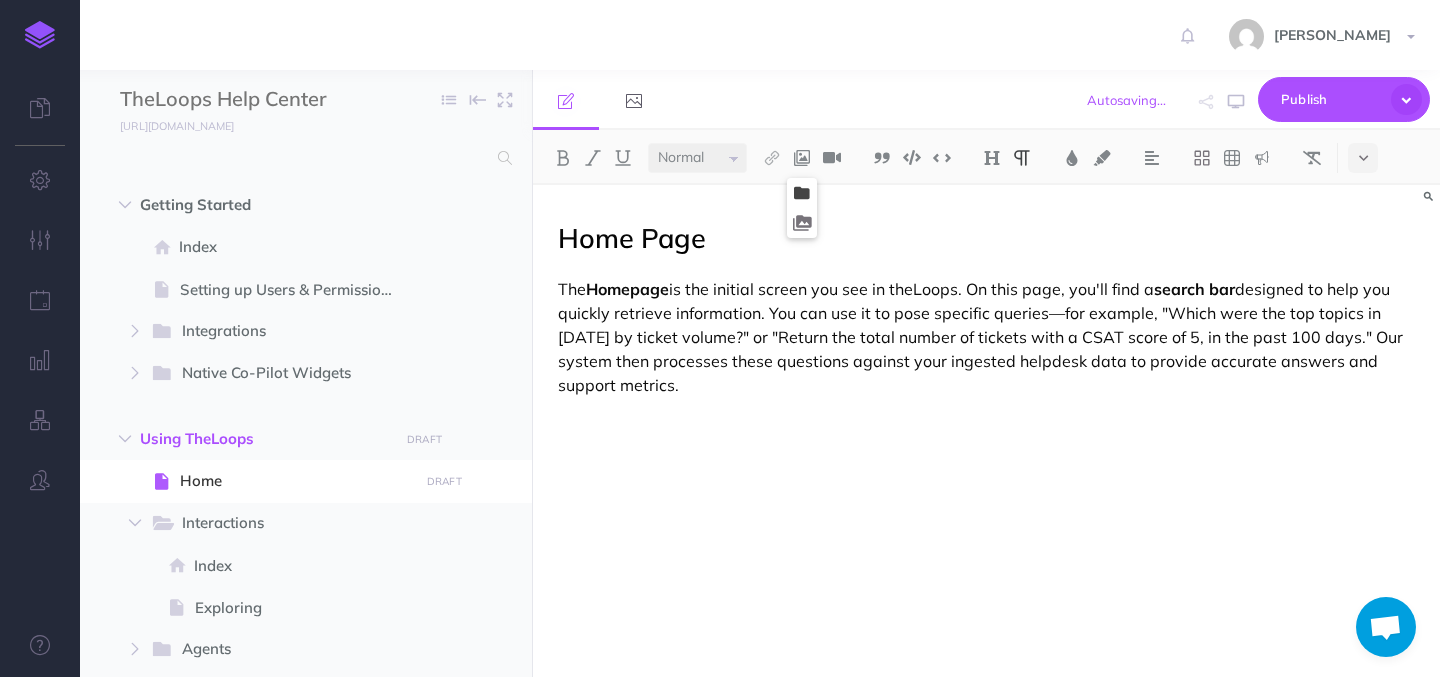 click at bounding box center (802, 193) 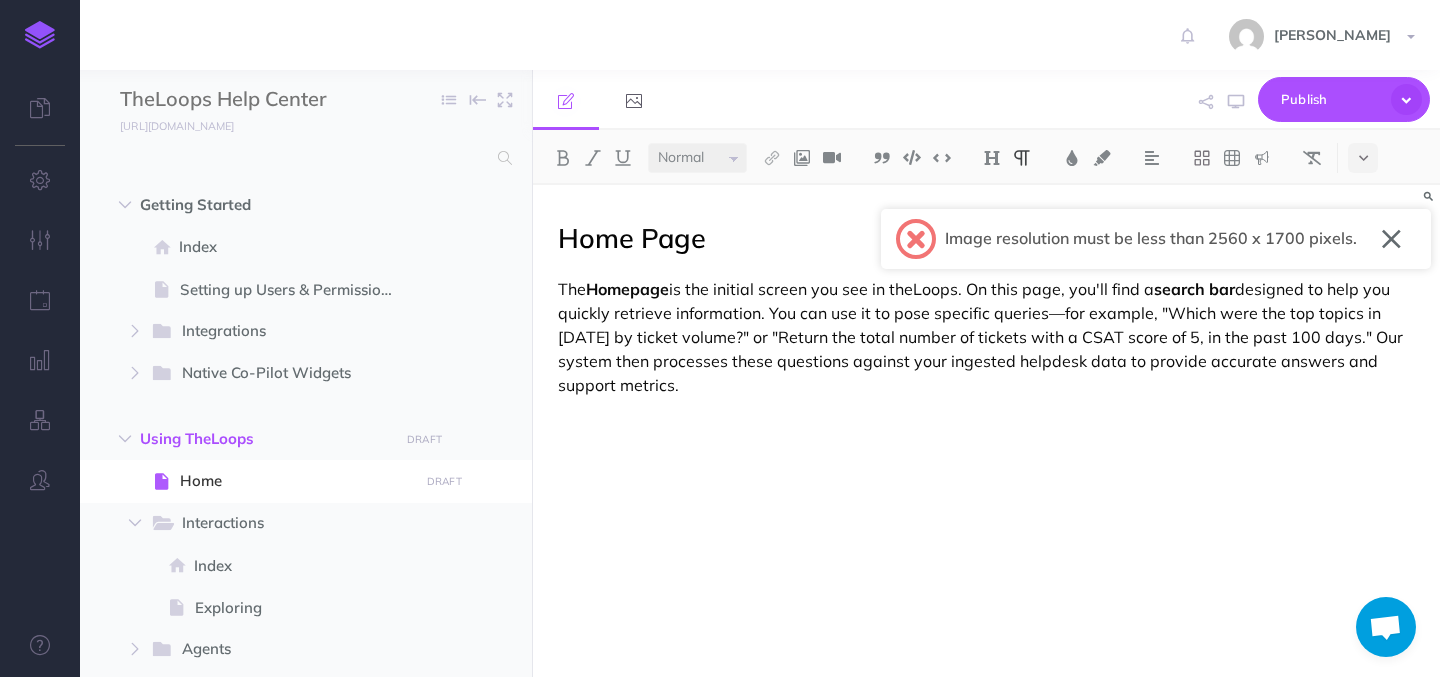 click at bounding box center (1391, 239) 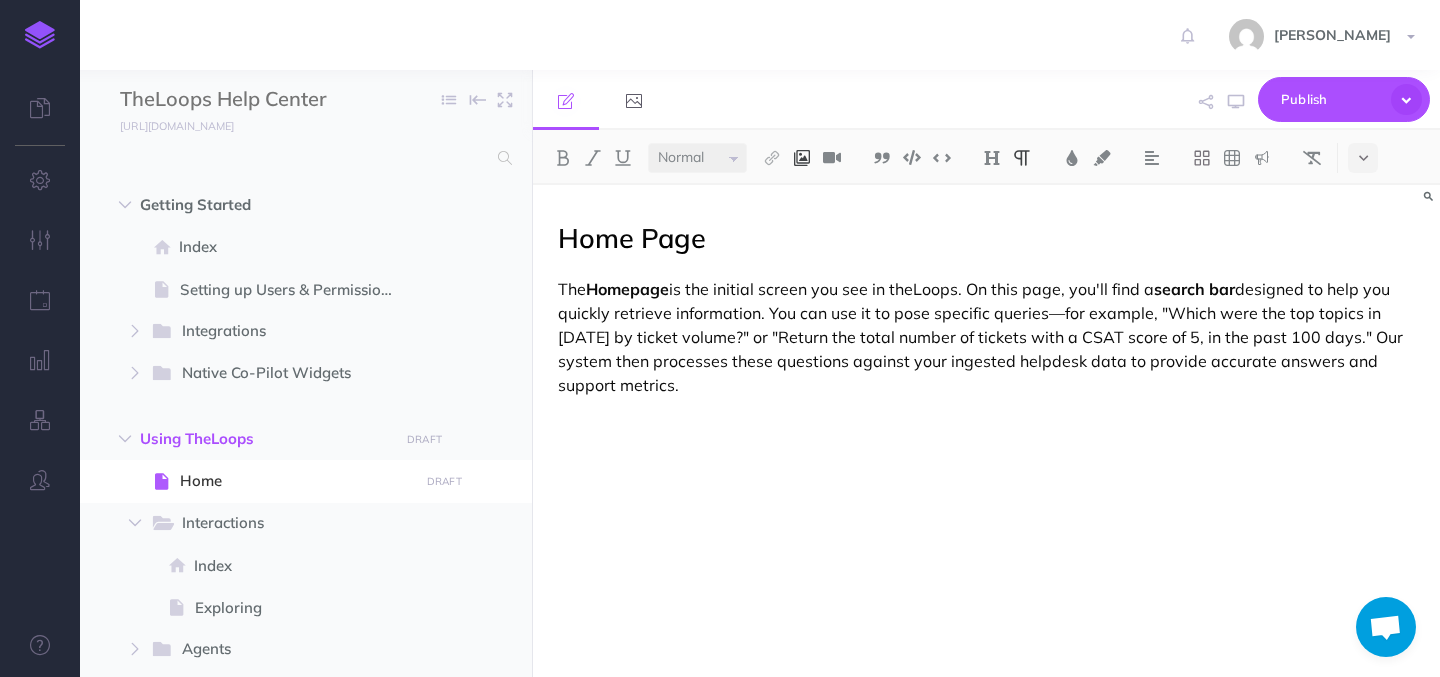 click at bounding box center (802, 158) 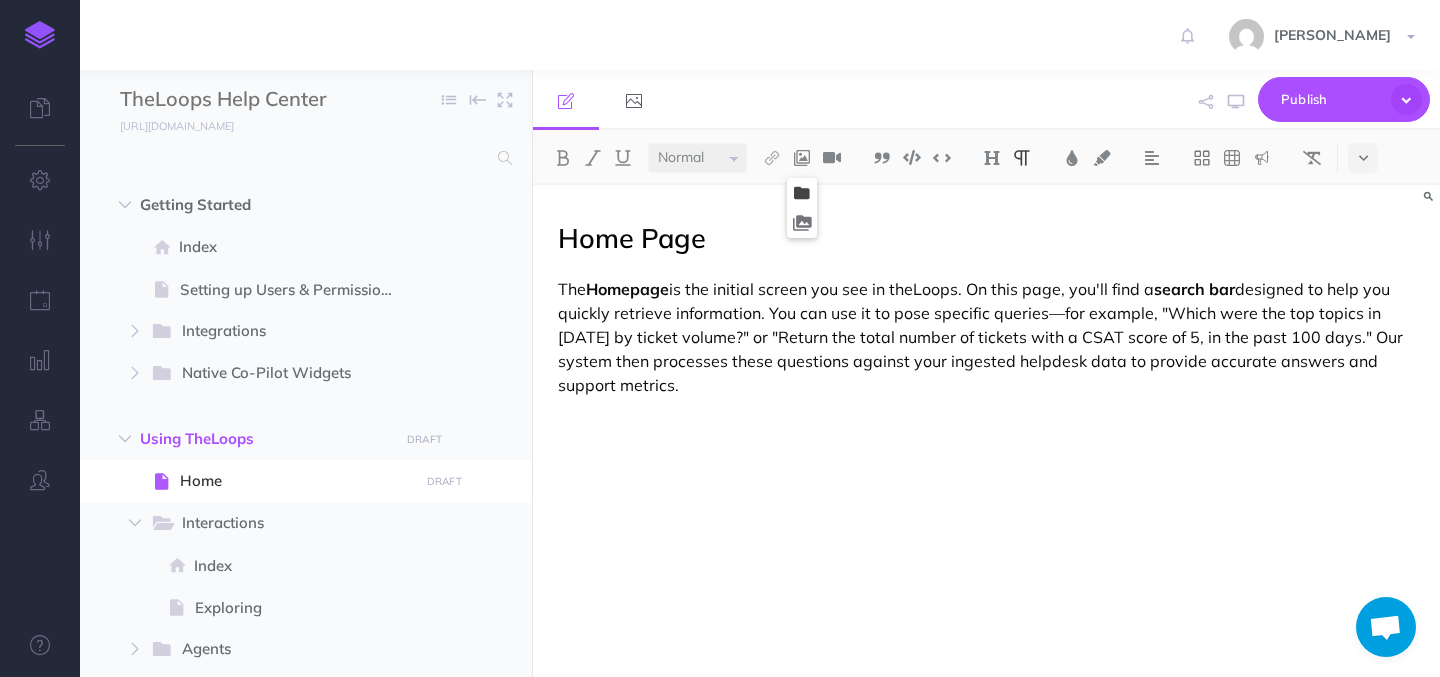 click at bounding box center [802, 193] 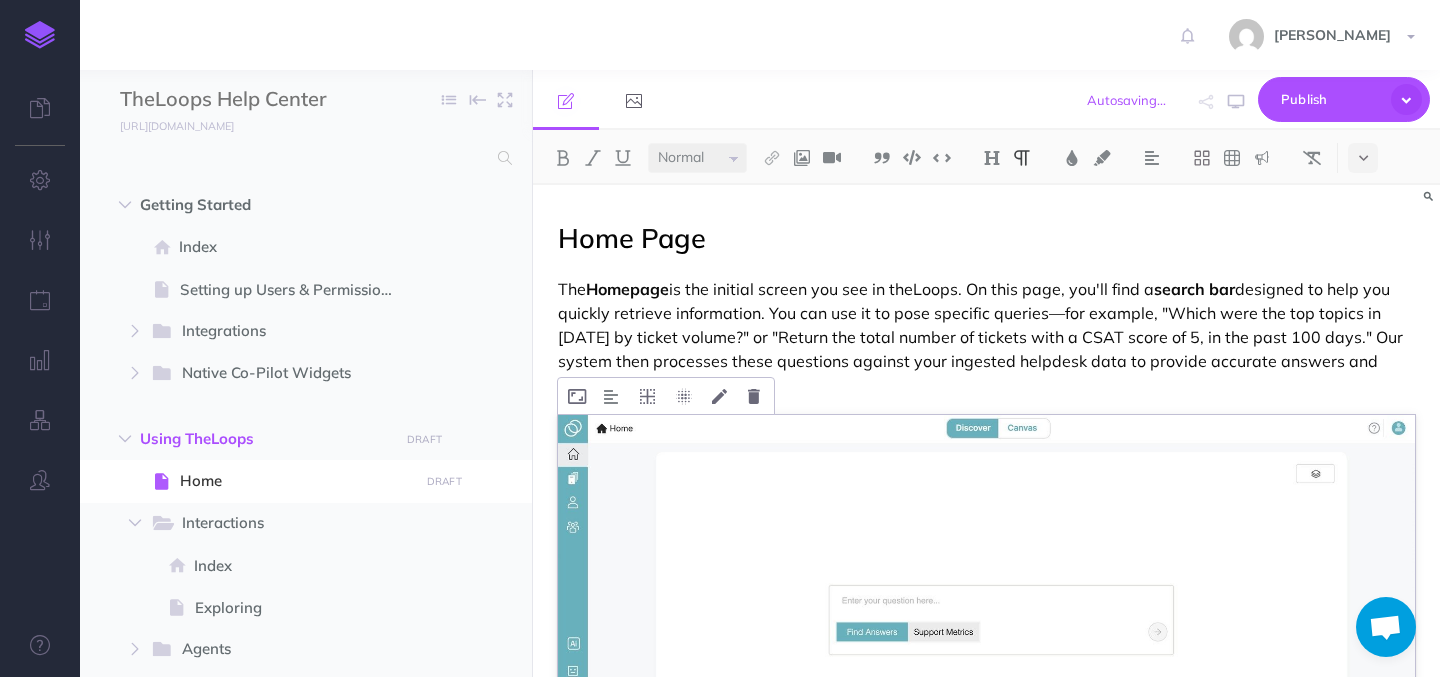 scroll, scrollTop: 47, scrollLeft: 0, axis: vertical 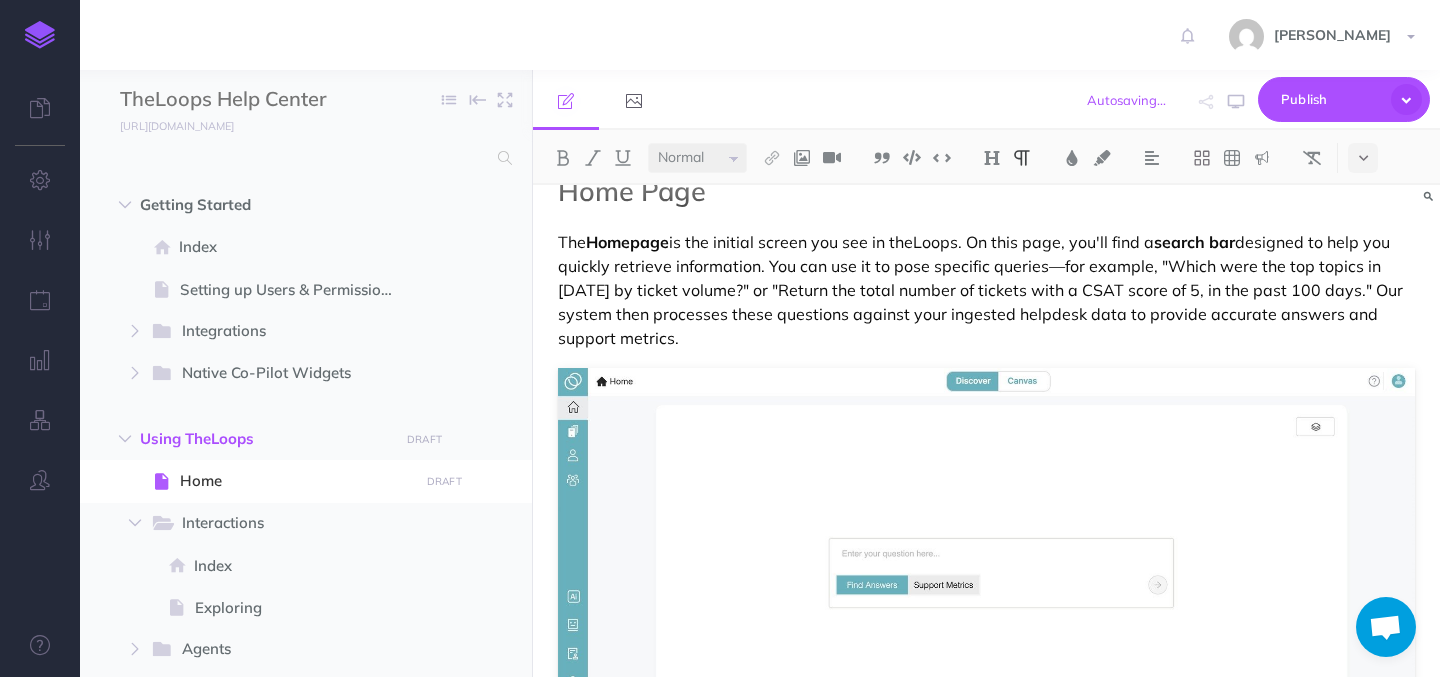 click on "The  Homepage  is the initial screen you see in theLoops. On this page, you'll find a  search bar  designed to help you quickly retrieve information. You can use it to pose specific queries—for example, "Which were the top topics in [DATE] by ticket volume?" or "Return the total number of tickets with a CSAT score of 5, in the past 100 days." Our system then processes these questions against your ingested helpdesk data to provide accurate answers and support metrics." at bounding box center (986, 290) 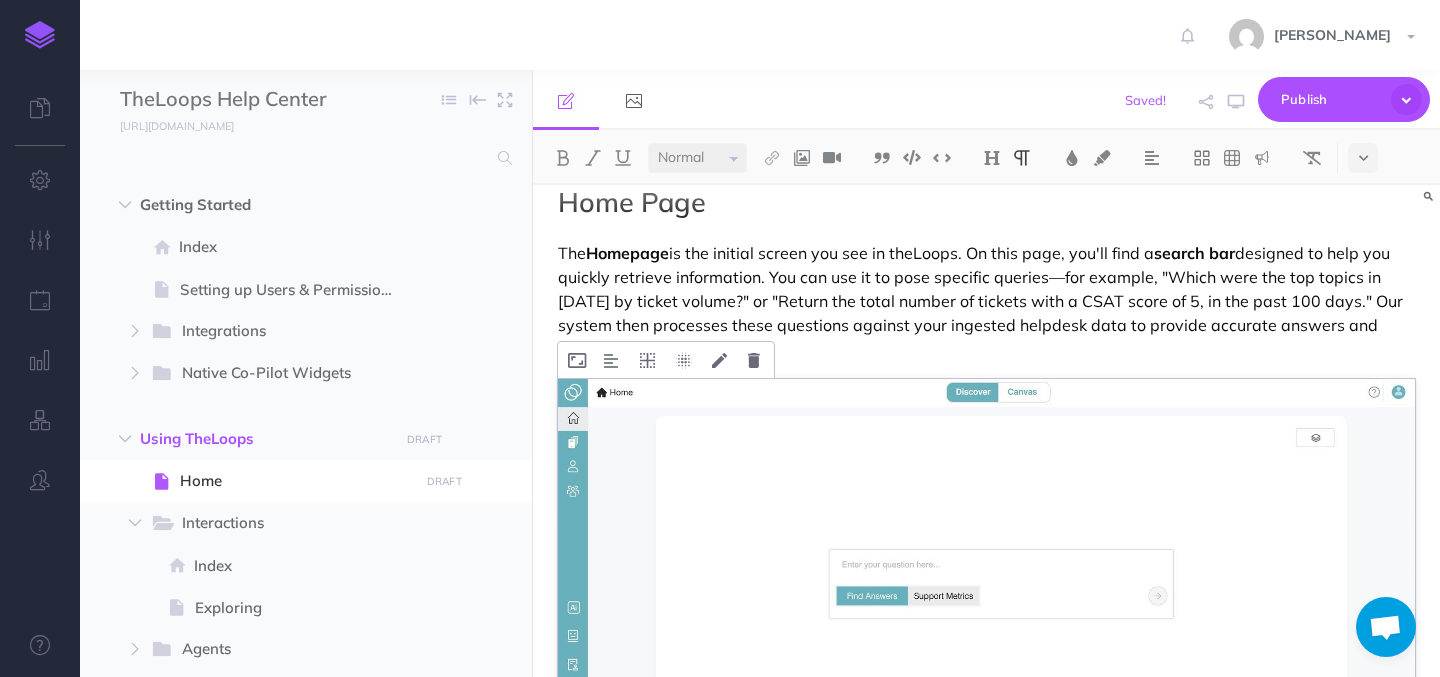 scroll, scrollTop: 0, scrollLeft: 0, axis: both 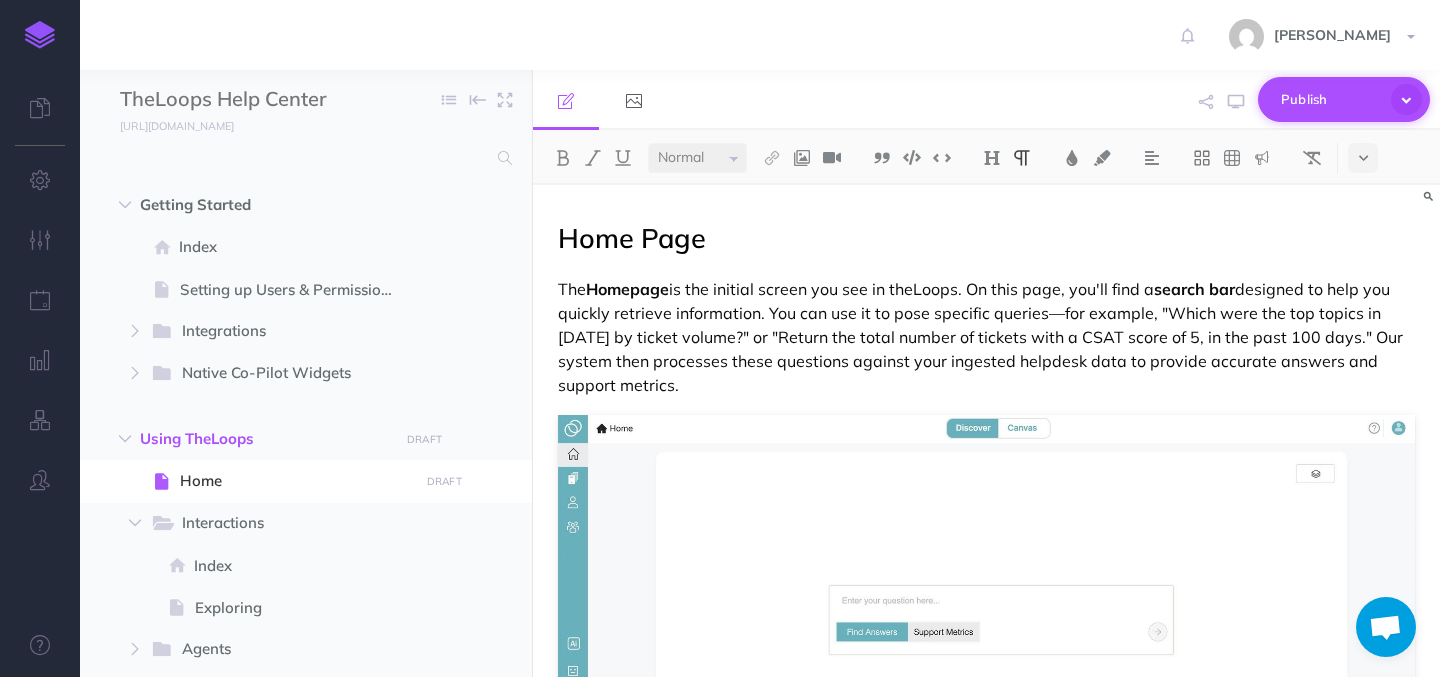 click on "Publish" at bounding box center (1331, 99) 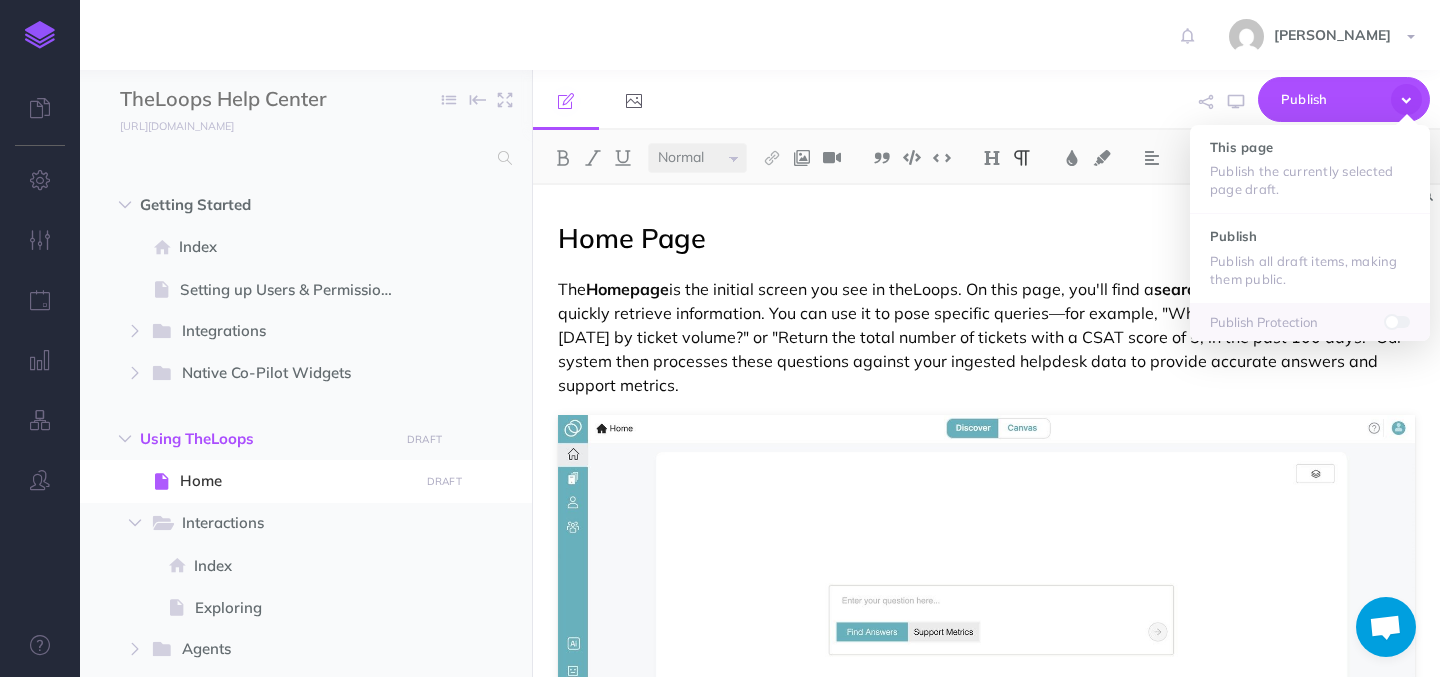 click on "[PERSON_NAME]     Settings
Account Settings
Teams
Create Team
docsteam
Support
Documentation
Contact Us
Logout" at bounding box center (720, 35) 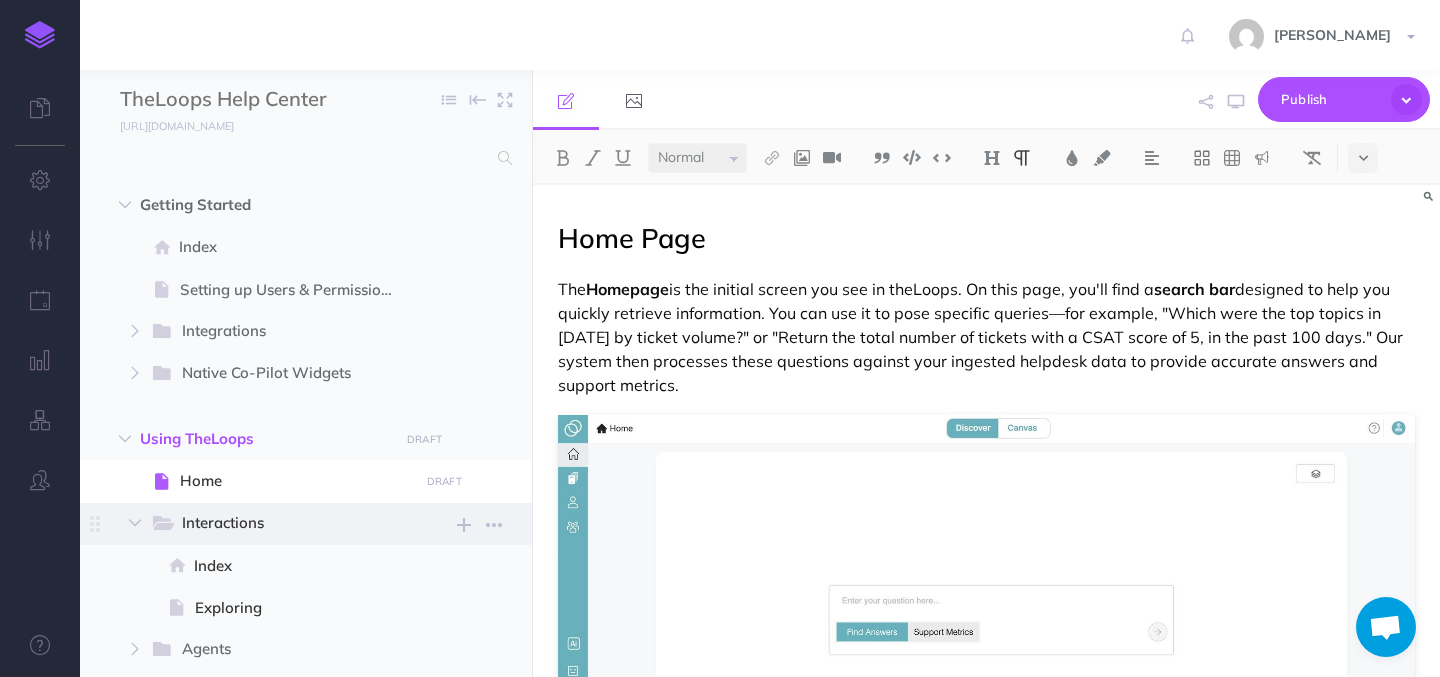 click on "Interactions" at bounding box center (282, 524) 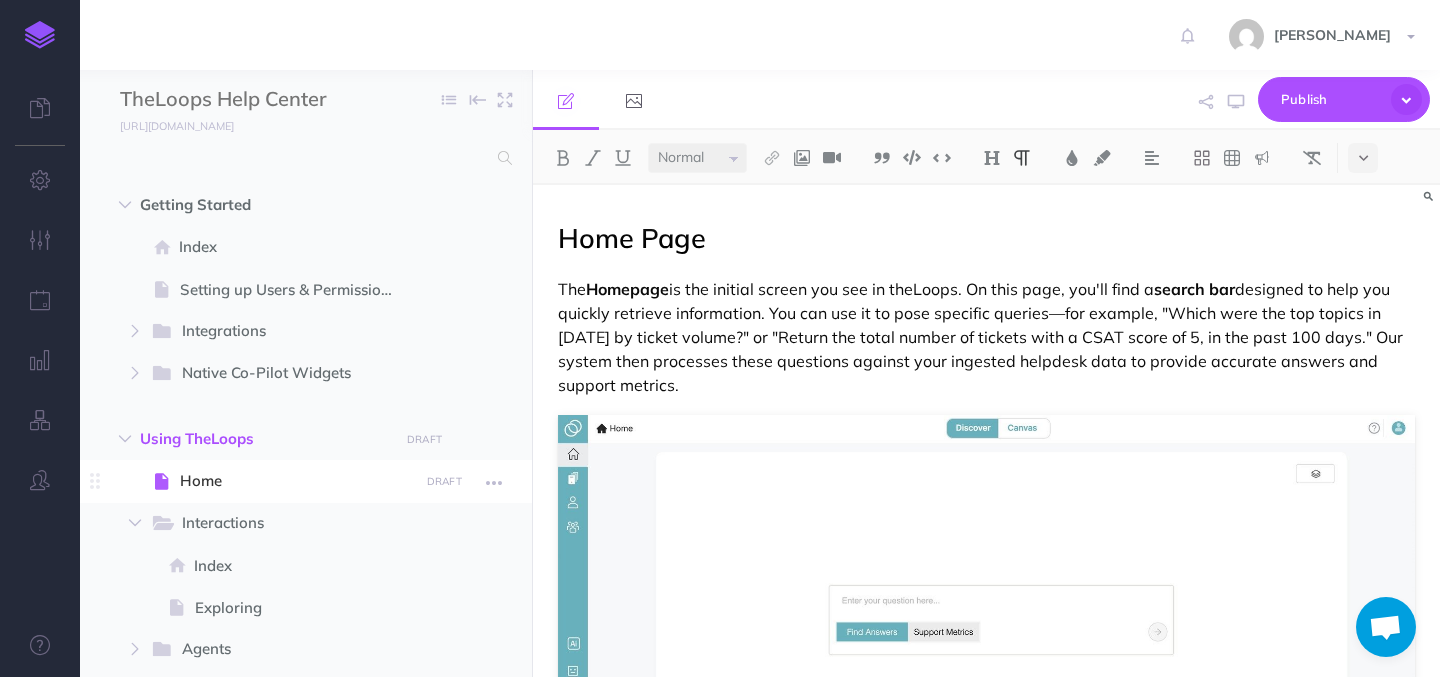 select on "null" 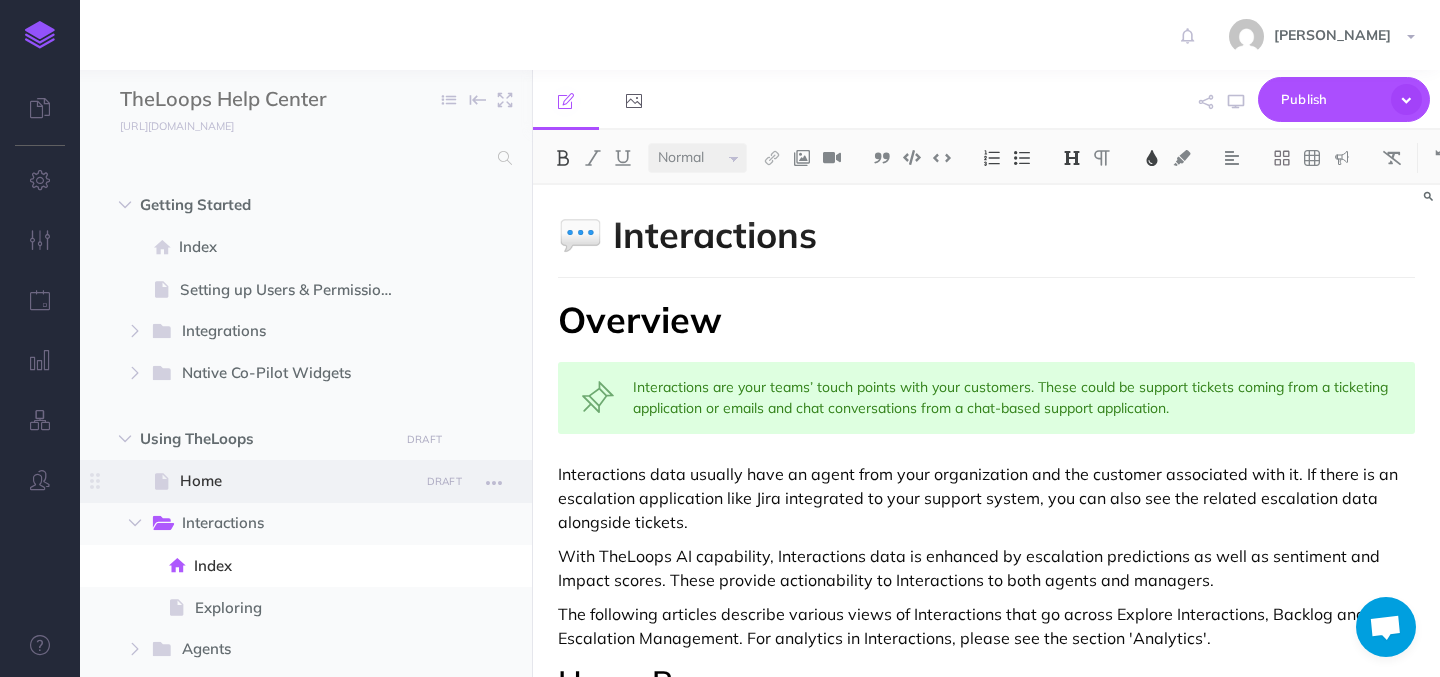 click on "Home" at bounding box center (296, 481) 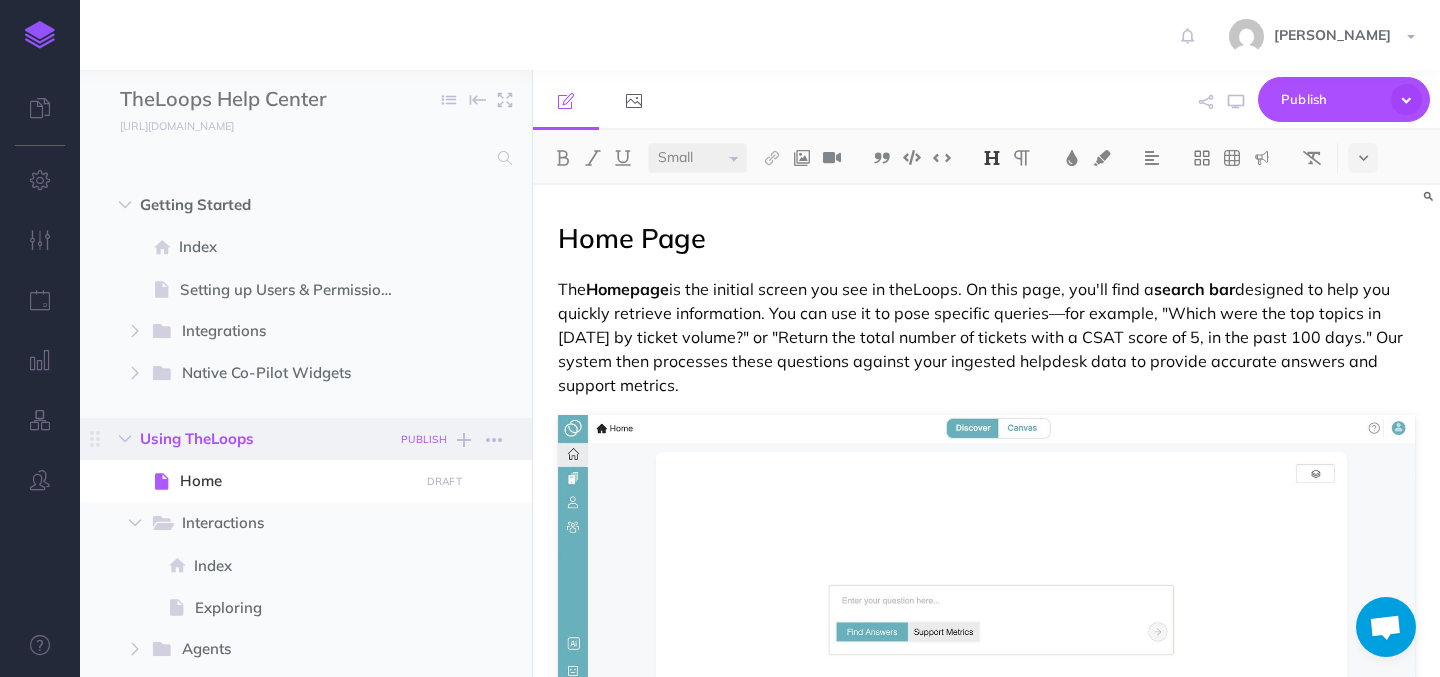 click on "PUBLISH" at bounding box center [424, 439] 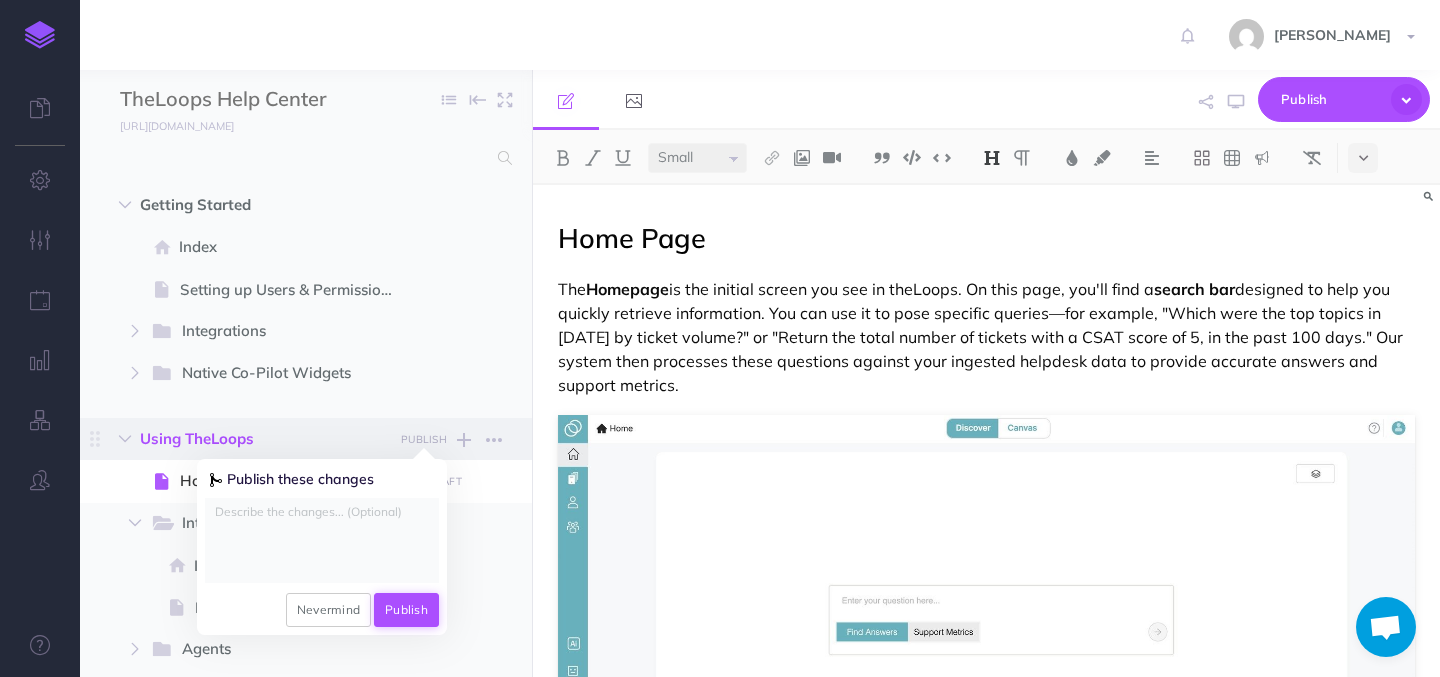 click on "Publish" at bounding box center (406, 610) 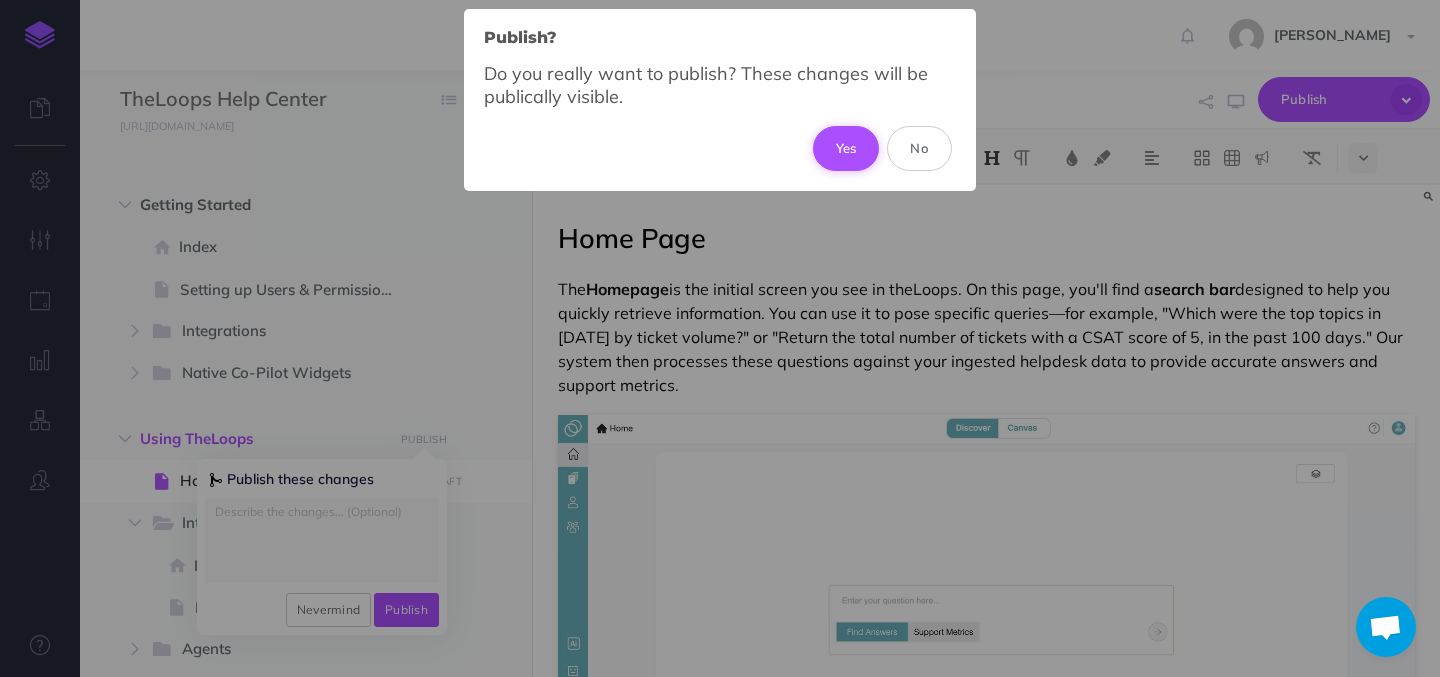 click on "Yes" at bounding box center [846, 148] 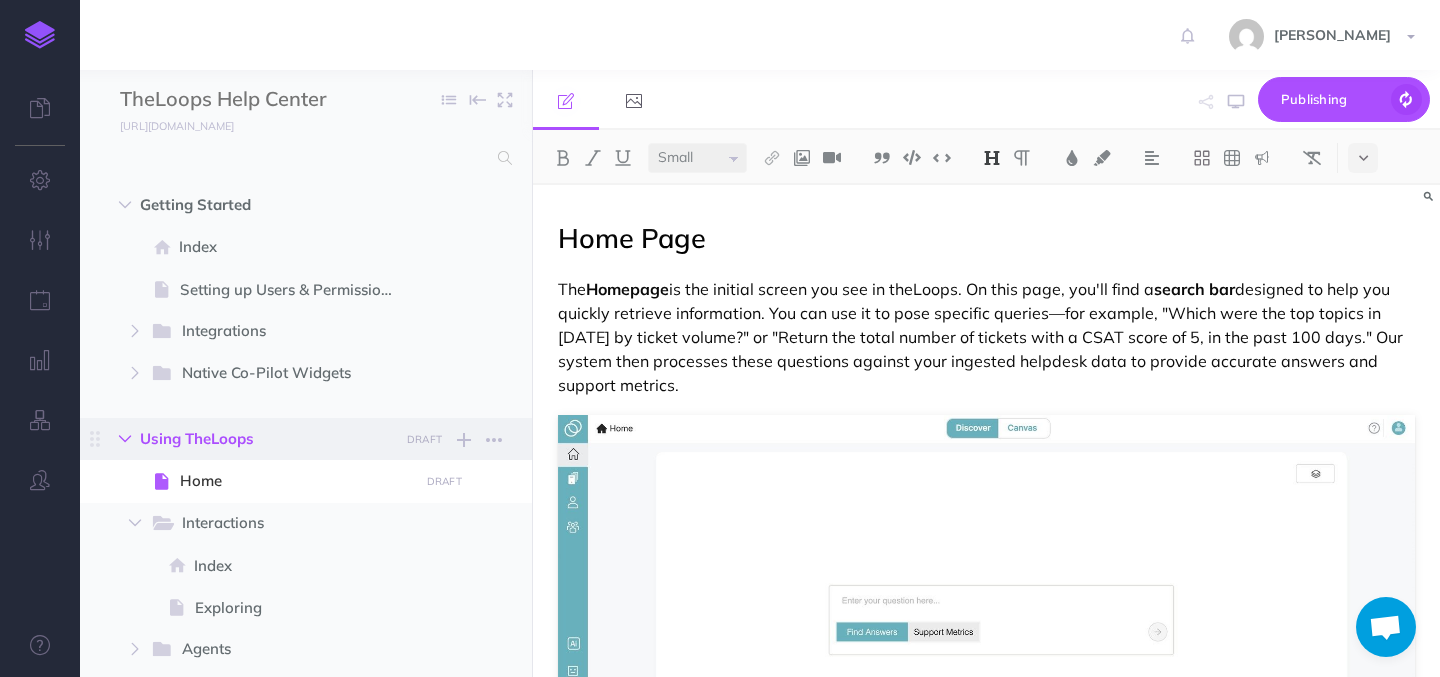 click at bounding box center [125, 439] 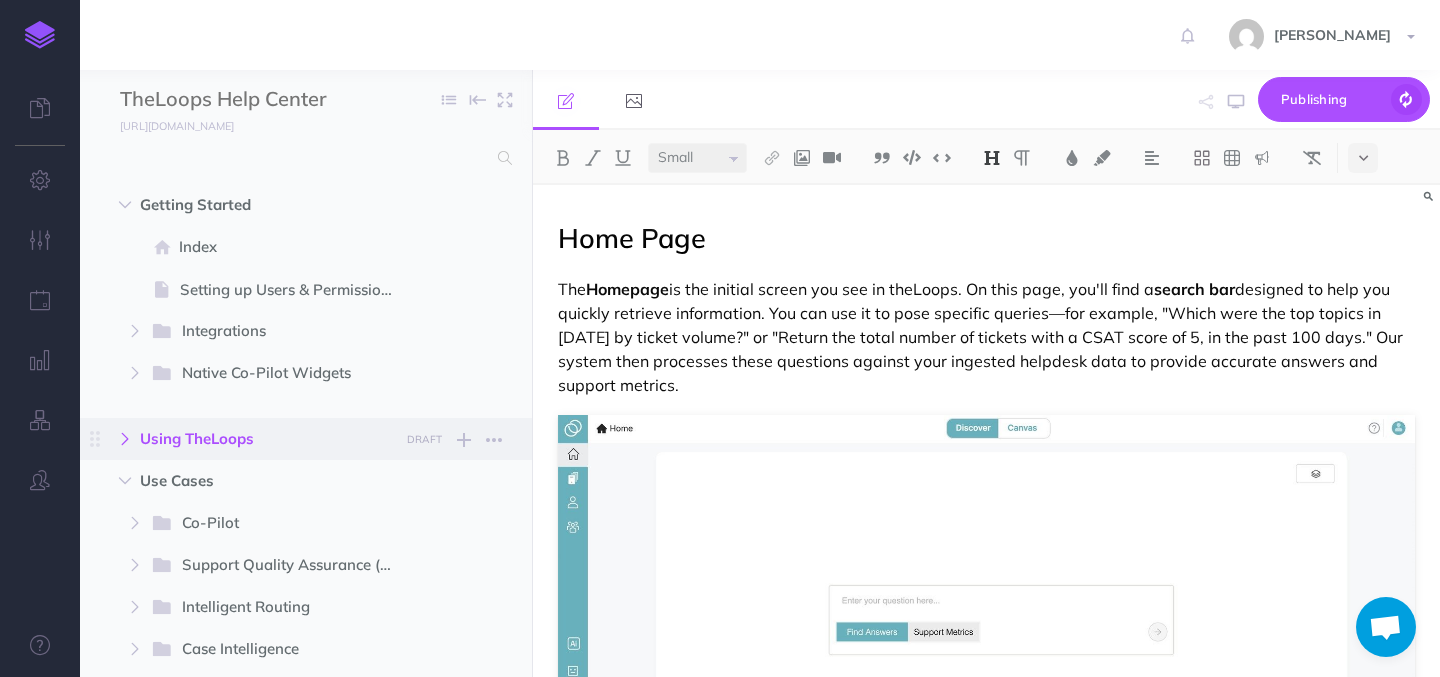 click at bounding box center (125, 439) 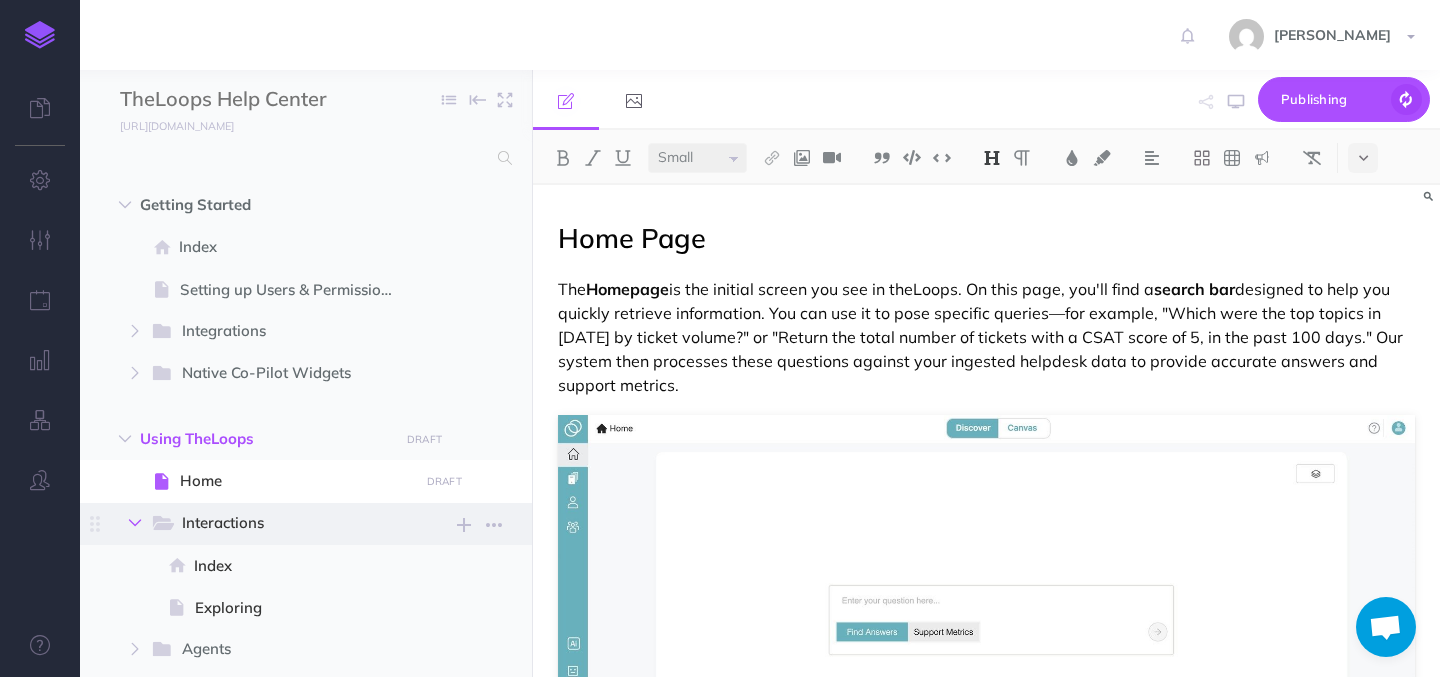 click at bounding box center (135, 523) 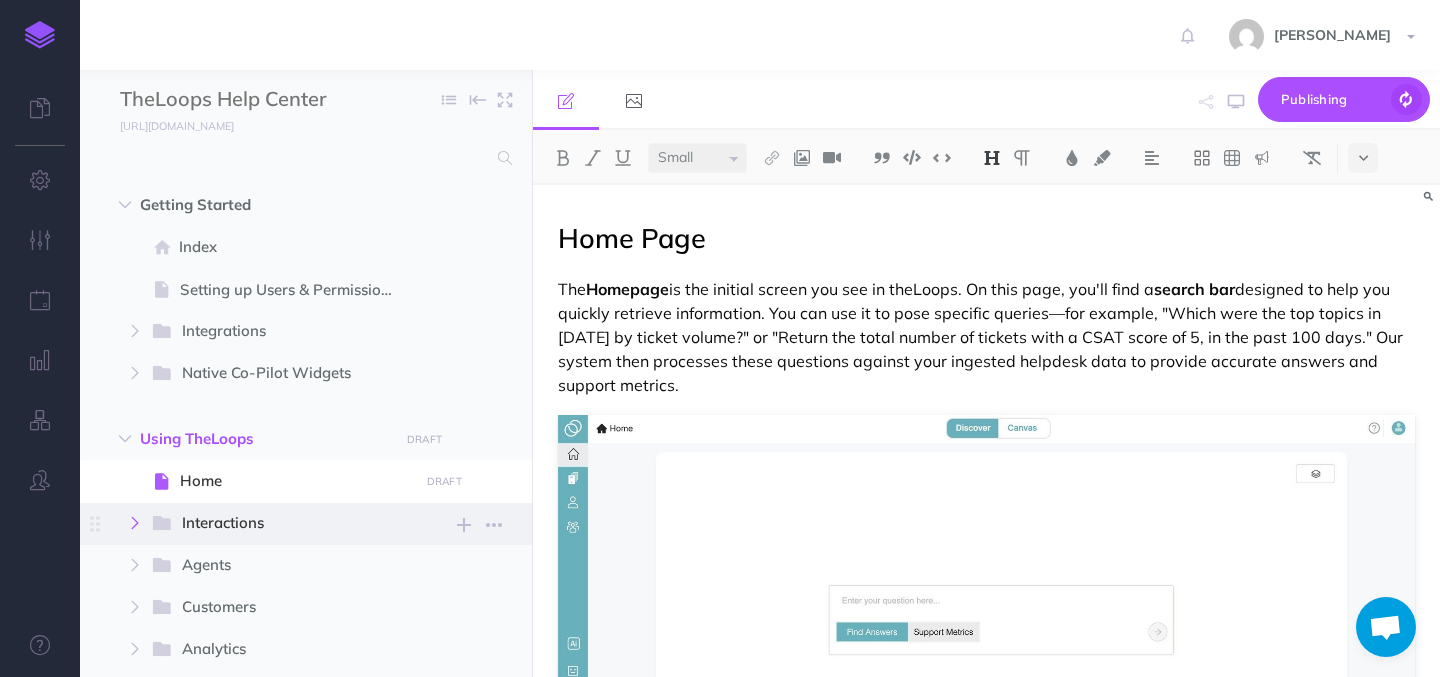click at bounding box center (135, 523) 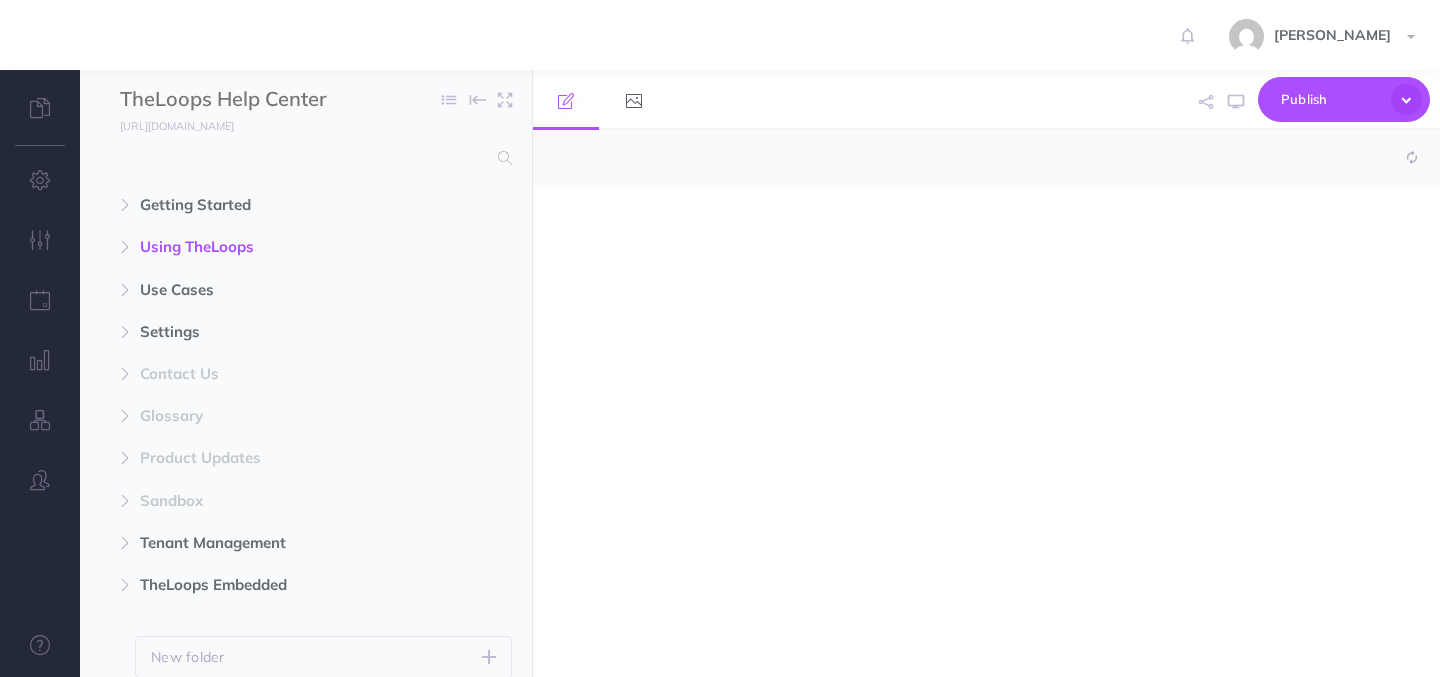 scroll, scrollTop: 0, scrollLeft: 0, axis: both 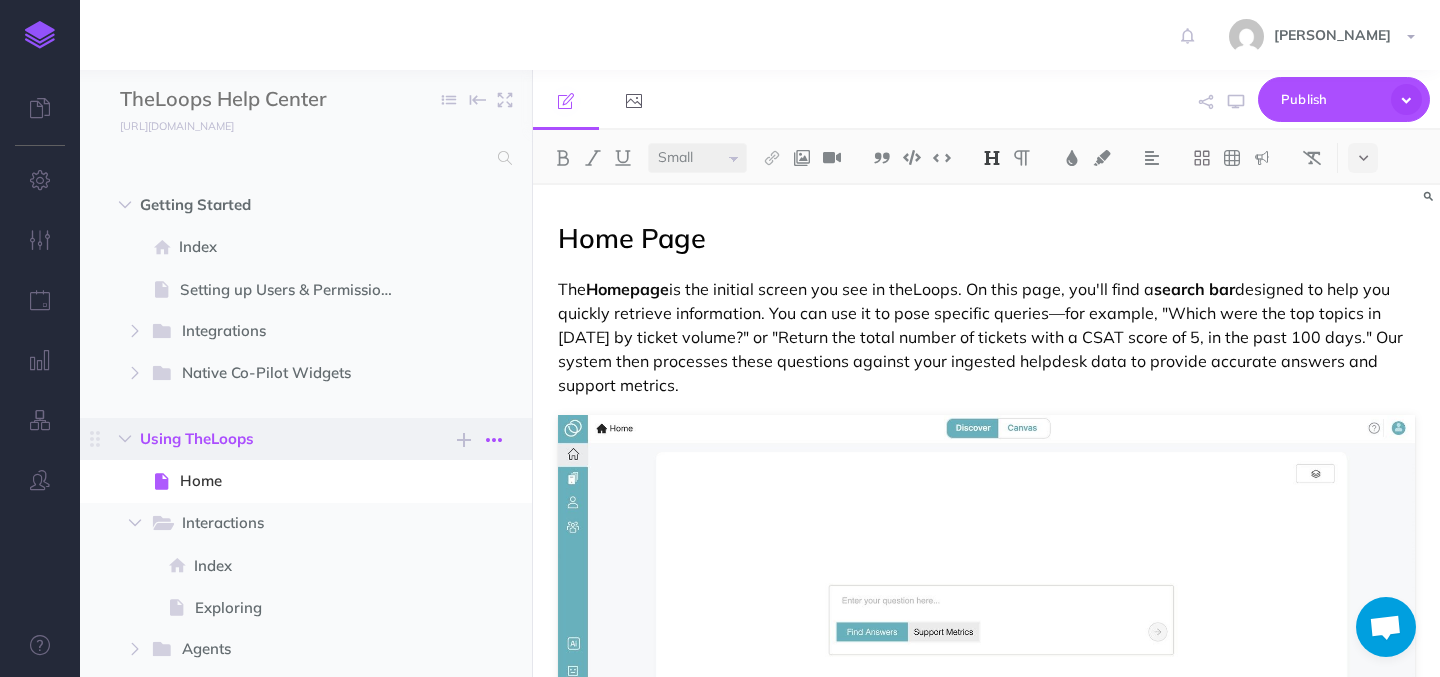 click at bounding box center [494, 440] 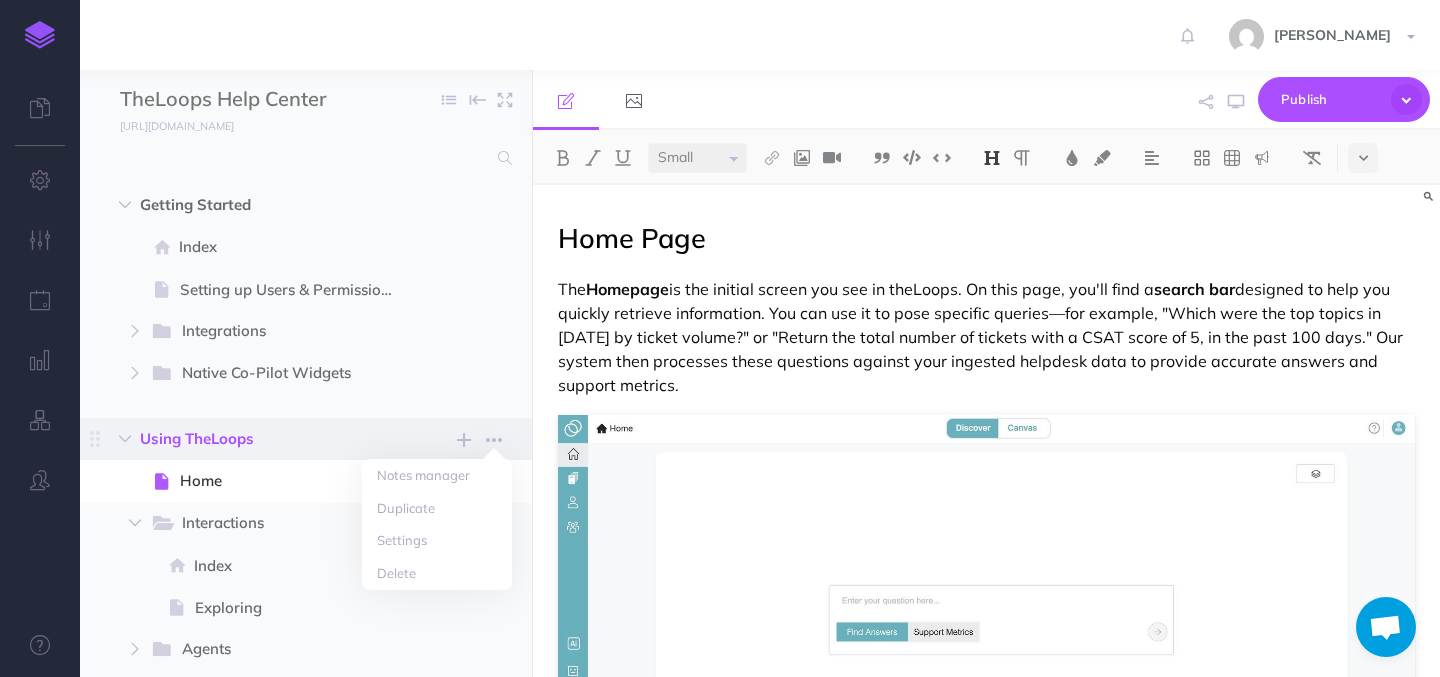 click on "Using TheLoops" at bounding box center (263, 439) 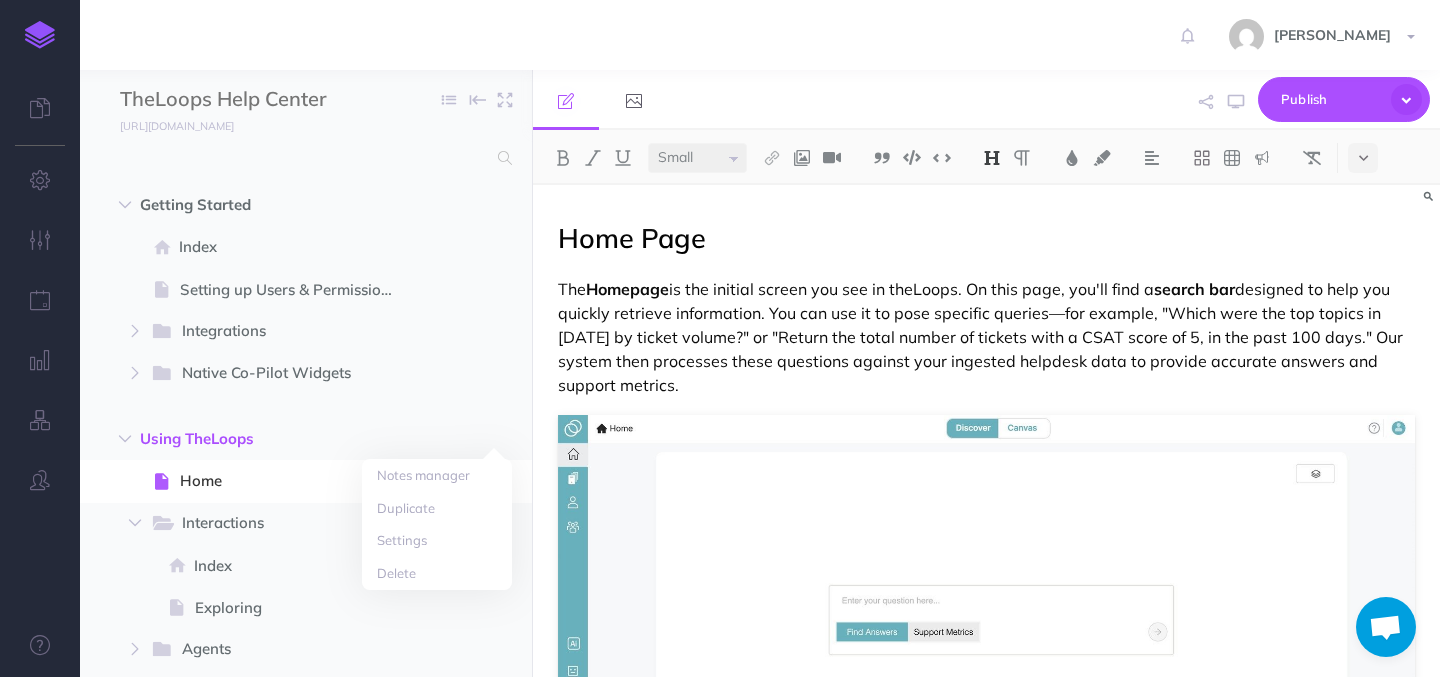 click on "[PERSON_NAME]     Settings
Account Settings
Teams
Create Team
docsteam
Support
Documentation
Contact Us
Logout" at bounding box center (720, 35) 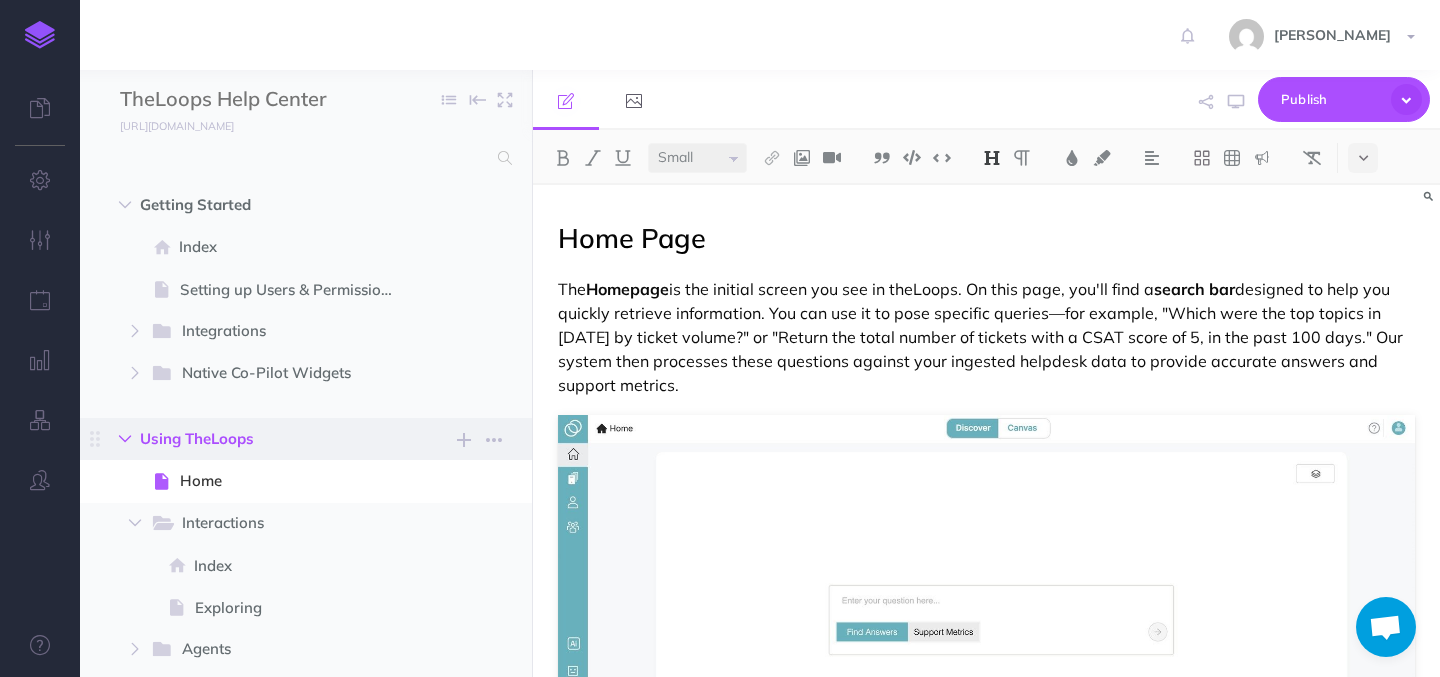 click at bounding box center [125, 439] 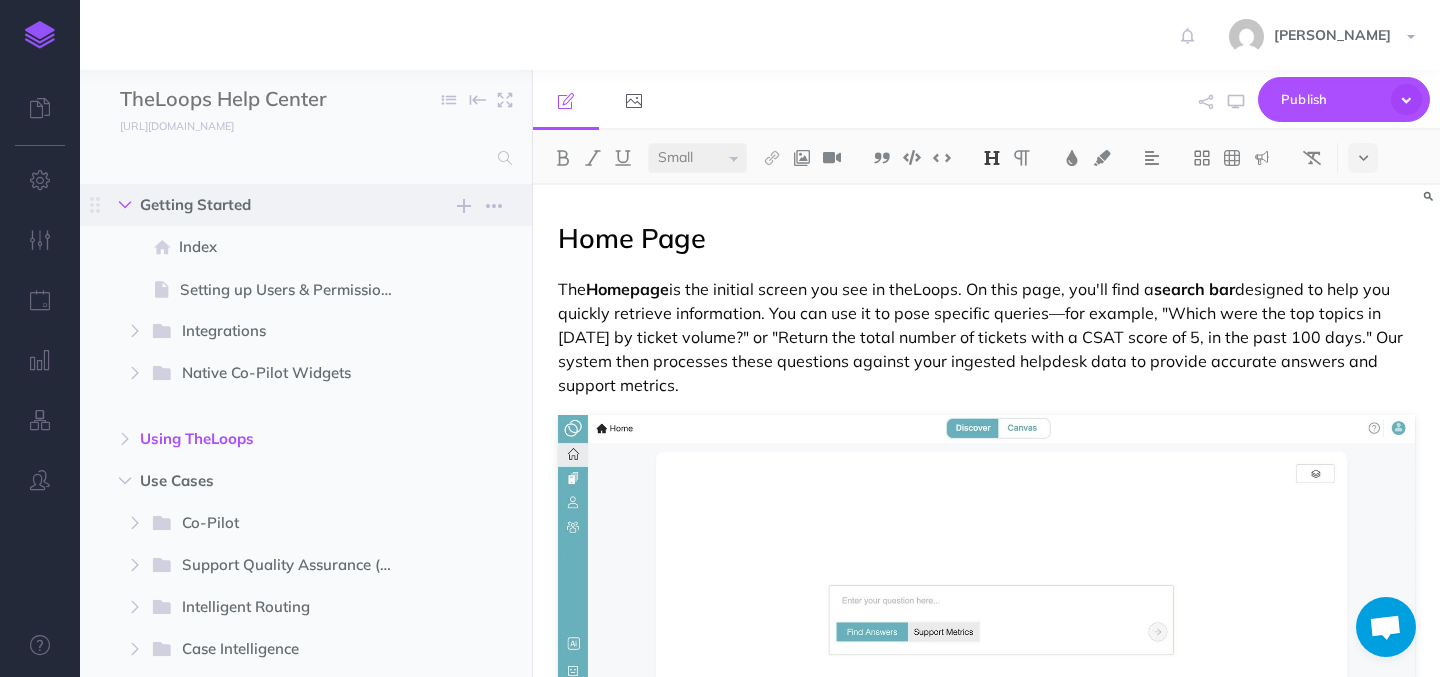 click at bounding box center [125, 205] 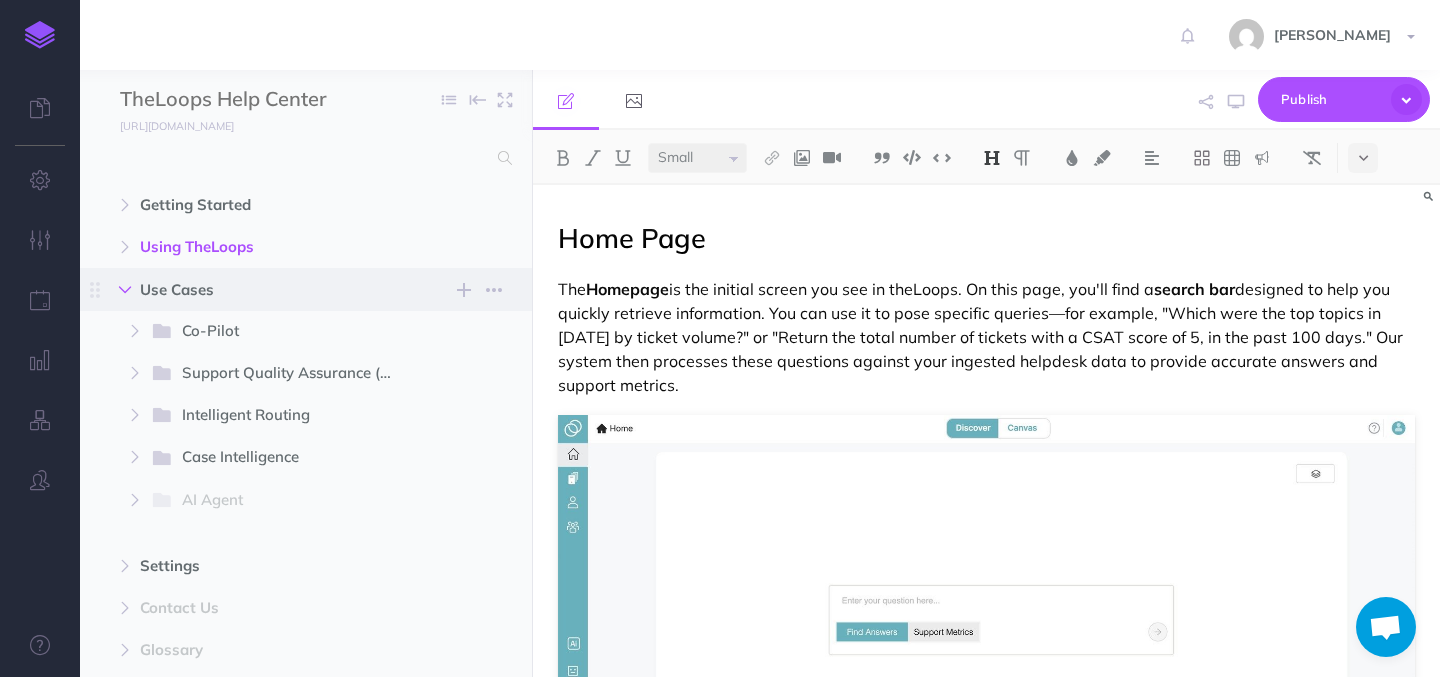 click at bounding box center (125, 290) 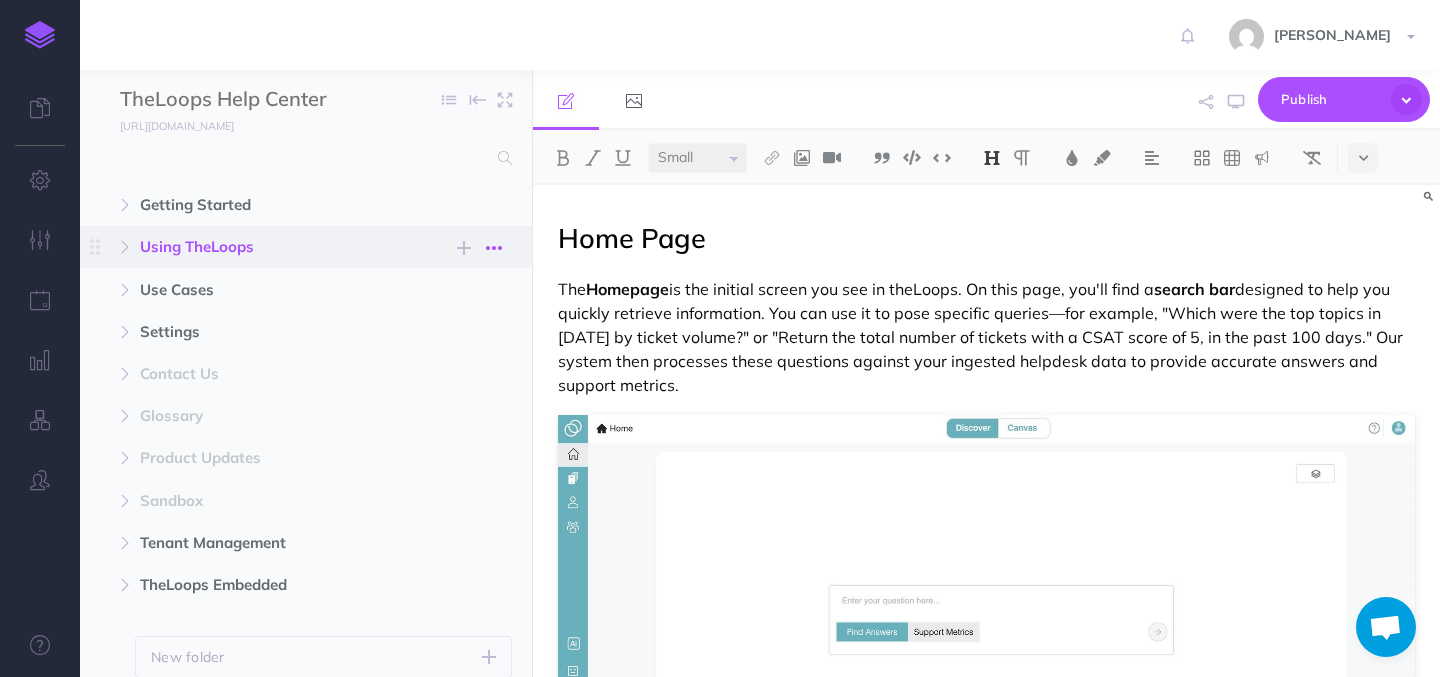 click at bounding box center (494, 248) 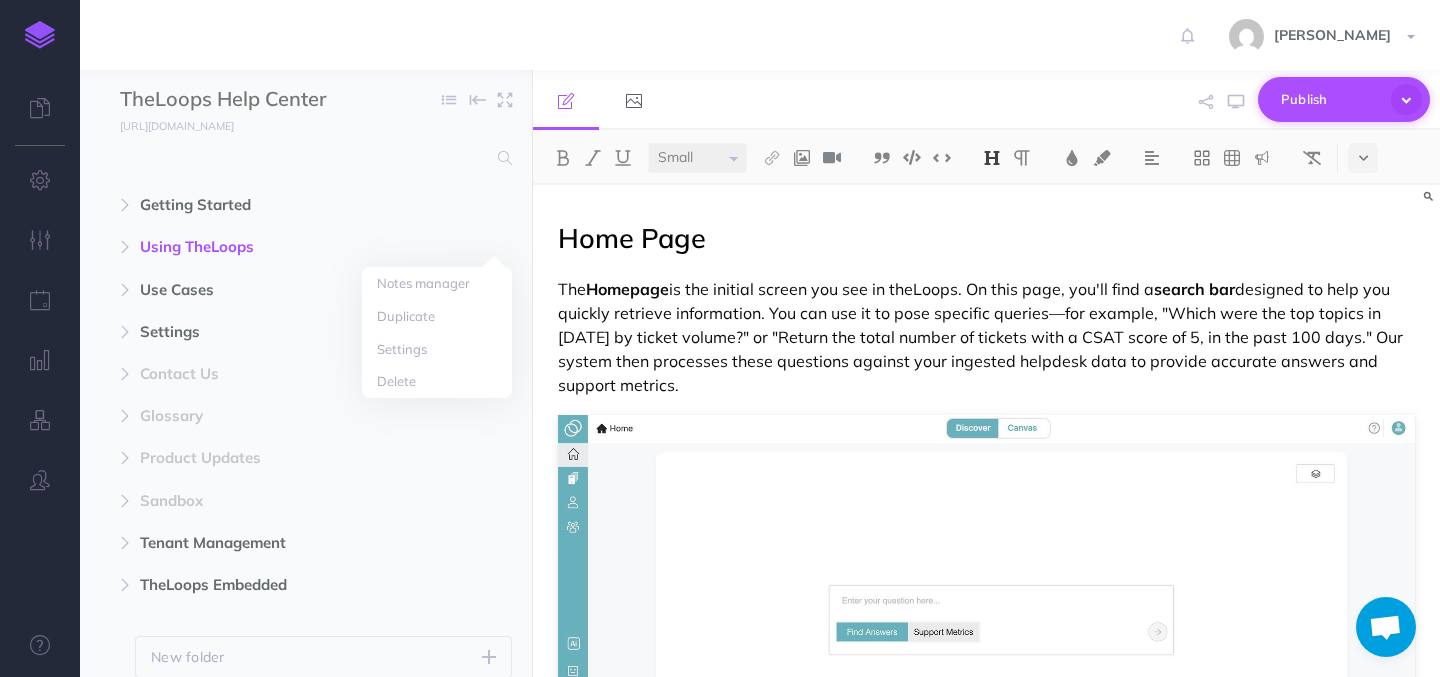 click on "Publish" at bounding box center [1331, 99] 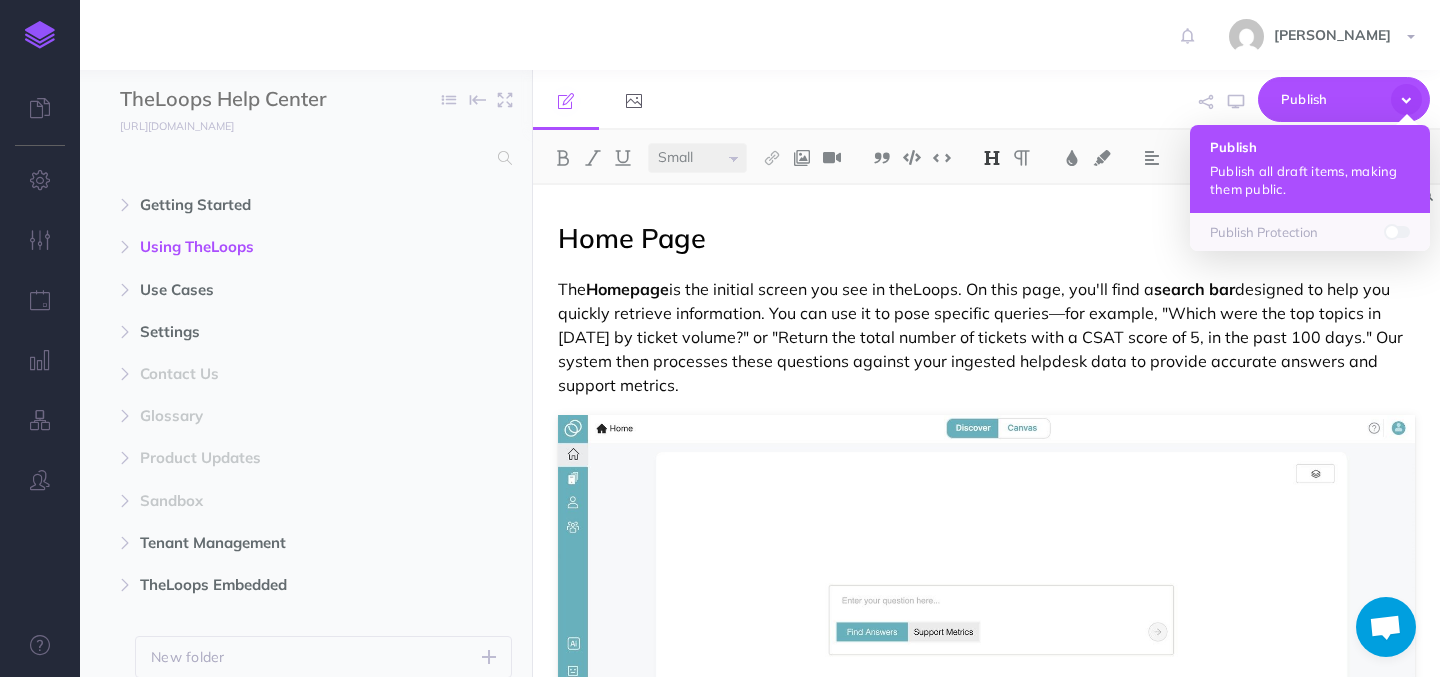 click on "Publish all draft items, making them public." at bounding box center (1310, 180) 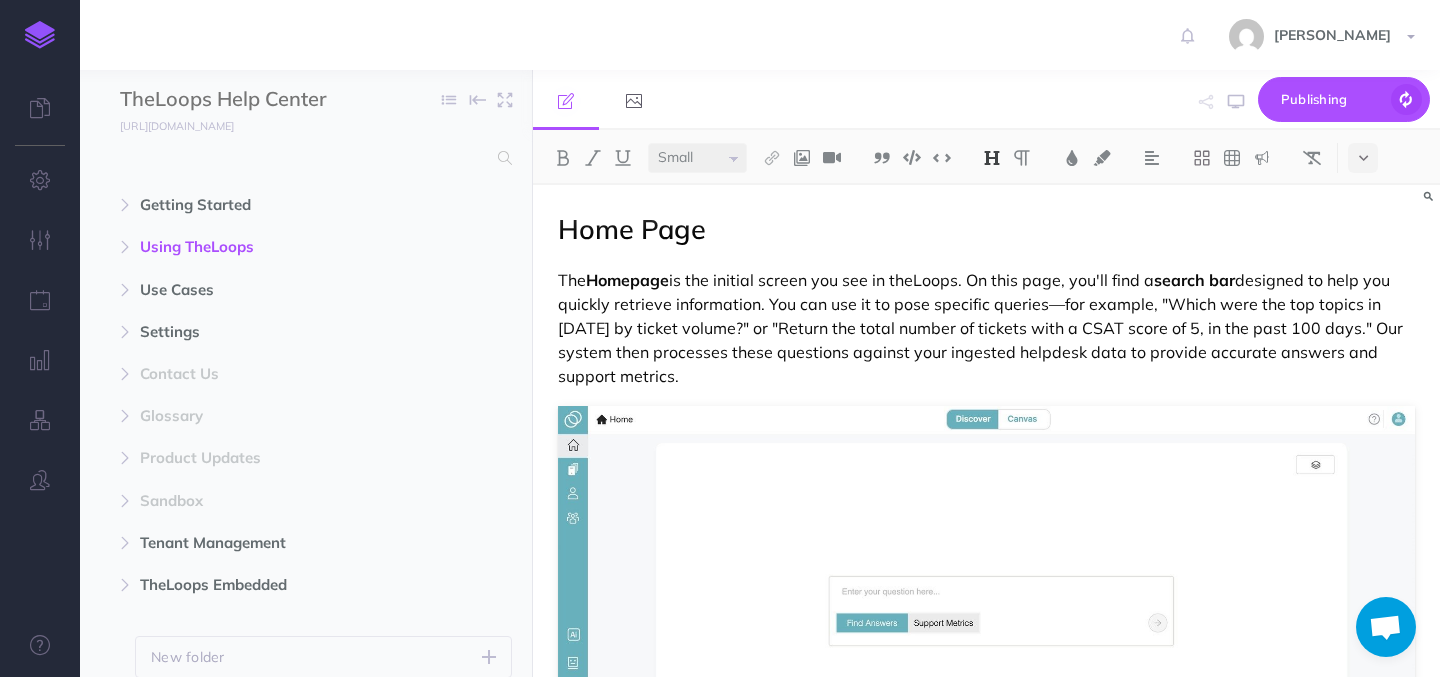scroll, scrollTop: 0, scrollLeft: 0, axis: both 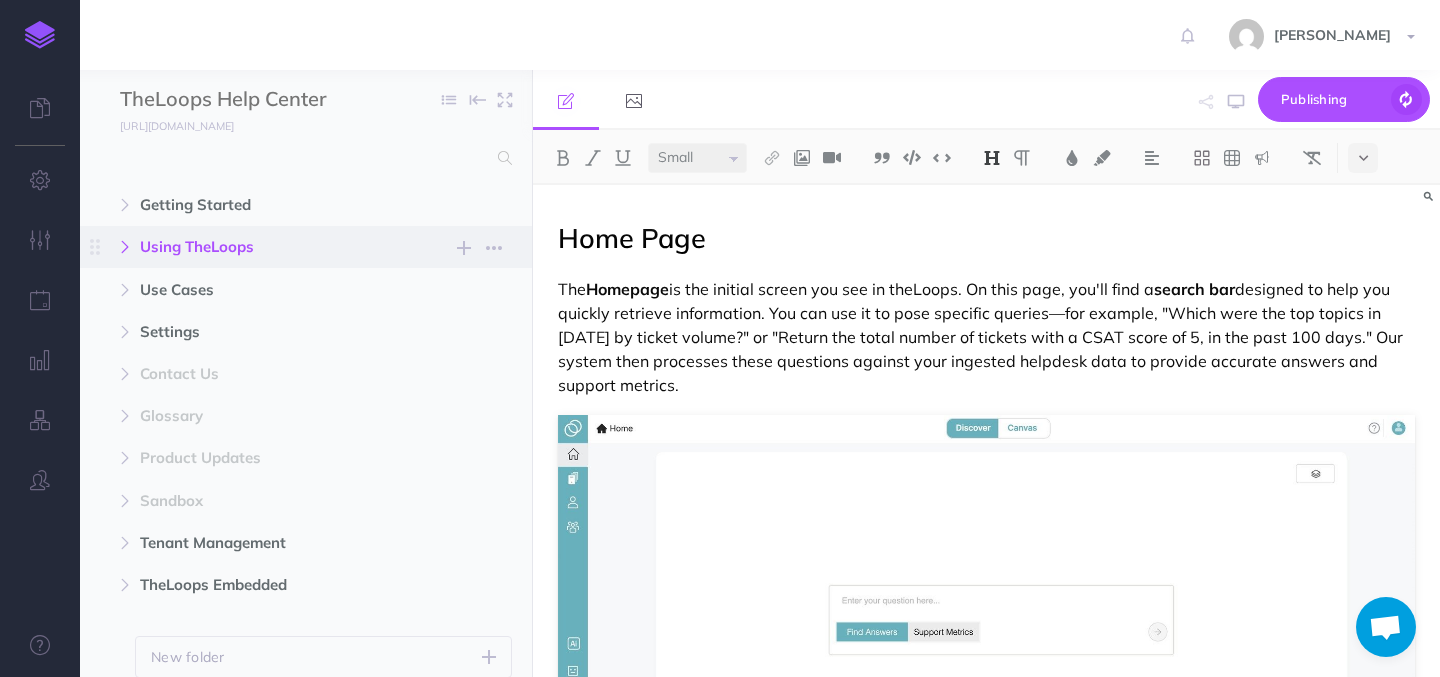 click at bounding box center (125, 247) 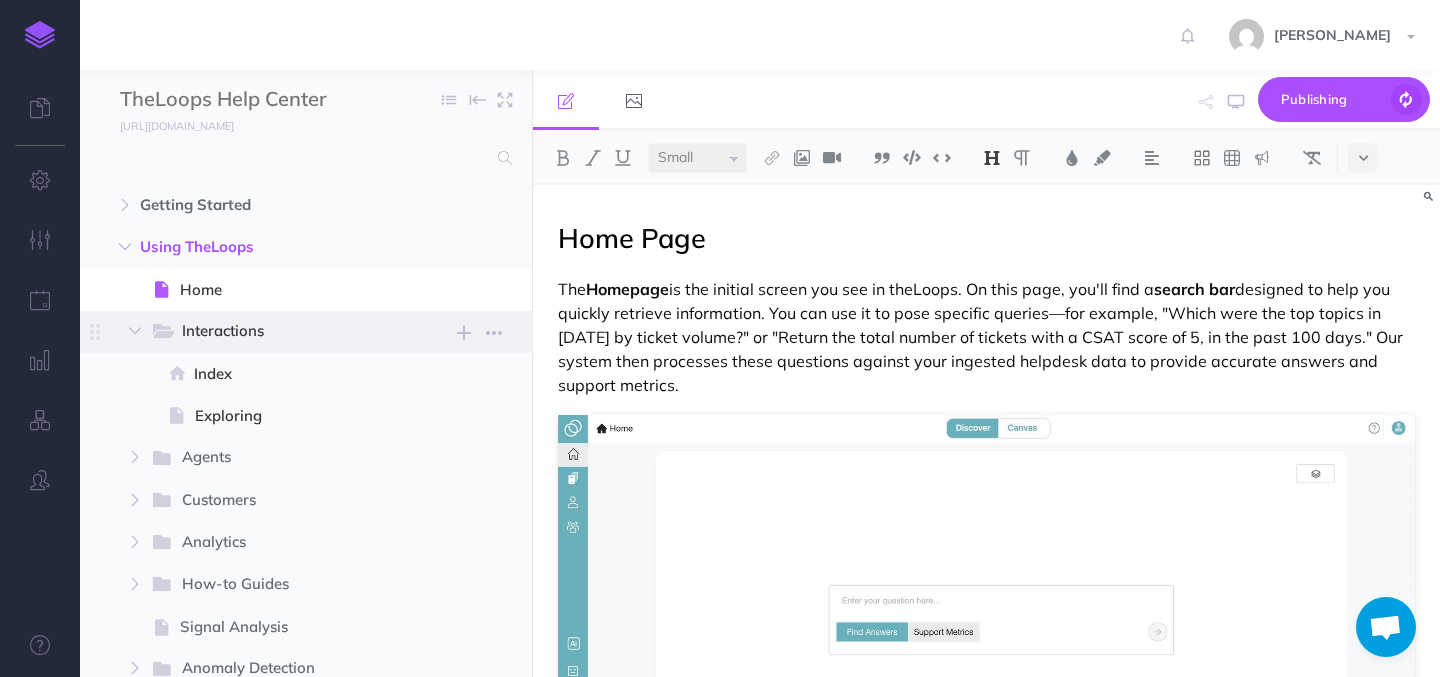 click on "Interactions" at bounding box center (282, 332) 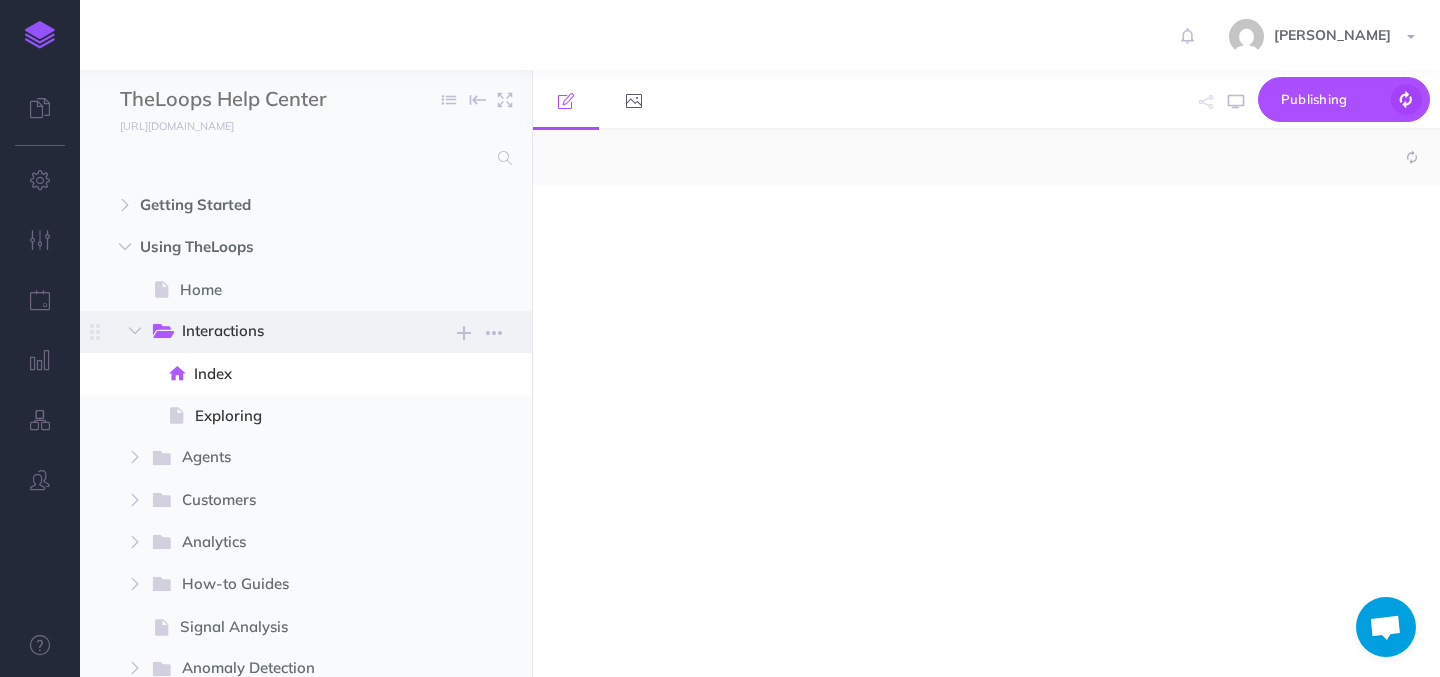 select on "null" 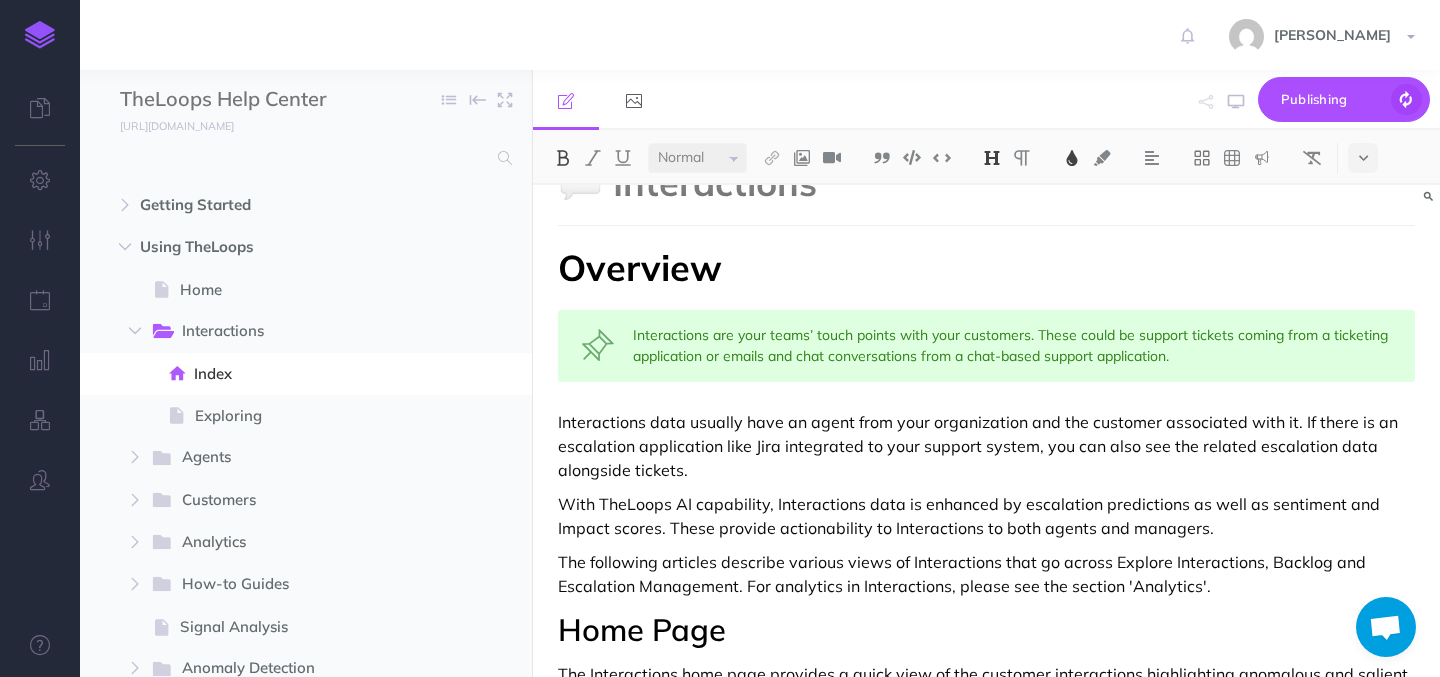 scroll, scrollTop: 34, scrollLeft: 0, axis: vertical 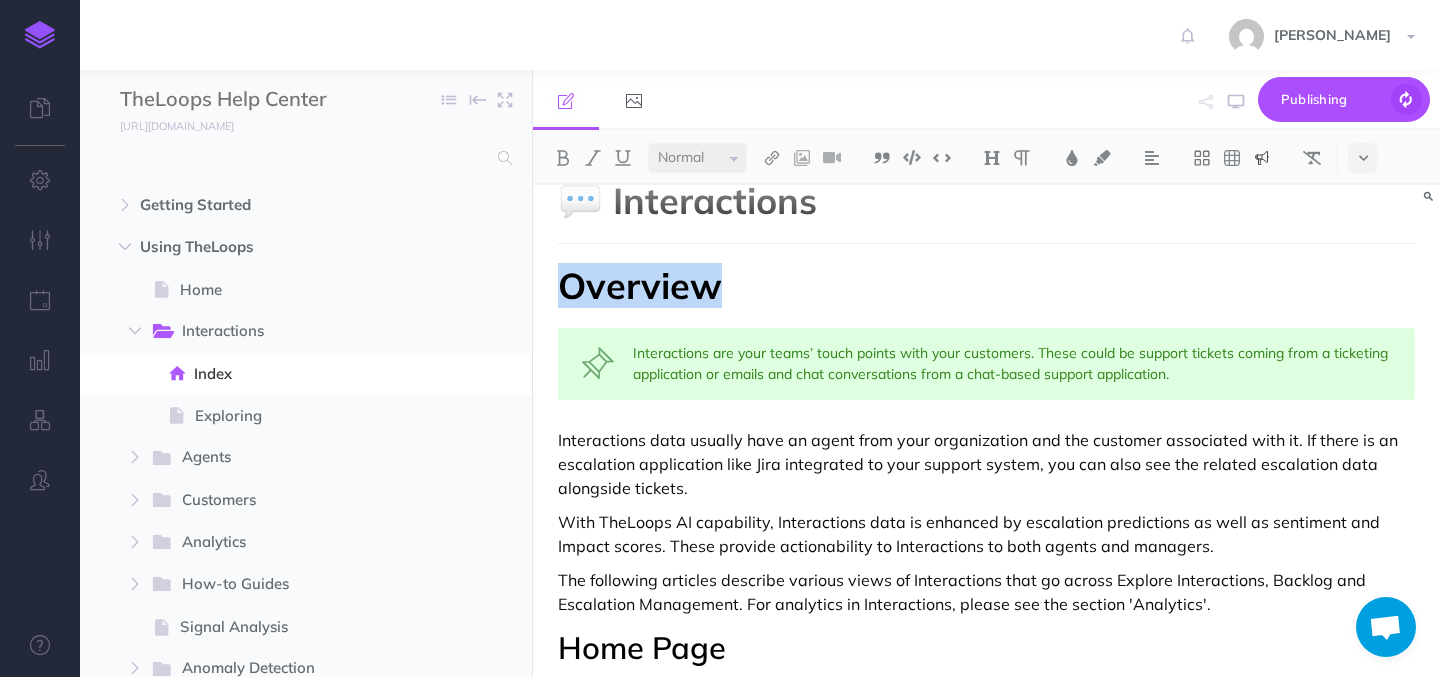 click on "Interactions are your teams’ touch points with your customers. These could be support tickets coming from a ticketing application or emails and chat conversations from a chat-based support application." at bounding box center [986, 364] 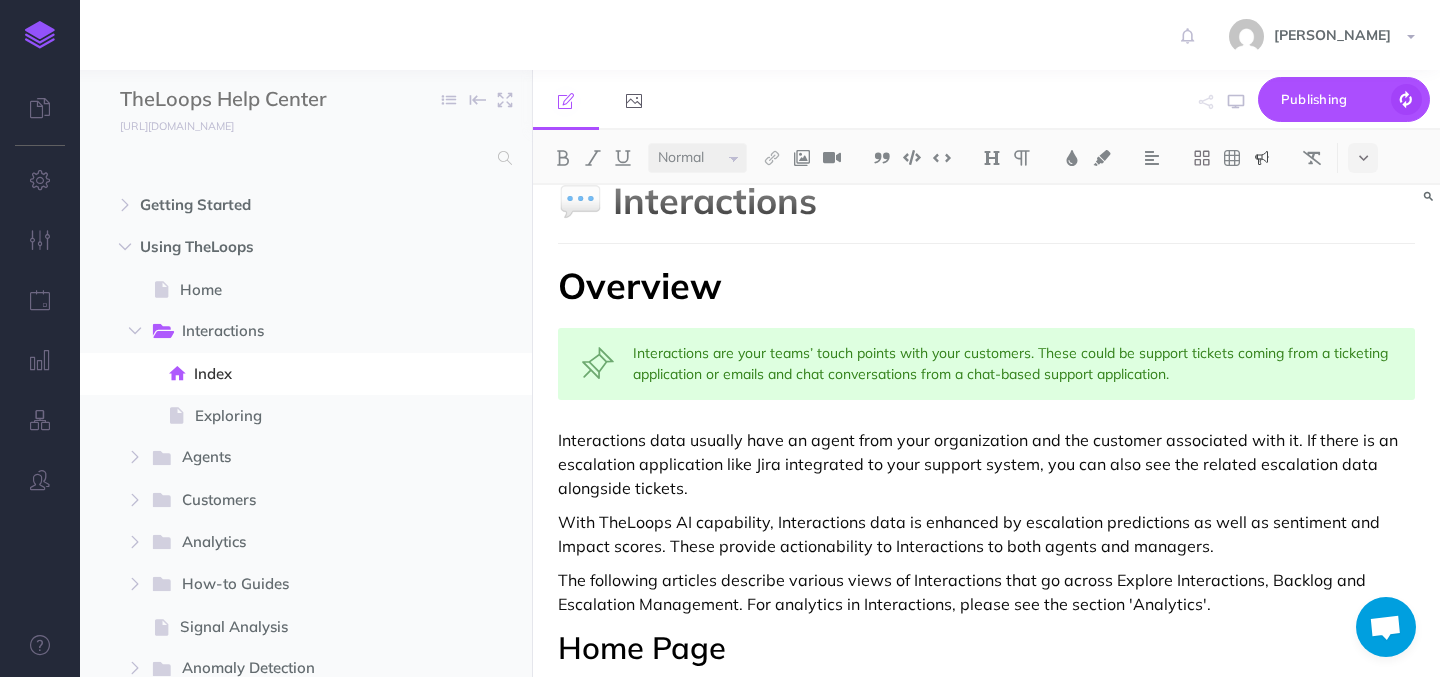 click on "Interactions are your teams’ touch points with your customers. These could be support tickets coming from a ticketing application or emails and chat conversations from a chat-based support application." at bounding box center (986, 364) 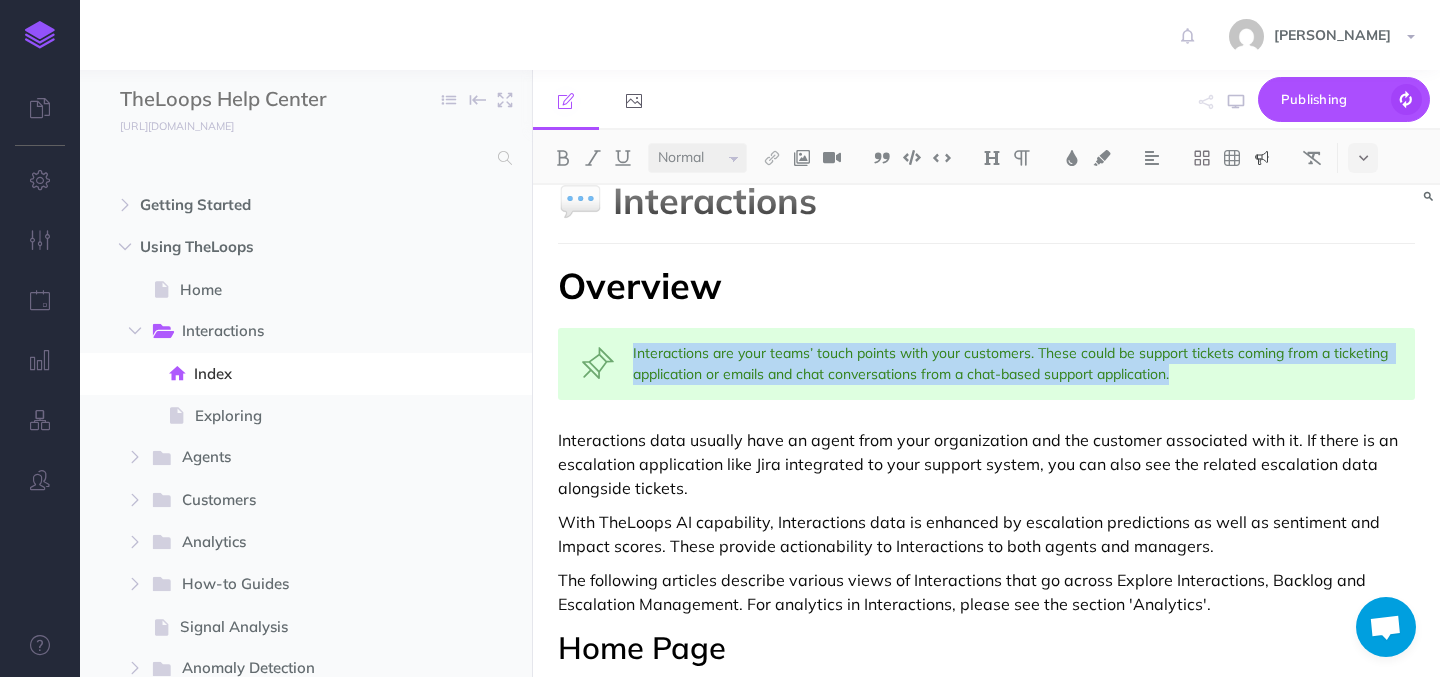 click on "Interactions are your teams’ touch points with your customers. These could be support tickets coming from a ticketing application or emails and chat conversations from a chat-based support application." at bounding box center [986, 364] 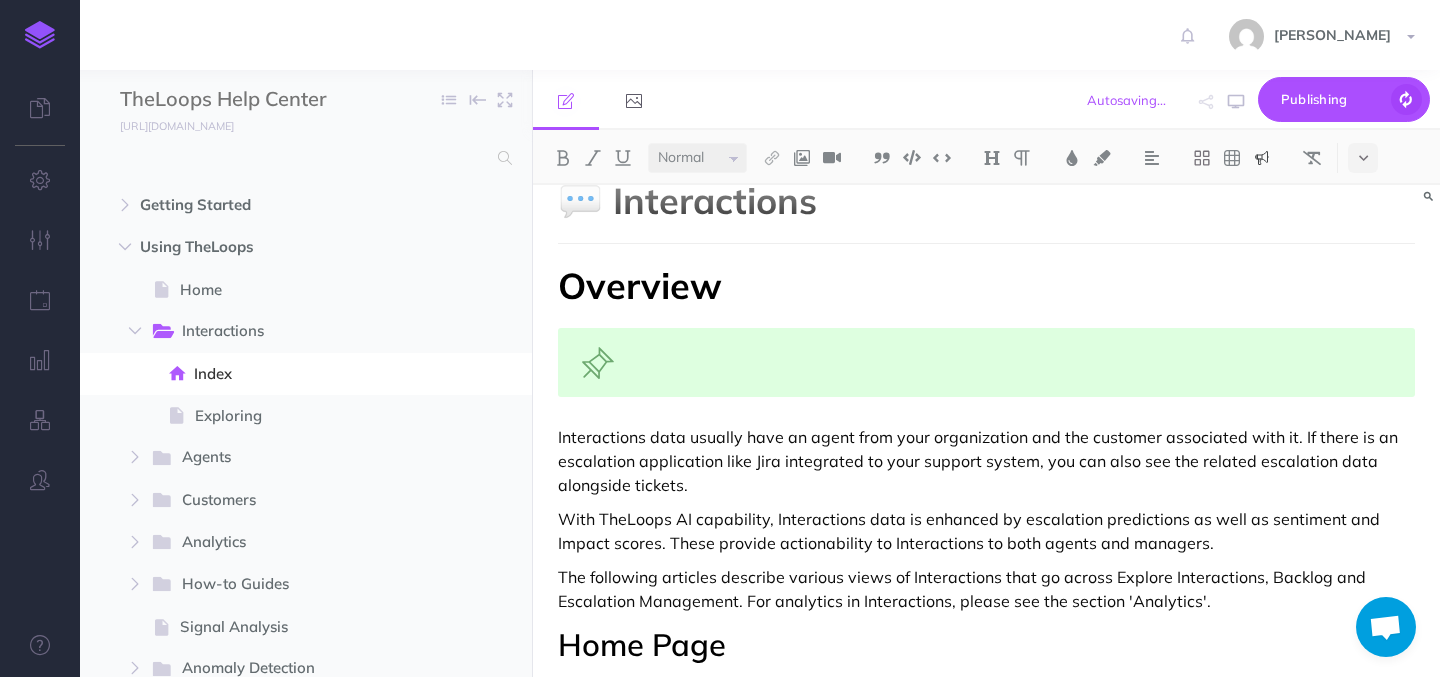 click on "Overview" at bounding box center (640, 285) 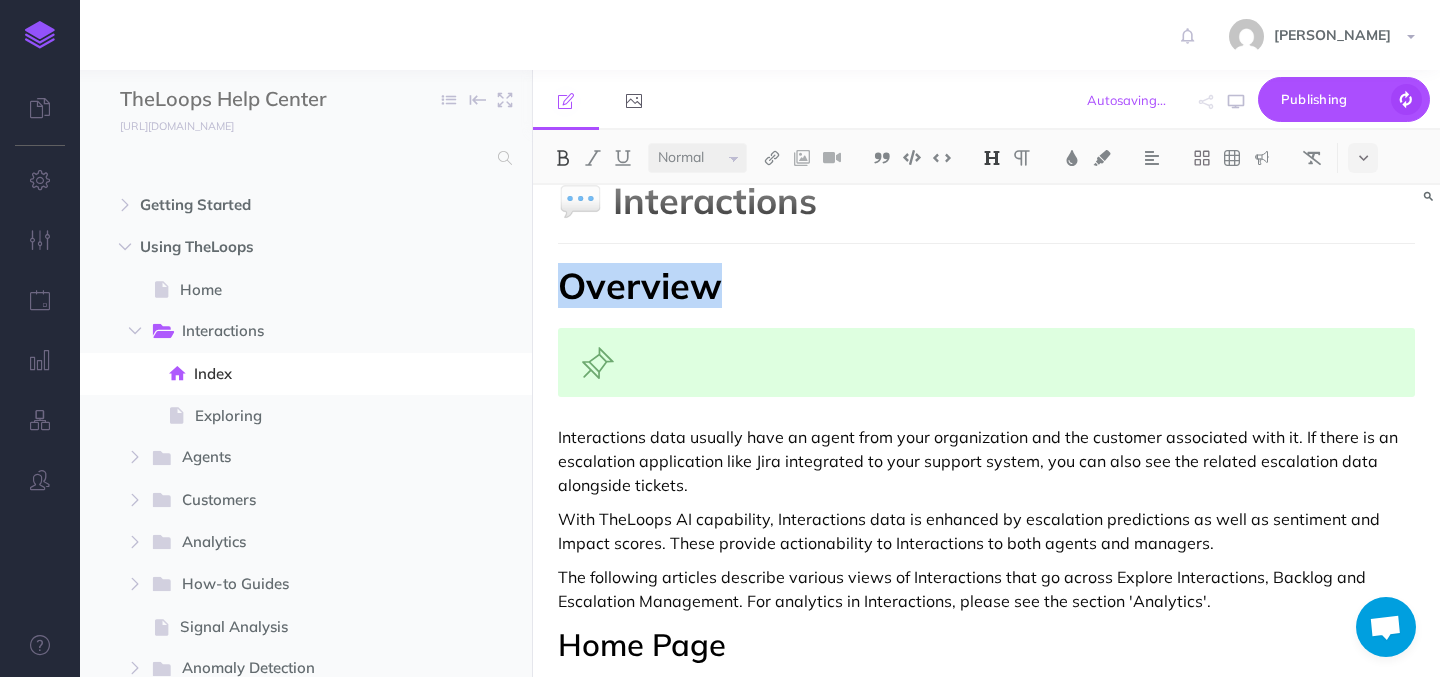 click on "Overview" at bounding box center [640, 285] 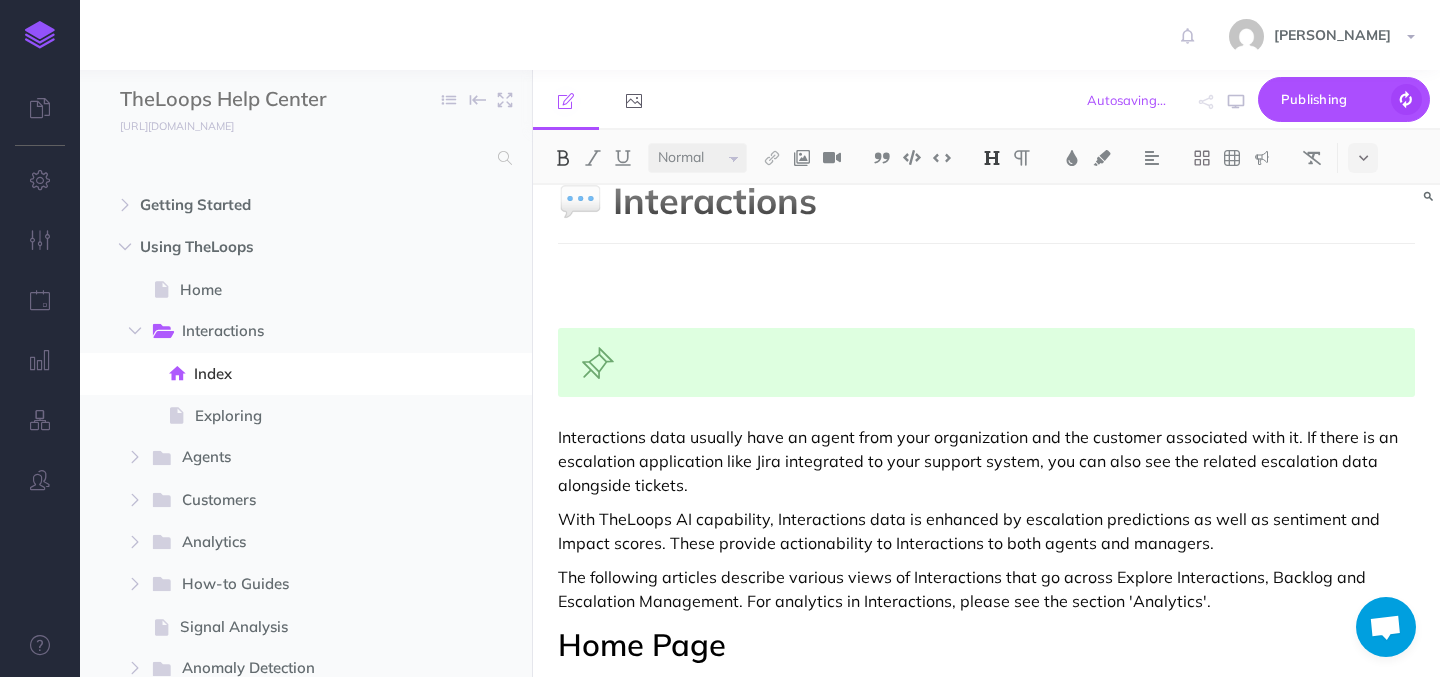 click at bounding box center [986, 362] 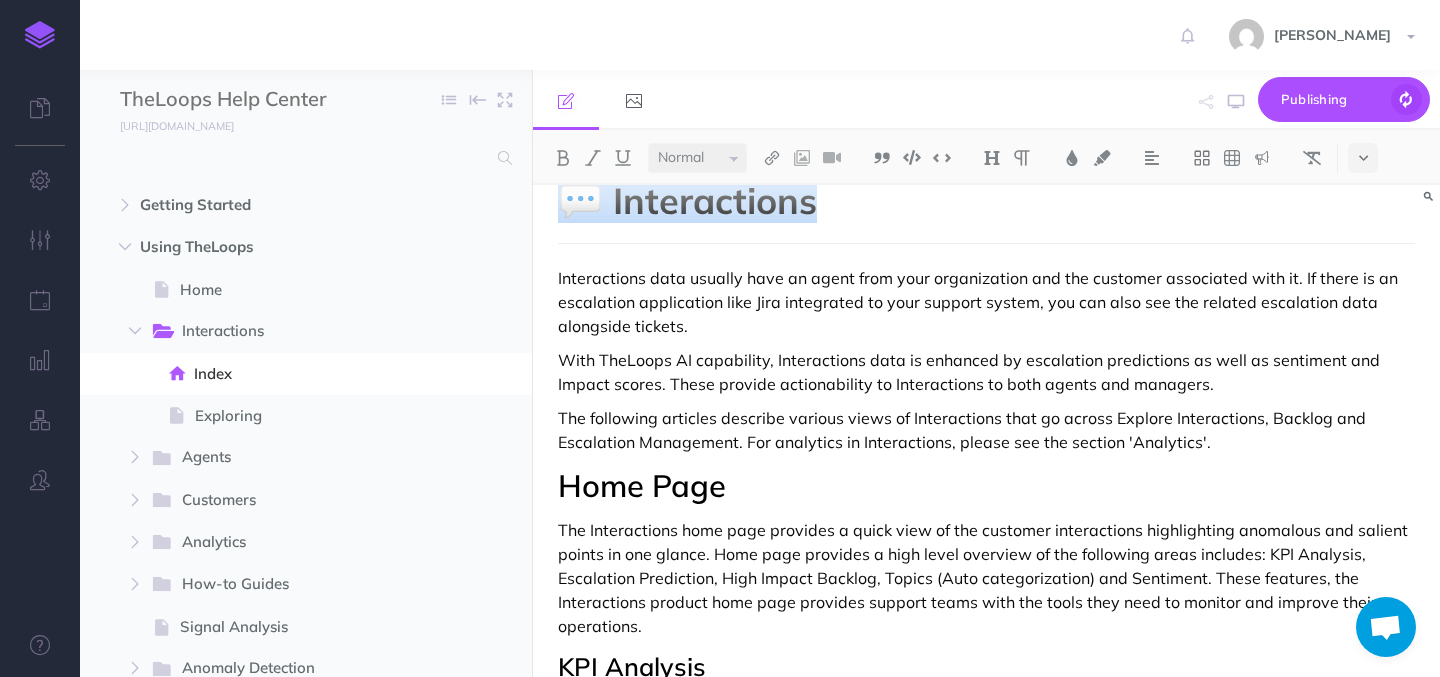 scroll, scrollTop: 0, scrollLeft: 0, axis: both 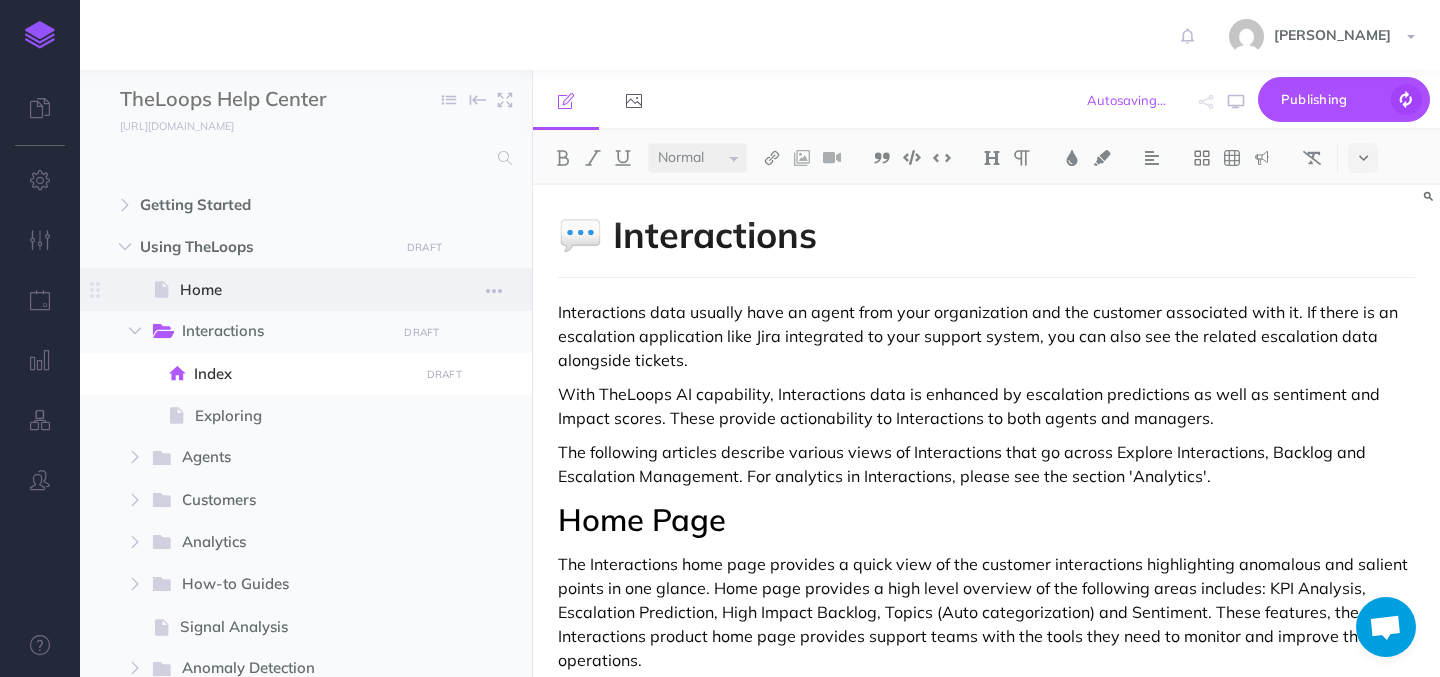 click on "Home" at bounding box center [296, 290] 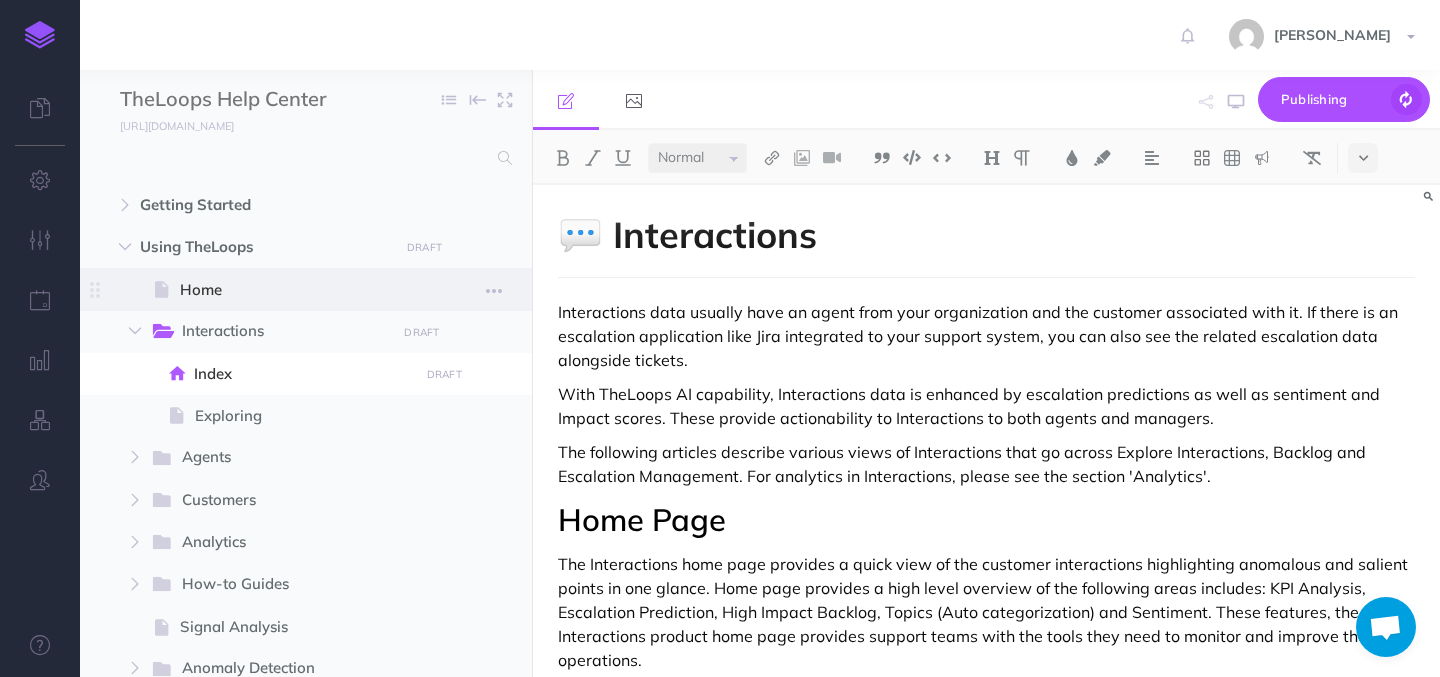 click on "Home" at bounding box center (296, 290) 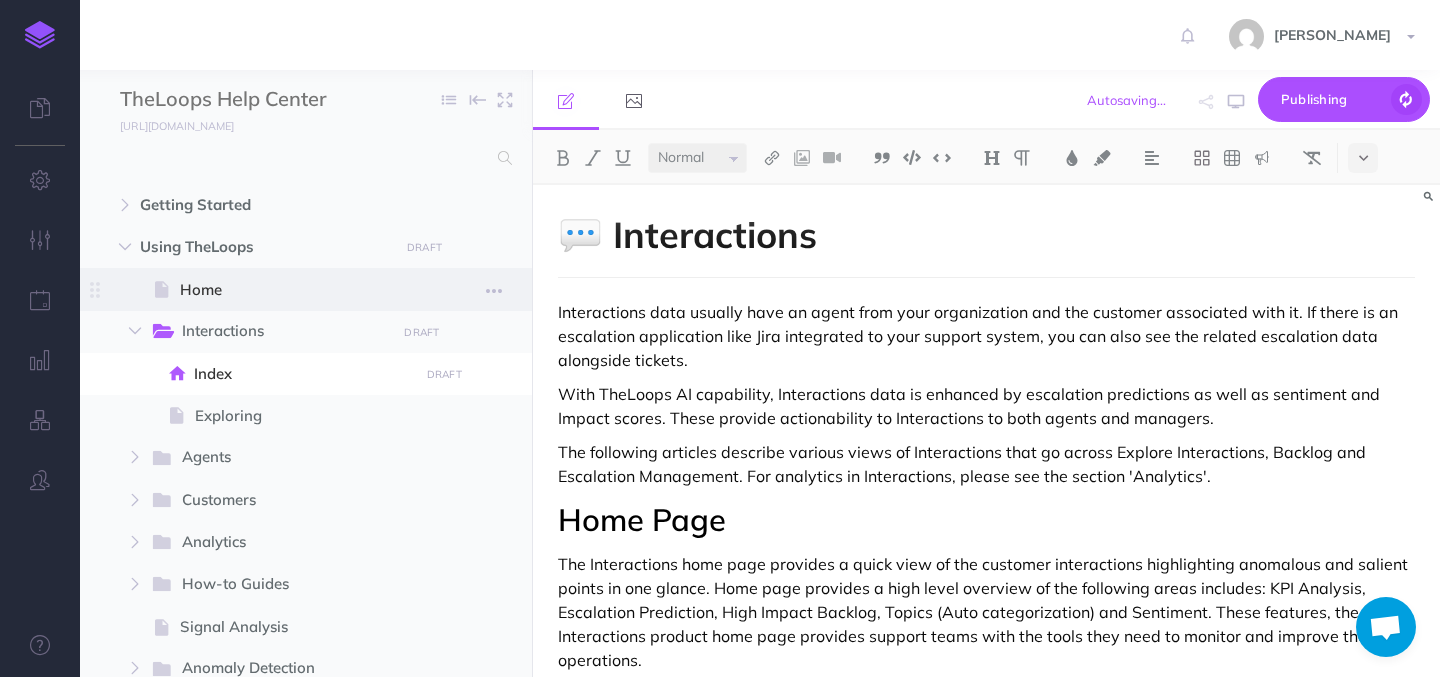 click on "Home" at bounding box center (296, 290) 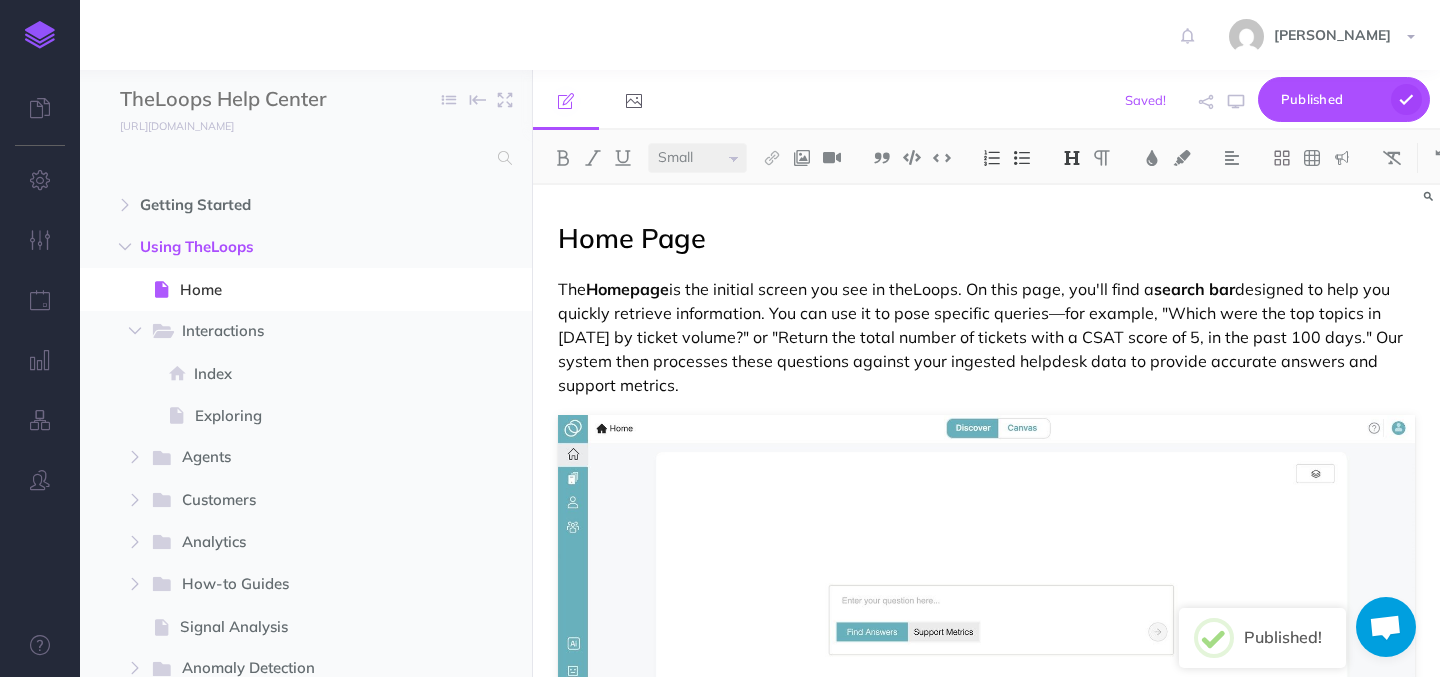 click on "Home Page" at bounding box center [632, 238] 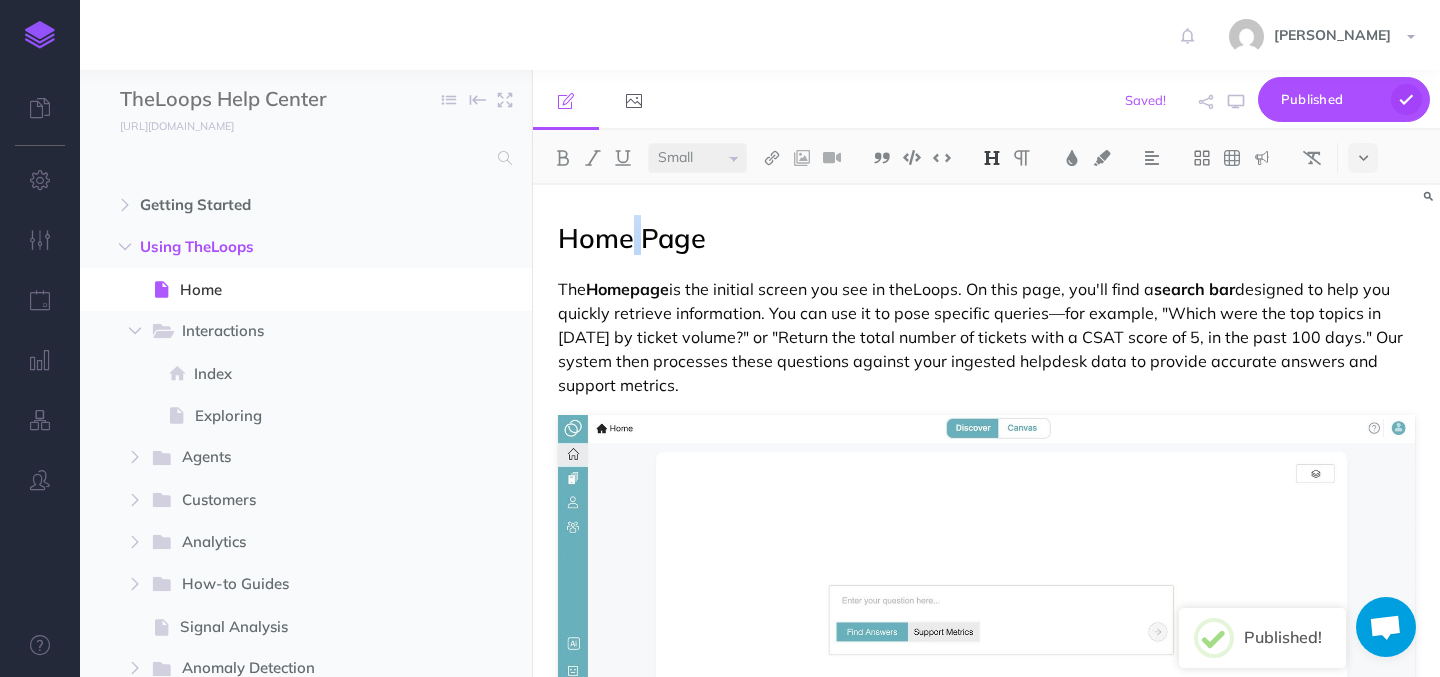 click on "Home Page" at bounding box center [632, 238] 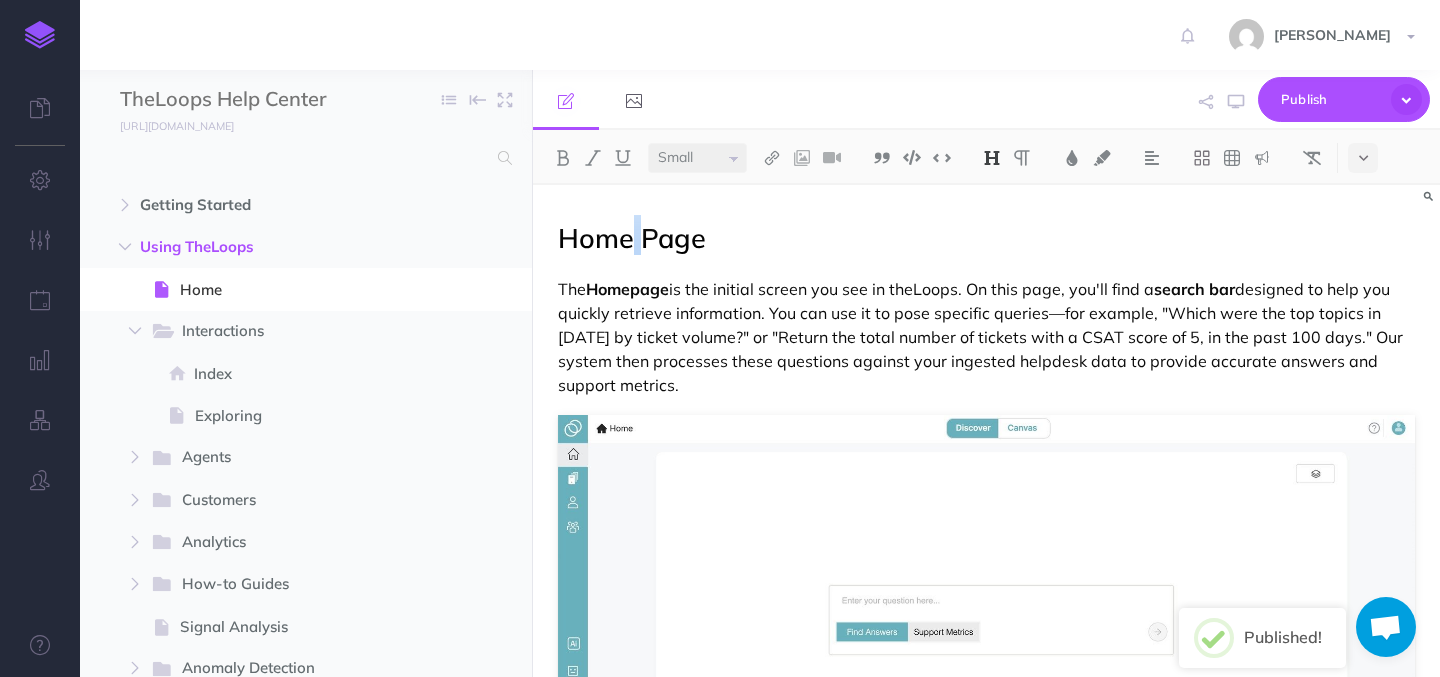 click on "Home Page" at bounding box center (632, 238) 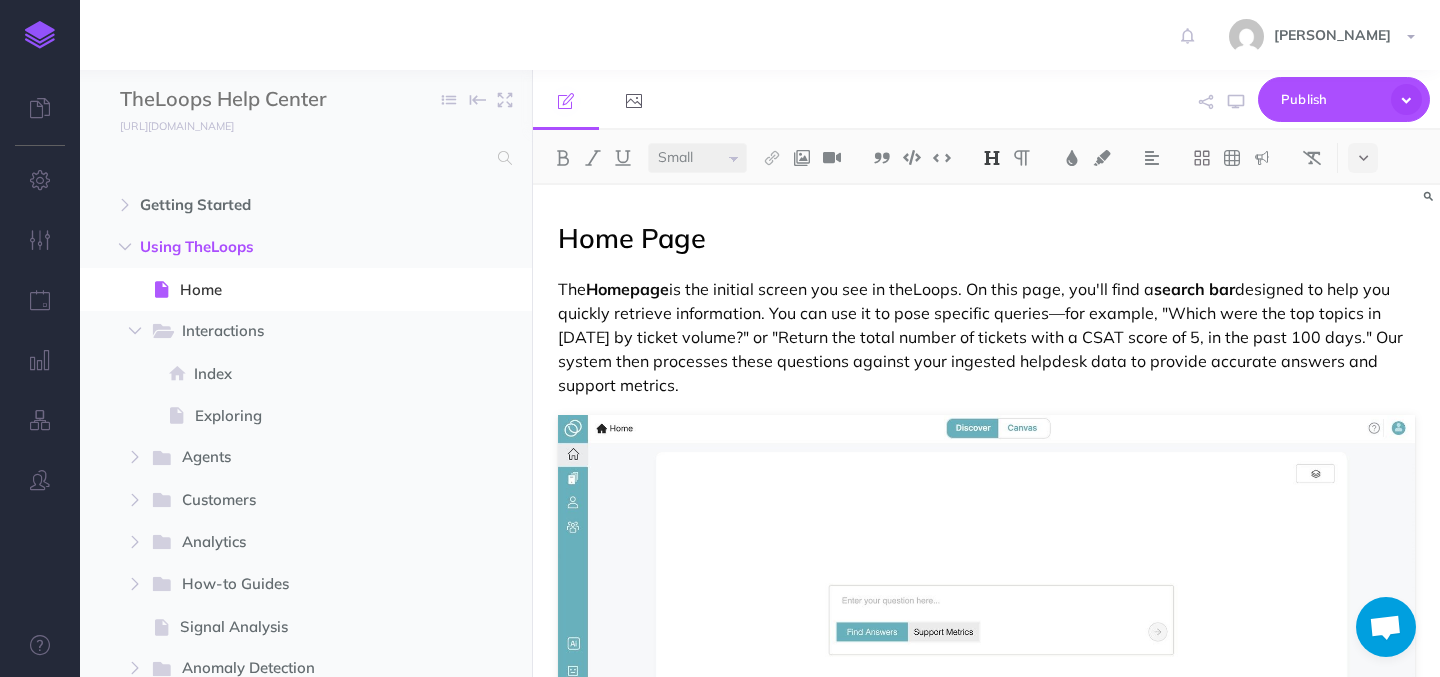 click at bounding box center (992, 158) 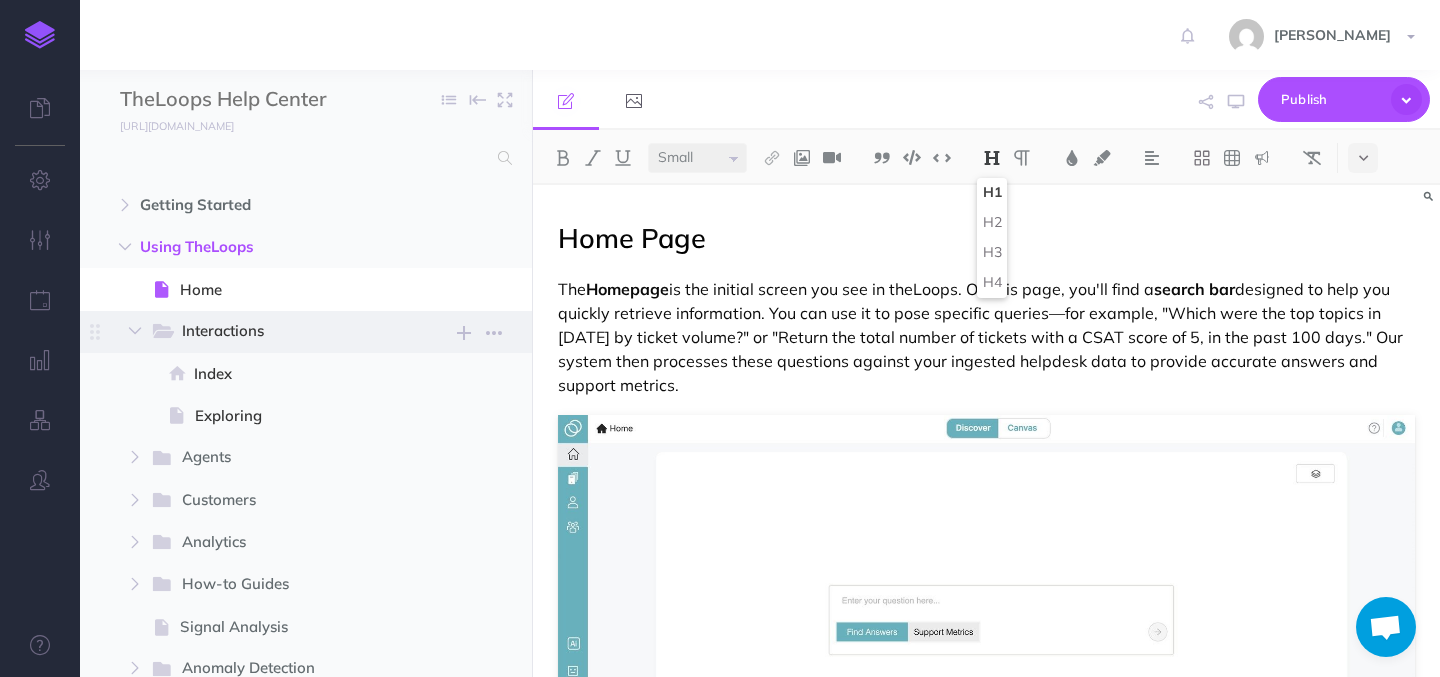 click on "Interactions" at bounding box center [282, 332] 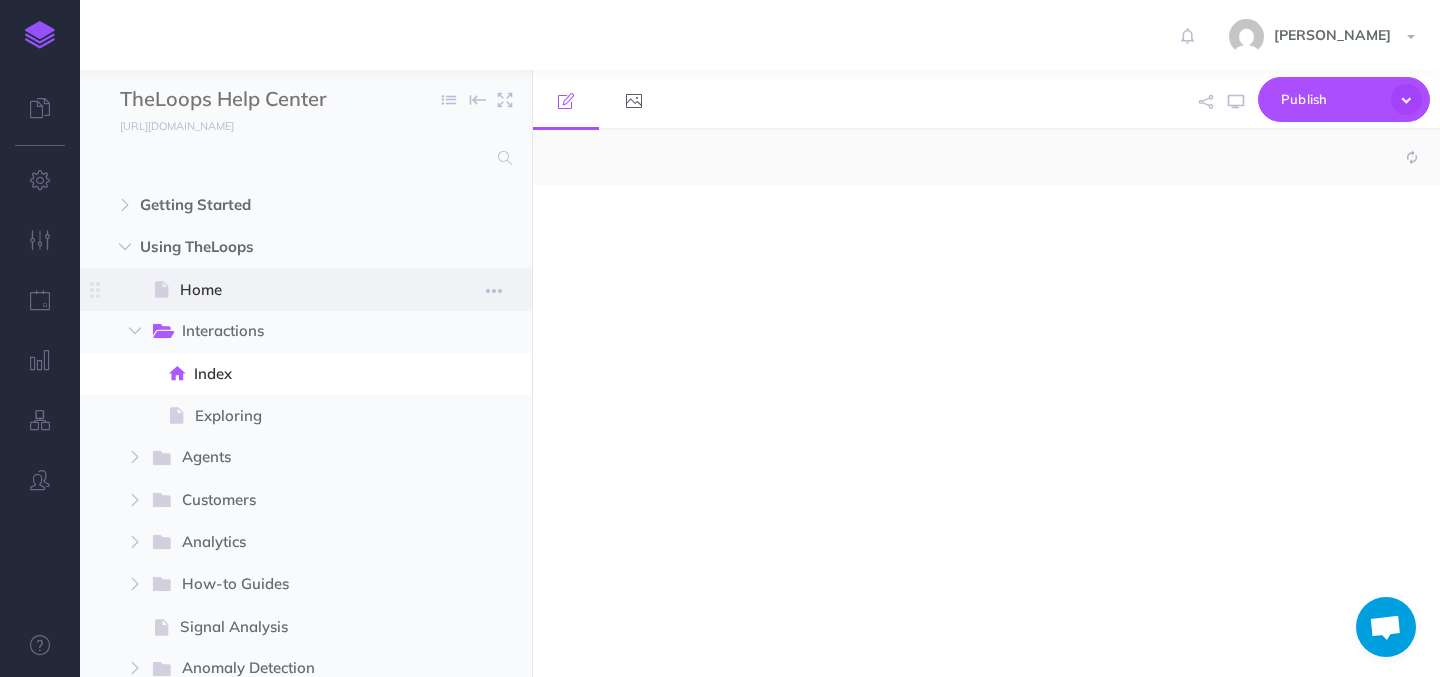 select on "null" 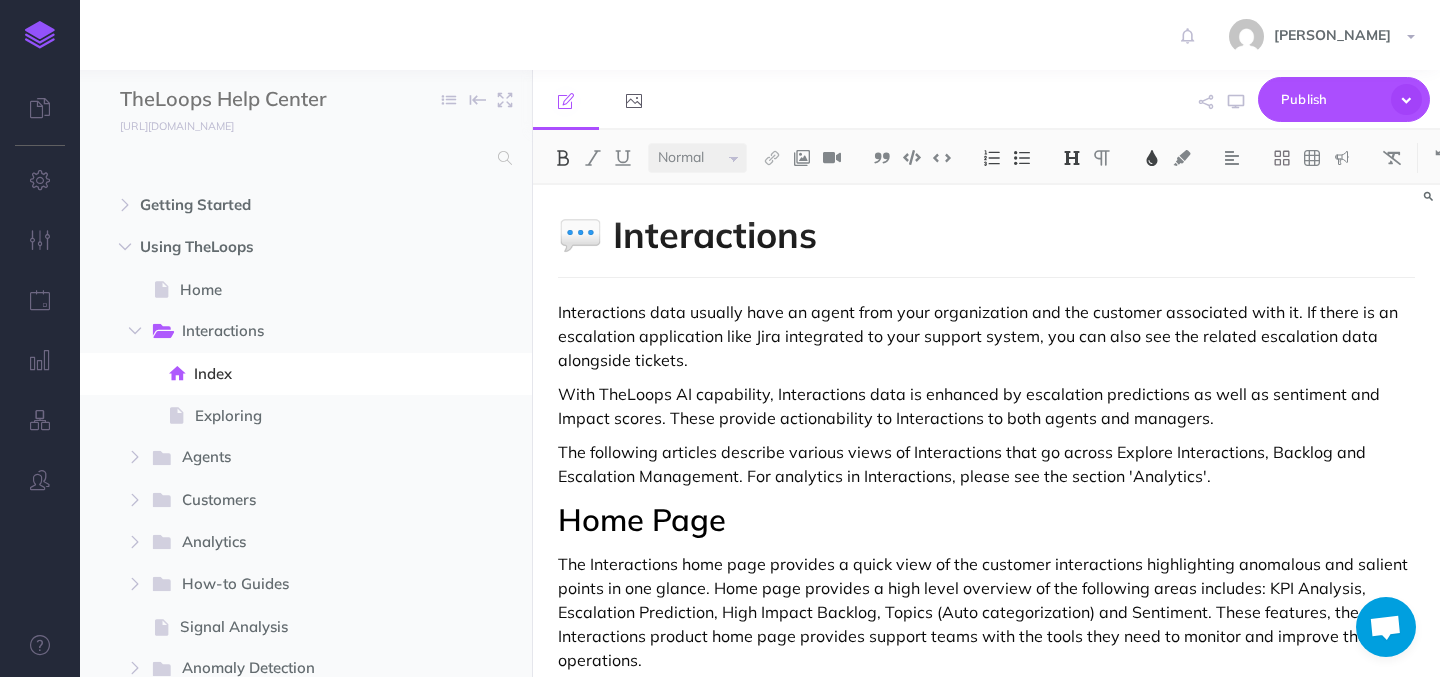 click on "💬 Interactions" at bounding box center (687, 234) 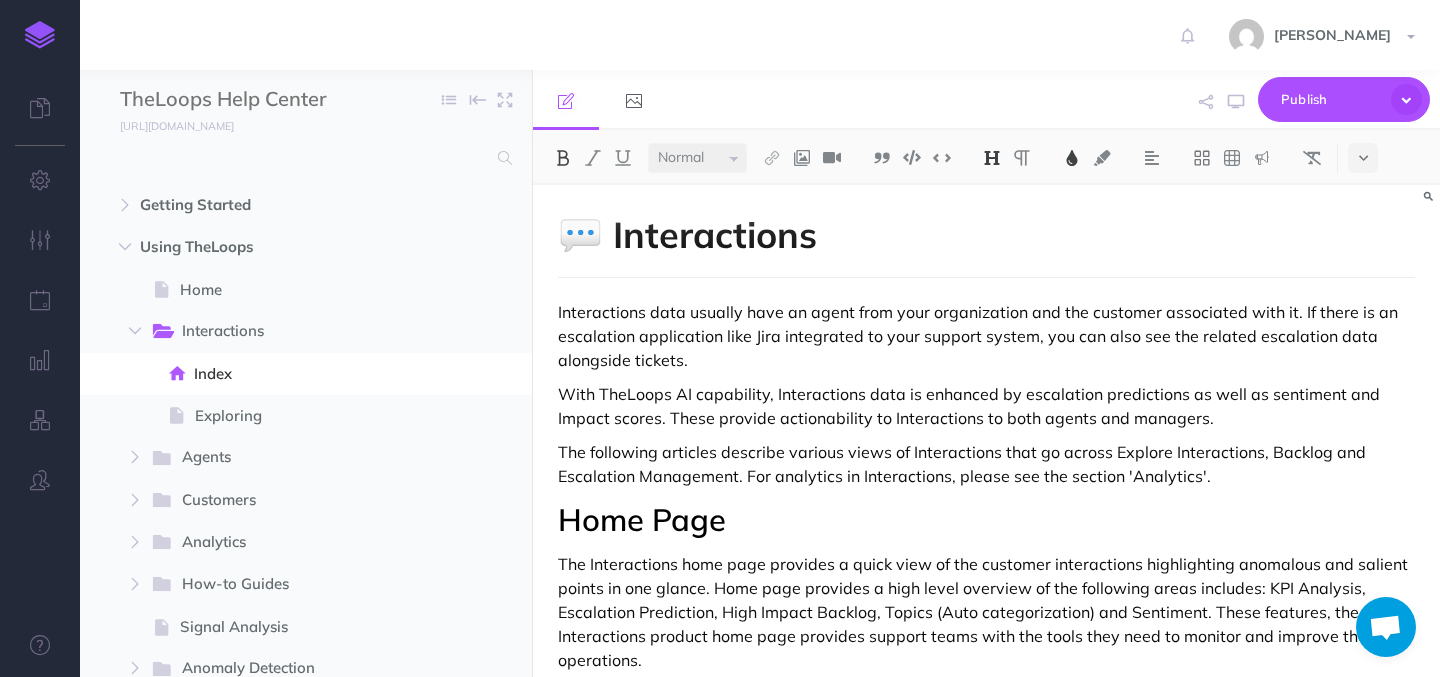 type 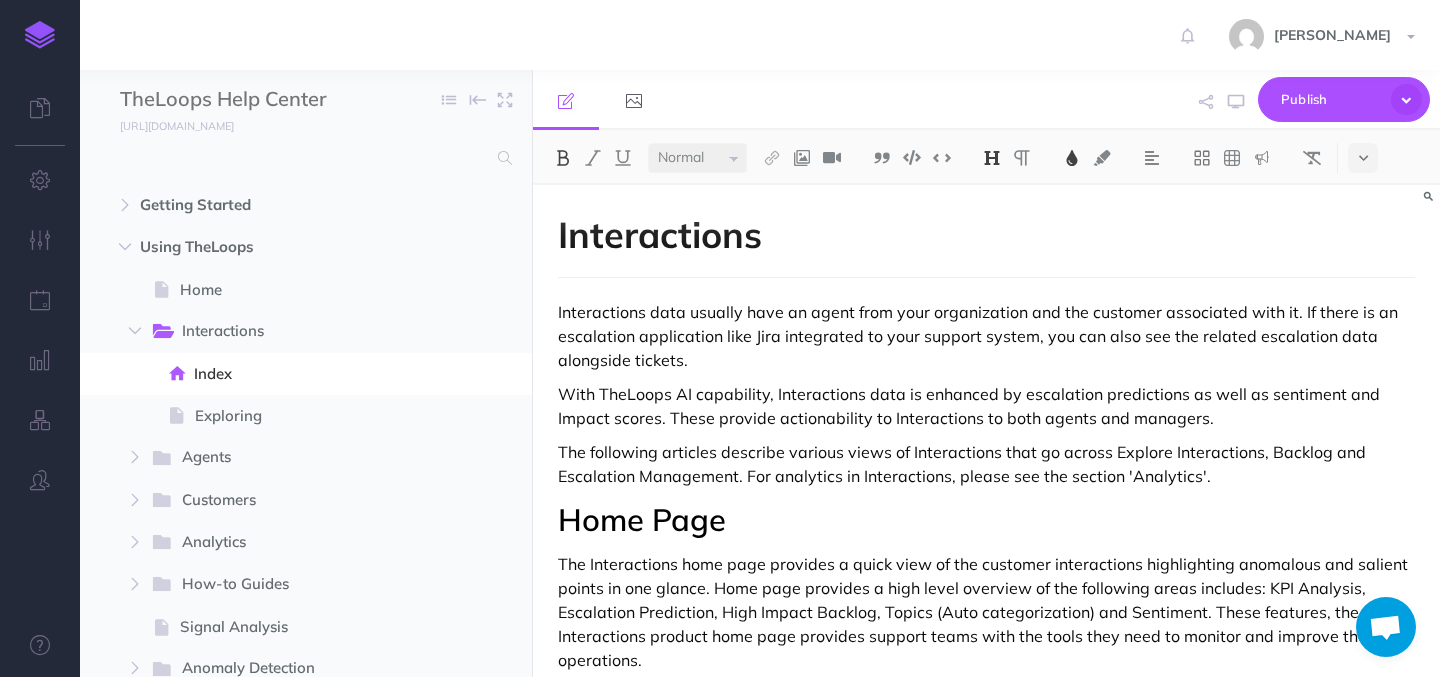 click on "Interactions" at bounding box center (660, 234) 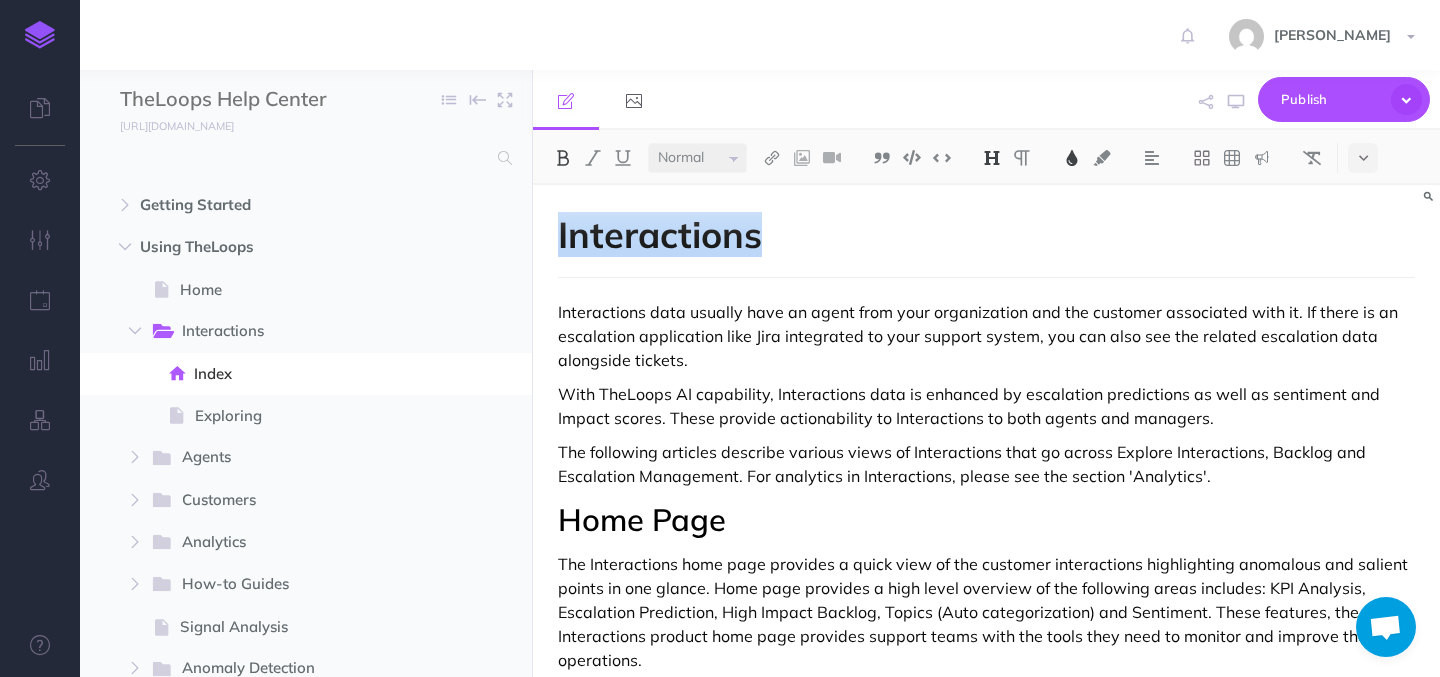 click on "Interactions" at bounding box center (660, 234) 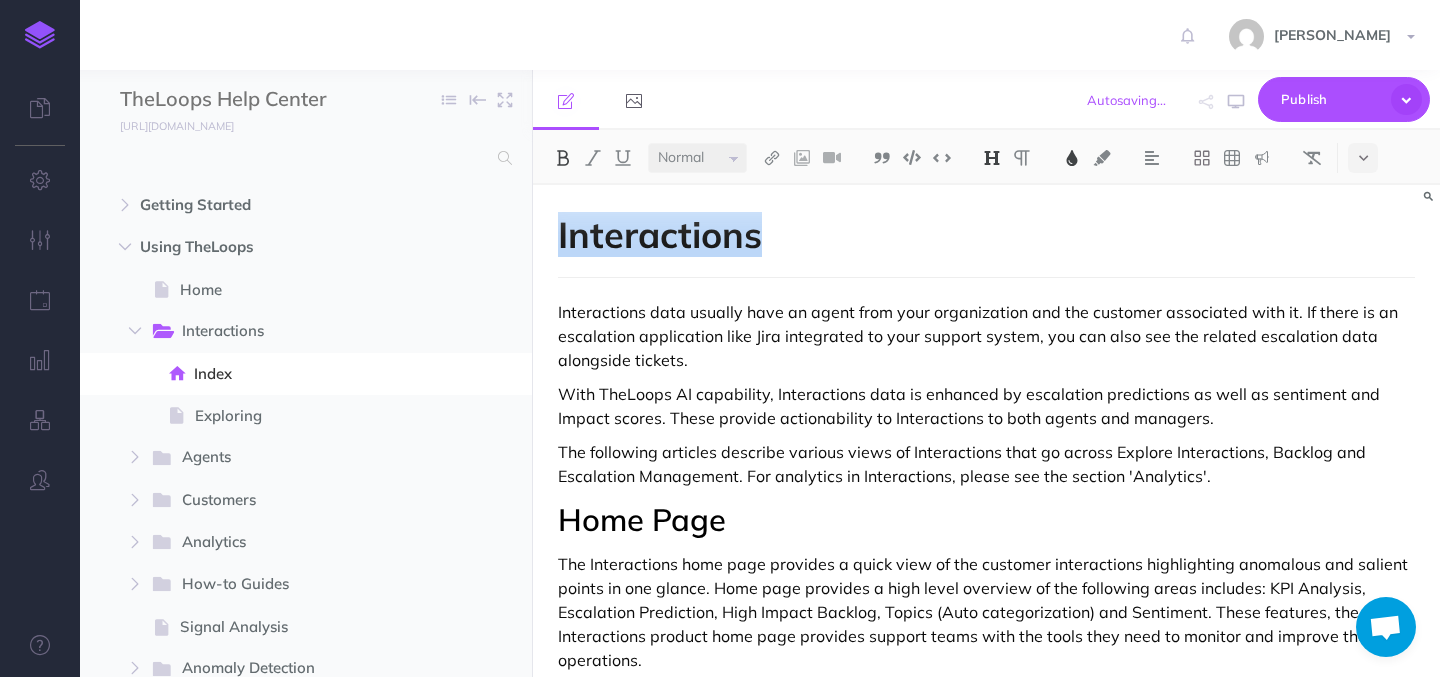 click at bounding box center (992, 158) 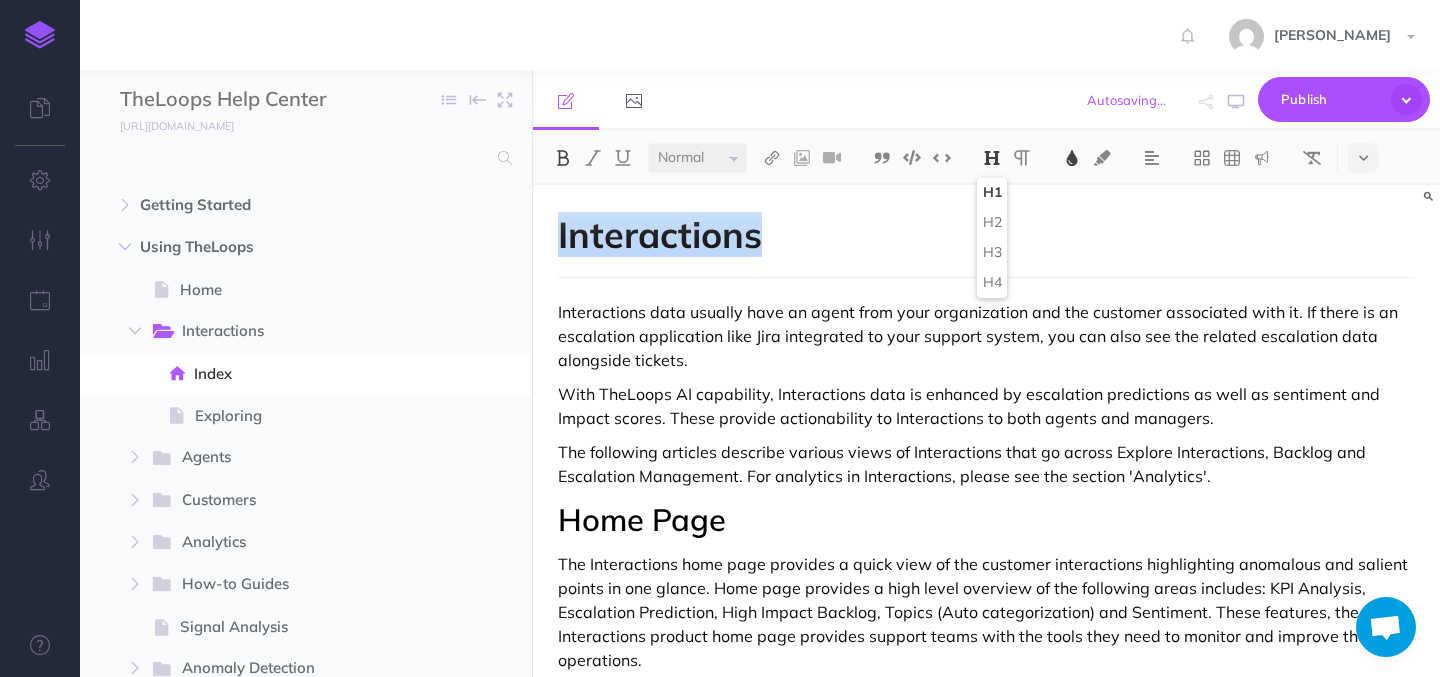 click on "H1" at bounding box center [992, 193] 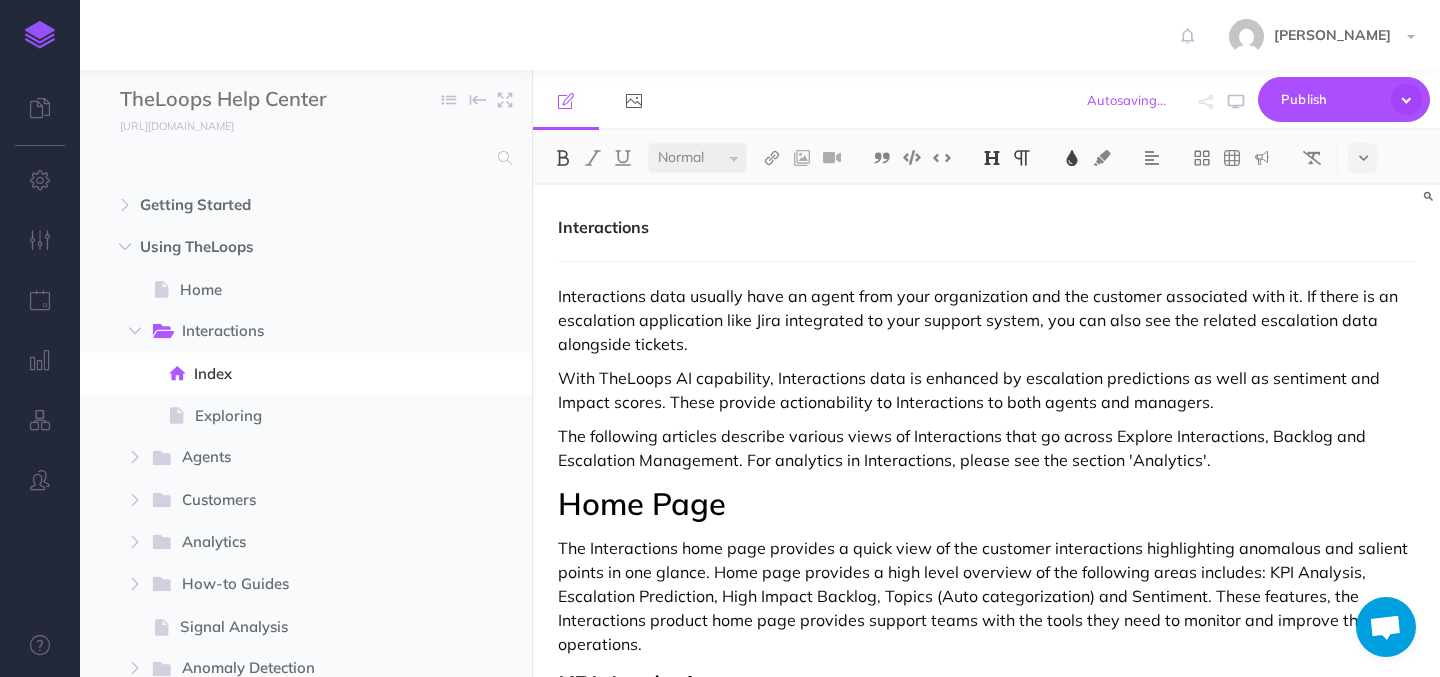 click at bounding box center (992, 158) 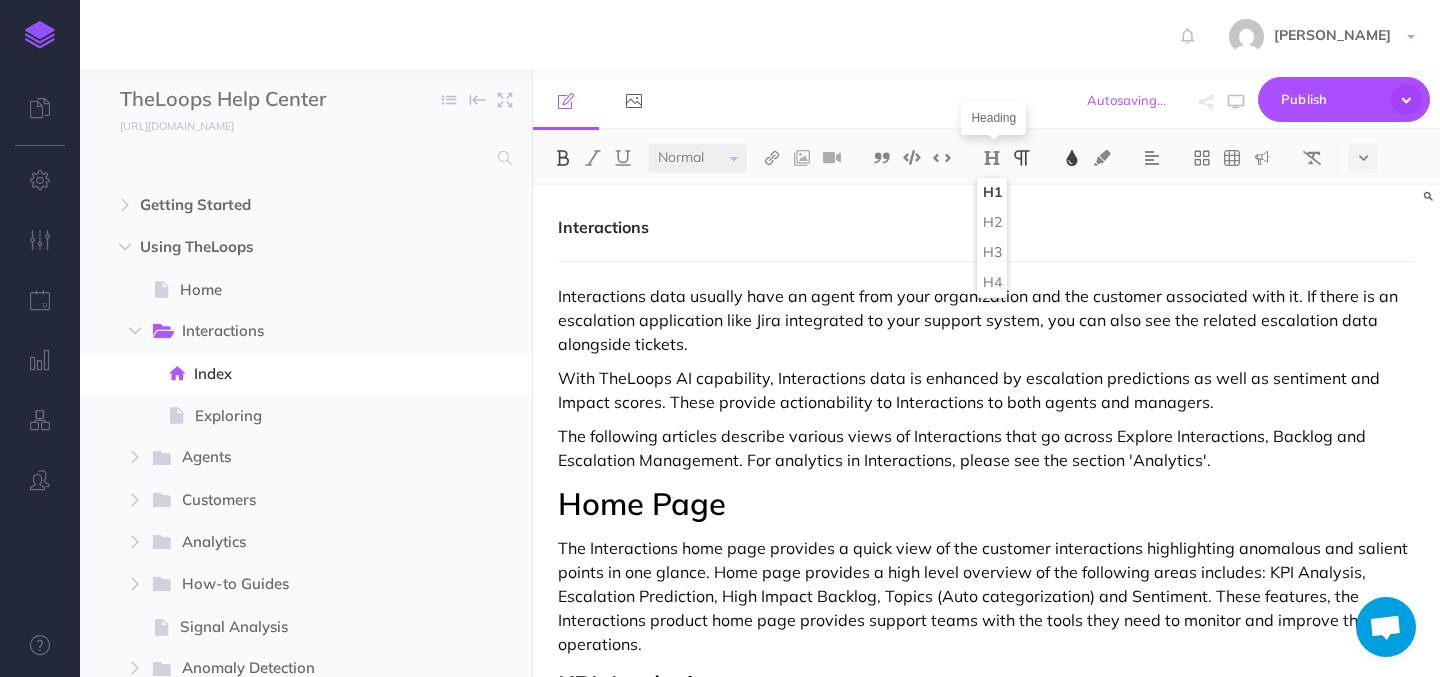 click on "H1" at bounding box center [992, 193] 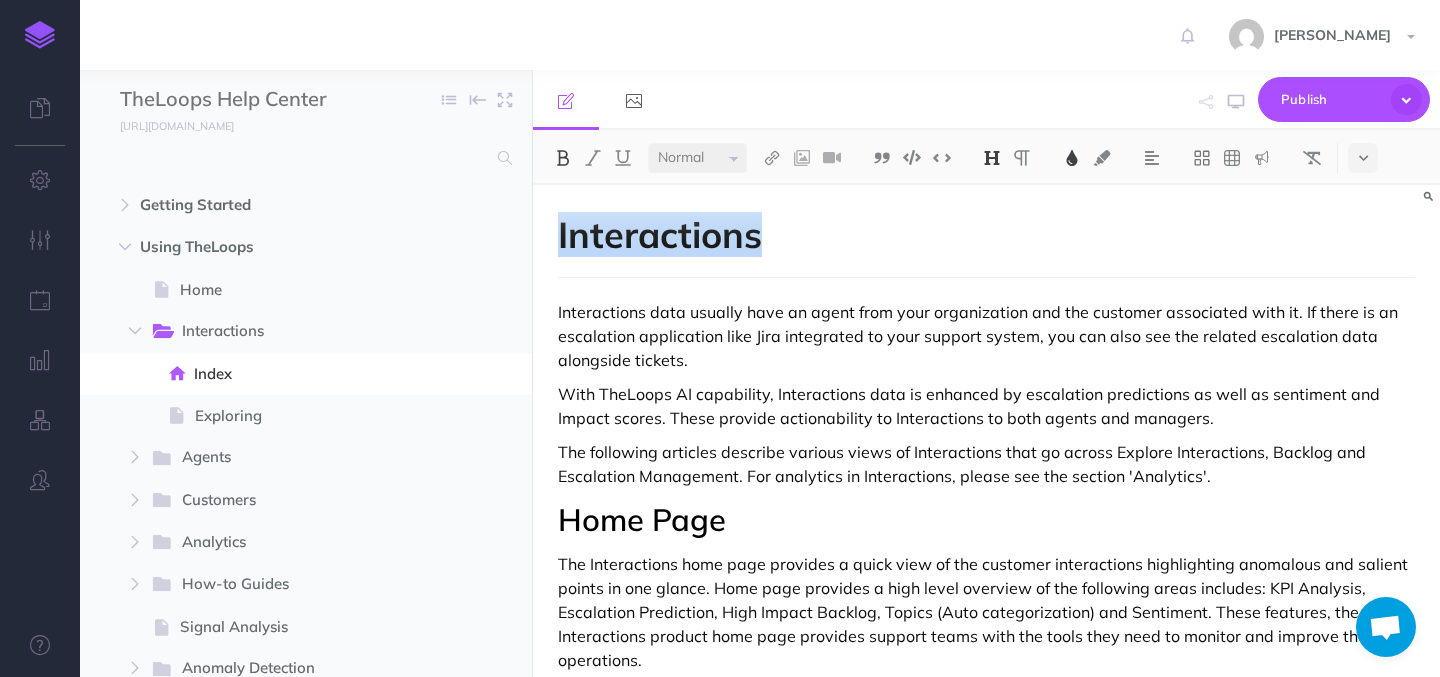 click on "Small   Normal   Large" at bounding box center (697, 158) 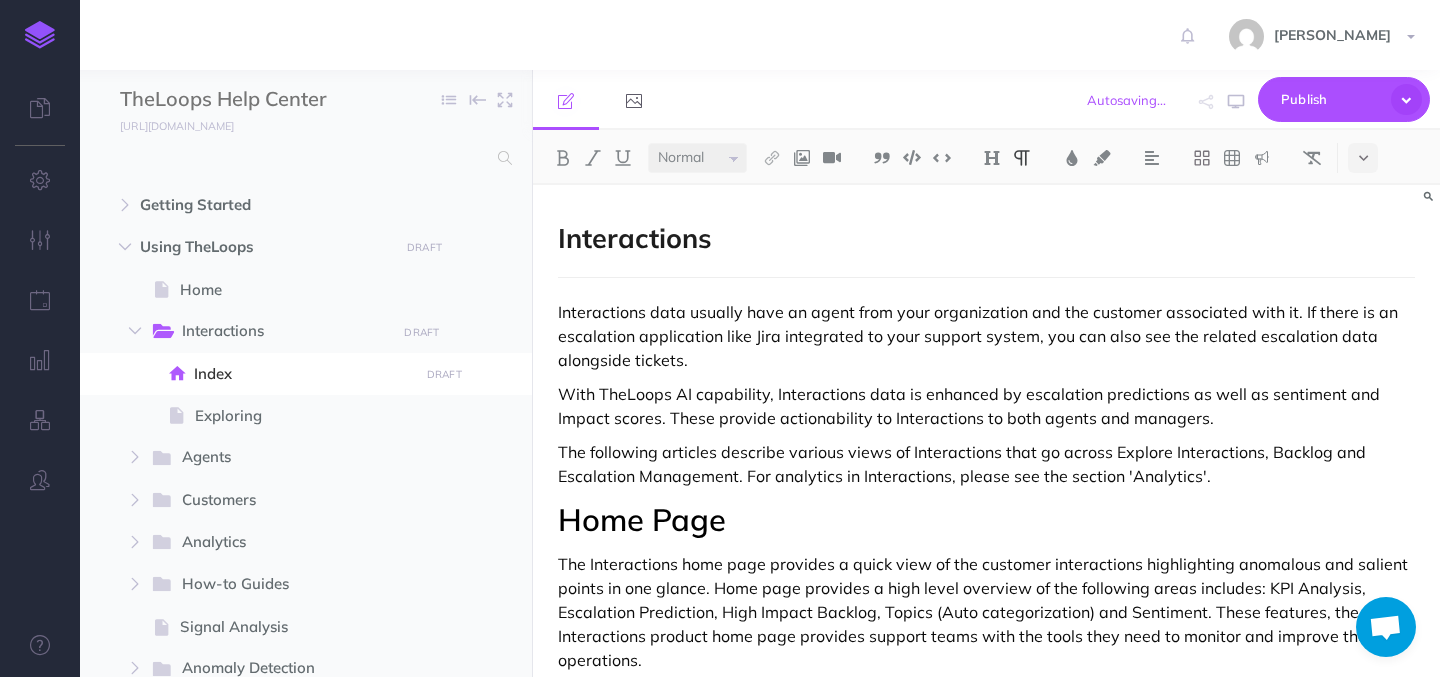 click on "Interactions Interactions data usually have an agent from your organization and the customer associated with it. If there is an escalation application like Jira integrated to your support system, you can also see the related escalation data alongside tickets. With TheLoops AI capability, Interactions data is enhanced by escalation predictions as well as sentiment and Impact scores. These provide actionability to Interactions to both agents and managers. The following articles describe various views of Interactions that go across Explore Interactions, Backlog and Escalation Management. For analytics in Interactions, please see the section 'Analytics'. Home Page KPI Analysis The KPI Analysis feature displays all relevant KPIs related to support operations. Users can view metrics such as response time, ticket volume, and more. The feature provides a detailed view of each KPI, including historical data, trends, and the ability to drill down to specific time periods.                           Escalation Prediction" at bounding box center [986, 1395] 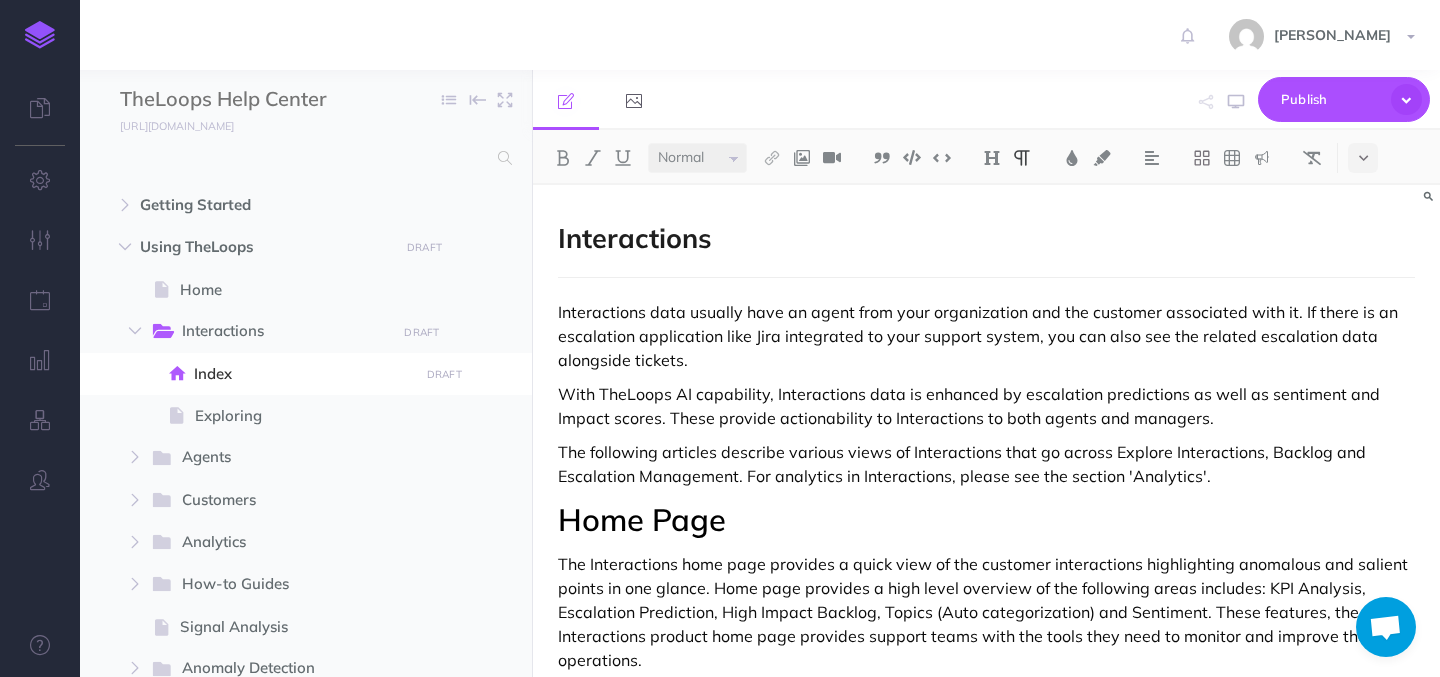 click on "Interactions Interactions data usually have an agent from your organization and the customer associated with it. If there is an escalation application like Jira integrated to your support system, you can also see the related escalation data alongside tickets. With TheLoops AI capability, Interactions data is enhanced by escalation predictions as well as sentiment and Impact scores. These provide actionability to Interactions to both agents and managers. The following articles describe various views of Interactions that go across Explore Interactions, Backlog and Escalation Management. For analytics in Interactions, please see the section 'Analytics'. Home Page KPI Analysis The KPI Analysis feature displays all relevant KPIs related to support operations. Users can view metrics such as response time, ticket volume, and more. The feature provides a detailed view of each KPI, including historical data, trends, and the ability to drill down to specific time periods.                           Escalation Prediction" at bounding box center (986, 1395) 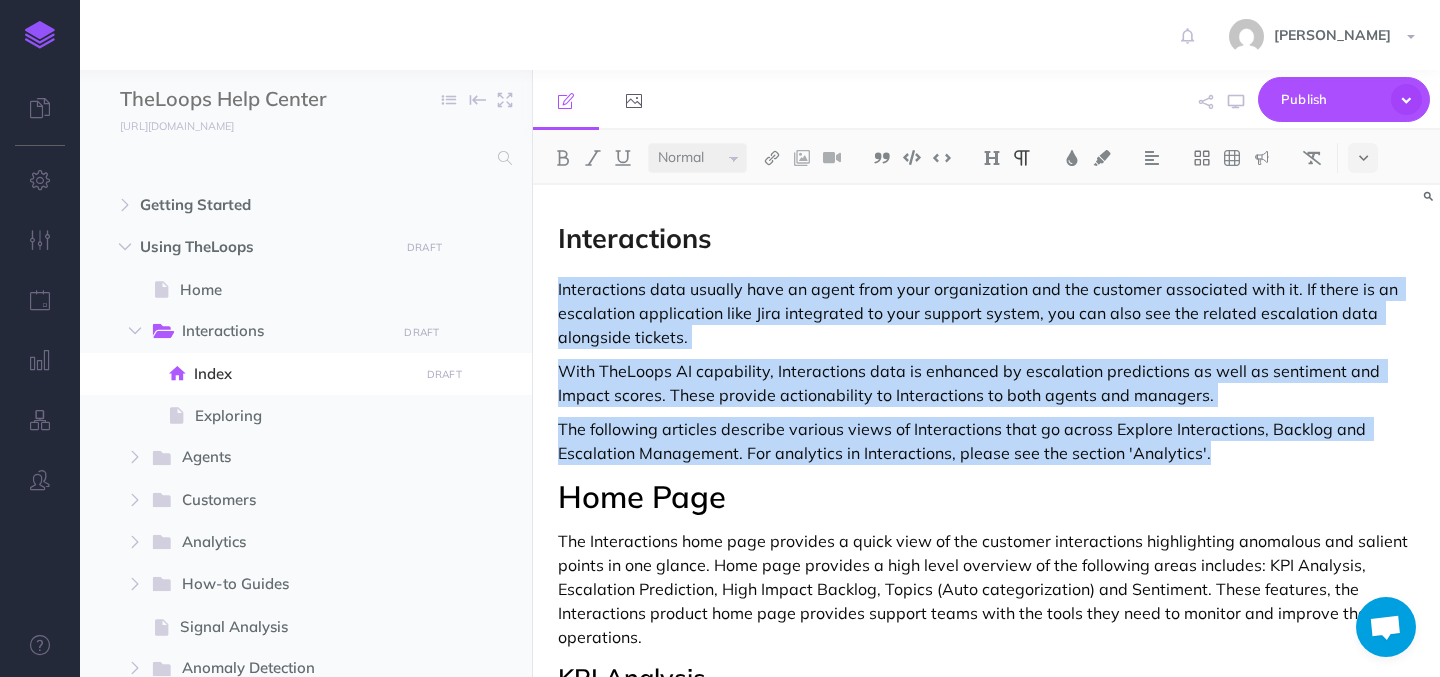 drag, startPoint x: 558, startPoint y: 289, endPoint x: 1241, endPoint y: 451, distance: 701.9494 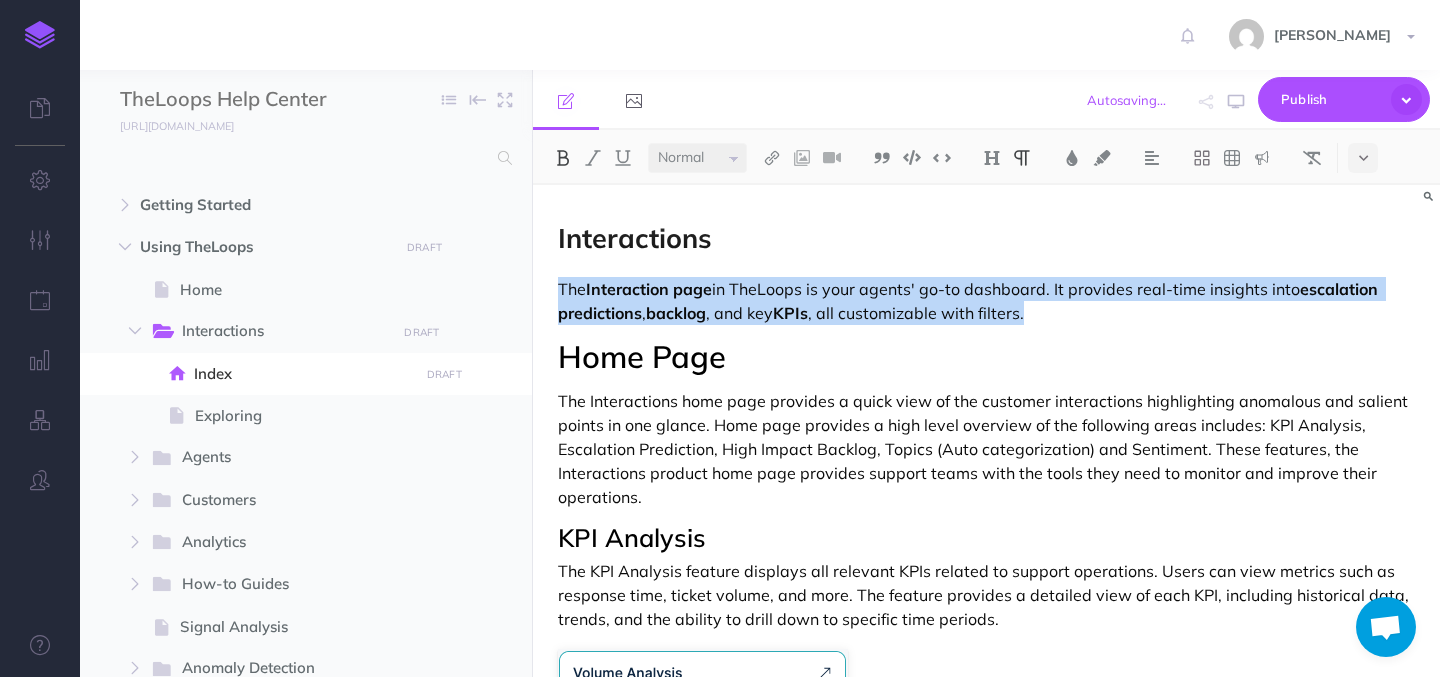 drag, startPoint x: 557, startPoint y: 287, endPoint x: 1064, endPoint y: 329, distance: 508.73666 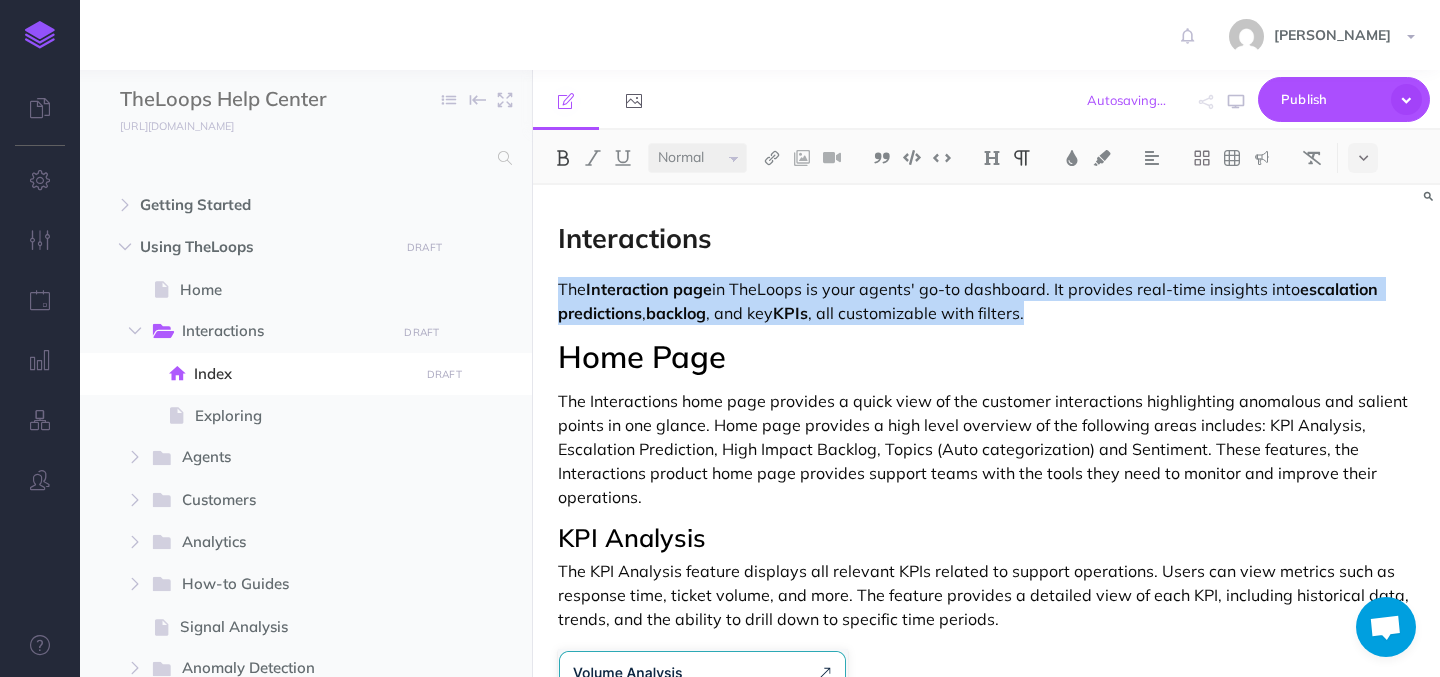 click at bounding box center [563, 158] 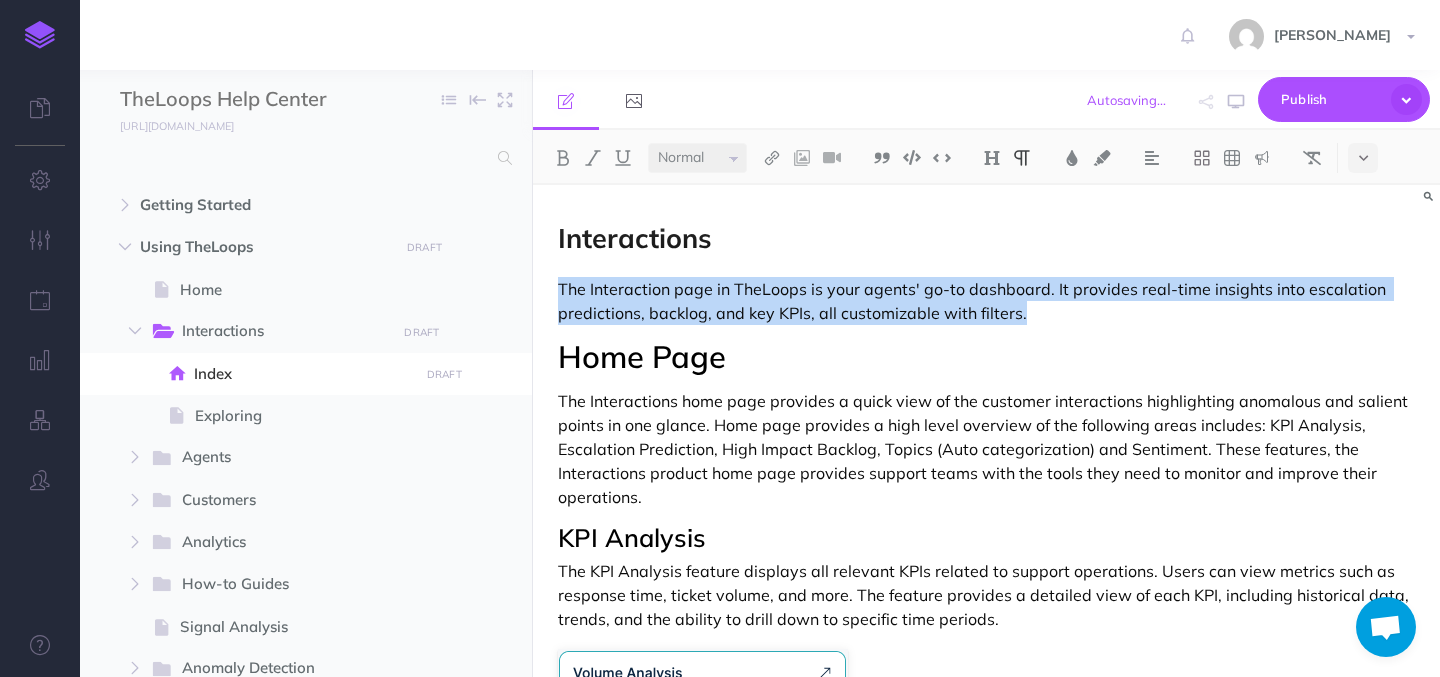 click on "Interactions The Interaction page in TheLoops is your agents' go-to dashboard. It provides real-time insights into escalation predictions, backlog, and key KPIs, all customizable with filters. Home Page The Interactions home page provides a quick view of the customer interactions highlighting anomalous and salient points in one glance. Home page provides a high level overview of the following areas includes: KPI Analysis, Escalation Prediction, High Impact Backlog, Topics (Auto categorization) and Sentiment. These features, the Interactions product home page provides support teams with the tools they need to monitor and improve their operations. KPI Analysis The KPI Analysis feature displays all relevant KPIs related to support operations. Users can view metrics such as response time, ticket volume, and more. The feature provides a detailed view of each KPI, including historical data, trends, and the ability to drill down to specific time periods.                           Escalation Prediction" at bounding box center (986, 1314) 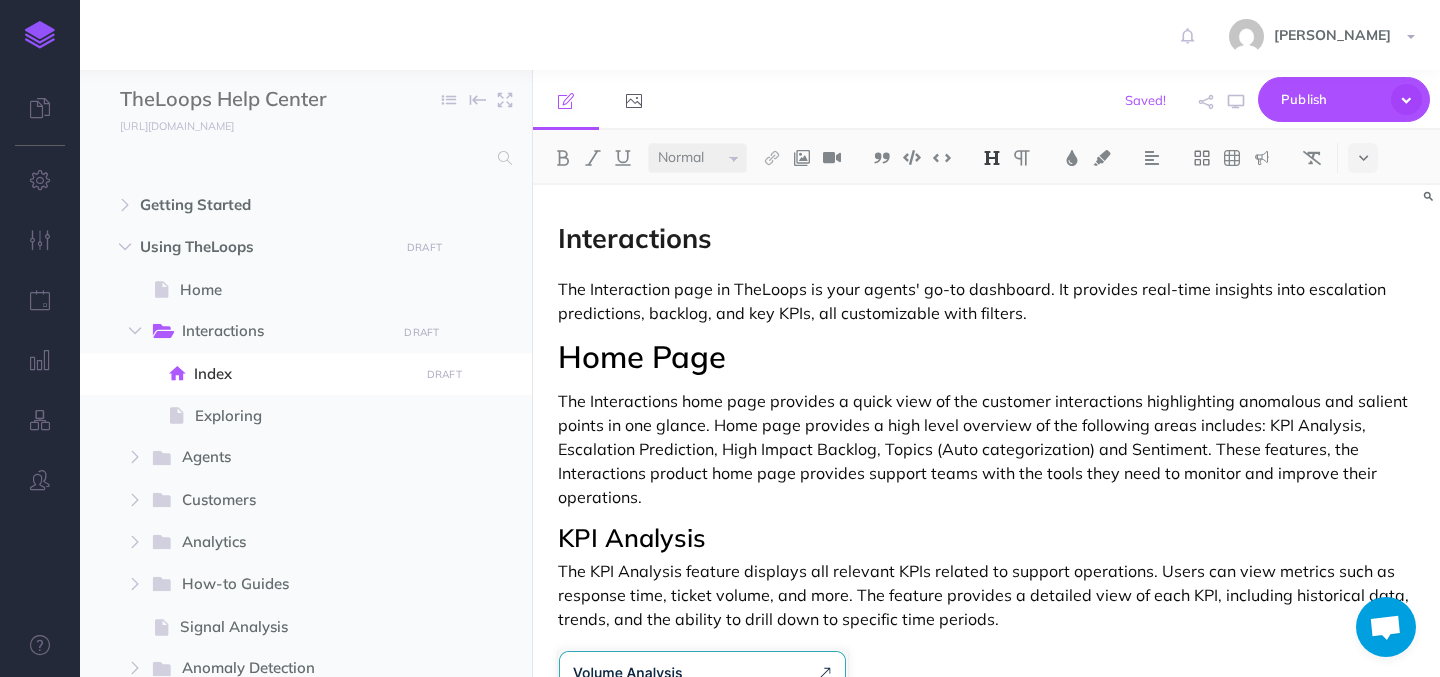 click on "The Interaction page in TheLoops is your agents' go-to dashboard. It provides real-time insights into escalation predictions, backlog, and key KPIs, all customizable with filters." at bounding box center [986, 301] 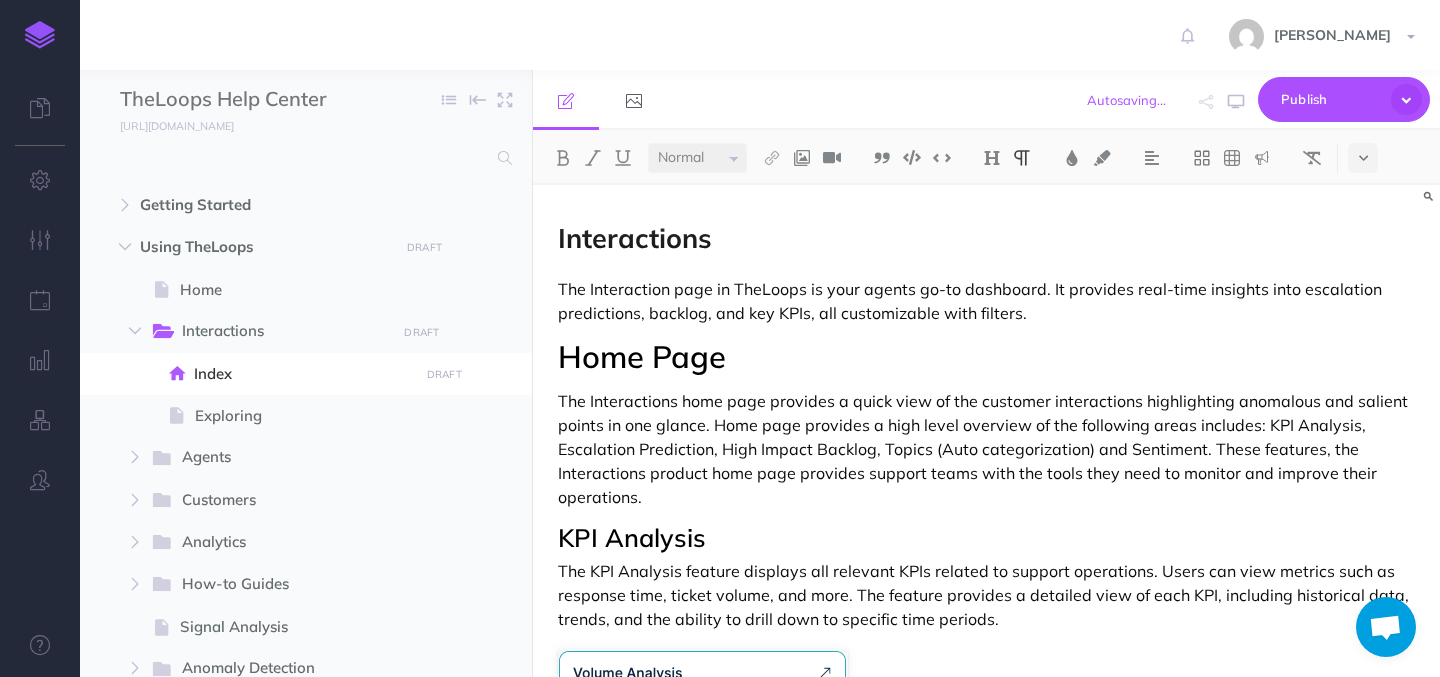 click on "The Interaction page in TheLoops is your agents go-to dashboard. It provides real-time insights into escalation predictions, backlog, and key KPIs, all customizable with filters." at bounding box center (986, 301) 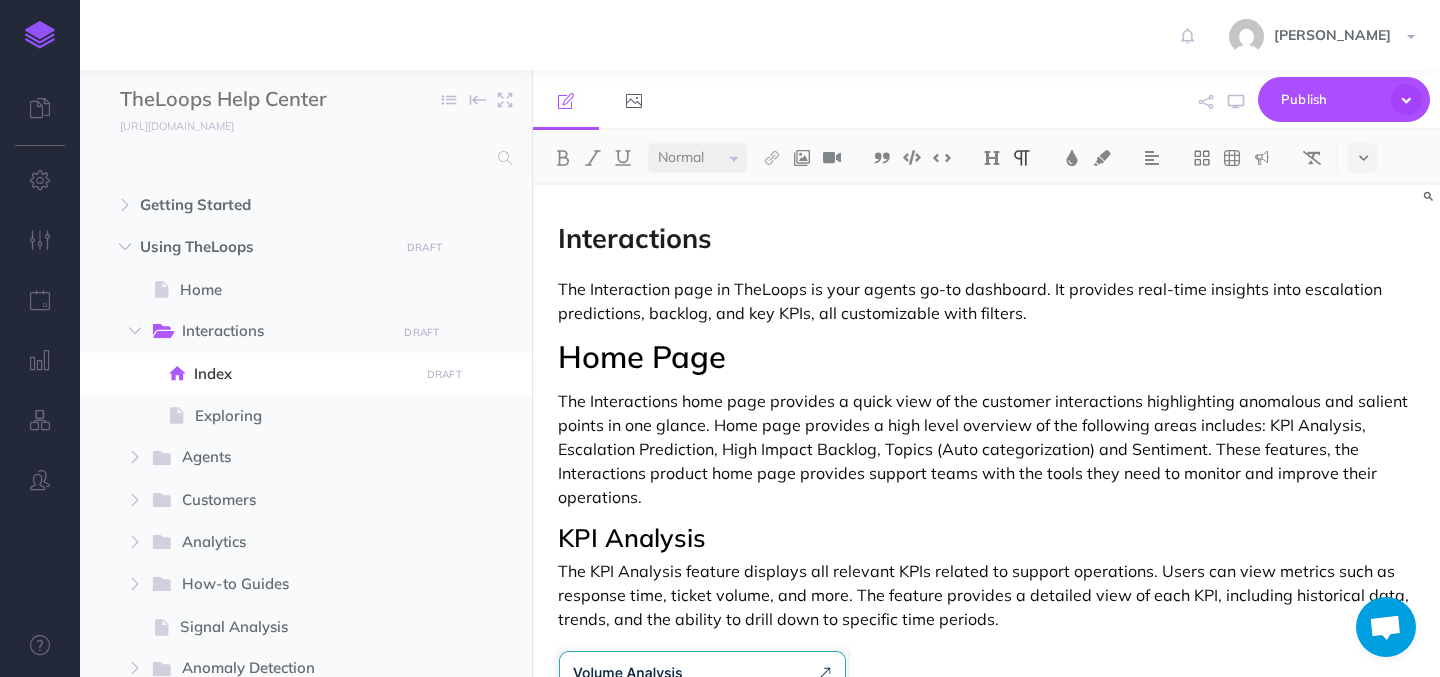 click on "The Interaction page in TheLoops is your agents go-to dashboard. It provides real-time insights into escalation predictions, backlog, and key KPIs, all customizable with filters." at bounding box center (986, 301) 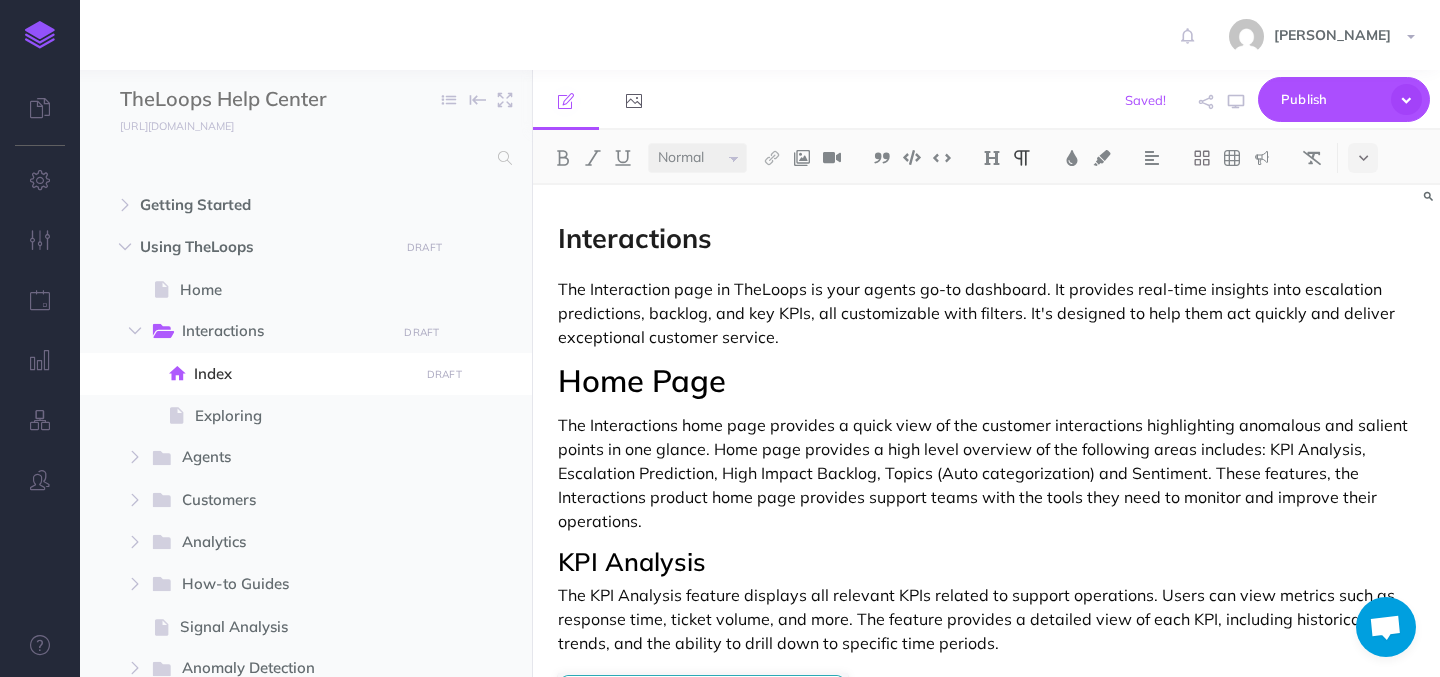 select on "small" 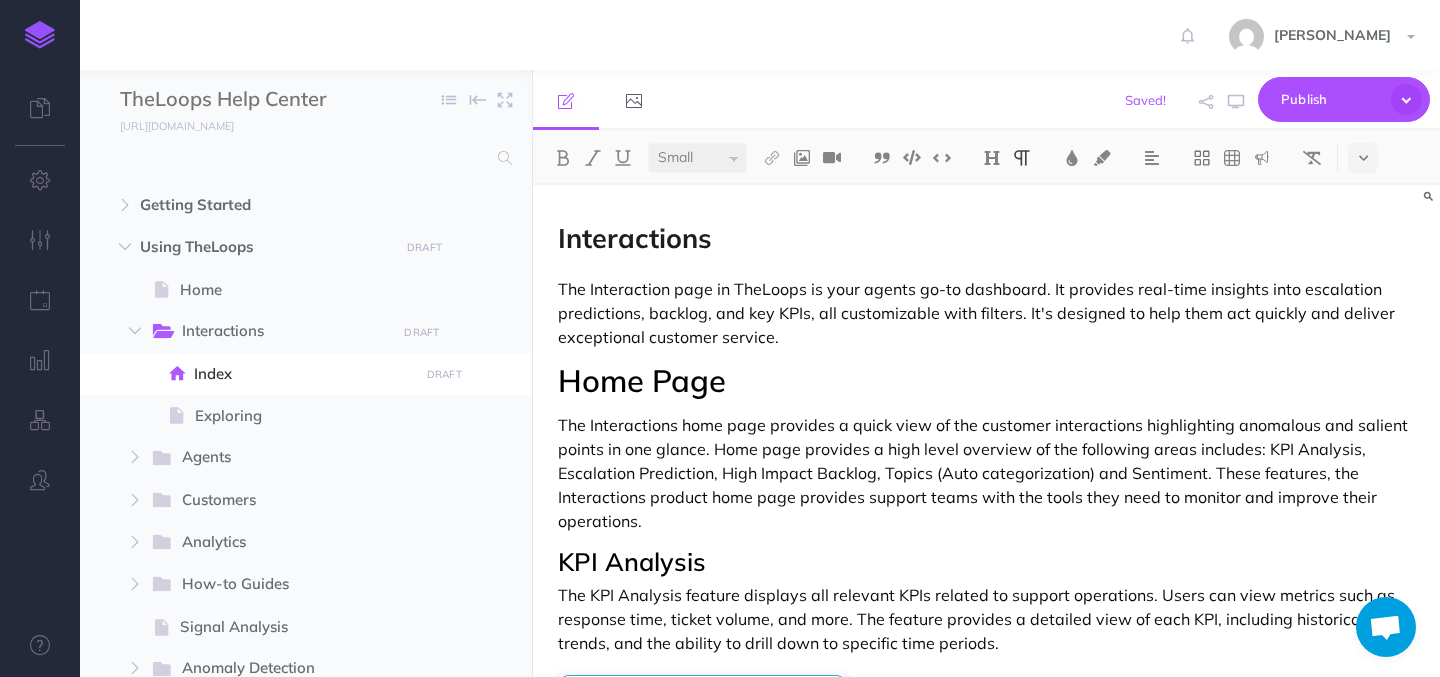 click on "Interactions" at bounding box center [635, 238] 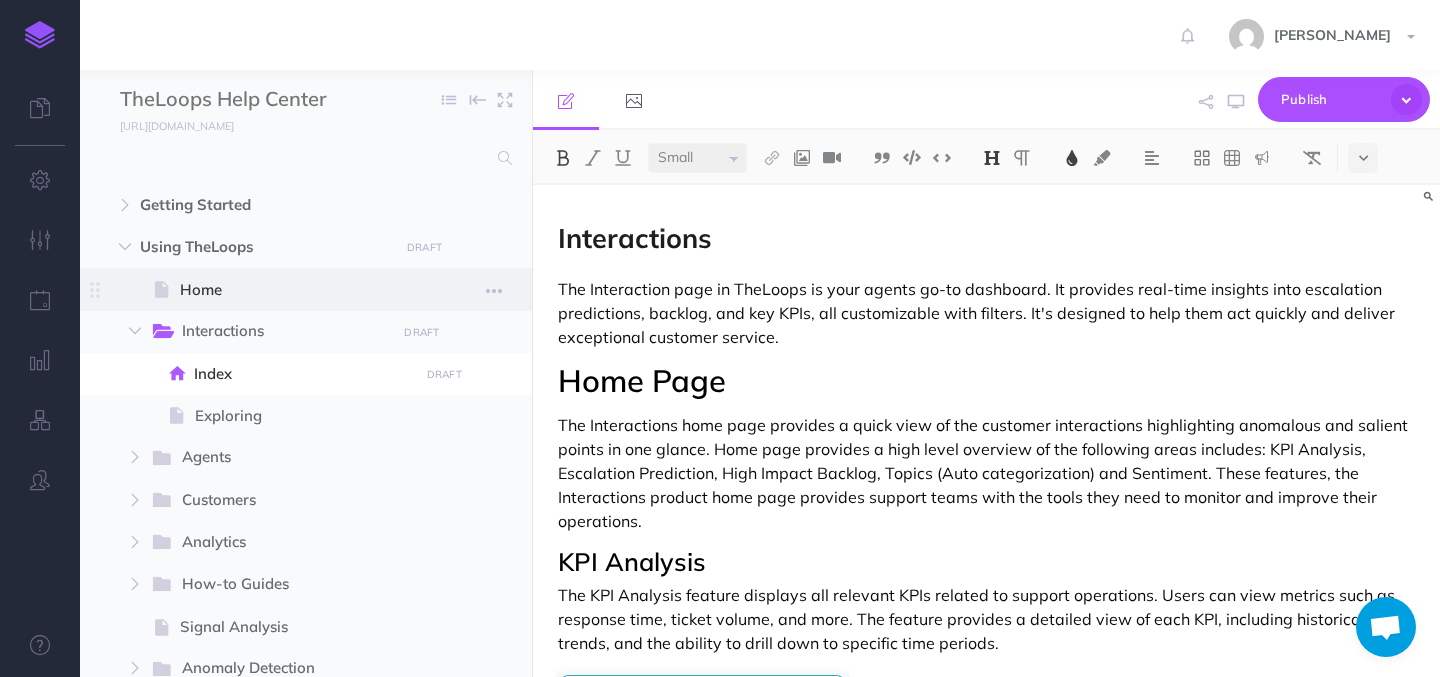 click on "Home" at bounding box center [296, 290] 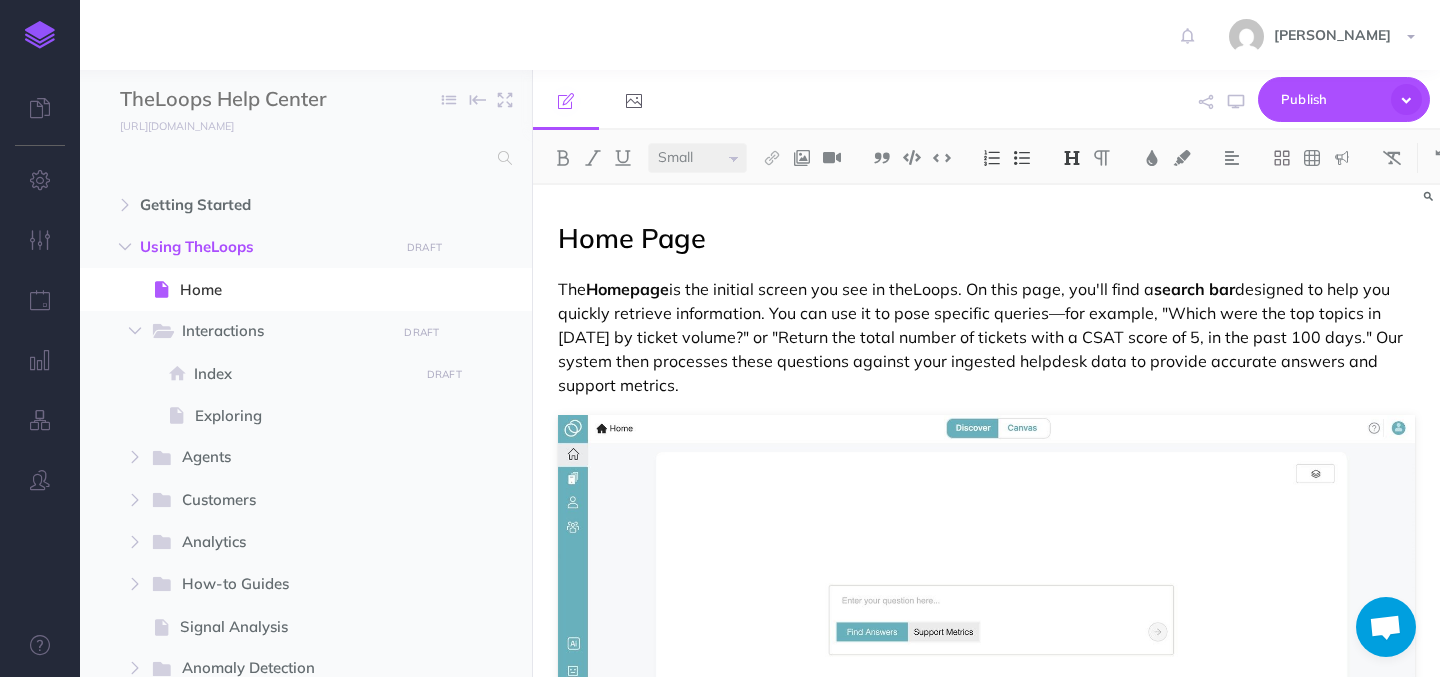 click on "Home Page" at bounding box center (632, 238) 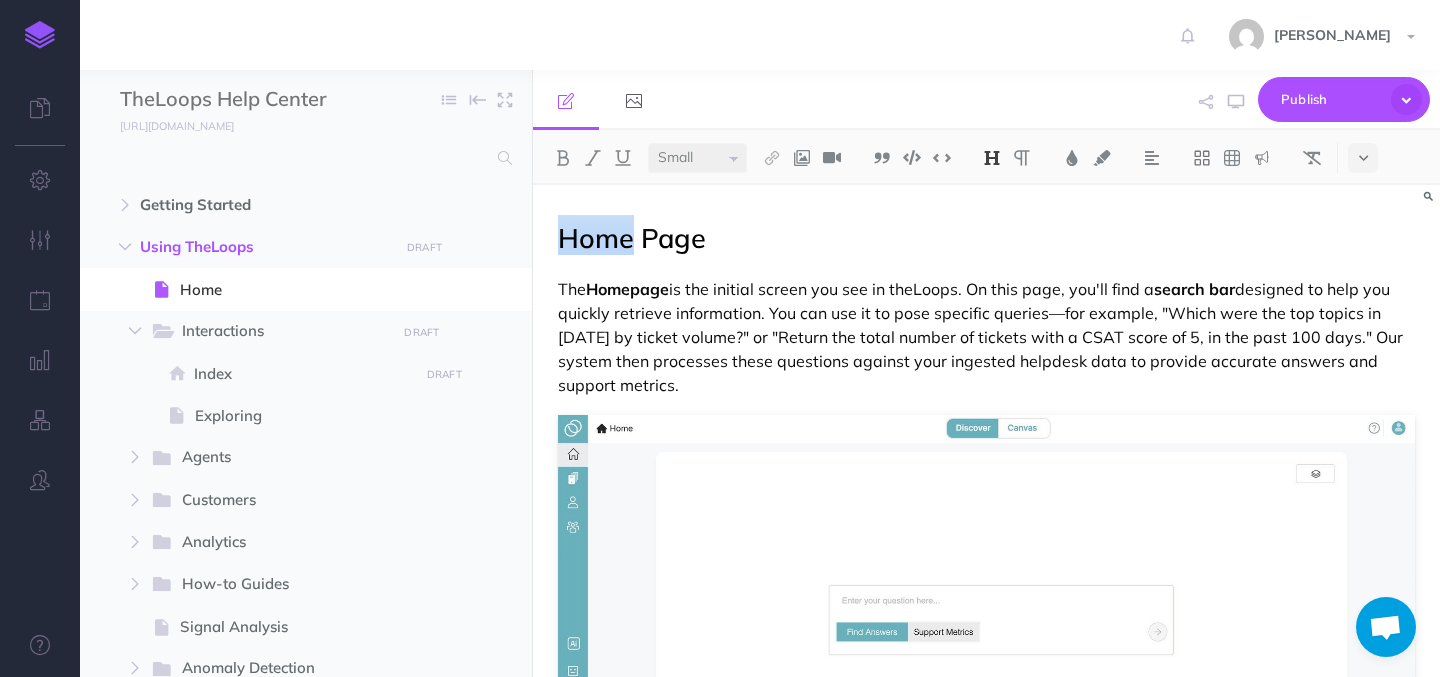 click on "Home Page" at bounding box center [632, 238] 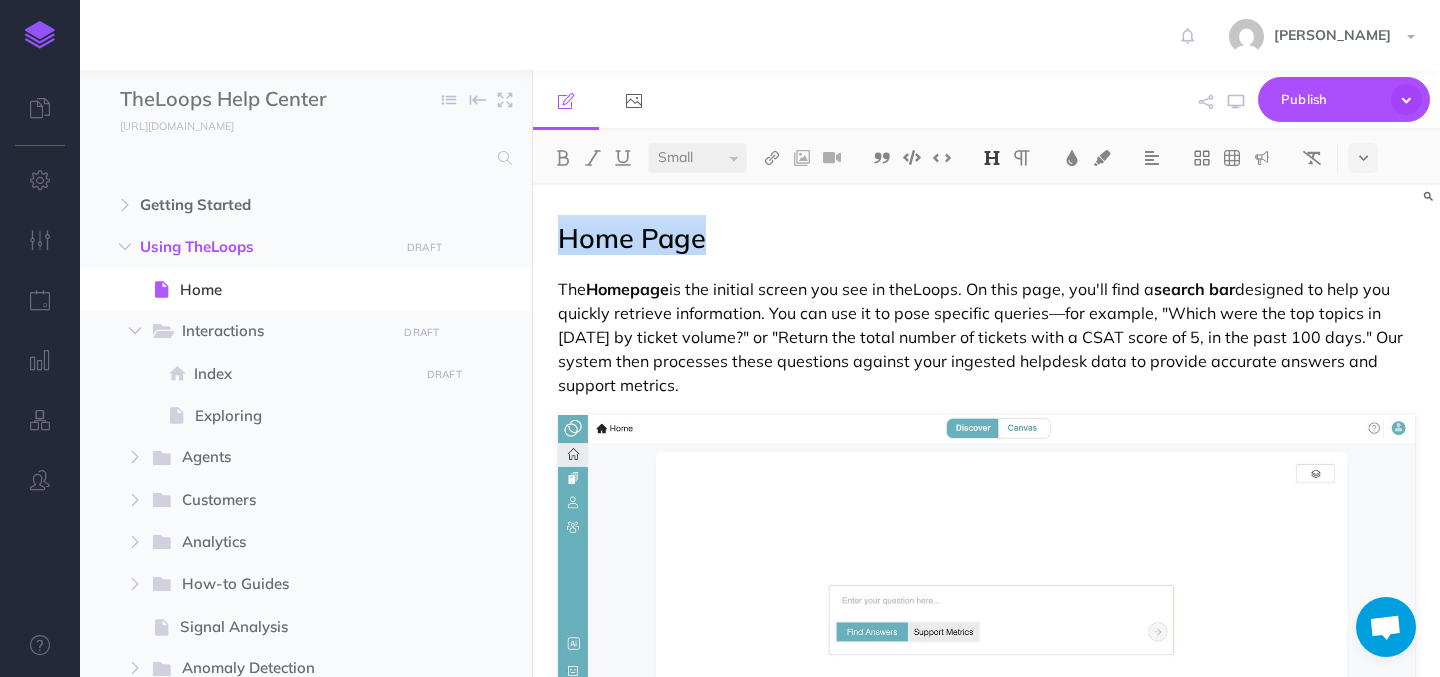 click on "Home Page" at bounding box center (632, 238) 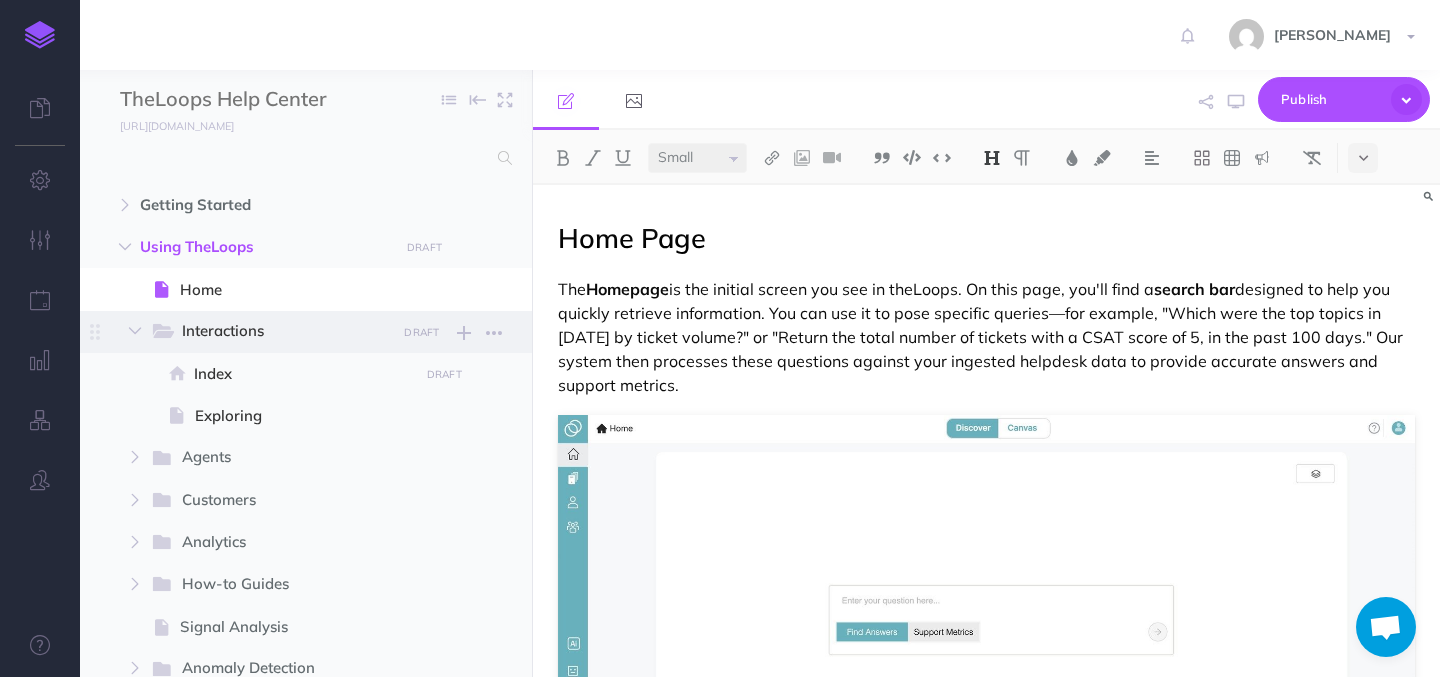 click on "Interactions" at bounding box center (282, 332) 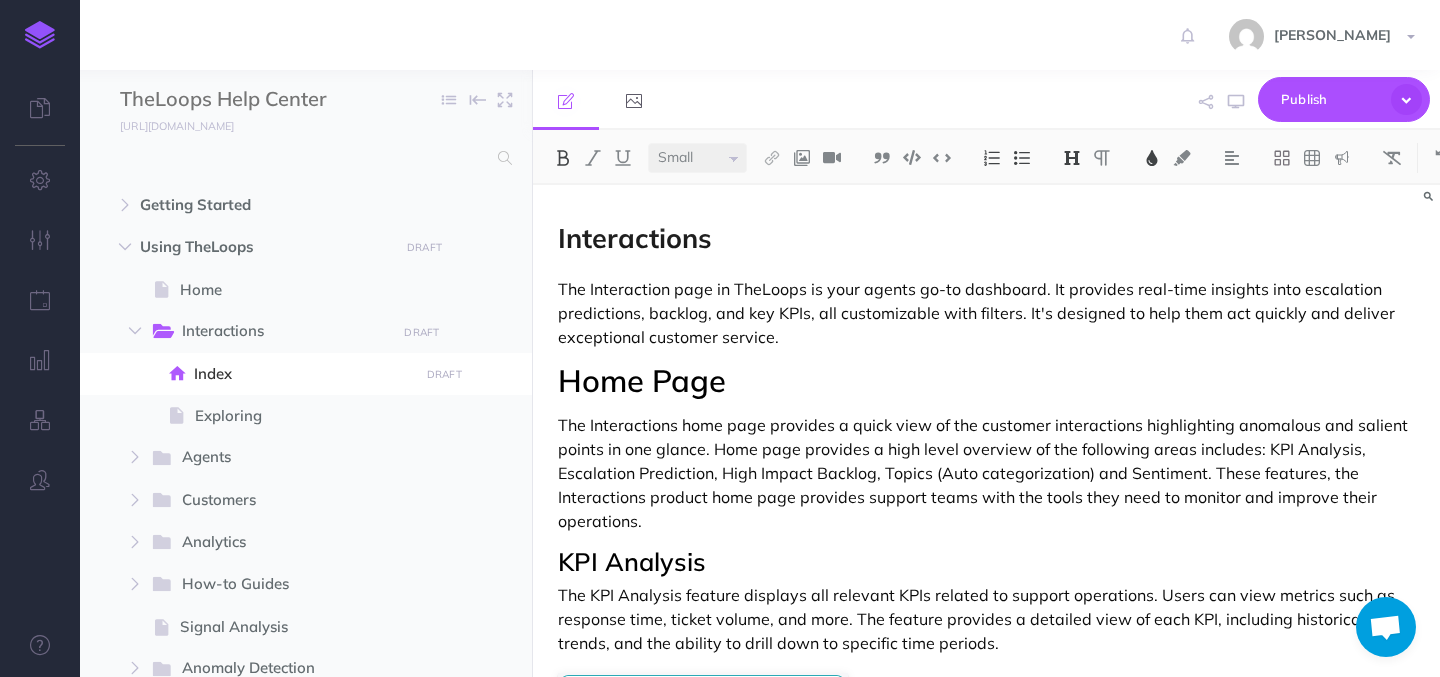 click on "Interactions" at bounding box center (635, 238) 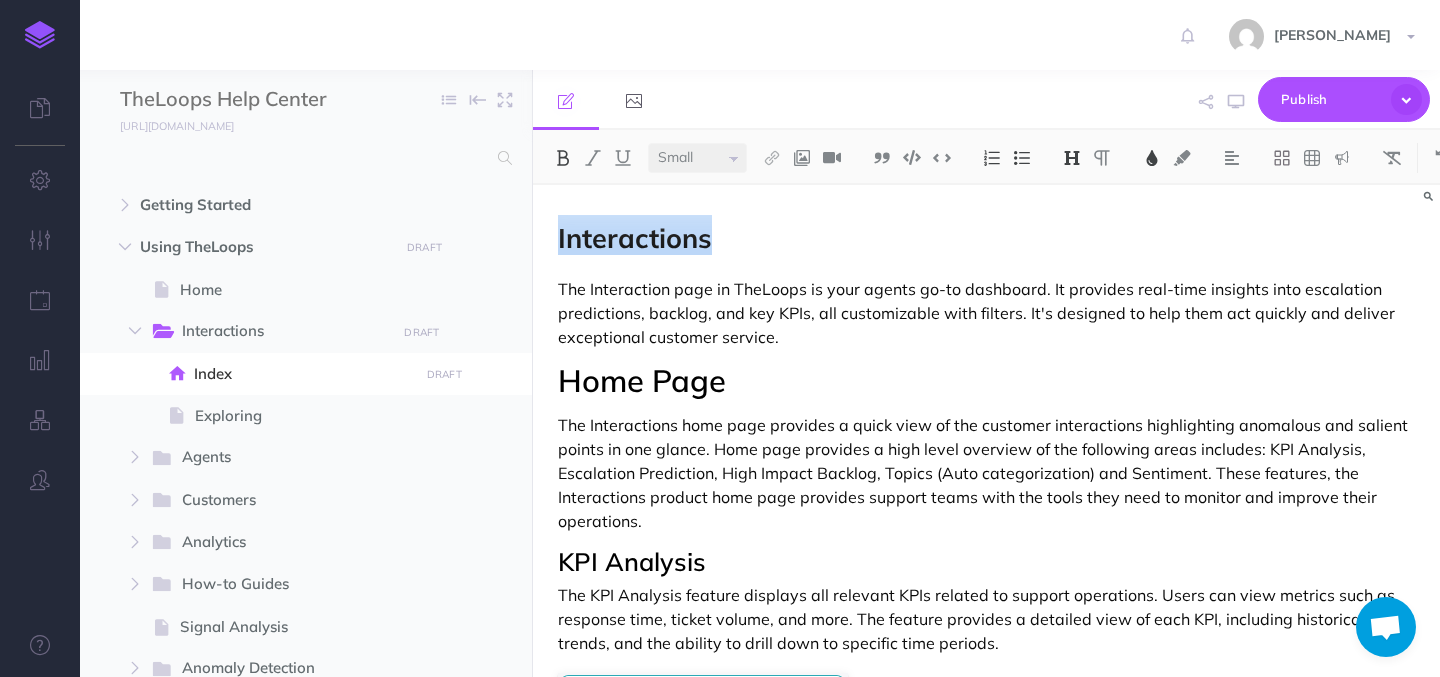 click on "Interactions" at bounding box center (635, 238) 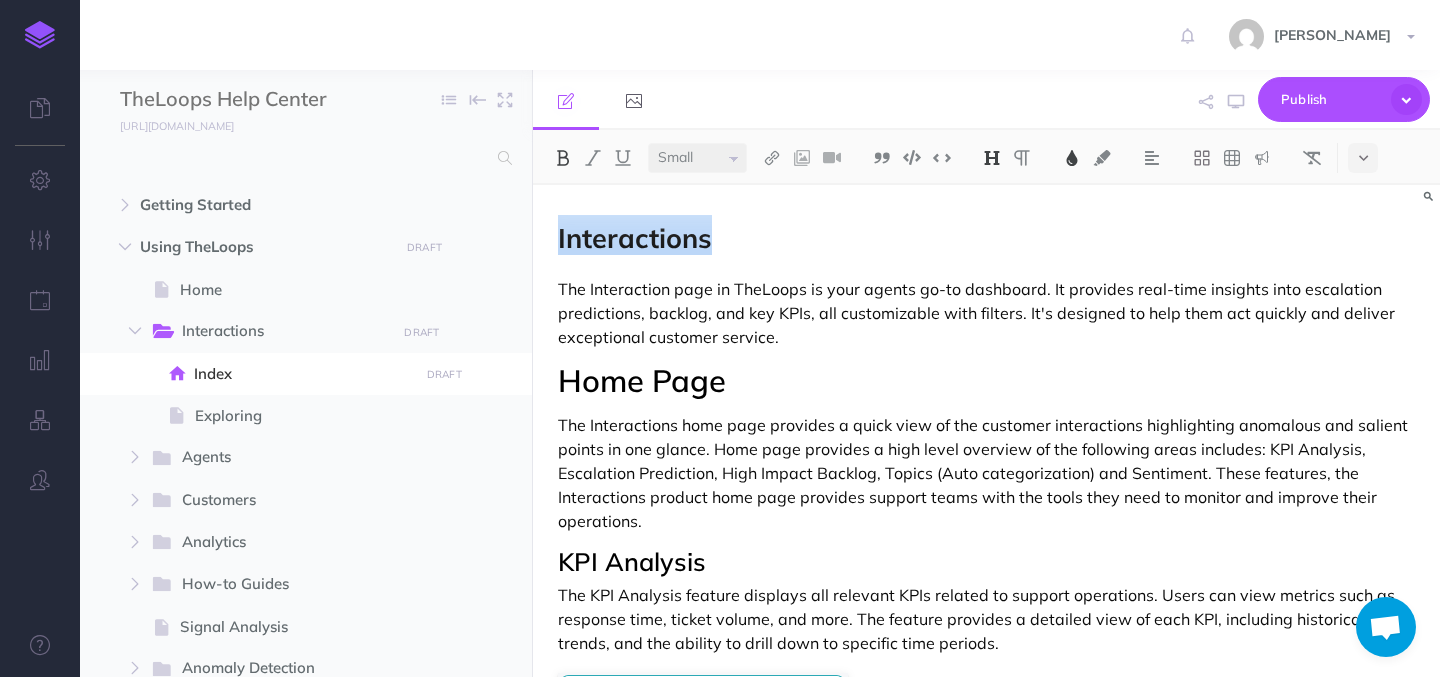click at bounding box center [563, 158] 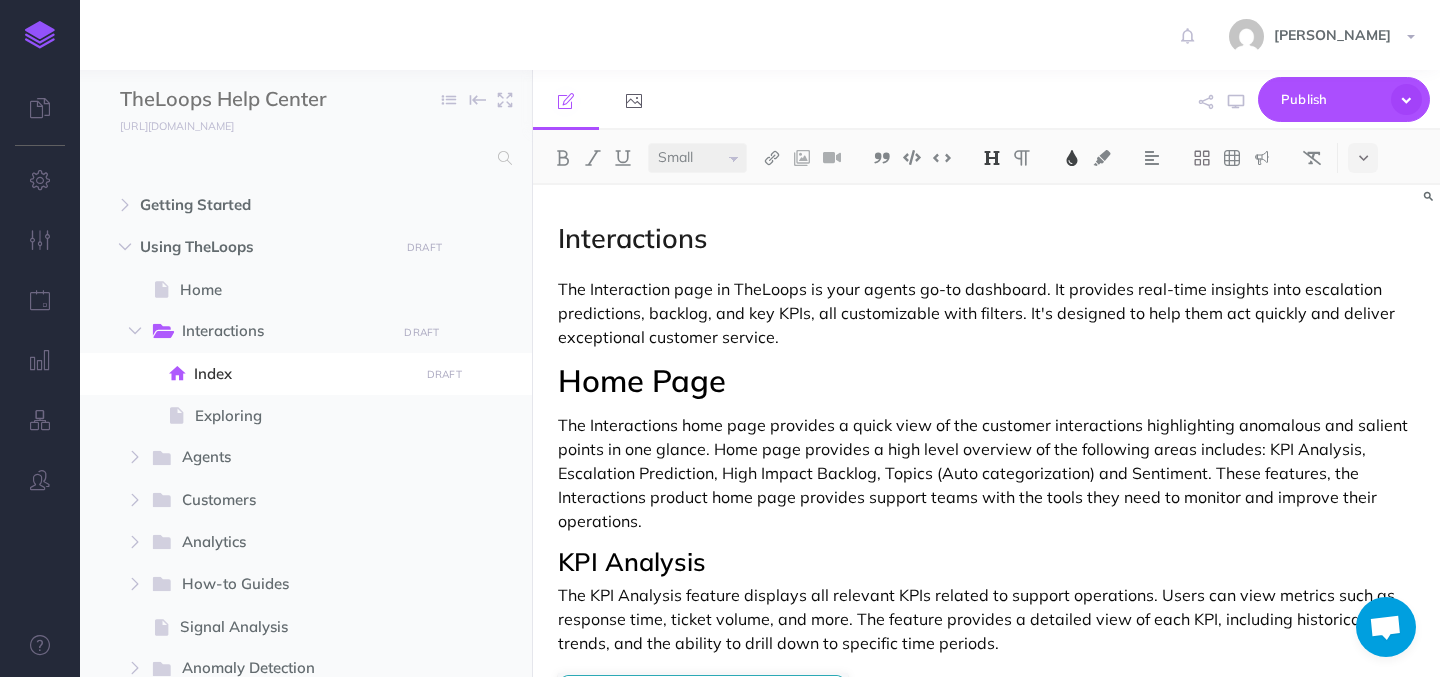 click on "Interactions" at bounding box center [986, 235] 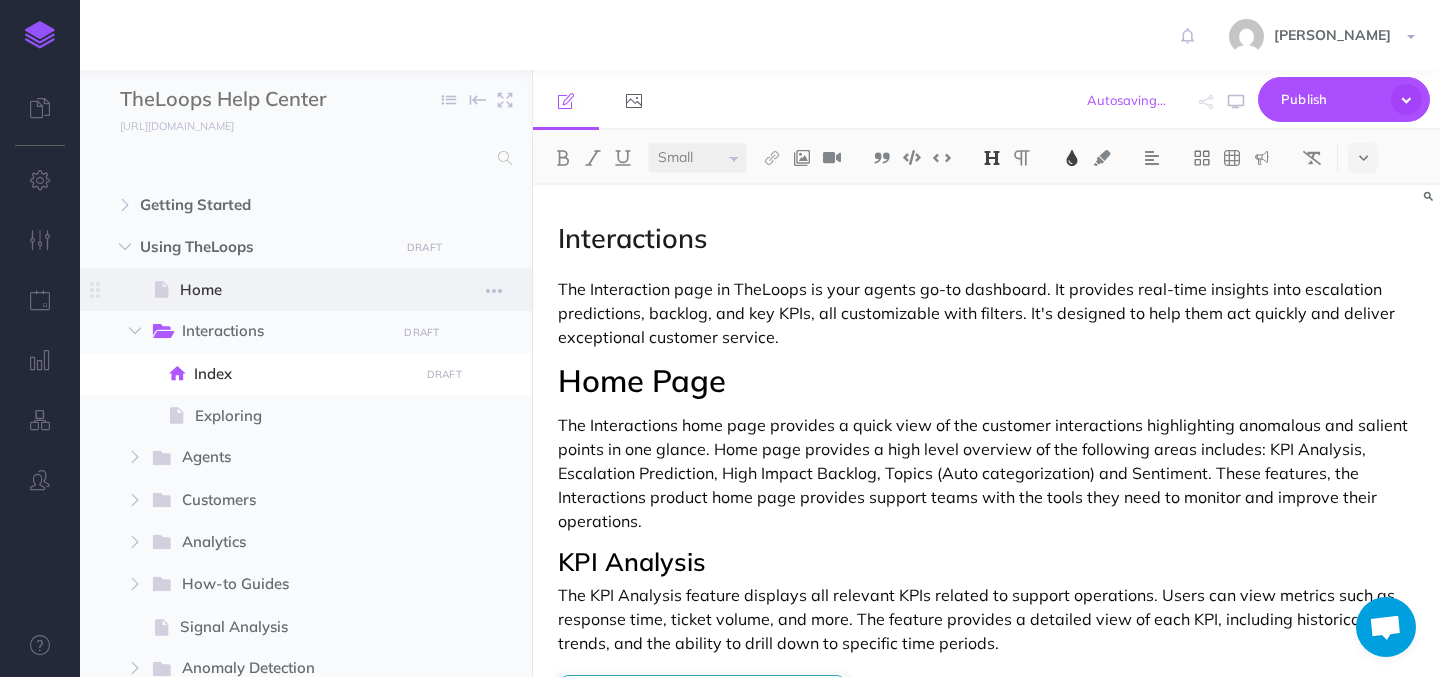 click on "Home" at bounding box center (296, 290) 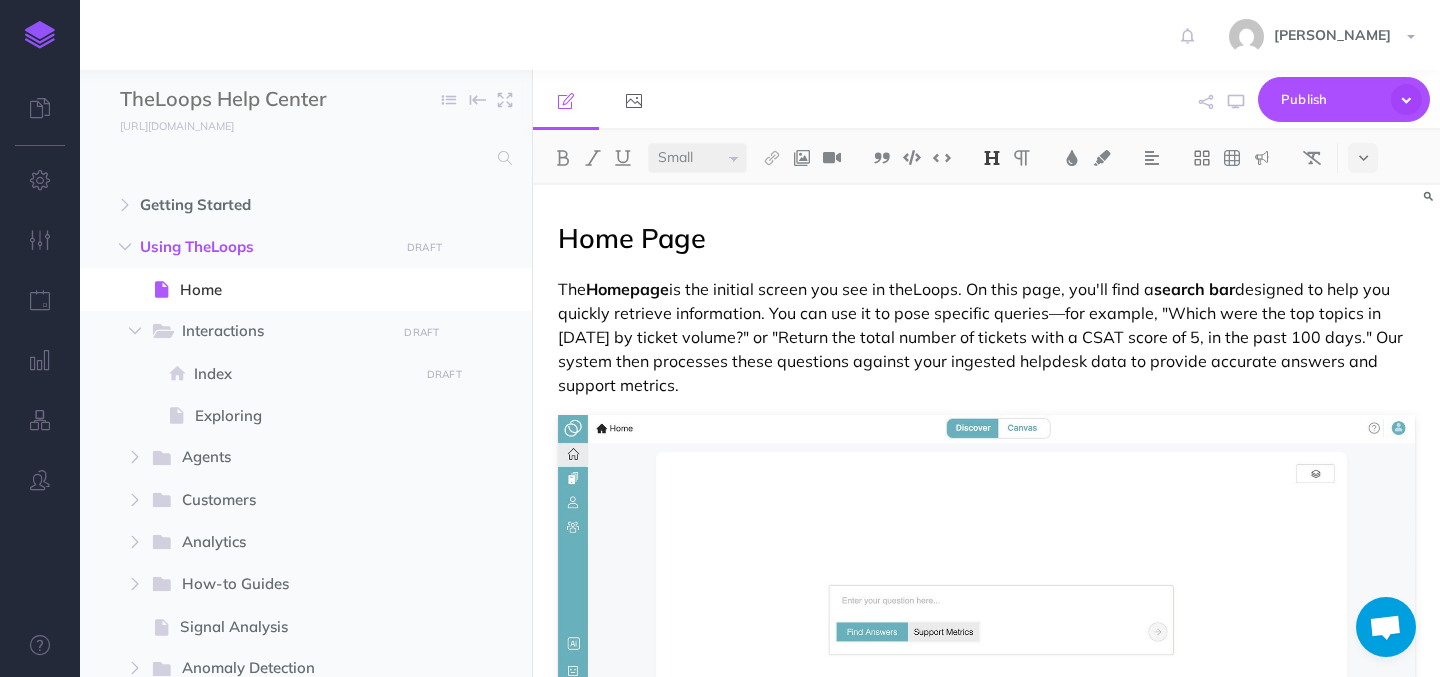 click on "Home Page" at bounding box center (632, 238) 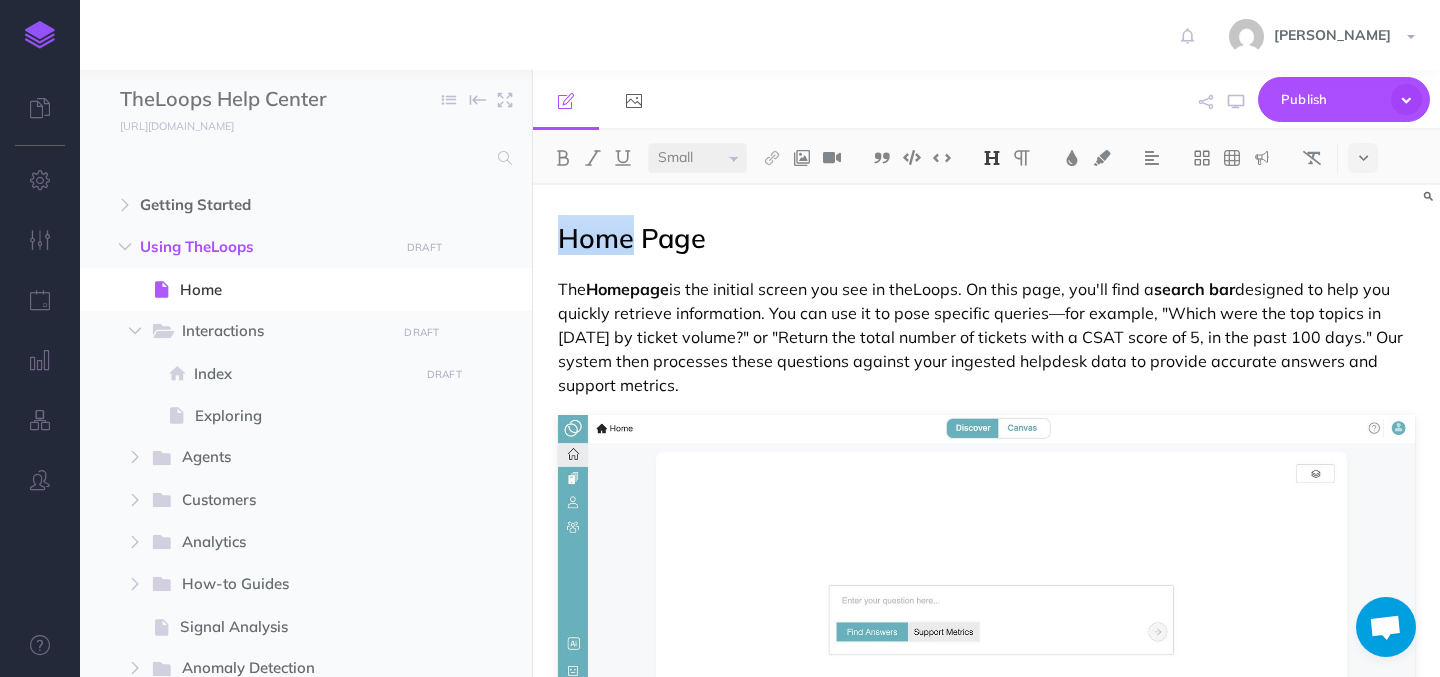 click on "Home Page" at bounding box center (632, 238) 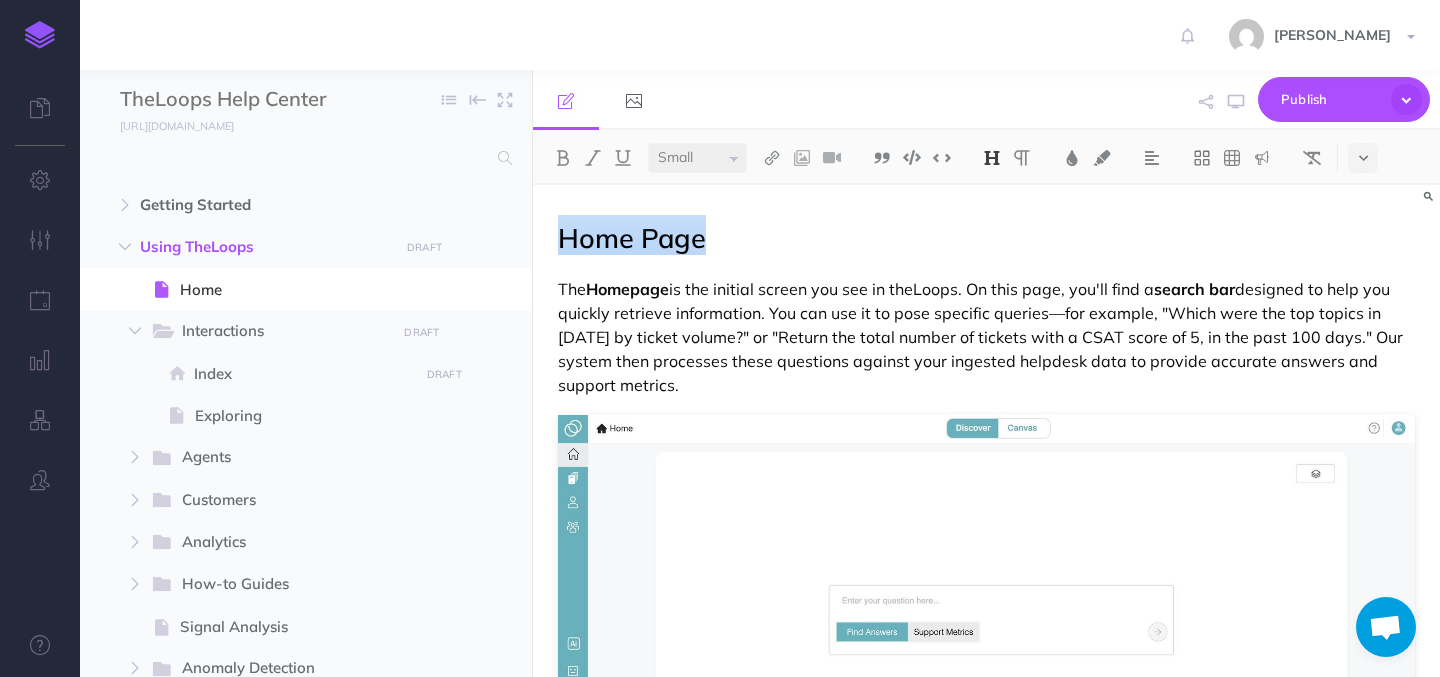 click on "Home Page" at bounding box center [632, 238] 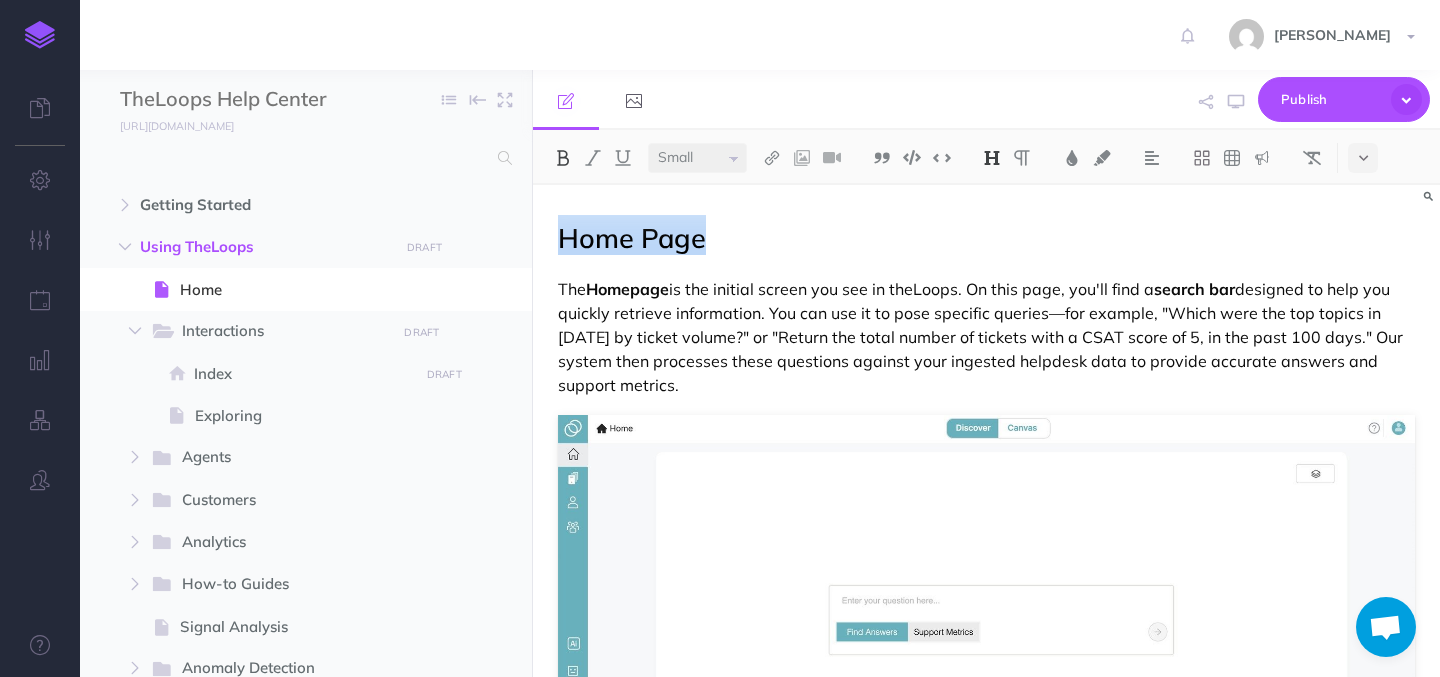 click at bounding box center [563, 158] 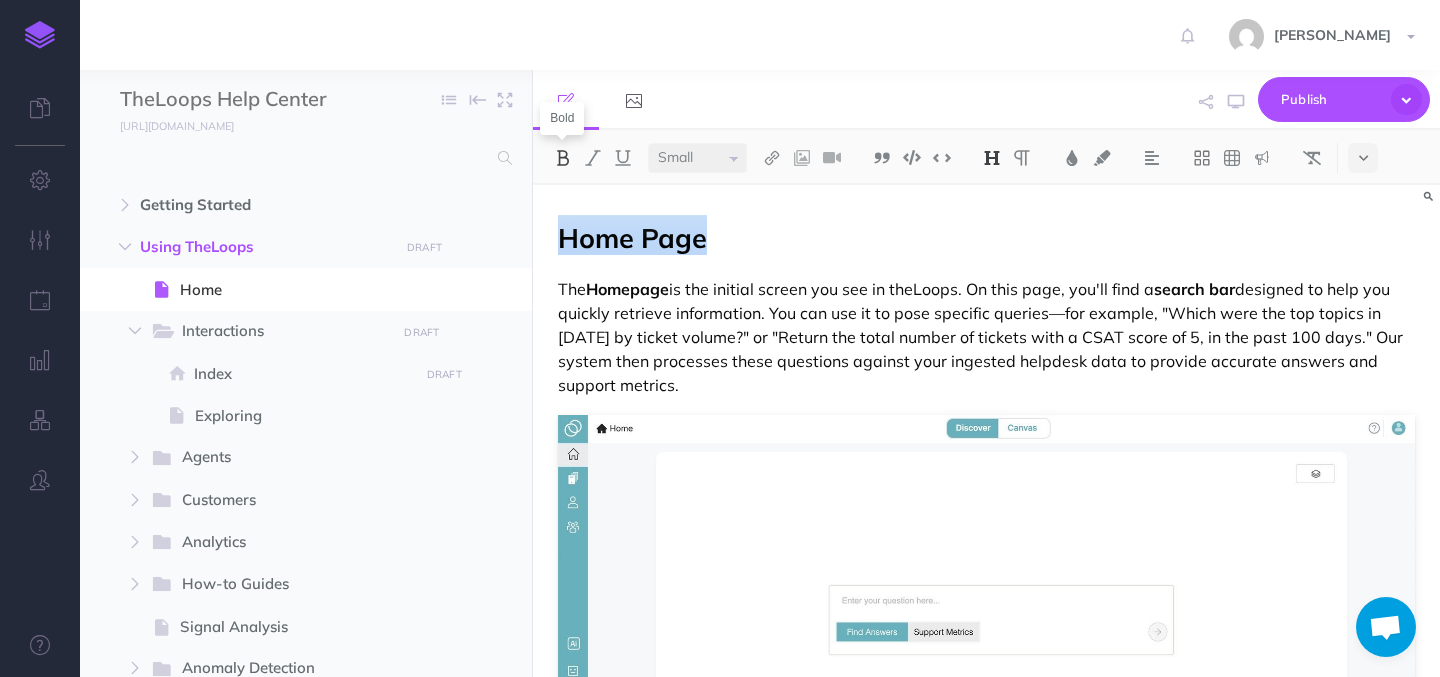 click at bounding box center [563, 158] 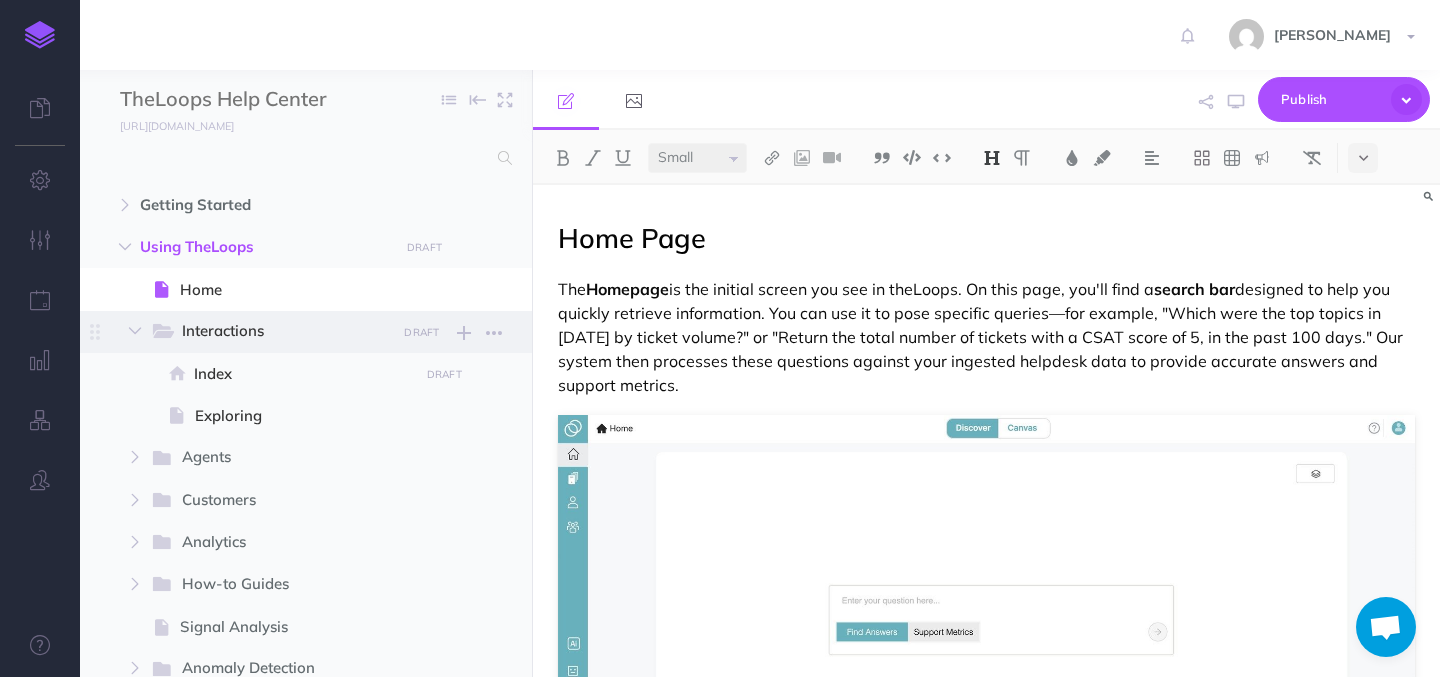 click on "Interactions" at bounding box center (282, 332) 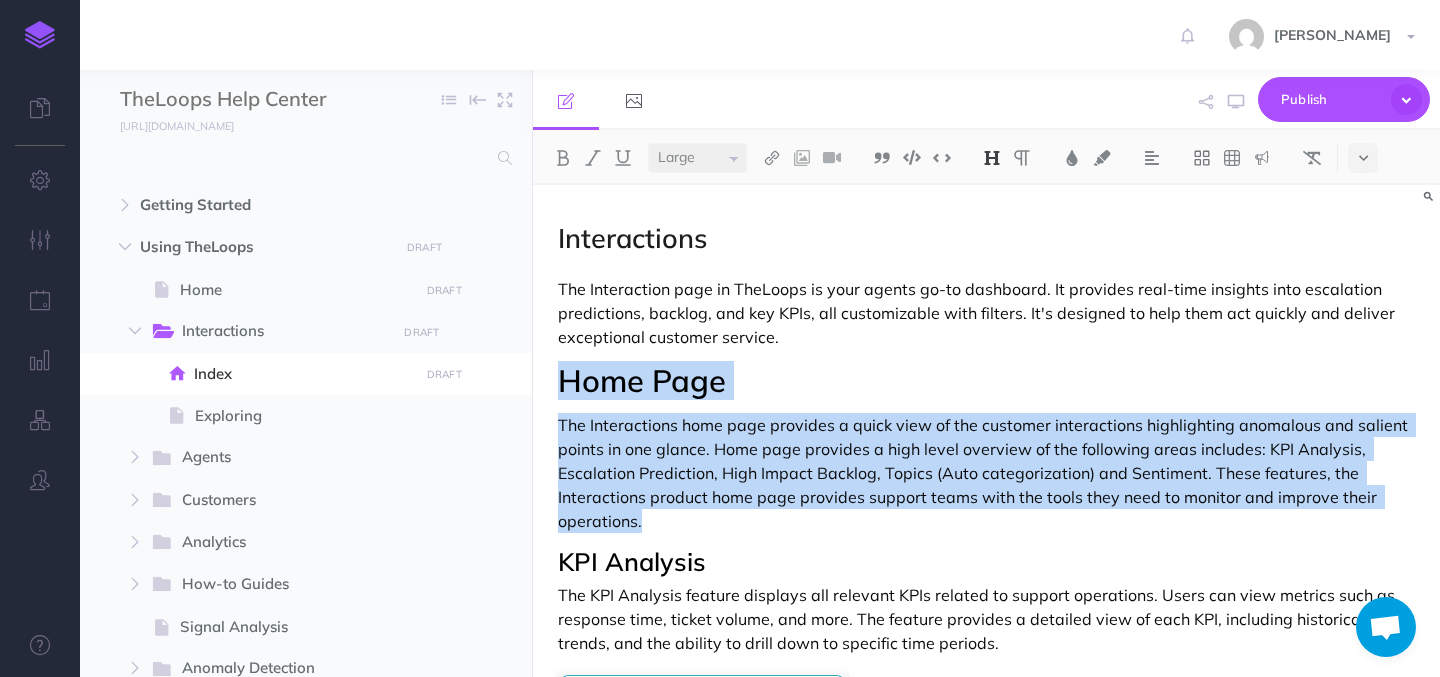 drag, startPoint x: 640, startPoint y: 520, endPoint x: 559, endPoint y: 380, distance: 161.74362 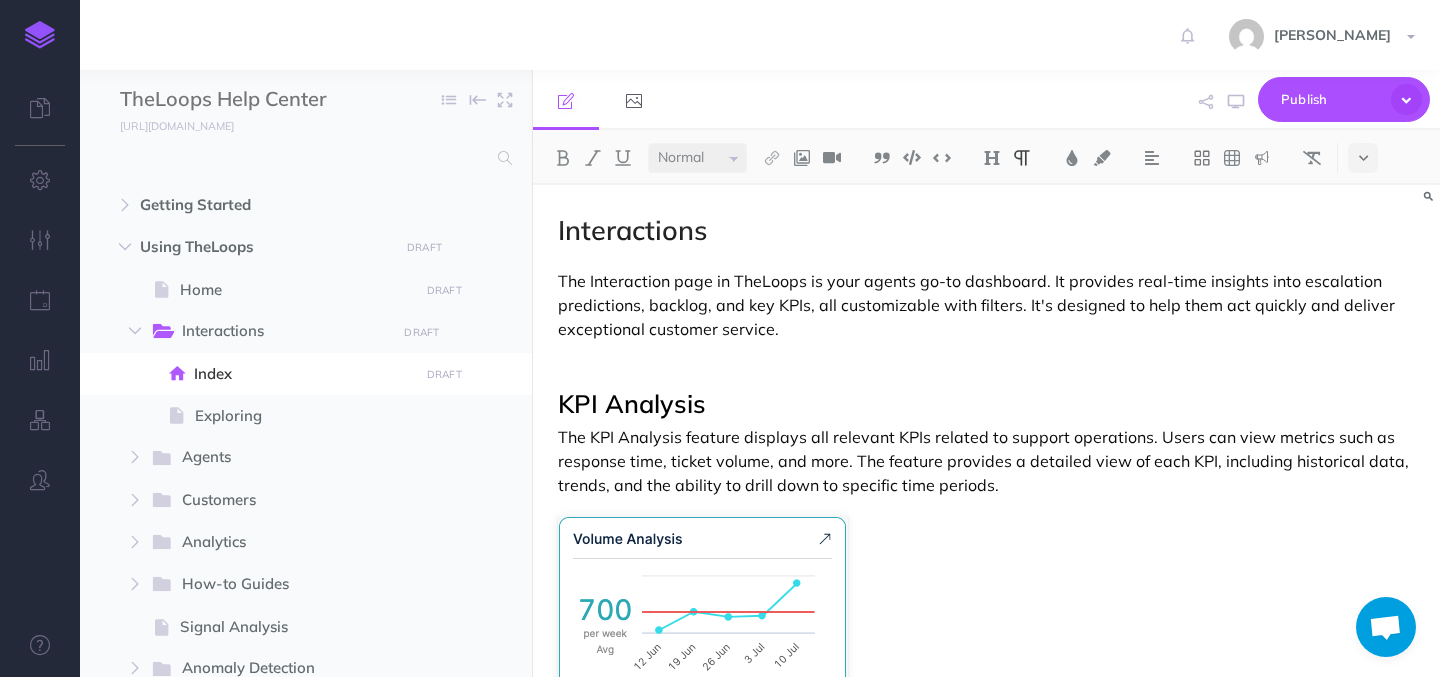 scroll, scrollTop: 0, scrollLeft: 0, axis: both 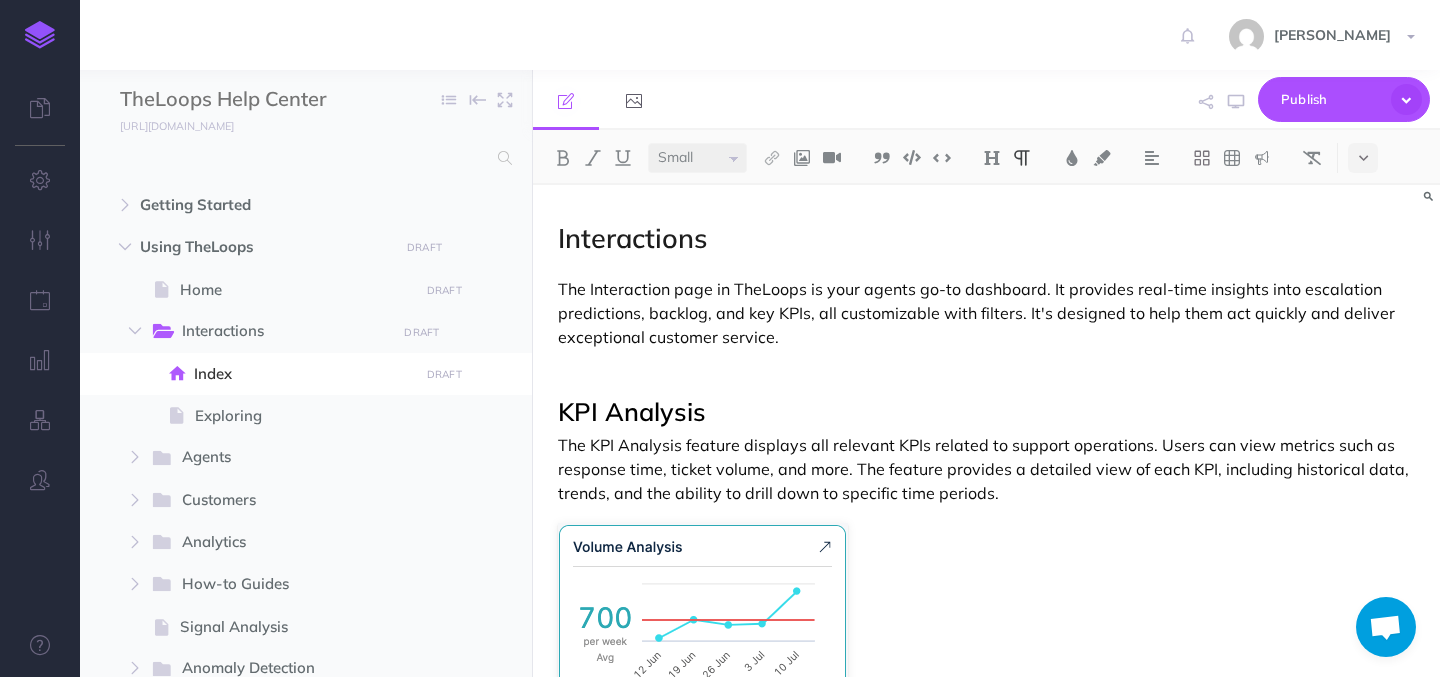 click on "Interactions" at bounding box center (632, 238) 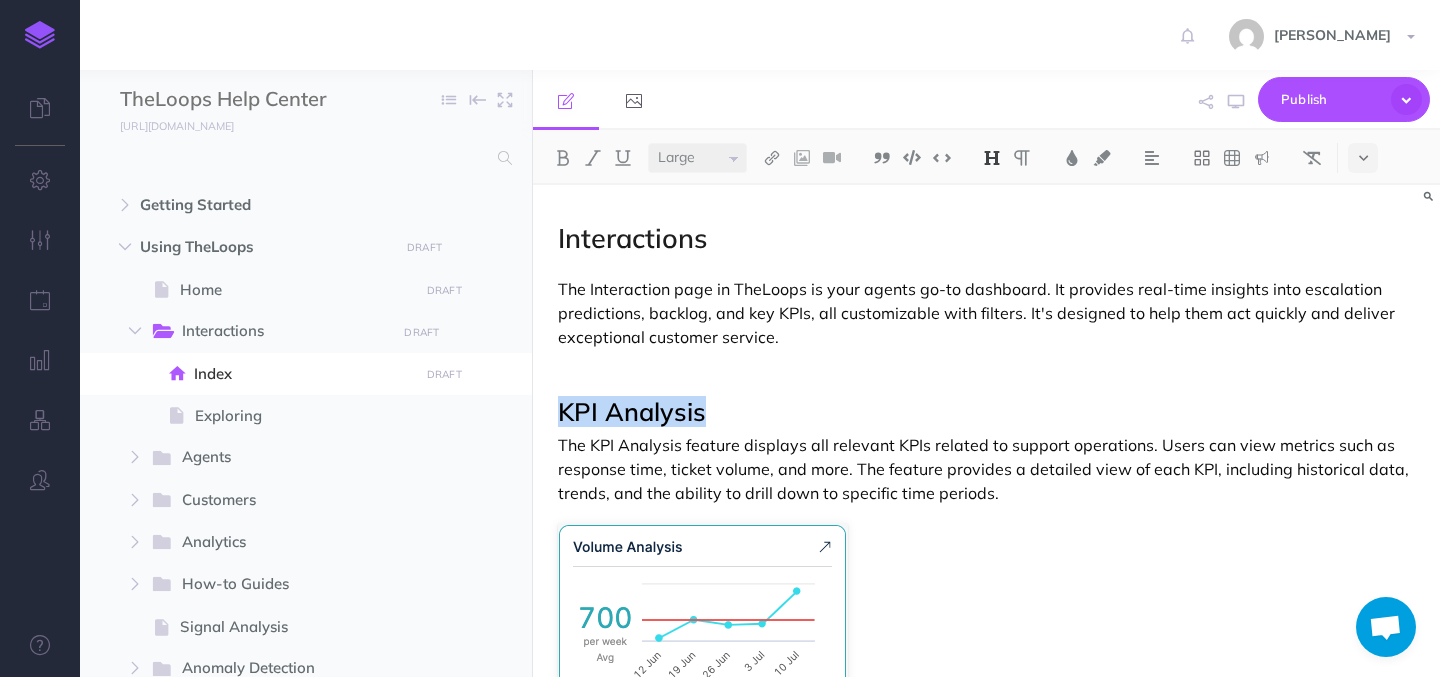 drag, startPoint x: 715, startPoint y: 415, endPoint x: 555, endPoint y: 408, distance: 160.15305 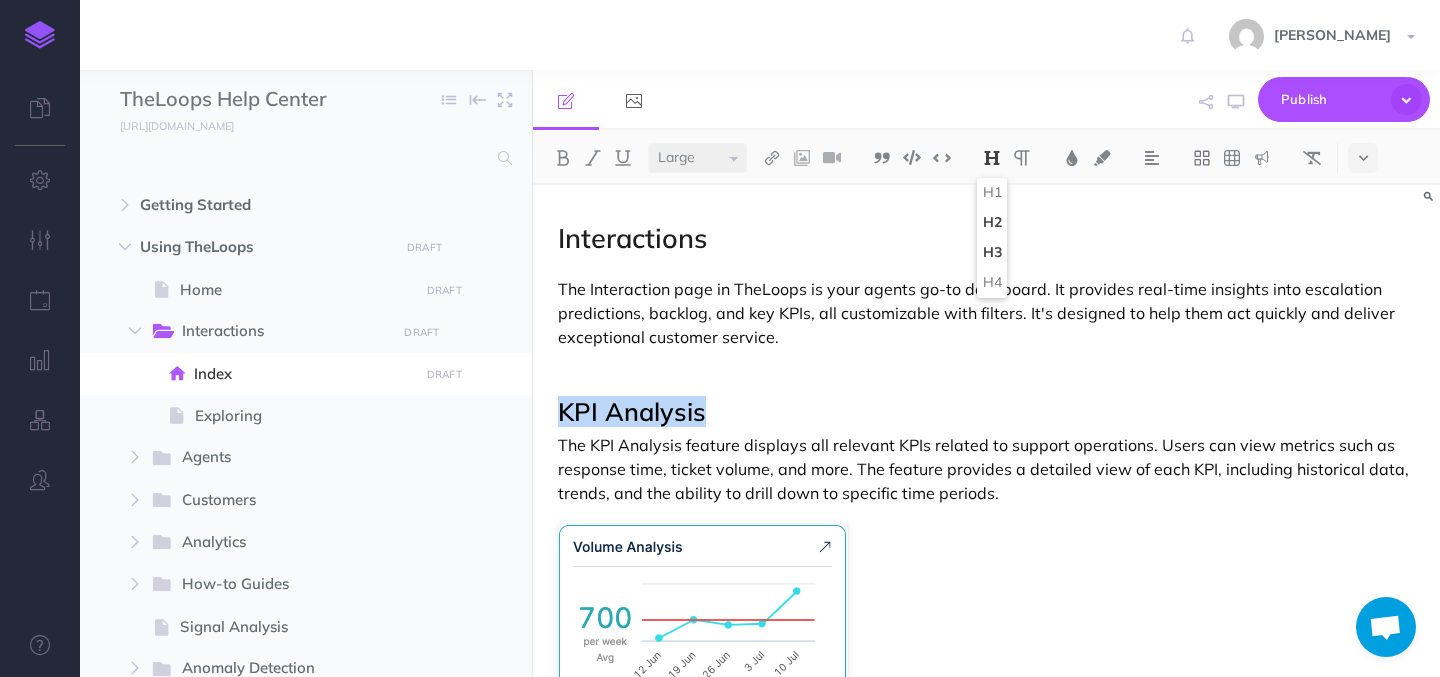 click on "H2" at bounding box center [992, 223] 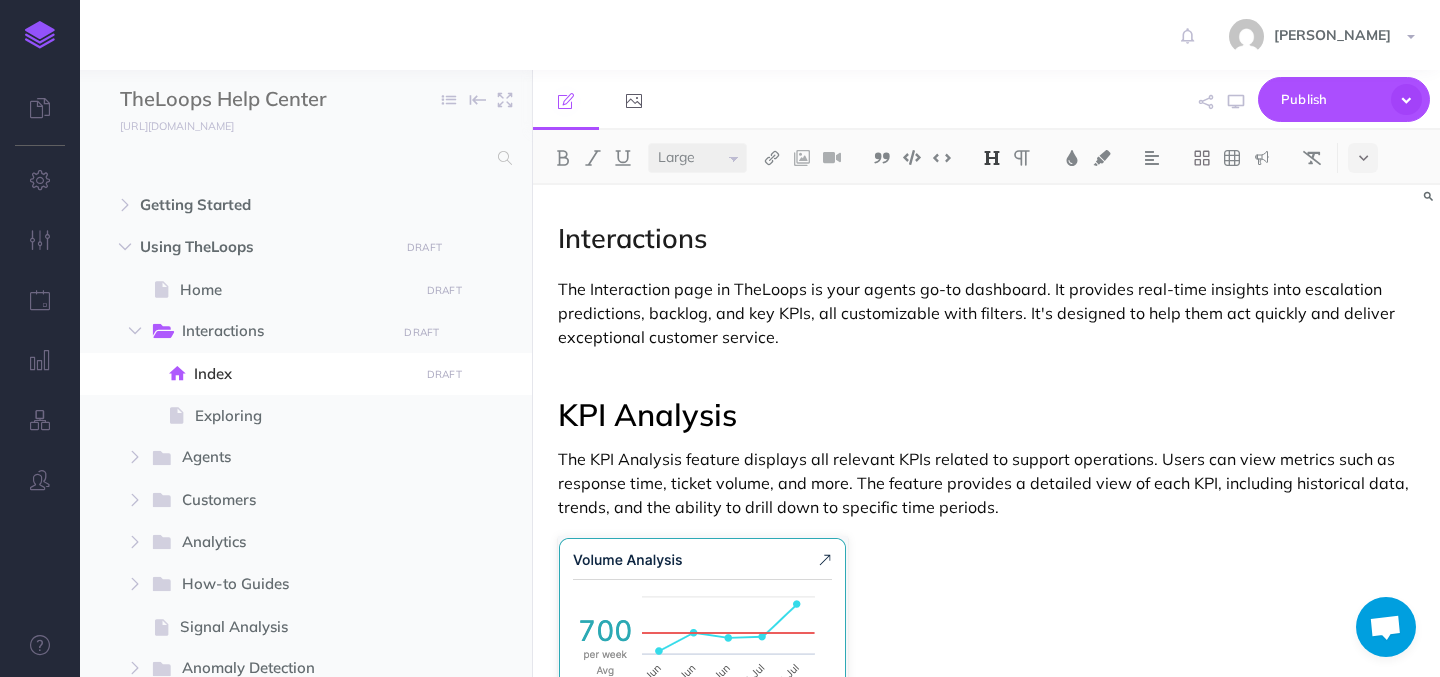 click at bounding box center [992, 158] 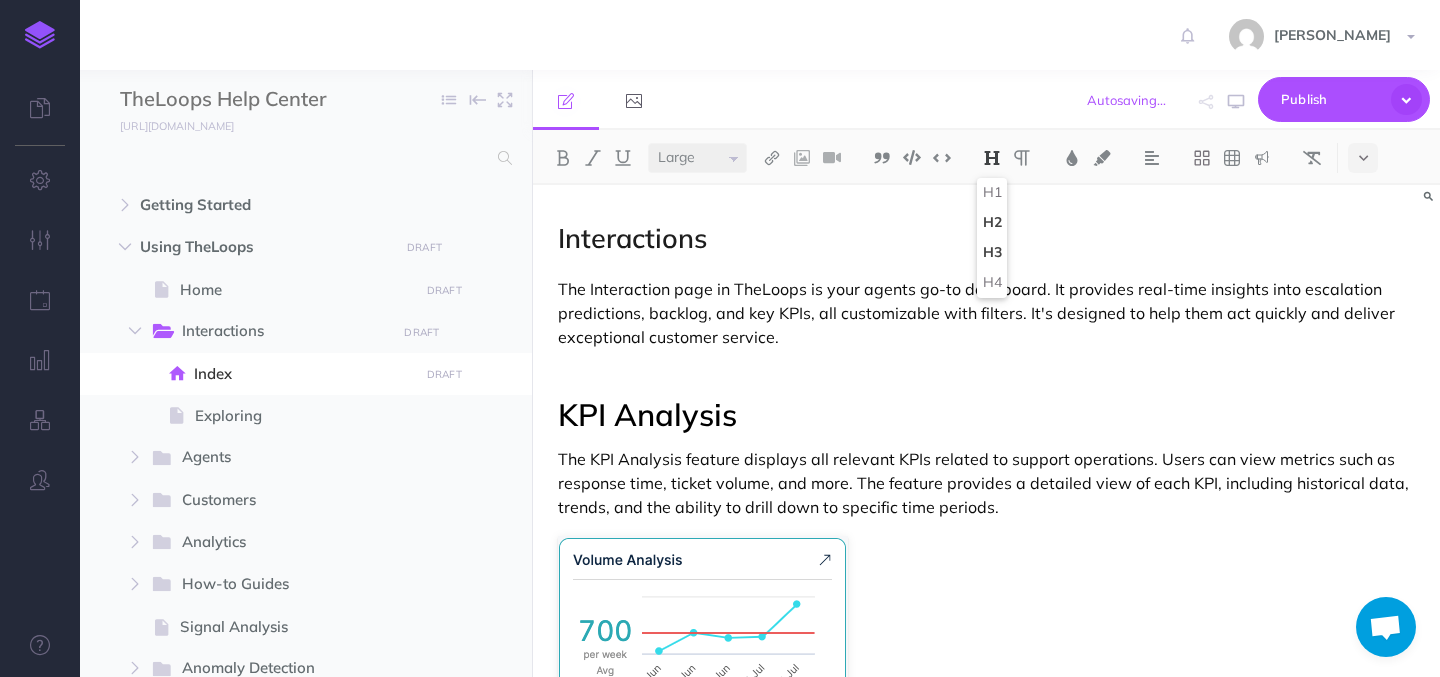 click on "H3" at bounding box center [992, 253] 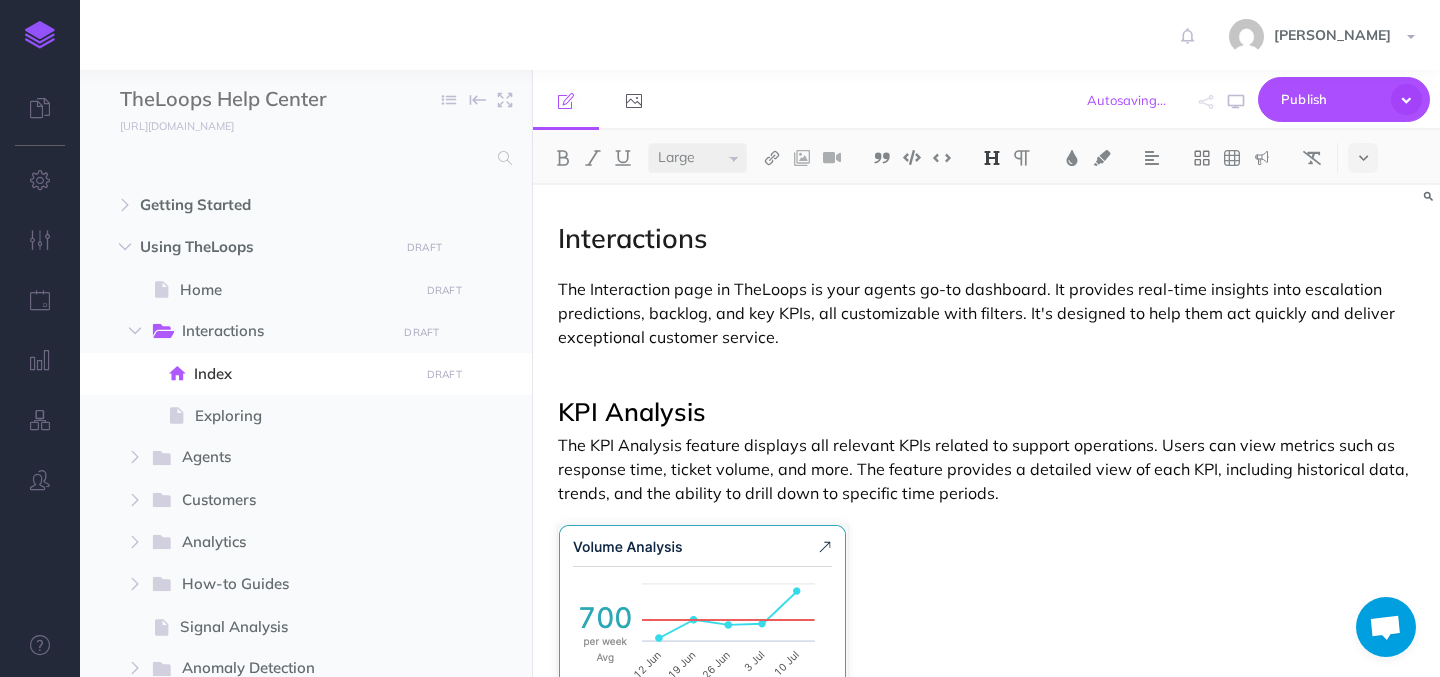 click on "Small   Normal   Large" at bounding box center [697, 158] 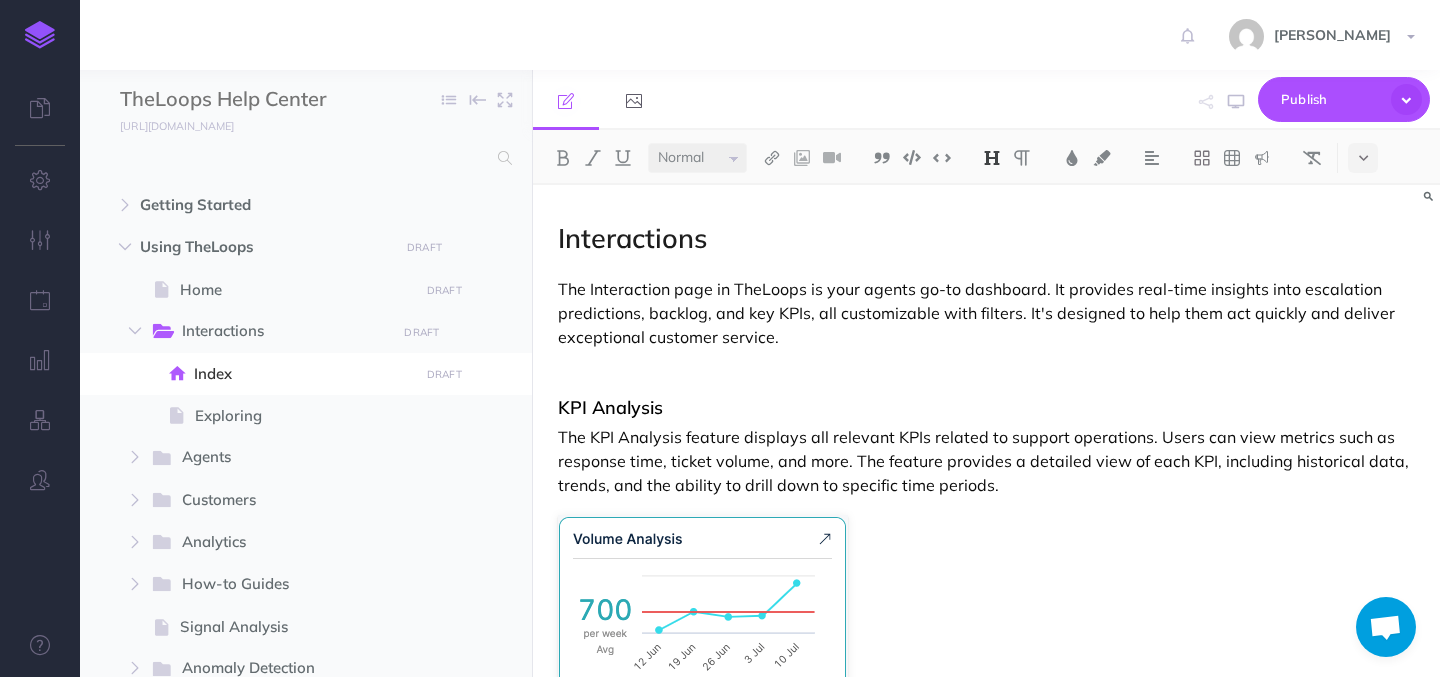 click on "Small   Normal   Large" at bounding box center (697, 158) 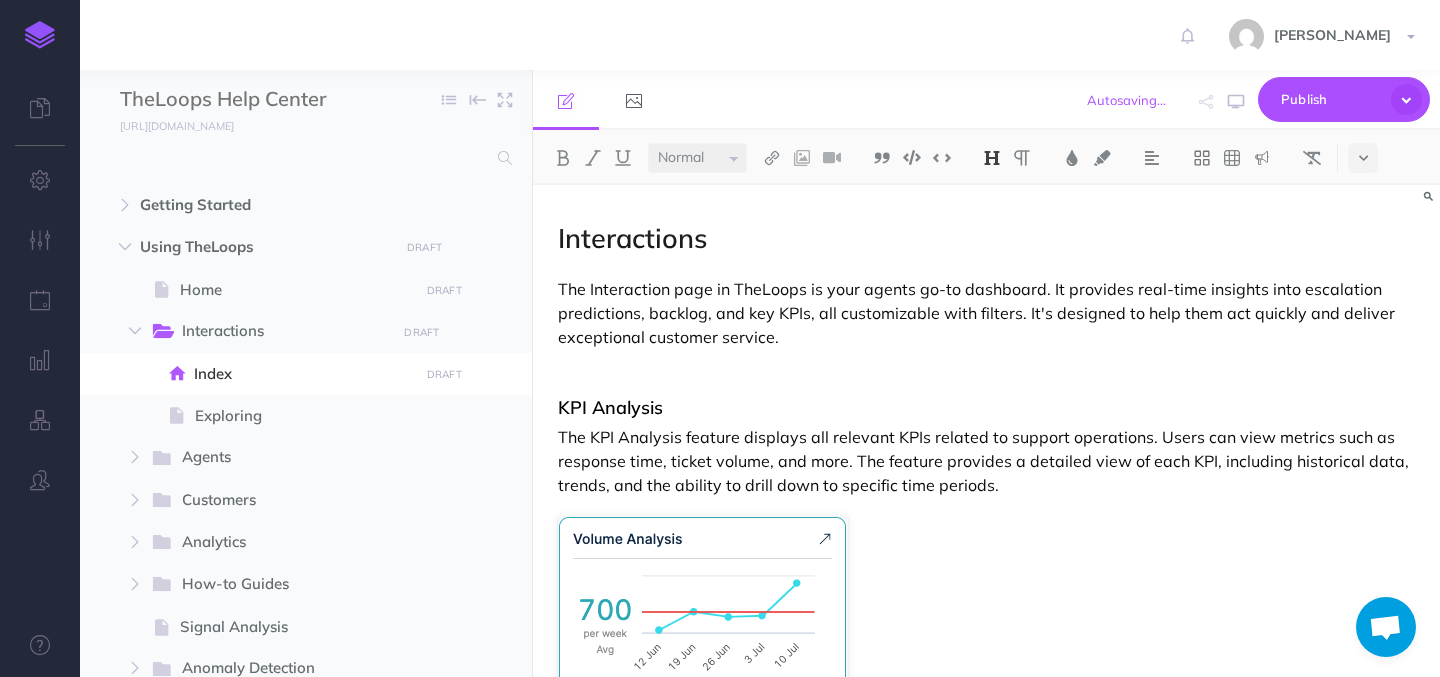 click at bounding box center (992, 158) 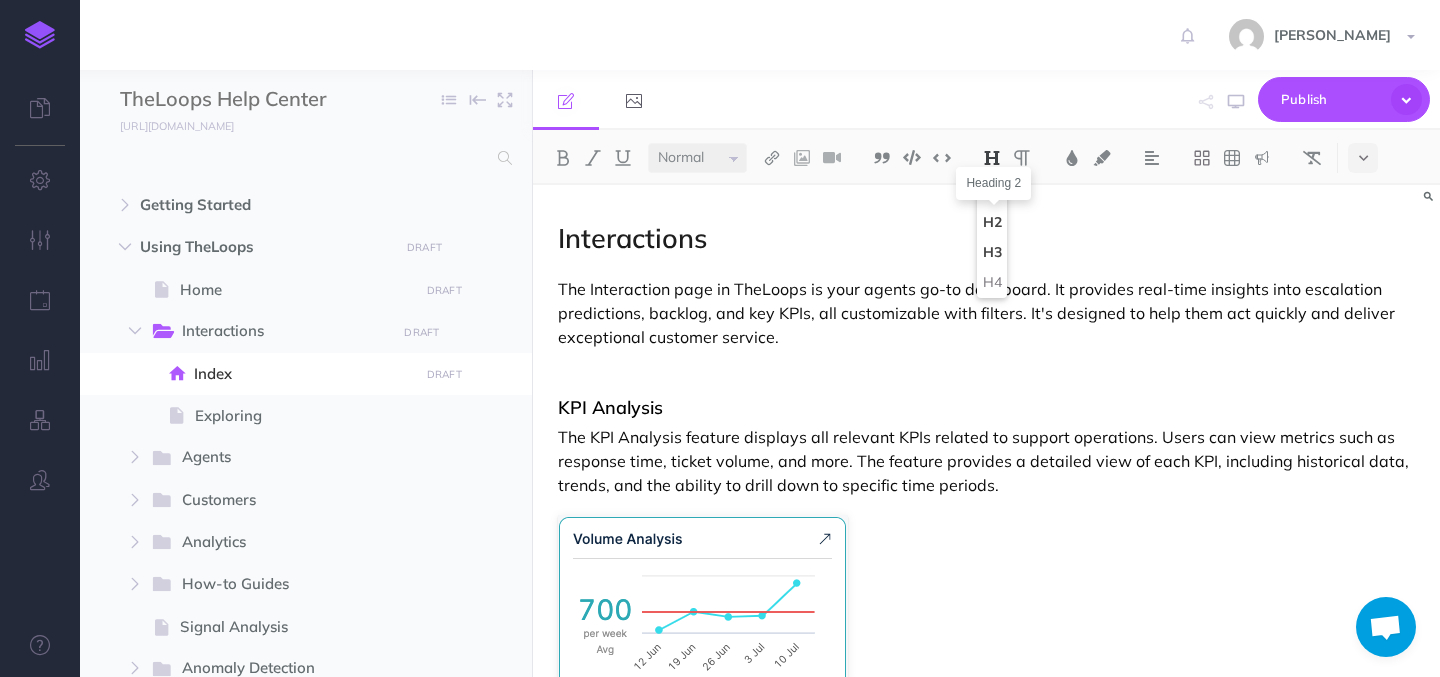 click on "H2" at bounding box center [992, 223] 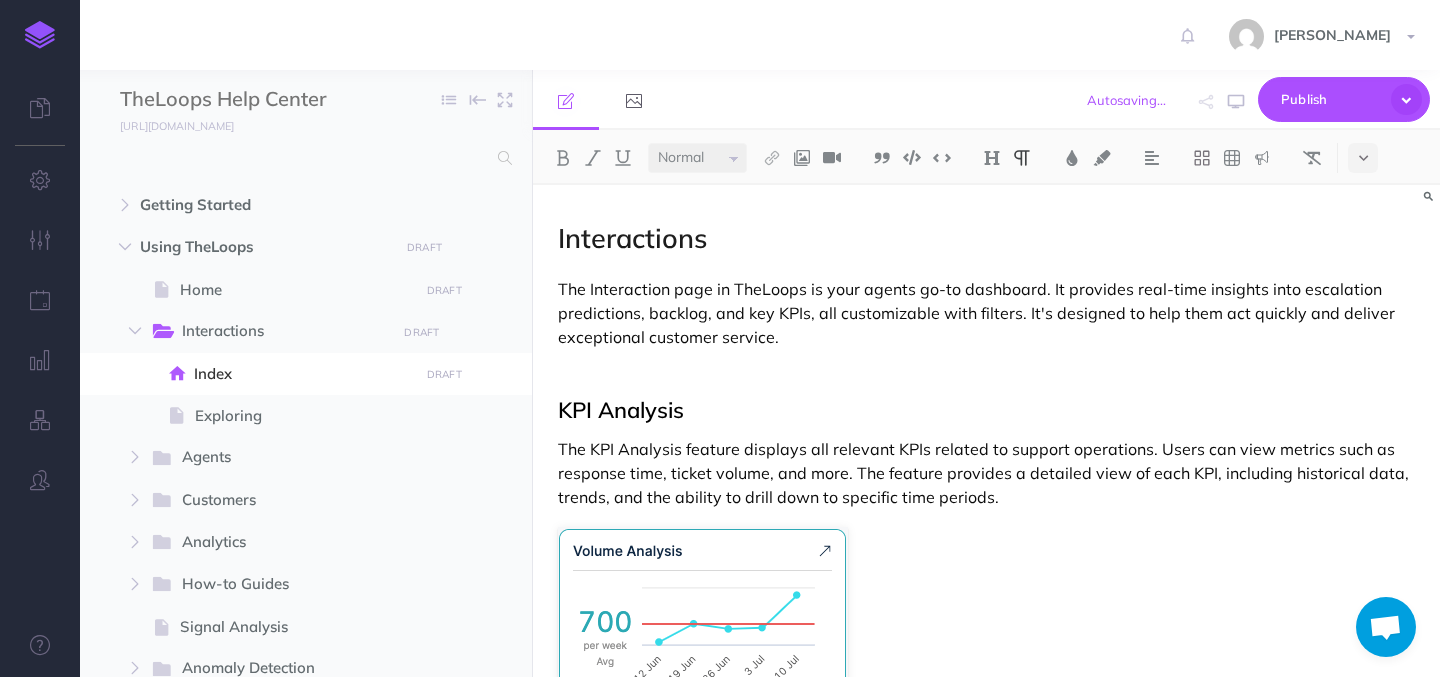 click at bounding box center [986, 371] 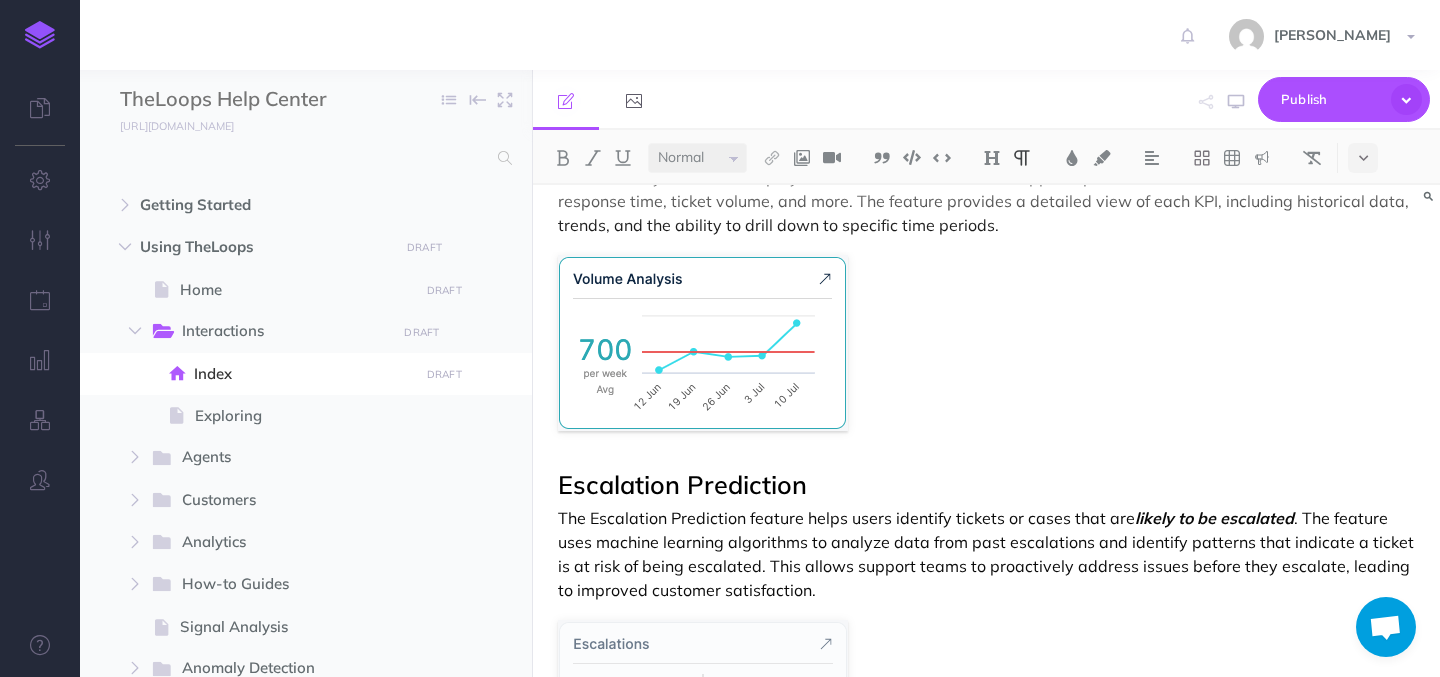 scroll, scrollTop: 275, scrollLeft: 0, axis: vertical 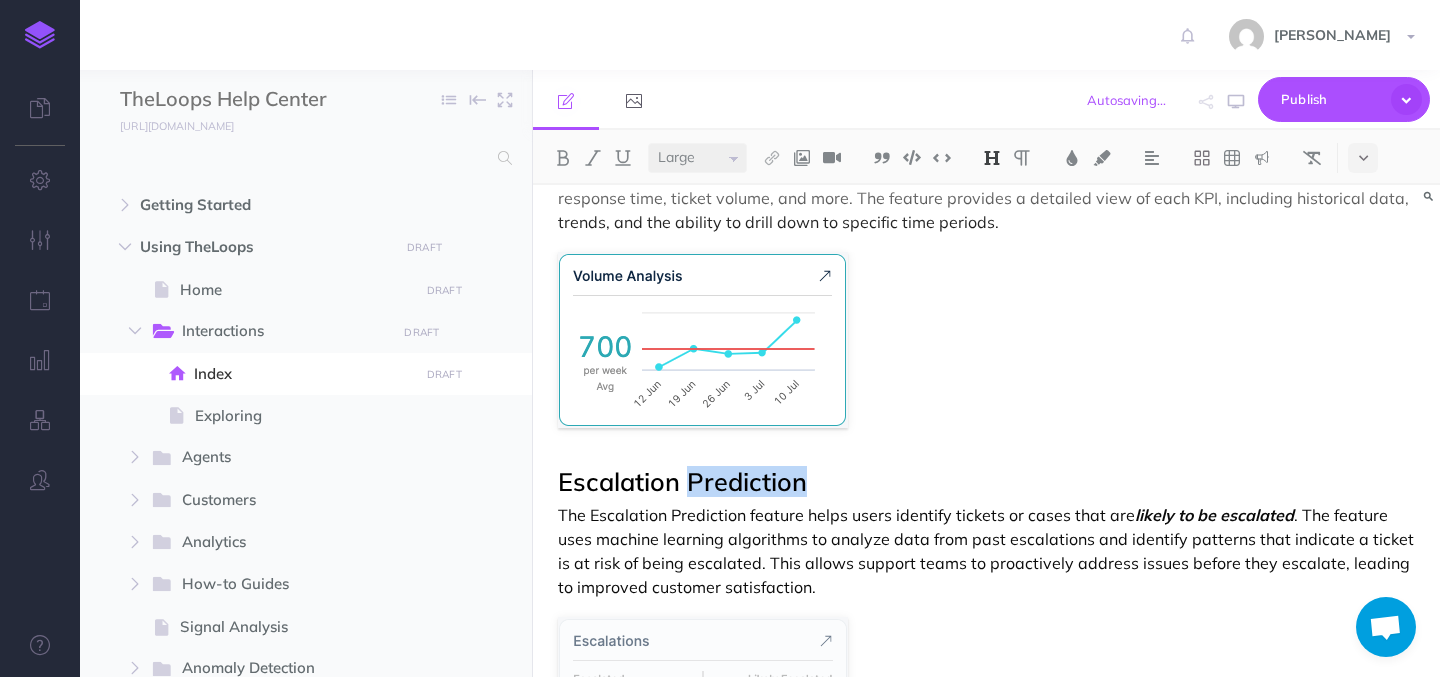 click on "Escalation Prediction" at bounding box center (682, 481) 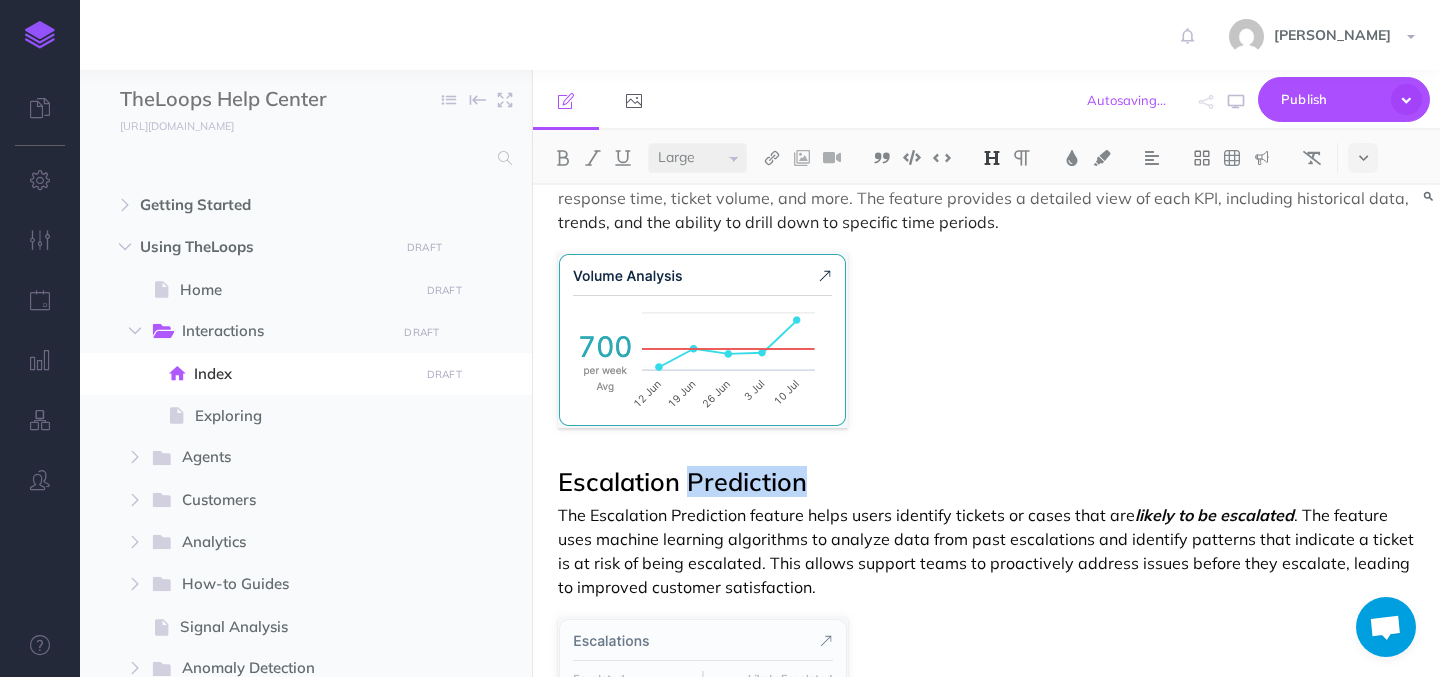 click on "Escalation Prediction" at bounding box center [682, 481] 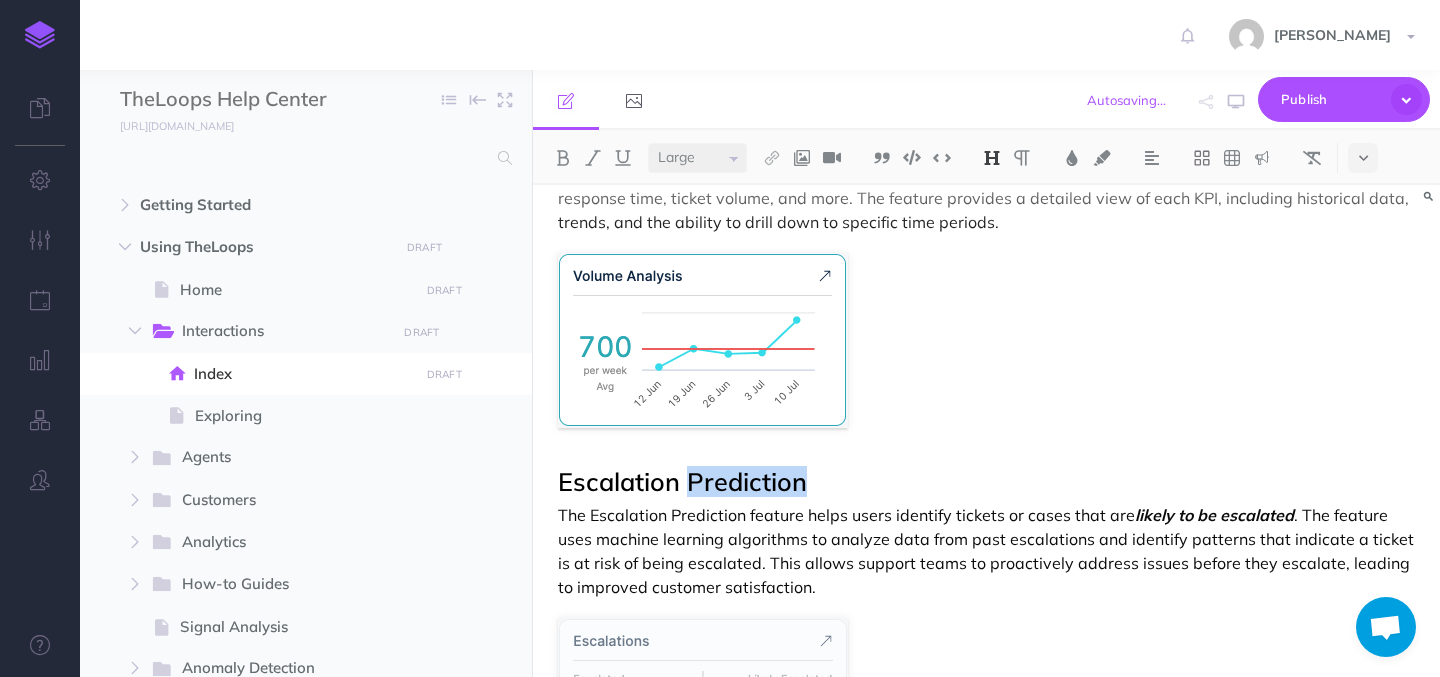 click on "Escalation Prediction" at bounding box center [682, 481] 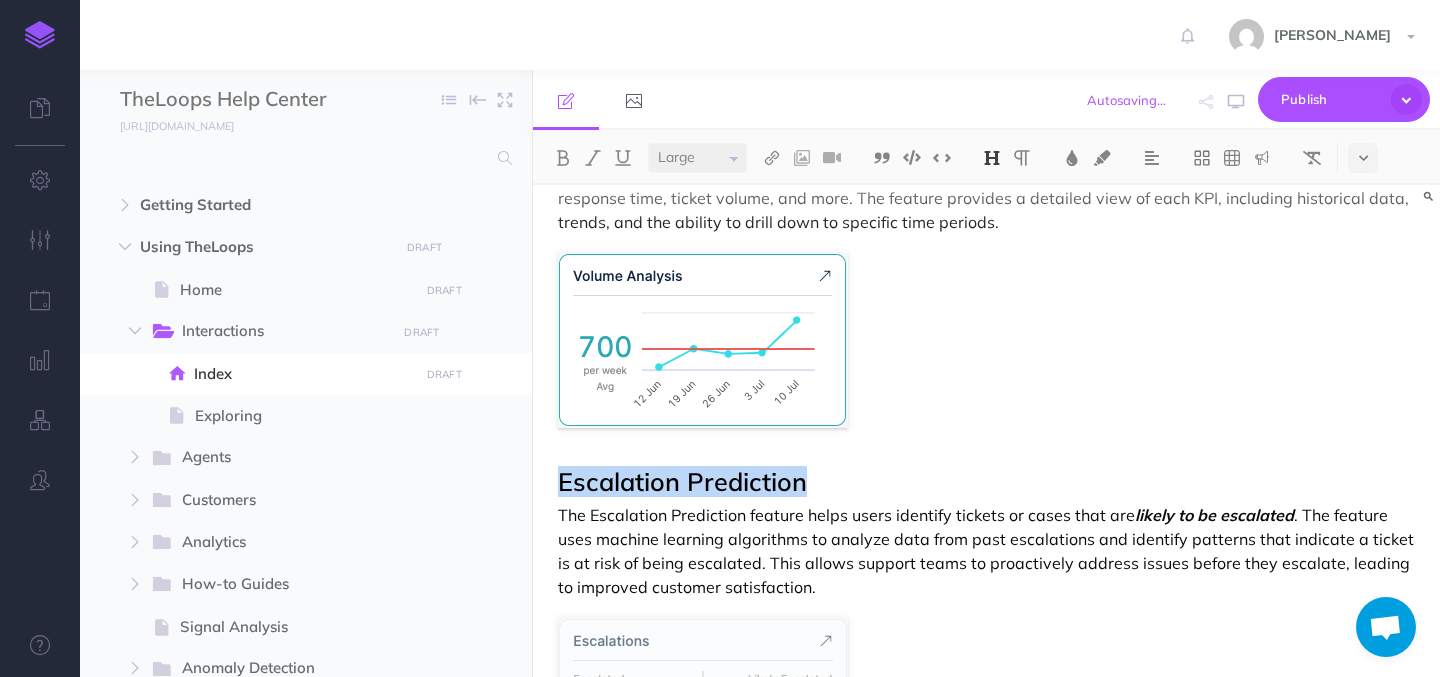 click on "Escalation Prediction" at bounding box center [682, 481] 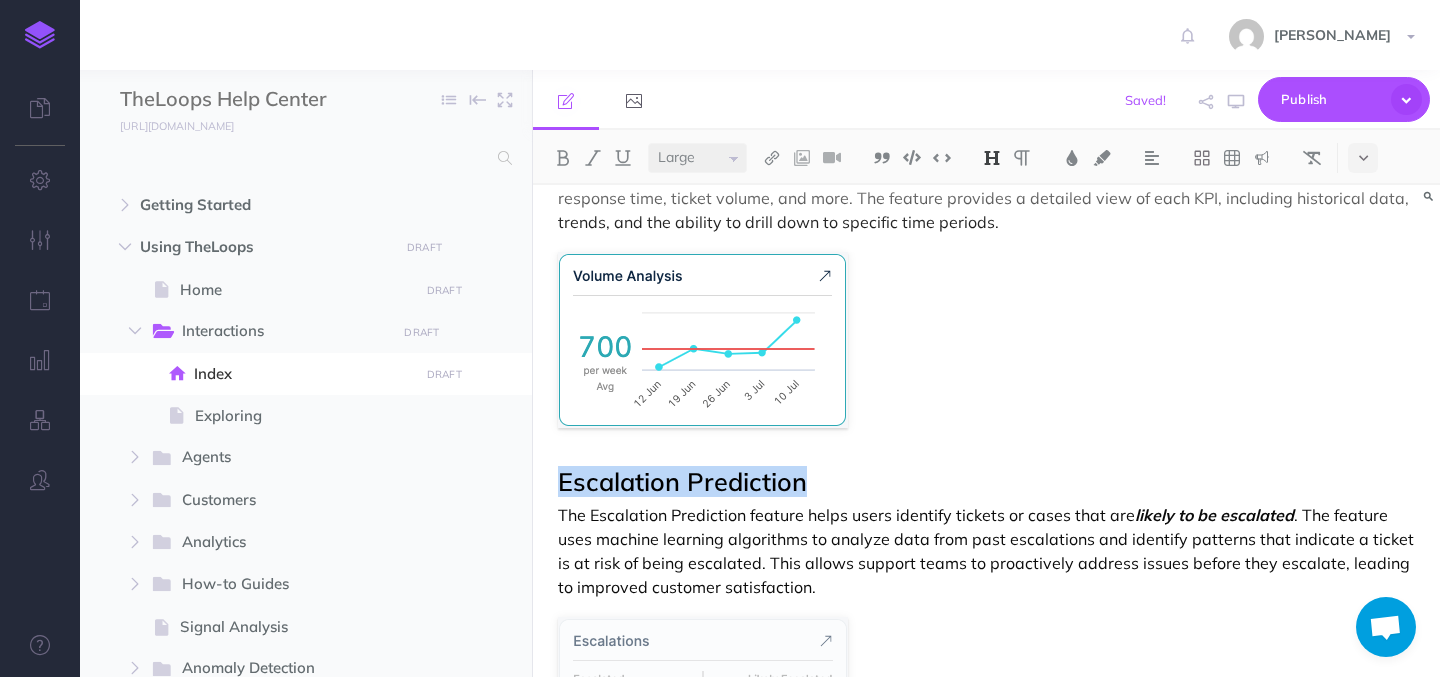 click at bounding box center [992, 158] 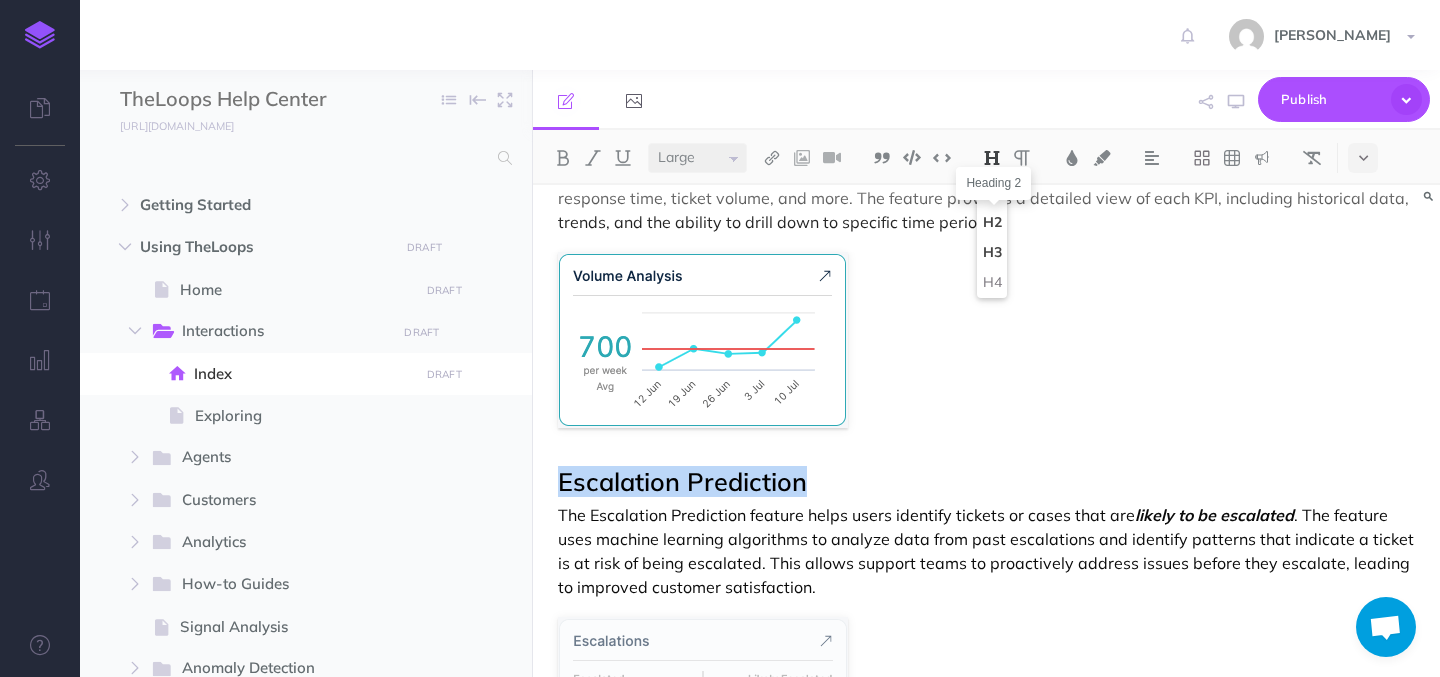 click on "H2" at bounding box center [992, 223] 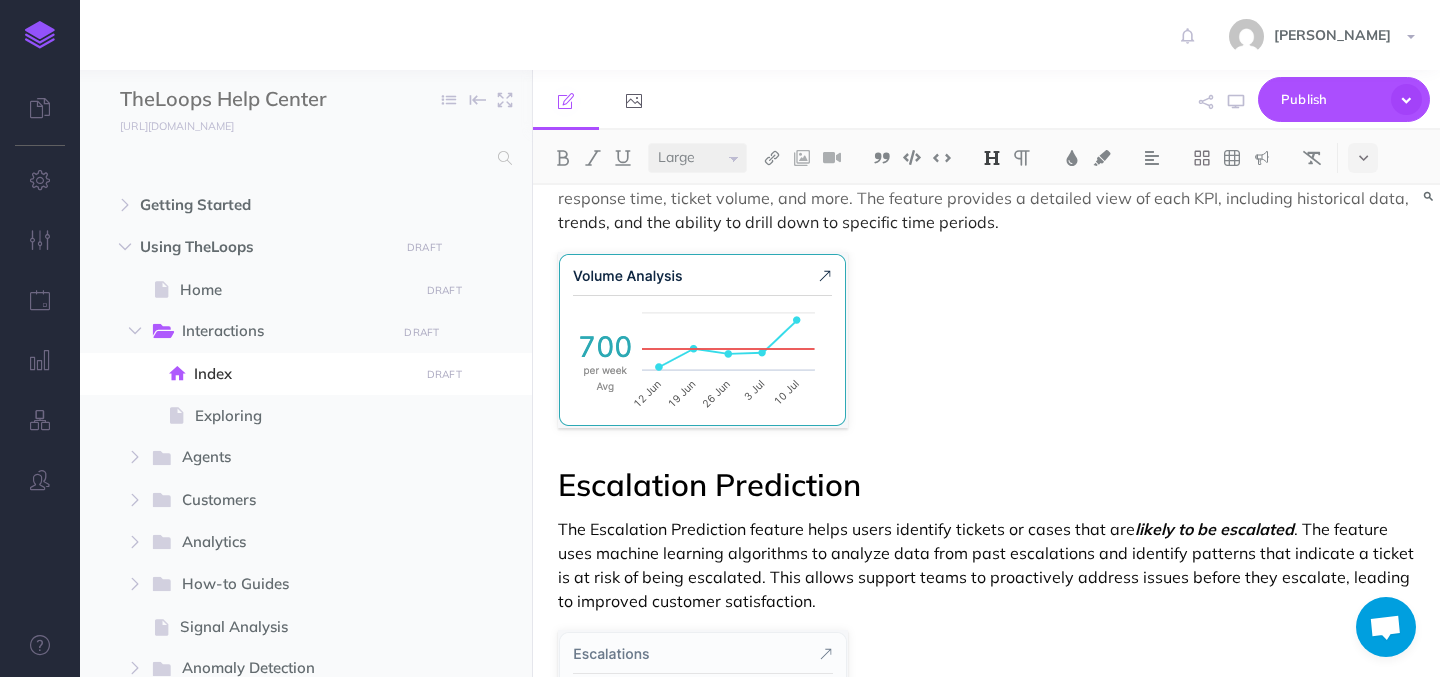 click on "Small   Normal   Large" at bounding box center (697, 158) 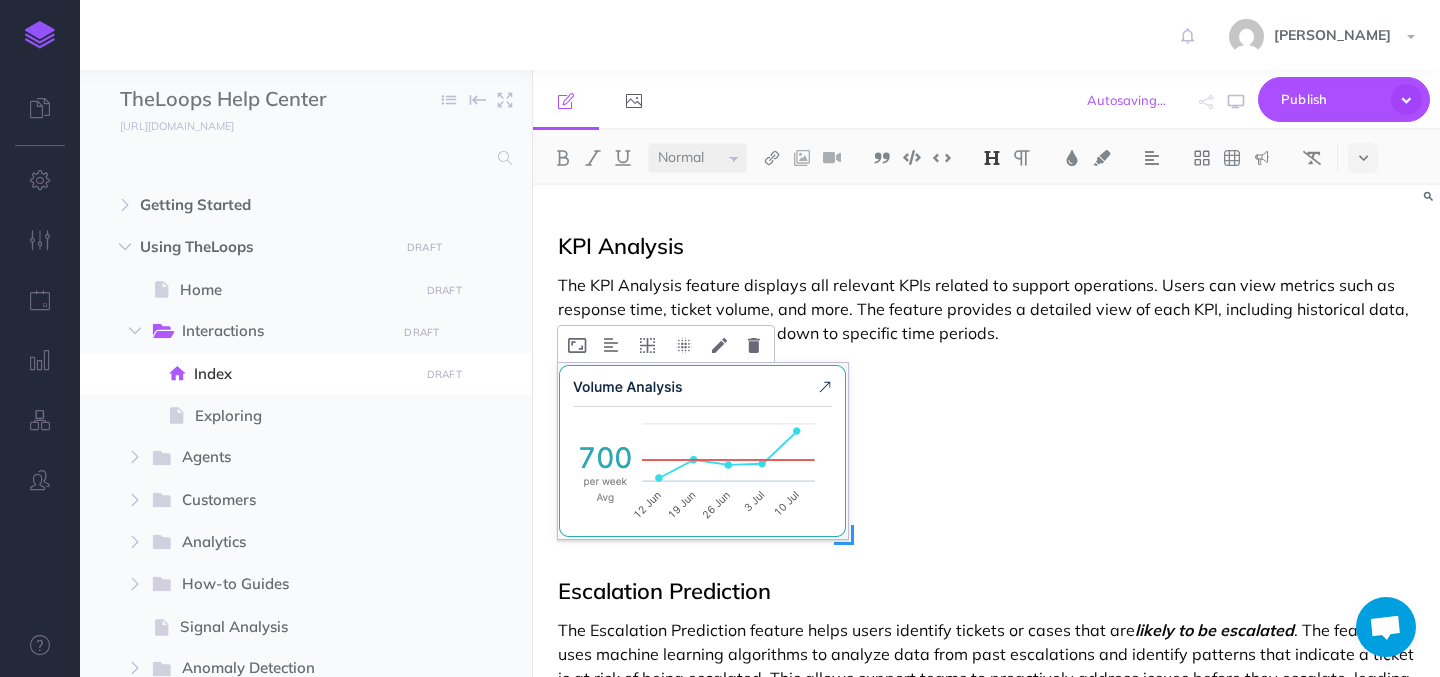 scroll, scrollTop: 161, scrollLeft: 0, axis: vertical 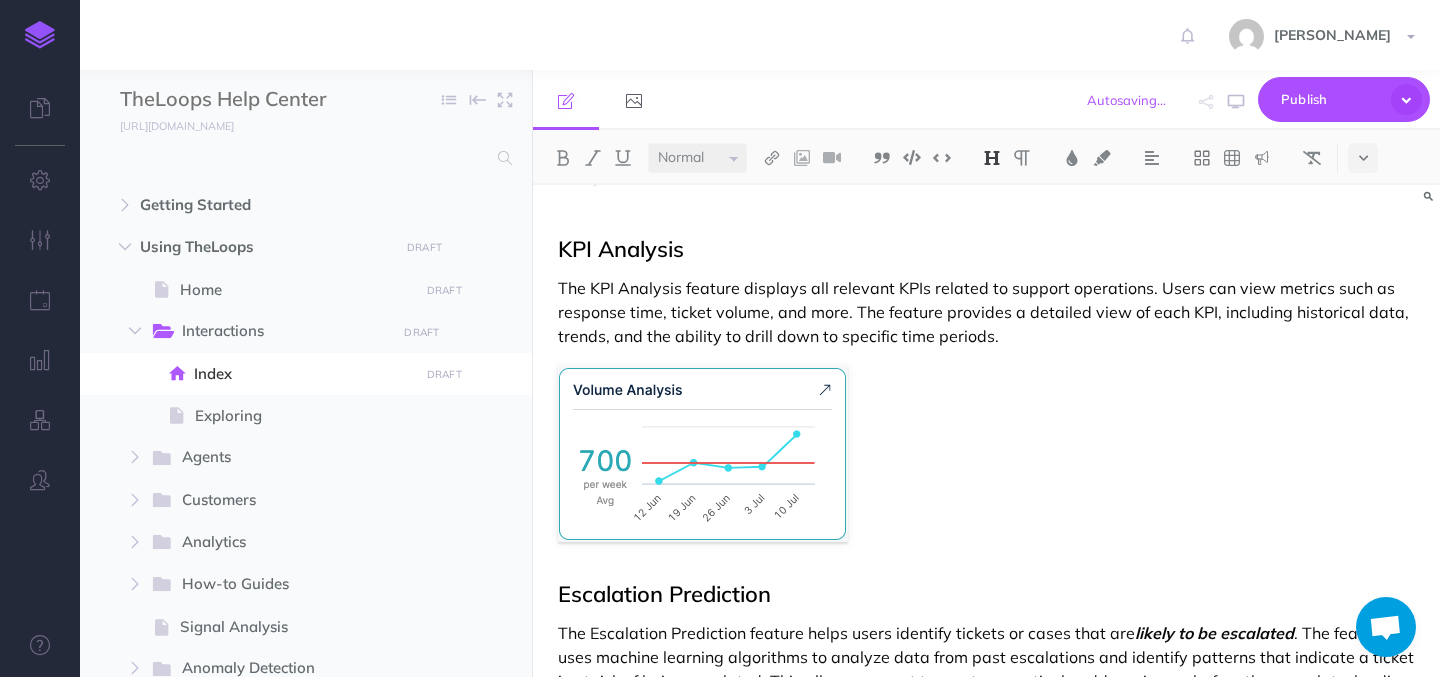 click on "KPI Analysis" at bounding box center [986, 249] 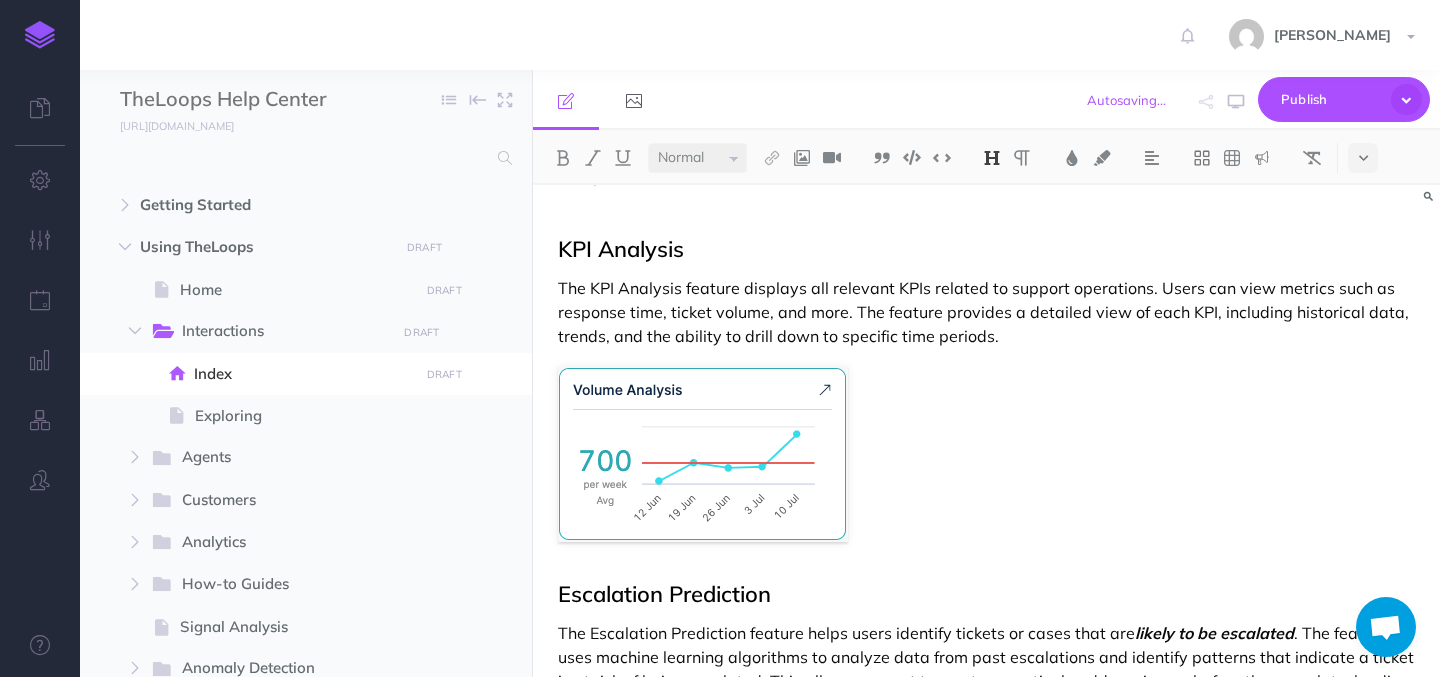 click on "KPI Analysis" at bounding box center (986, 249) 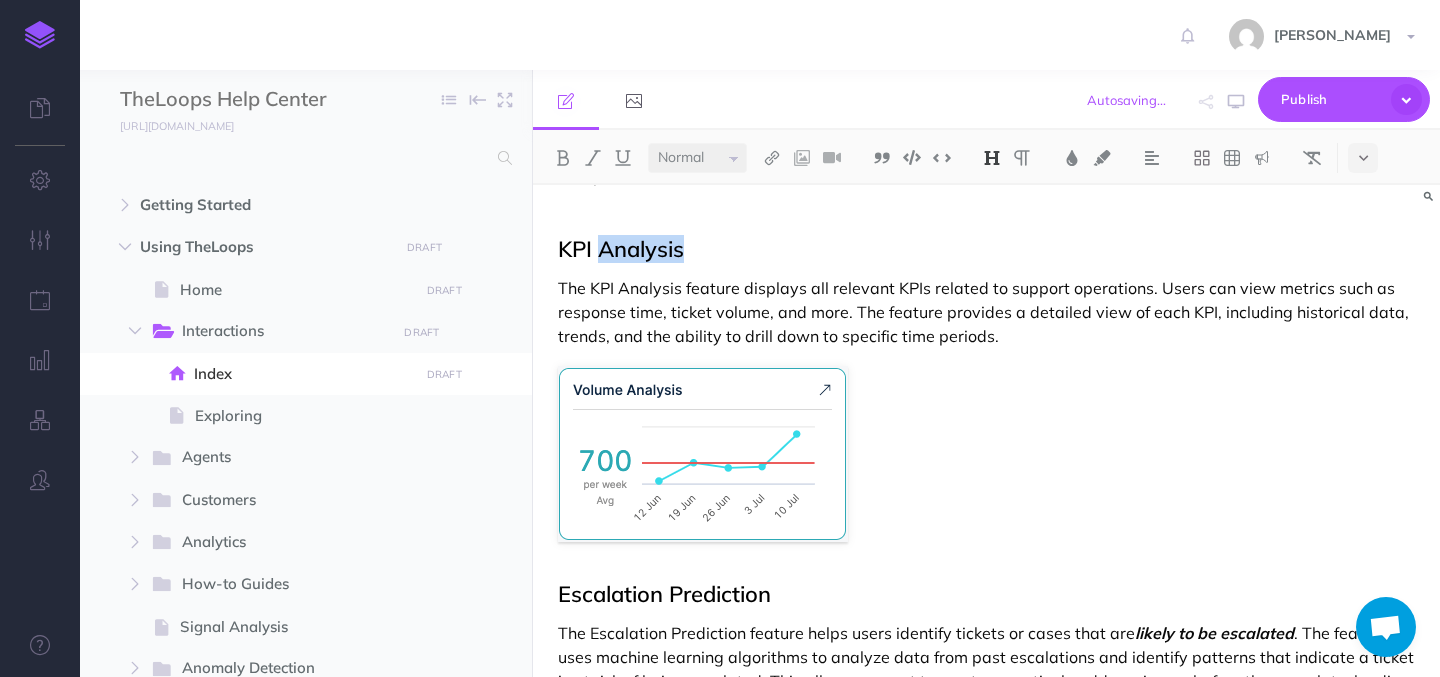 click on "KPI Analysis" at bounding box center (986, 249) 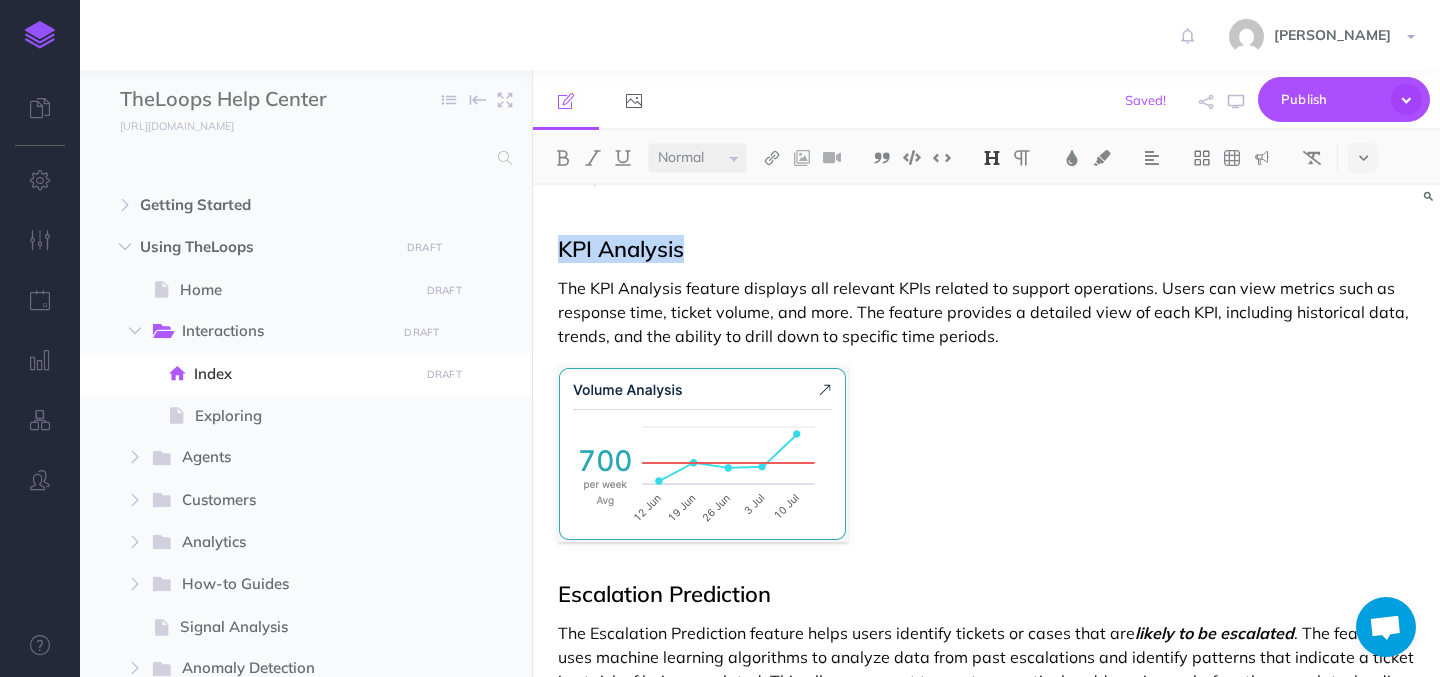 click on "KPI Analysis" at bounding box center [986, 249] 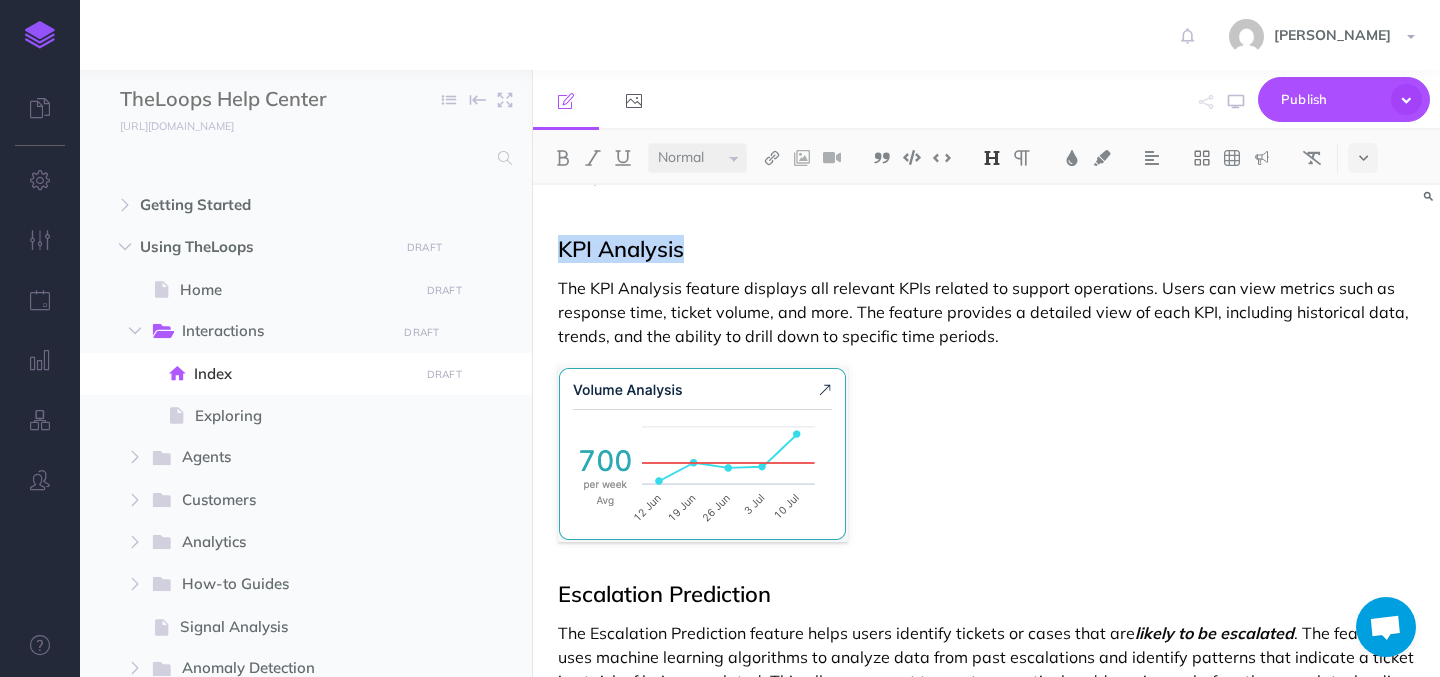 click at bounding box center [992, 158] 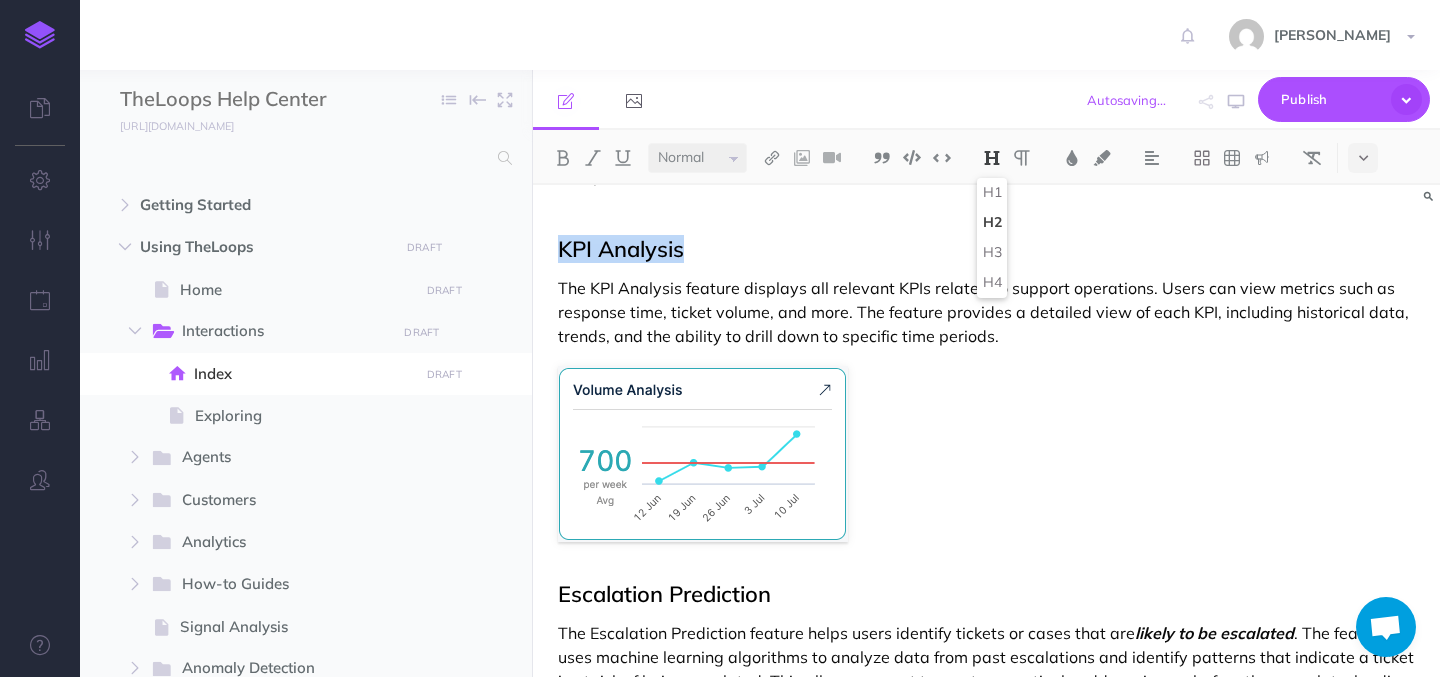 click on "Interactions The Interaction page in TheLoops is your agents go-to dashboard. It provides real-time insights into escalation predictions, backlog, and key KPIs, all customizable with filters. It's designed to help them act quickly and deliver exceptional customer service. KPI Analysis The KPI Analysis feature displays all relevant KPIs related to support operations. Users can view metrics such as response time, ticket volume, and more. The feature provides a detailed view of each KPI, including historical data, trends, and the ability to drill down to specific time periods.                           Escalation Prediction The Escalation Prediction feature helps users identify tickets or cases that are  likely to be escalated . The feature uses machine learning algorithms to analyze data from past escalations and identify patterns that indicate a ticket is at risk of being escalated. This allows support teams to proactively address issues before they escalate, leading to improved customer satisfaction." at bounding box center [986, 1094] 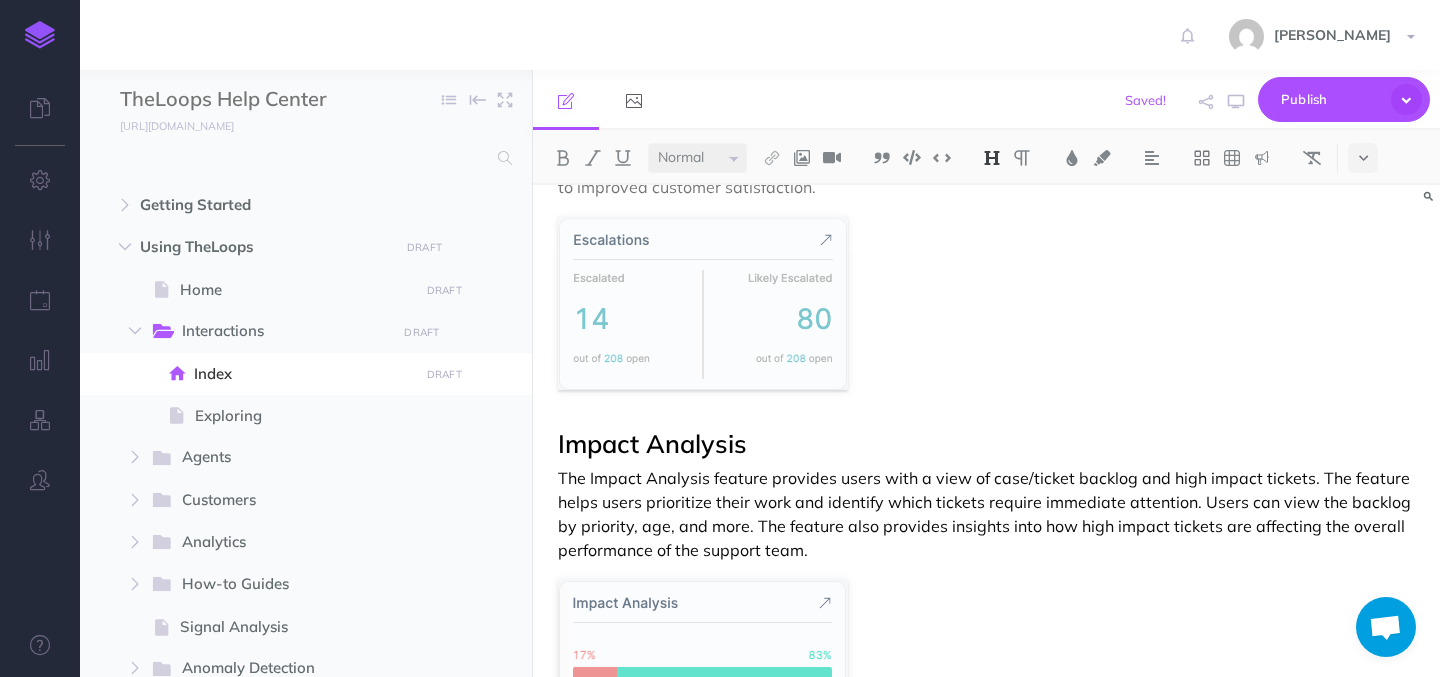 scroll, scrollTop: 700, scrollLeft: 0, axis: vertical 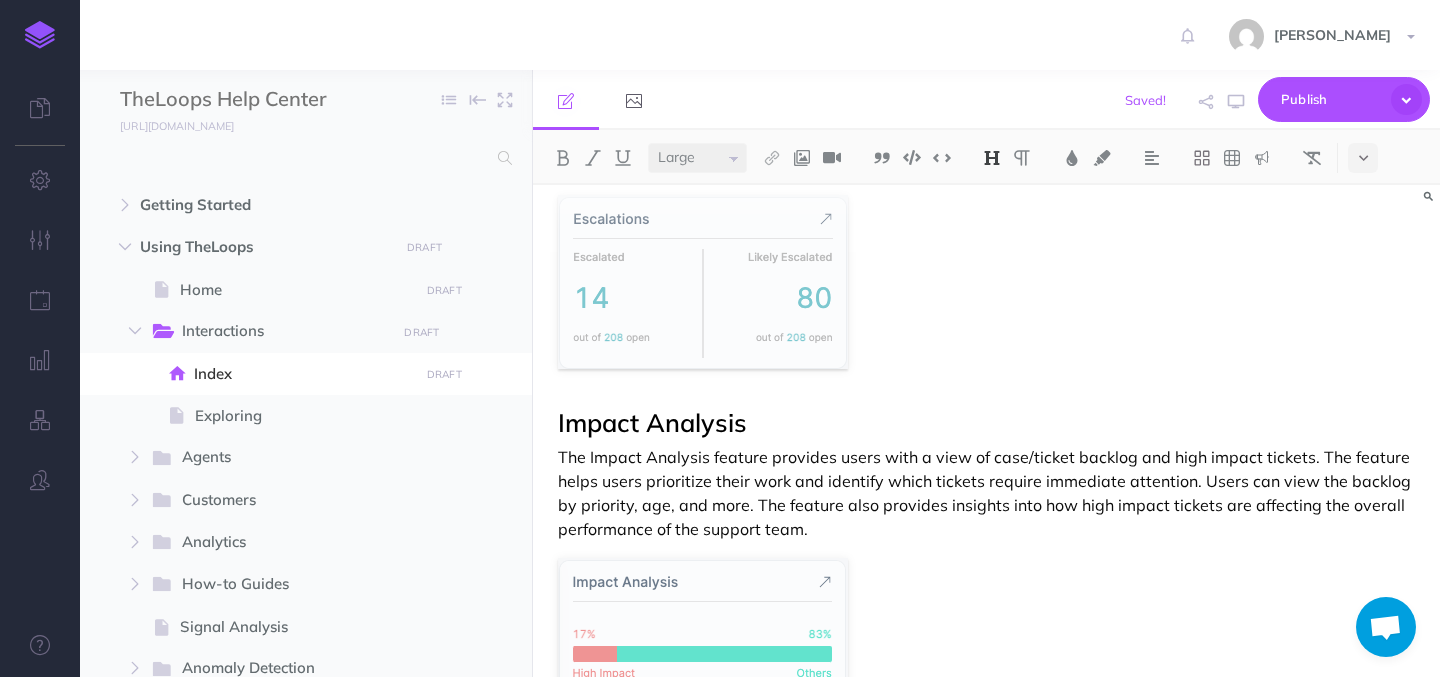 click on "Impact Analysis" at bounding box center [652, 422] 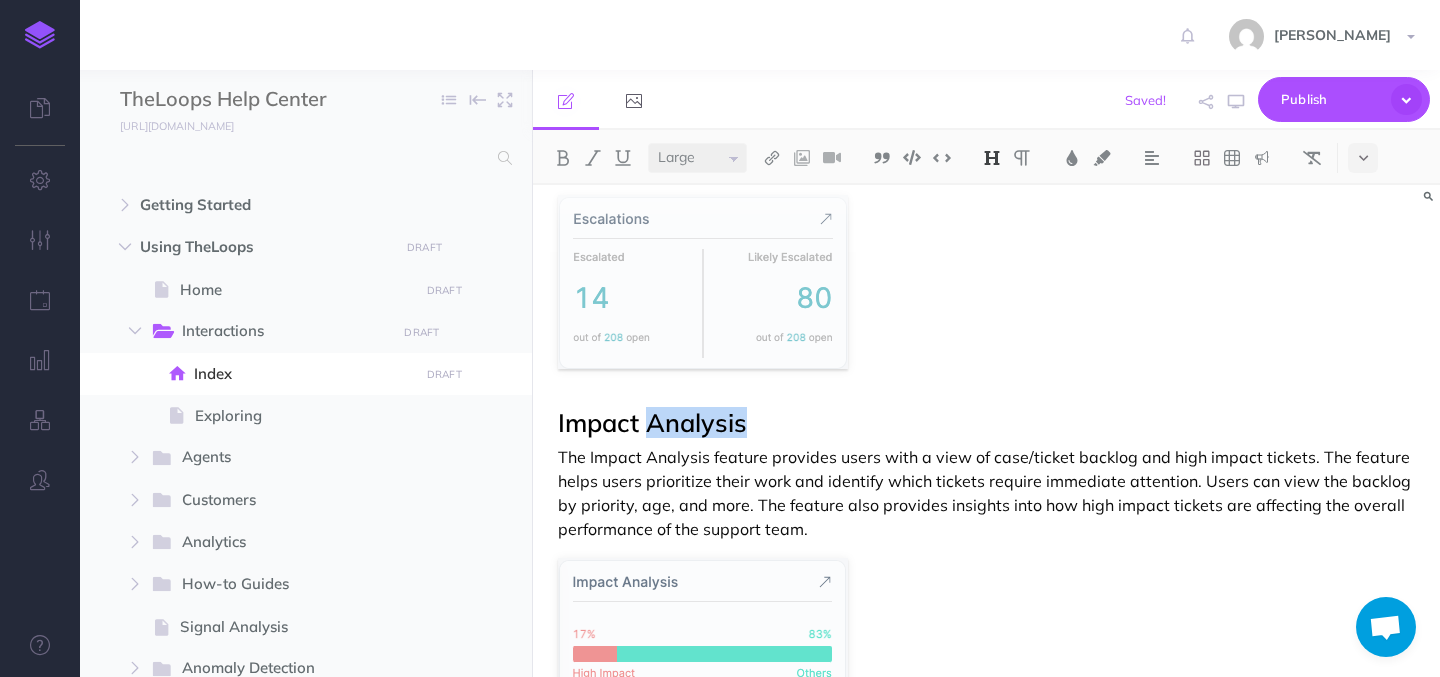 click on "Impact Analysis" at bounding box center [652, 422] 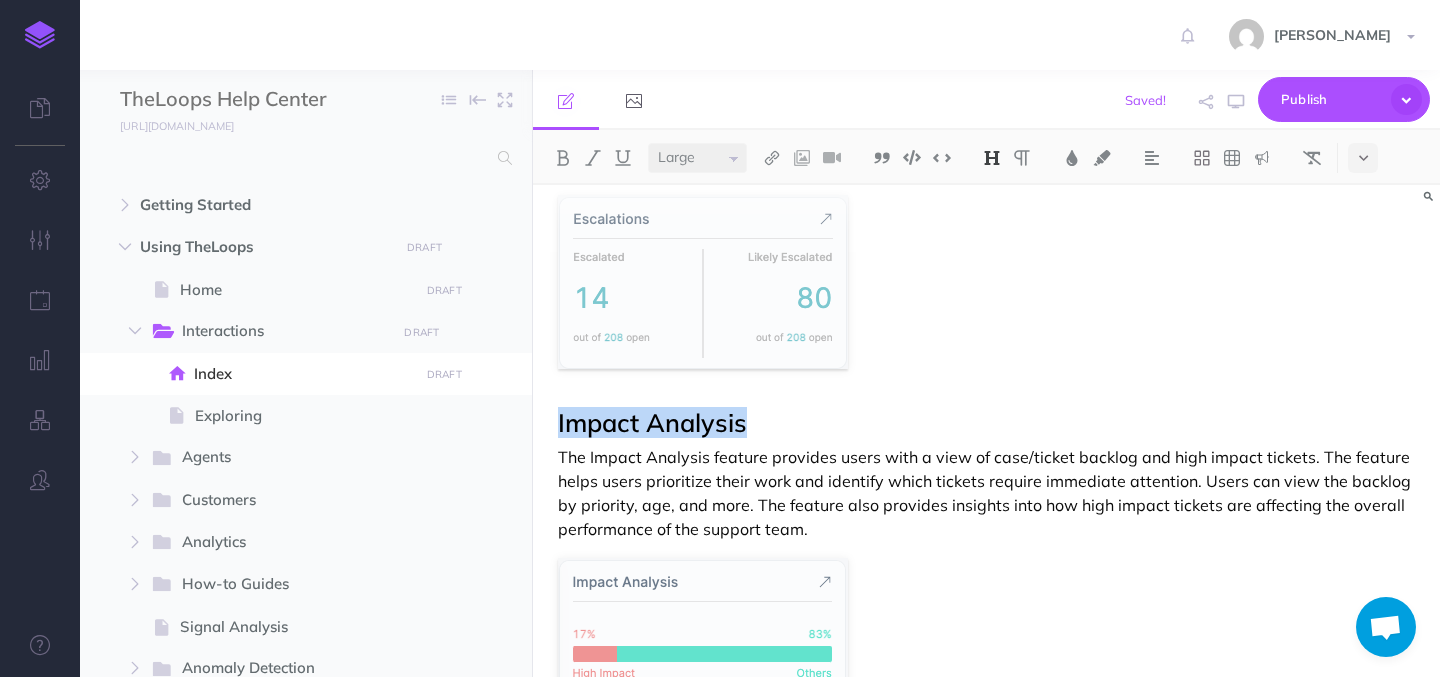 click on "Impact Analysis" at bounding box center (652, 422) 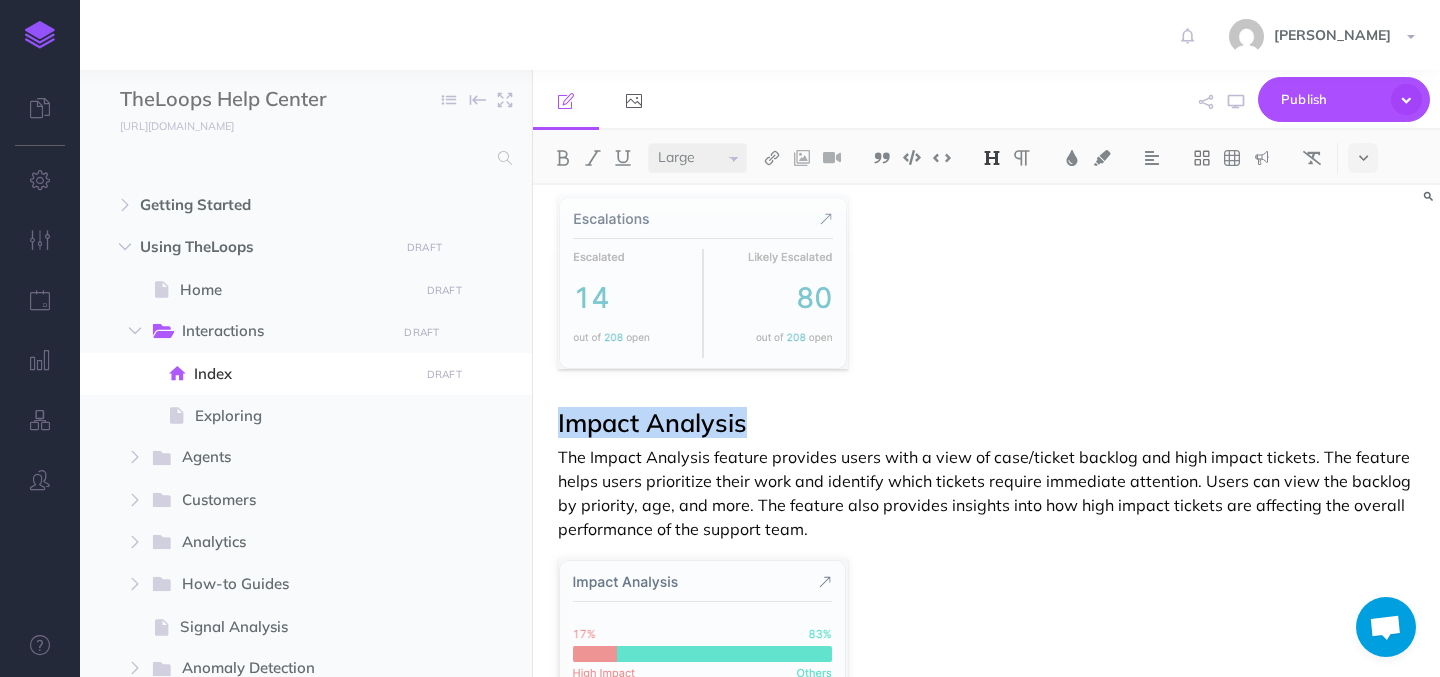 click at bounding box center (992, 158) 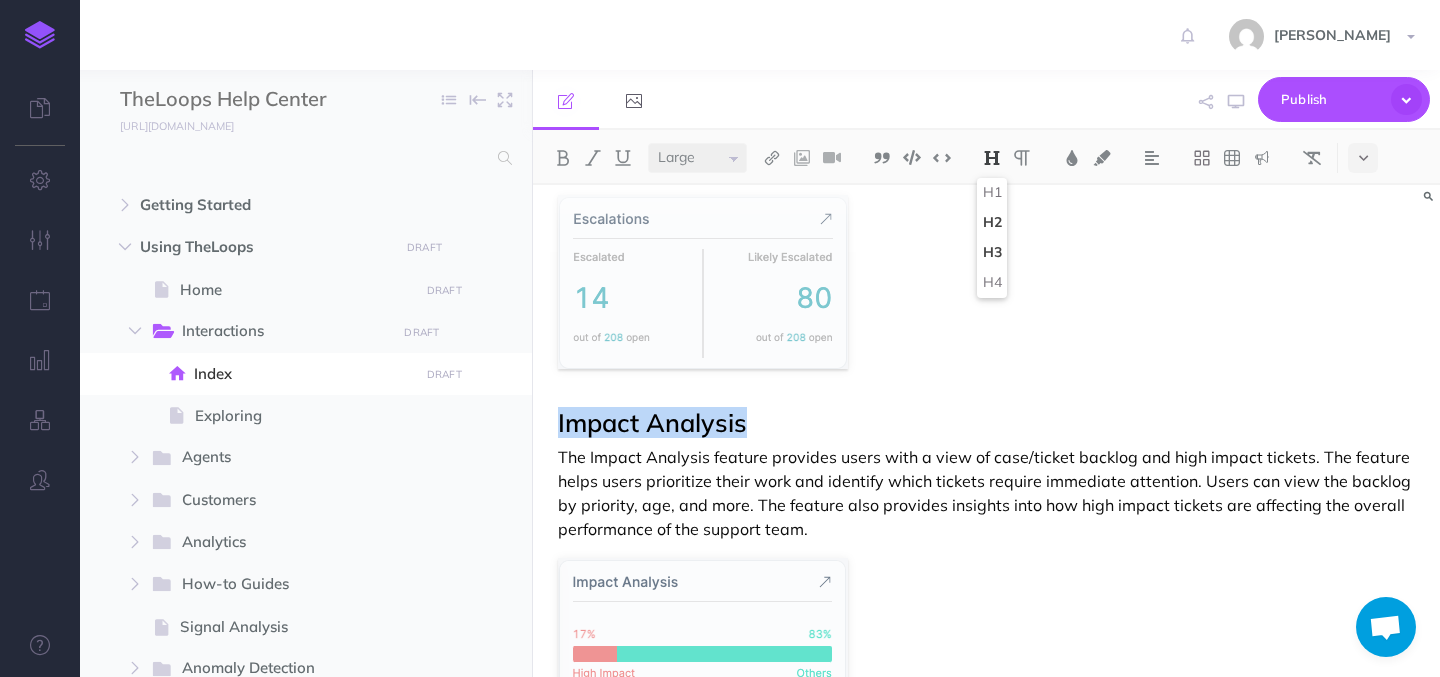 click on "H2" at bounding box center (992, 223) 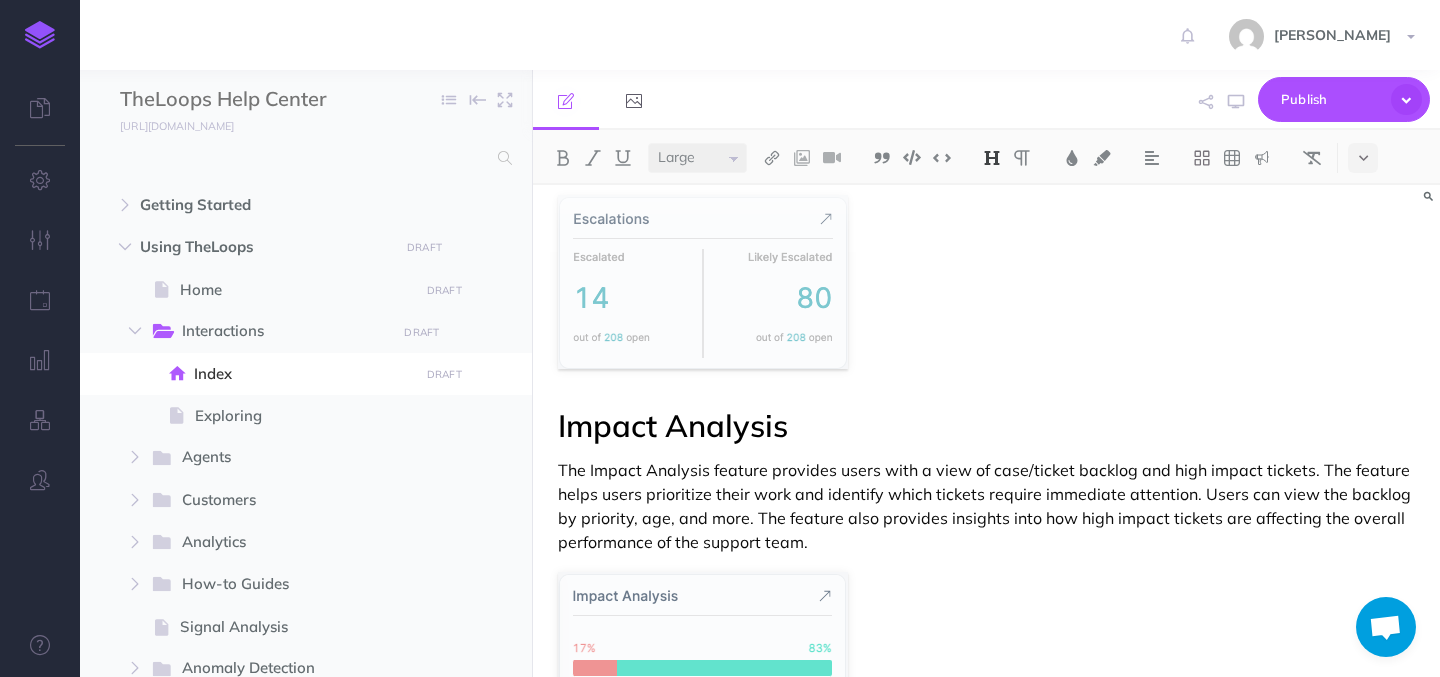 click on "Small   Normal   Large" at bounding box center [697, 158] 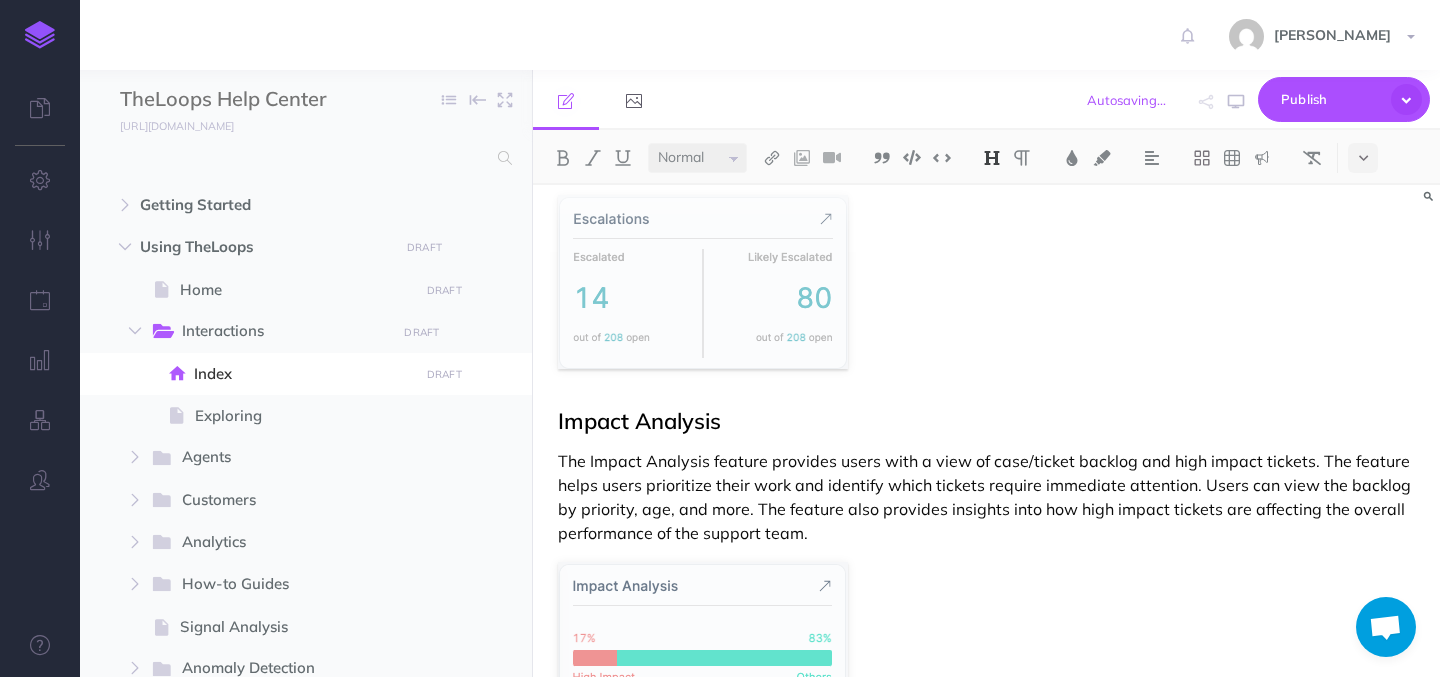 click on "Impact Analysis" at bounding box center [986, 421] 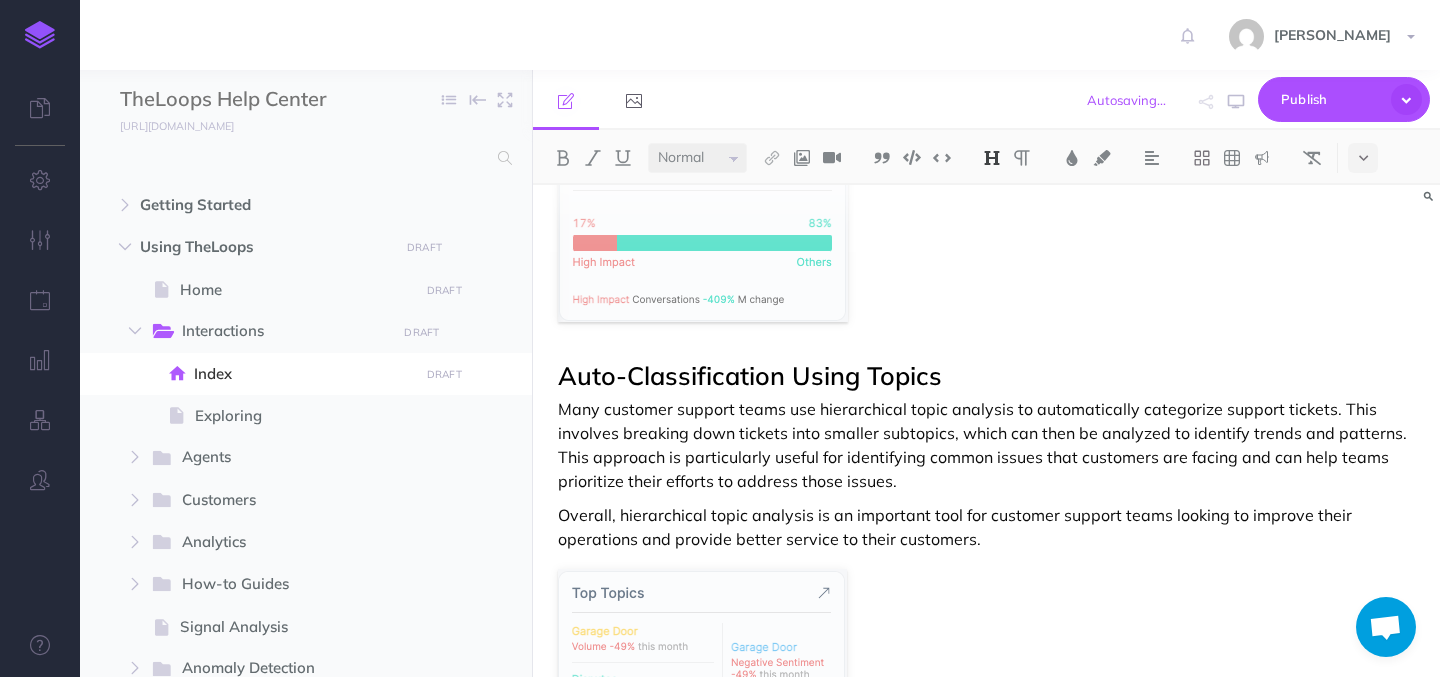 scroll, scrollTop: 1114, scrollLeft: 0, axis: vertical 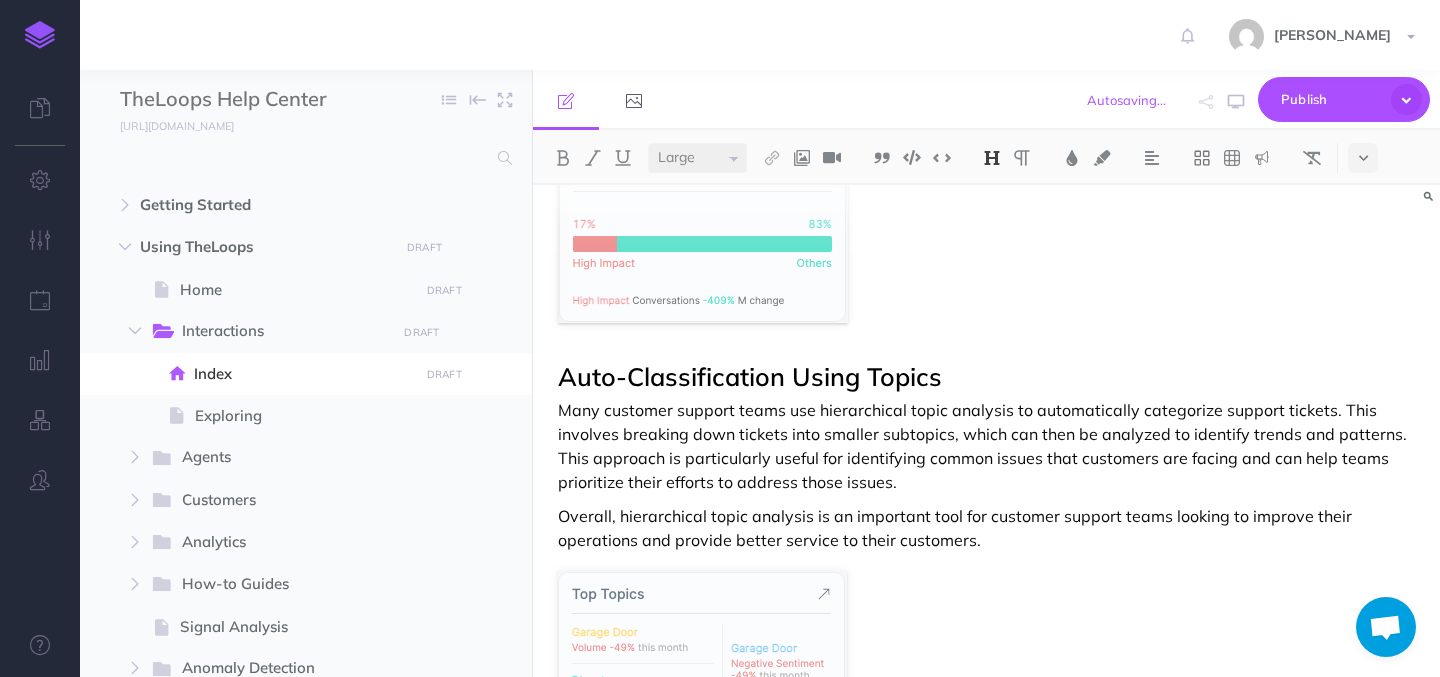 click on "Auto-Classification Using Topics" at bounding box center (750, 376) 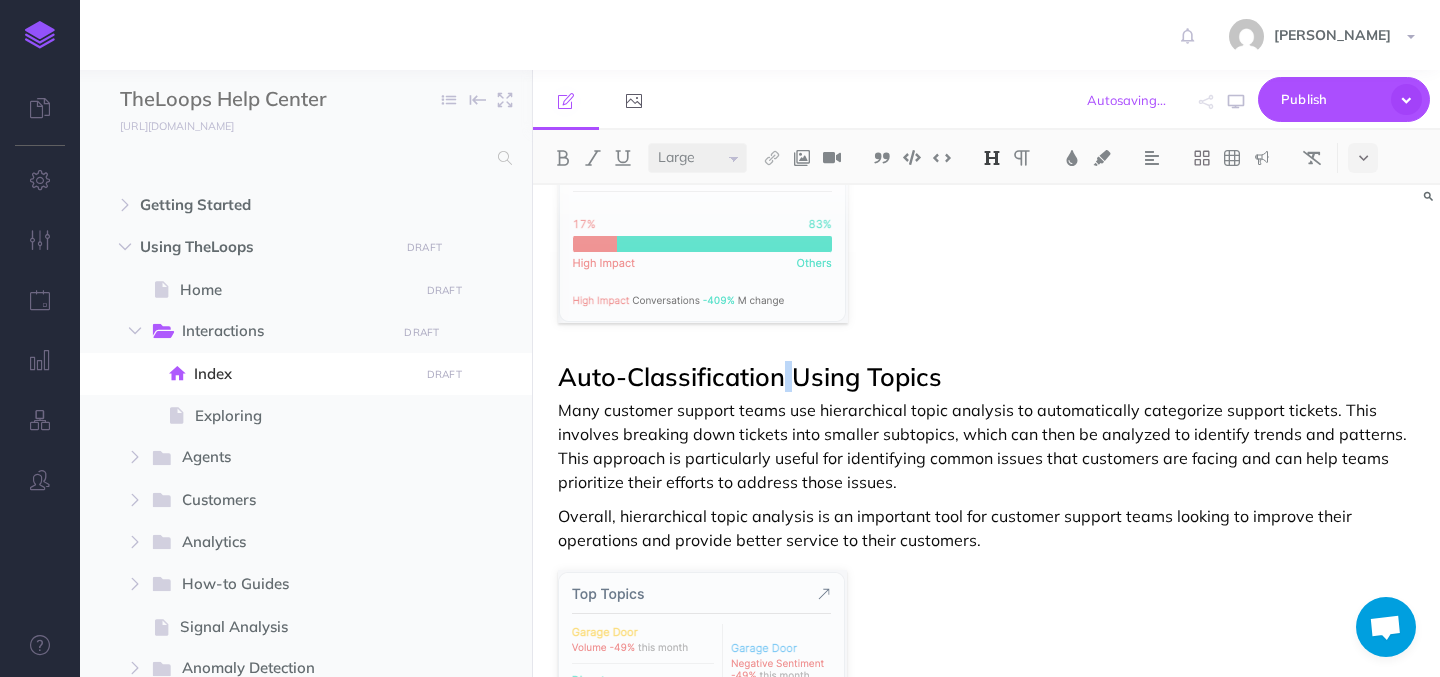 click on "Auto-Classification Using Topics" at bounding box center [750, 376] 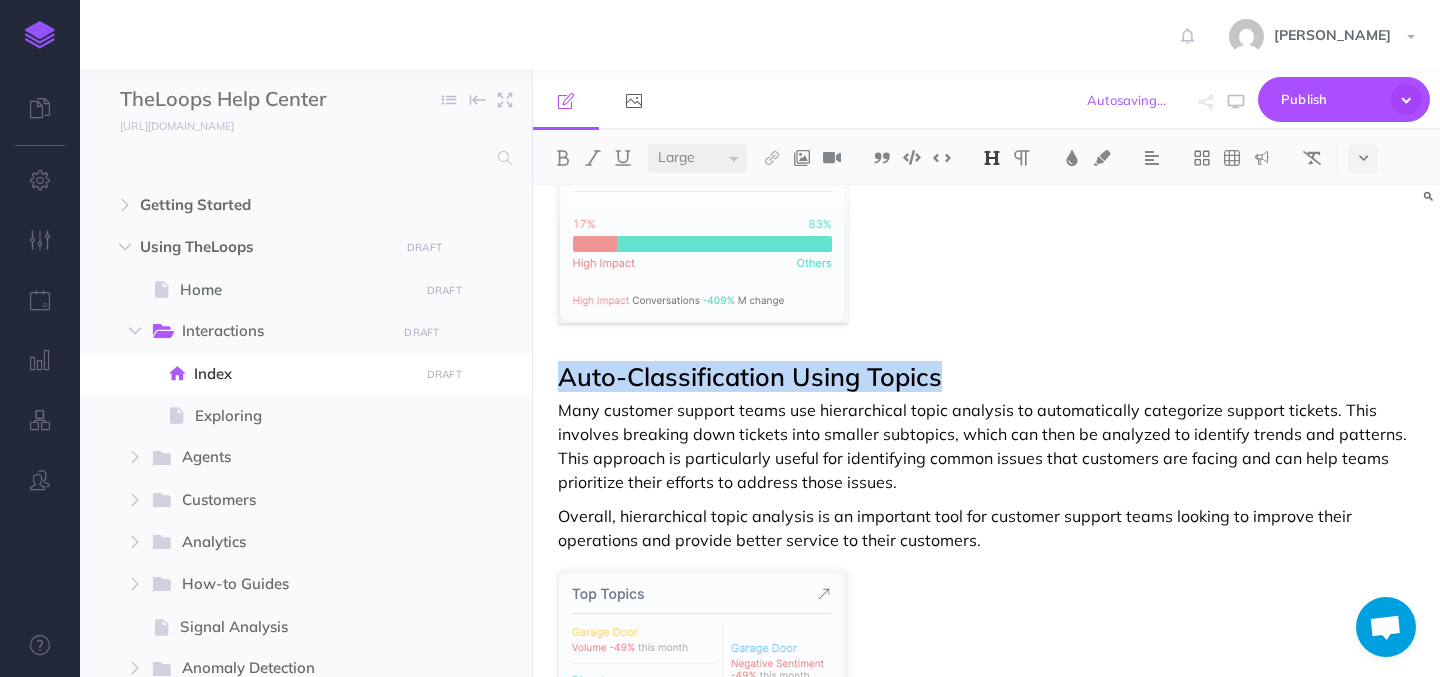 click on "Auto-Classification Using Topics" at bounding box center (750, 376) 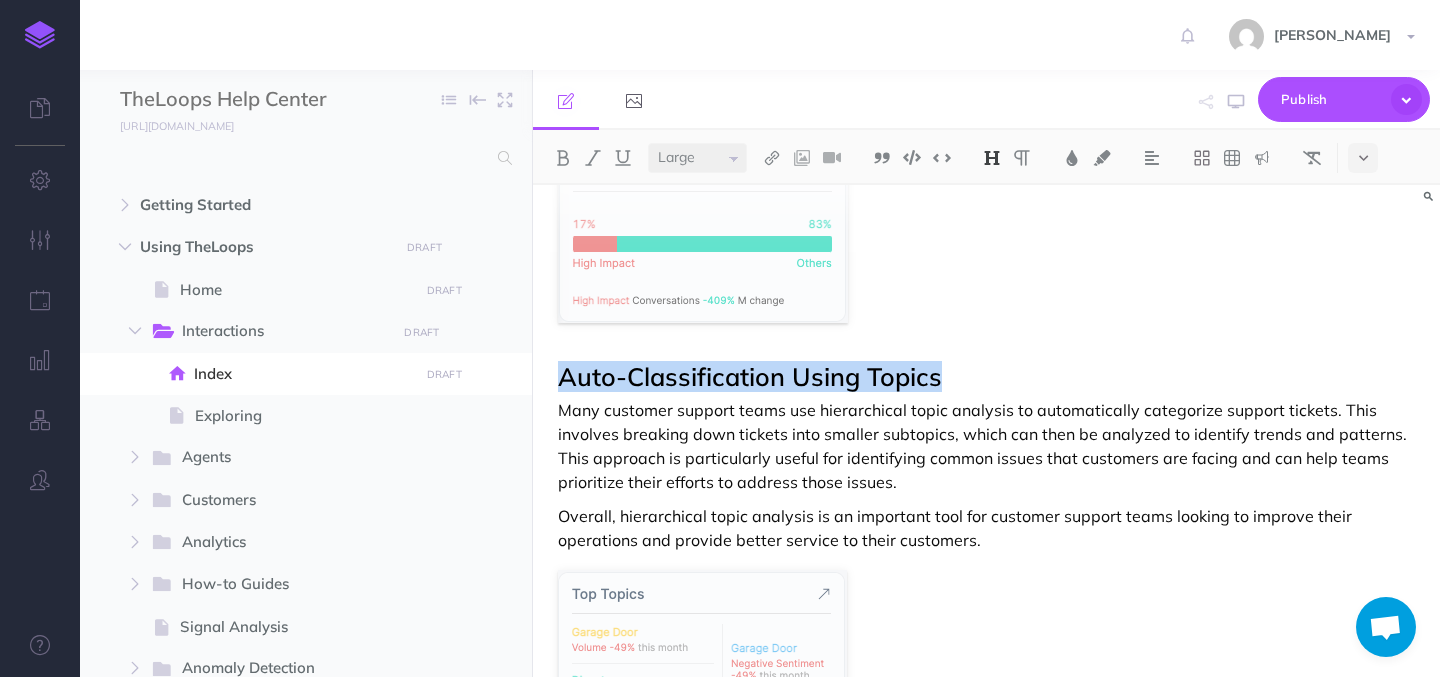 click at bounding box center [992, 158] 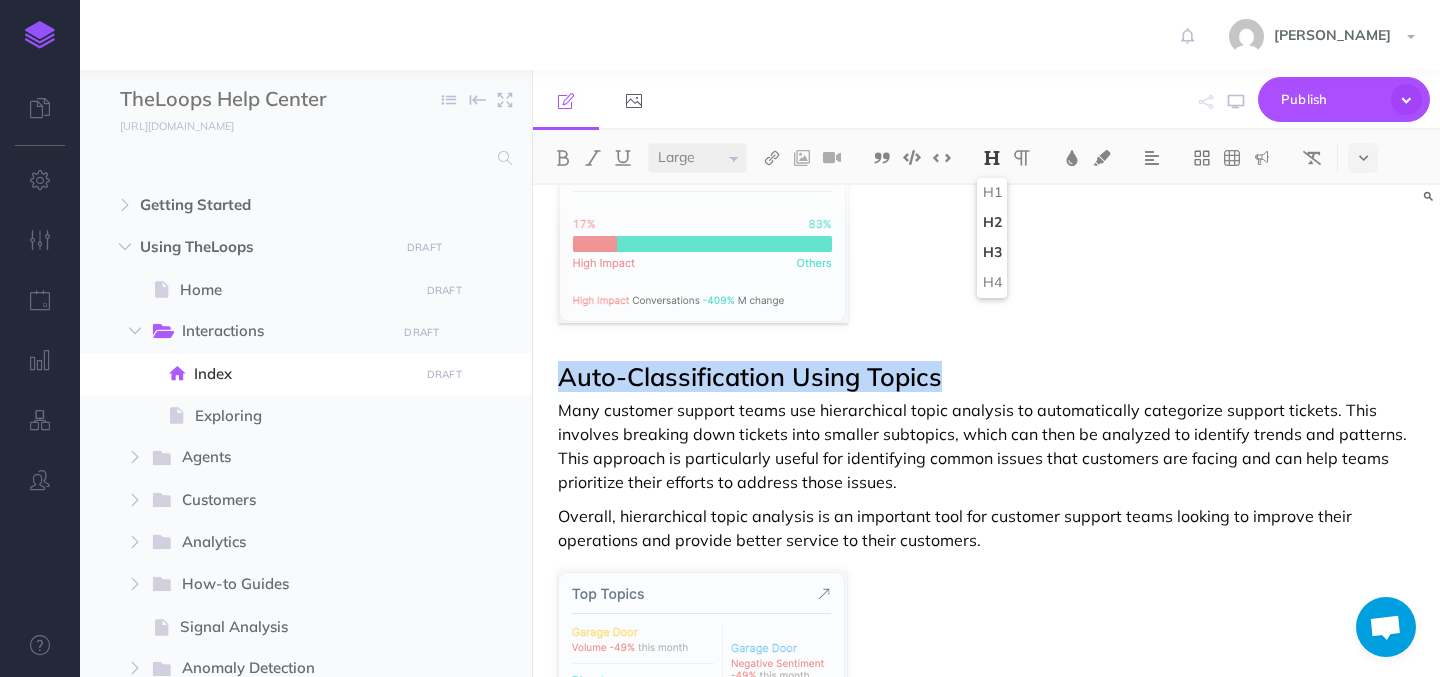 click on "H2" at bounding box center [992, 223] 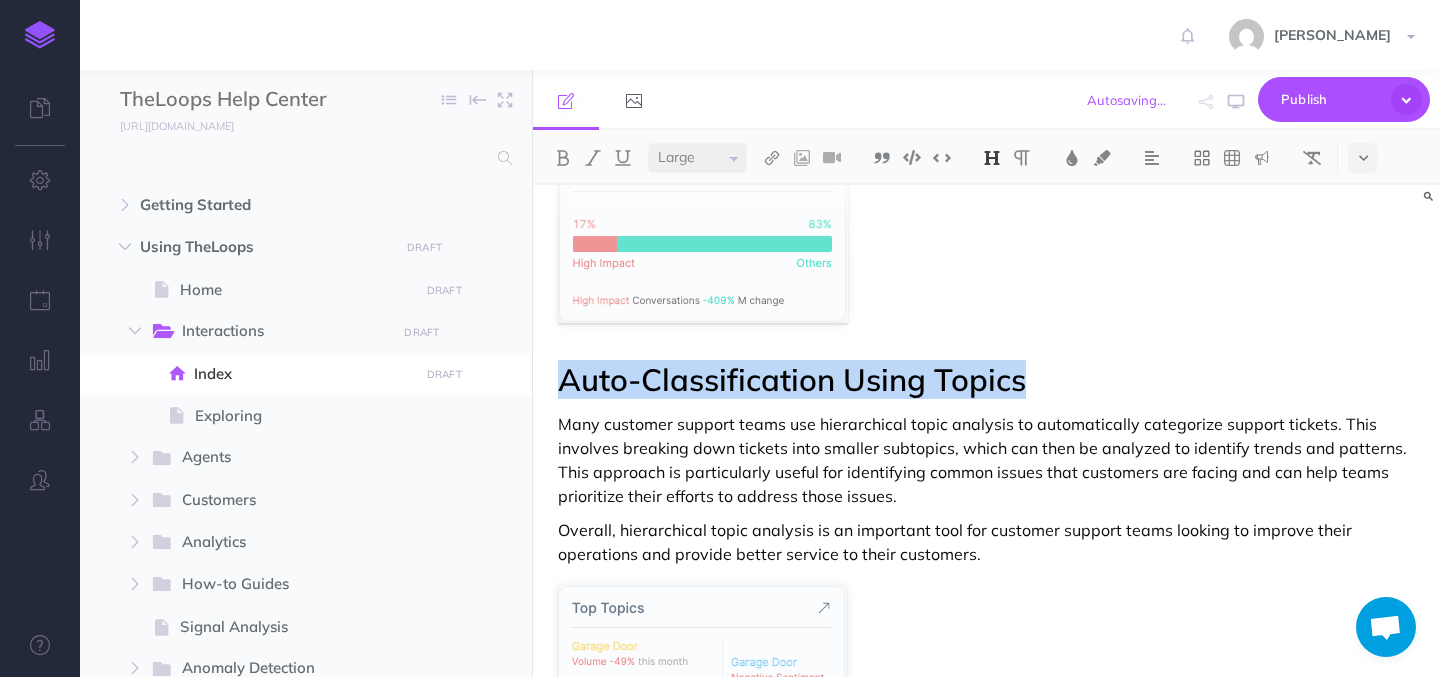 click on "Small   Normal   Large" at bounding box center [697, 158] 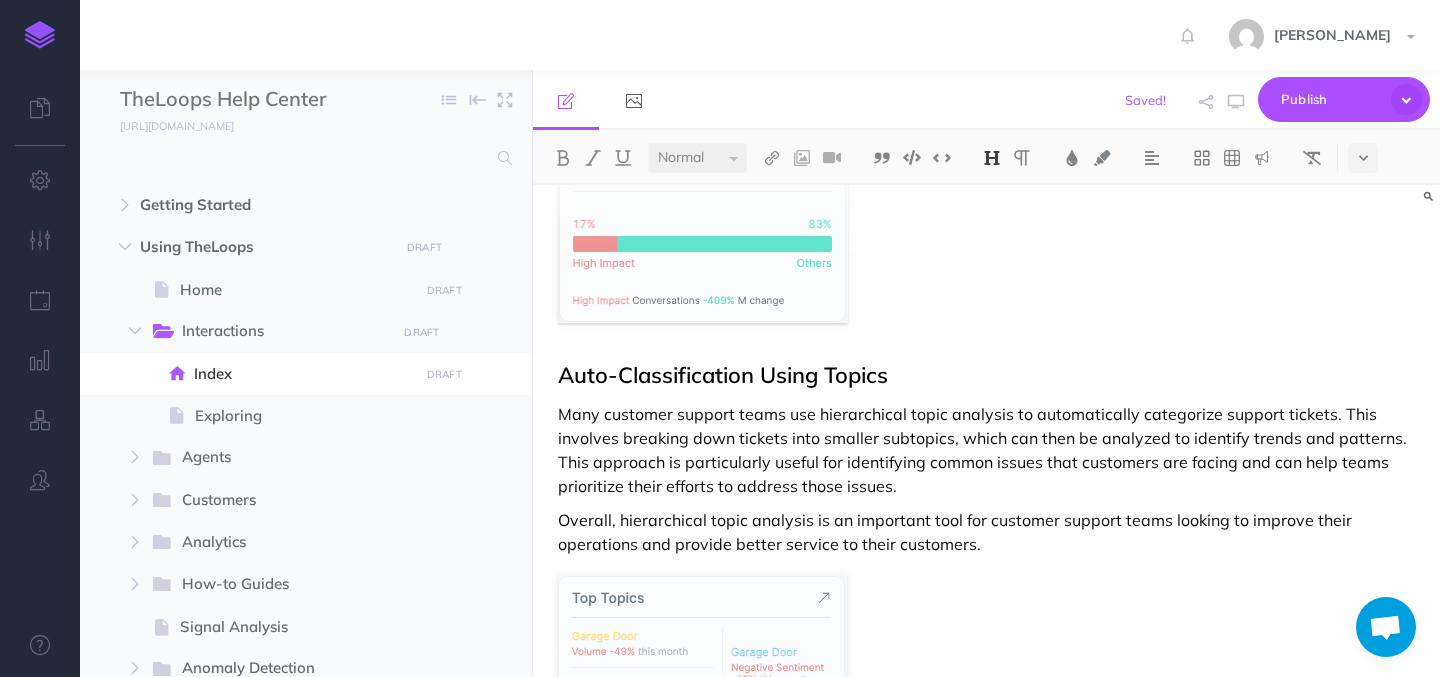 click on "Many customer support teams use hierarchical topic analysis to automatically categorize support tickets. This involves breaking down tickets into smaller subtopics, which can then be analyzed to identify trends and patterns. This approach is particularly useful for identifying common issues that customers are facing and can help teams prioritize their efforts to address those issues." at bounding box center (986, 450) 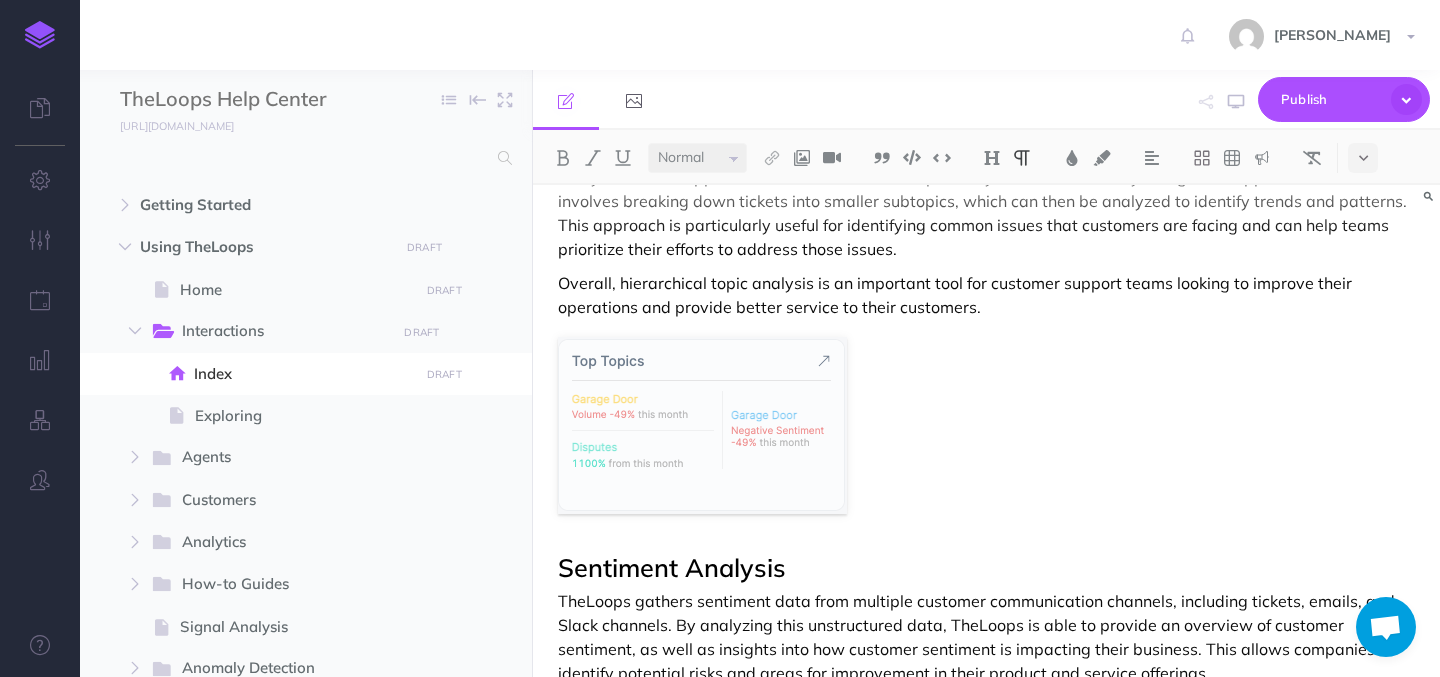 scroll, scrollTop: 1566, scrollLeft: 0, axis: vertical 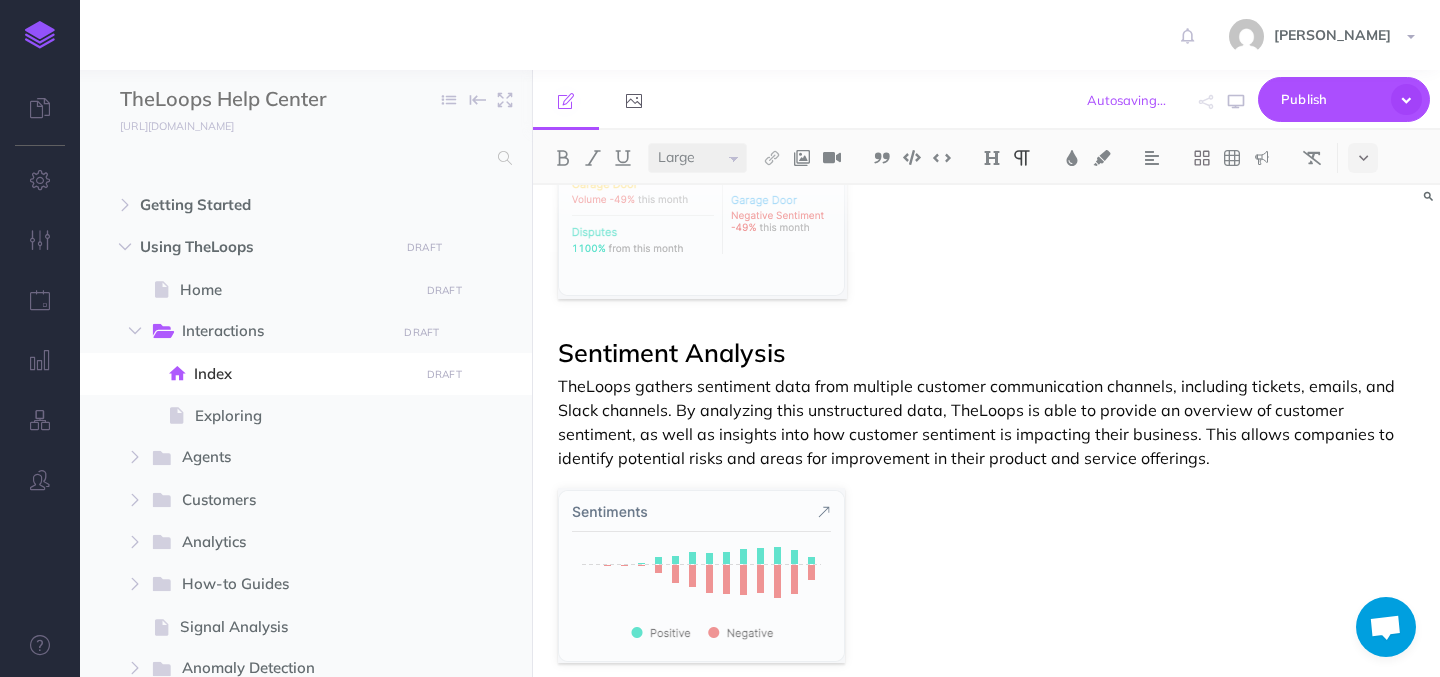 click on "Sentiment Analysis" at bounding box center [672, 352] 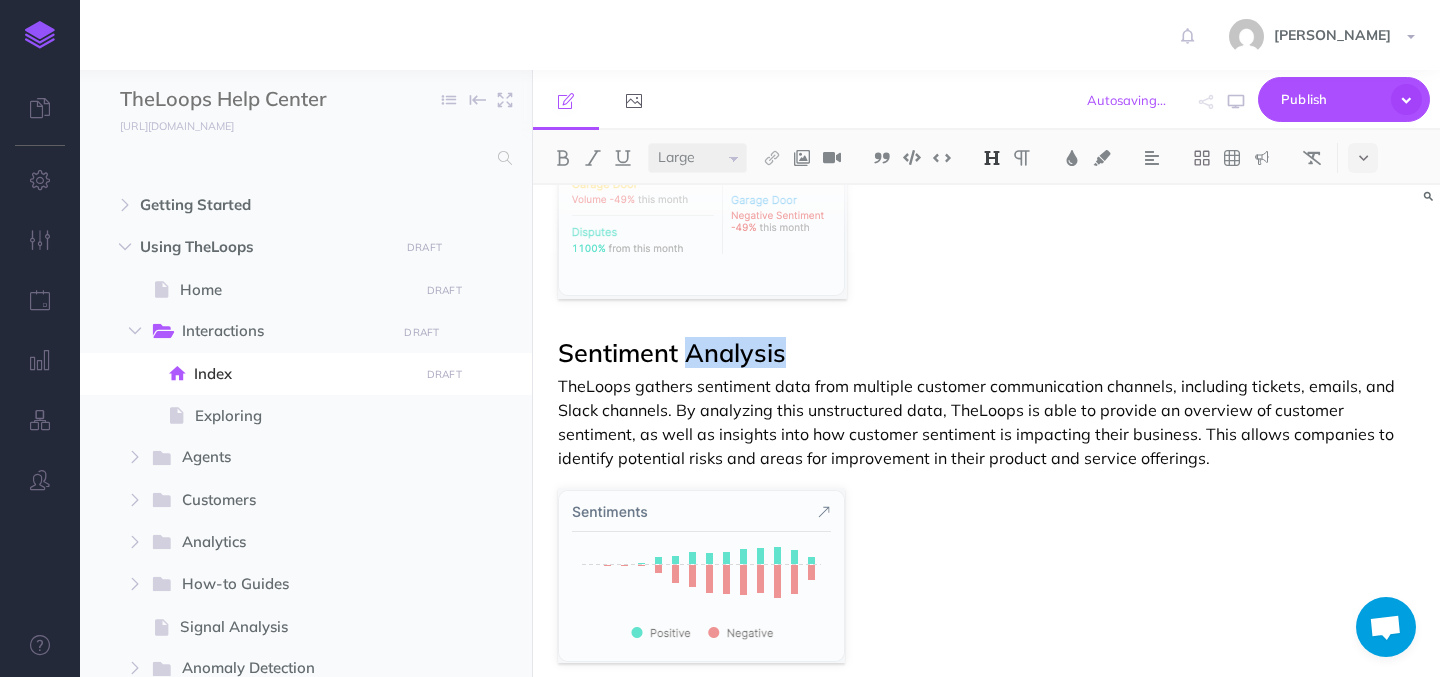 click on "Sentiment Analysis" at bounding box center (672, 352) 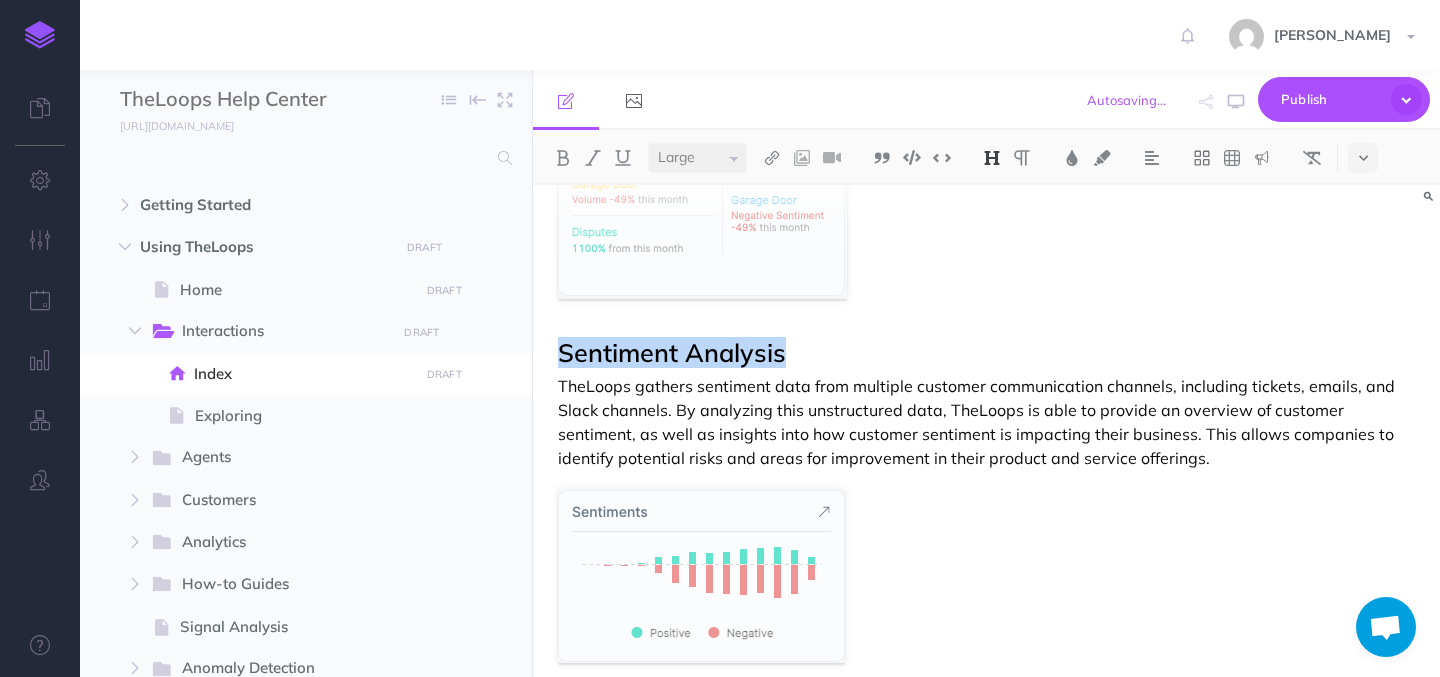 click on "Sentiment Analysis" at bounding box center [672, 352] 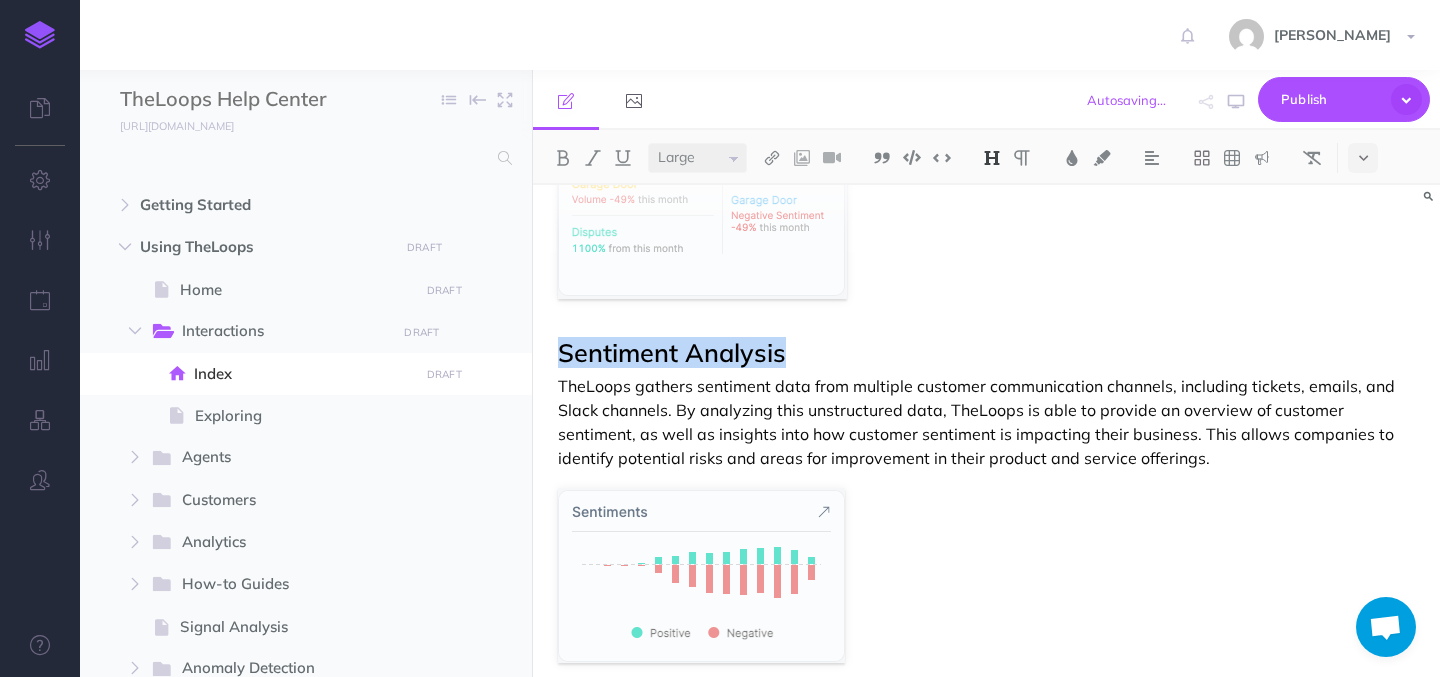 click at bounding box center [992, 158] 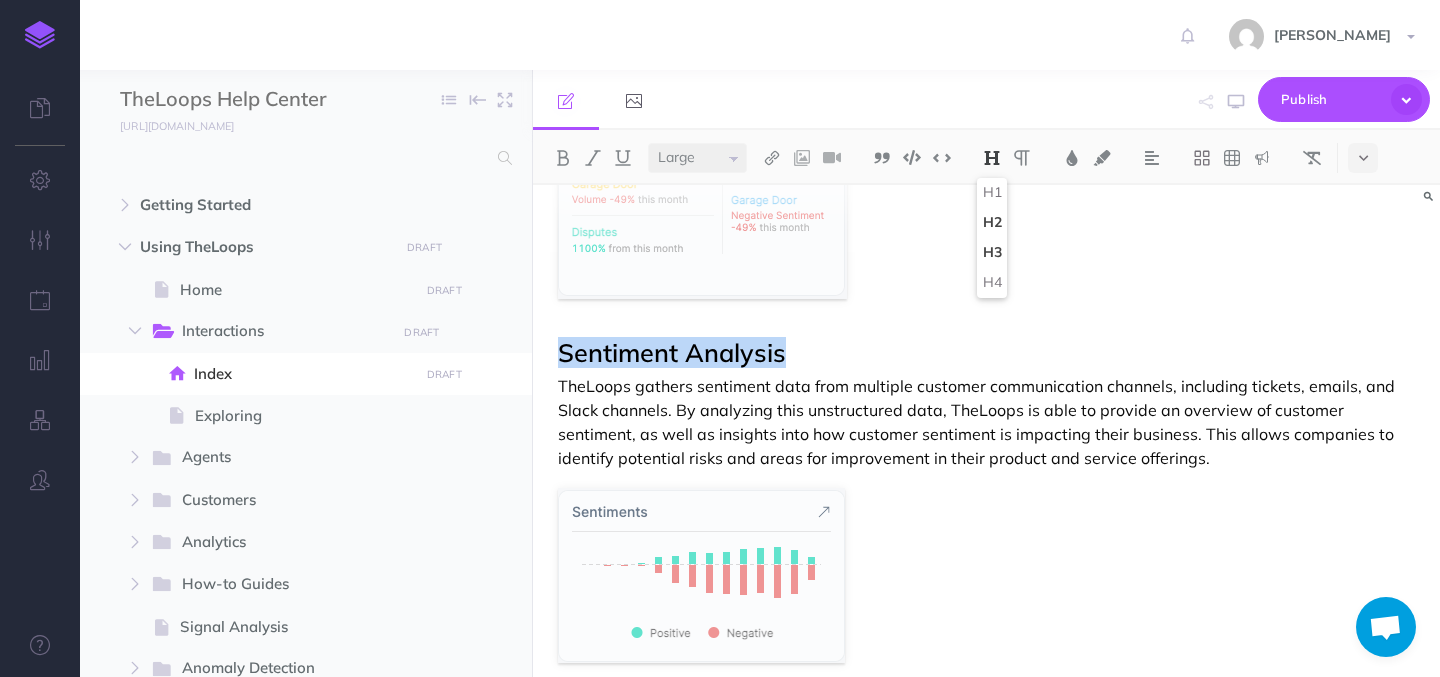 click on "H2" at bounding box center (992, 223) 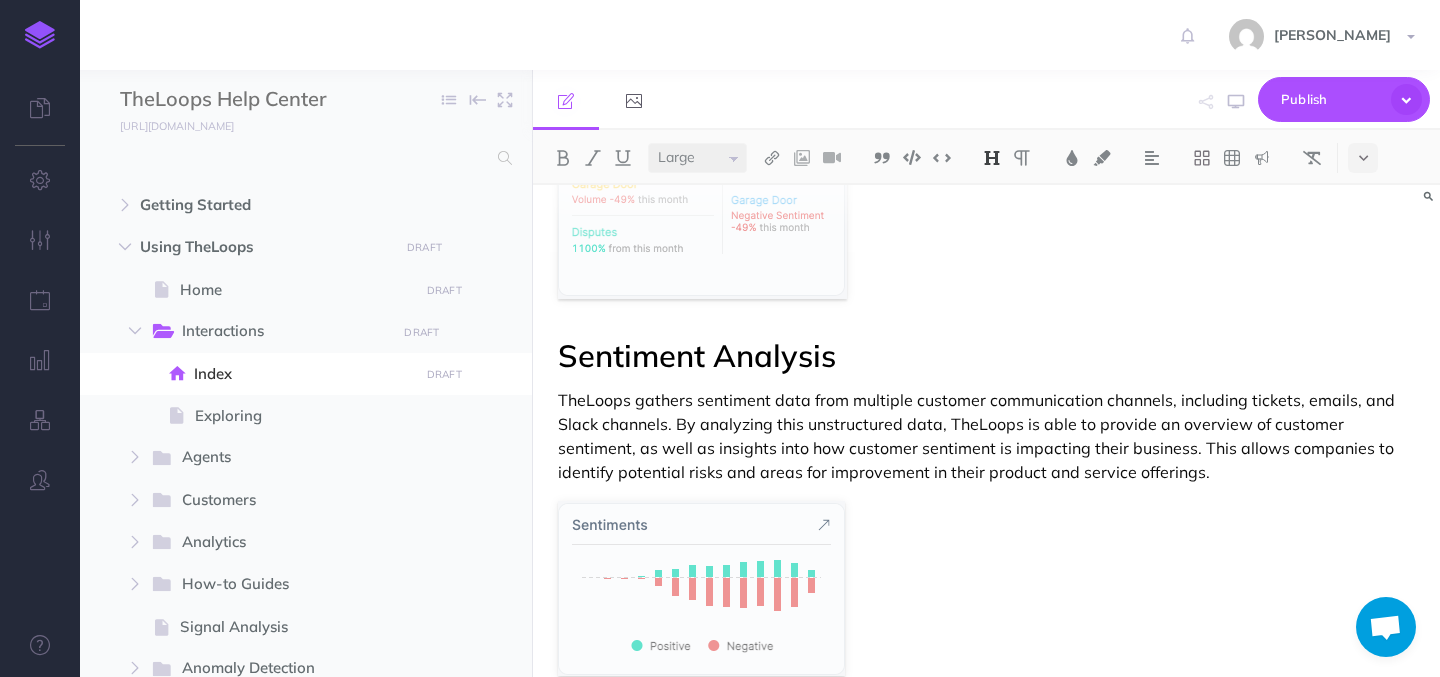 click on "Small   Normal   Large" at bounding box center (702, 158) 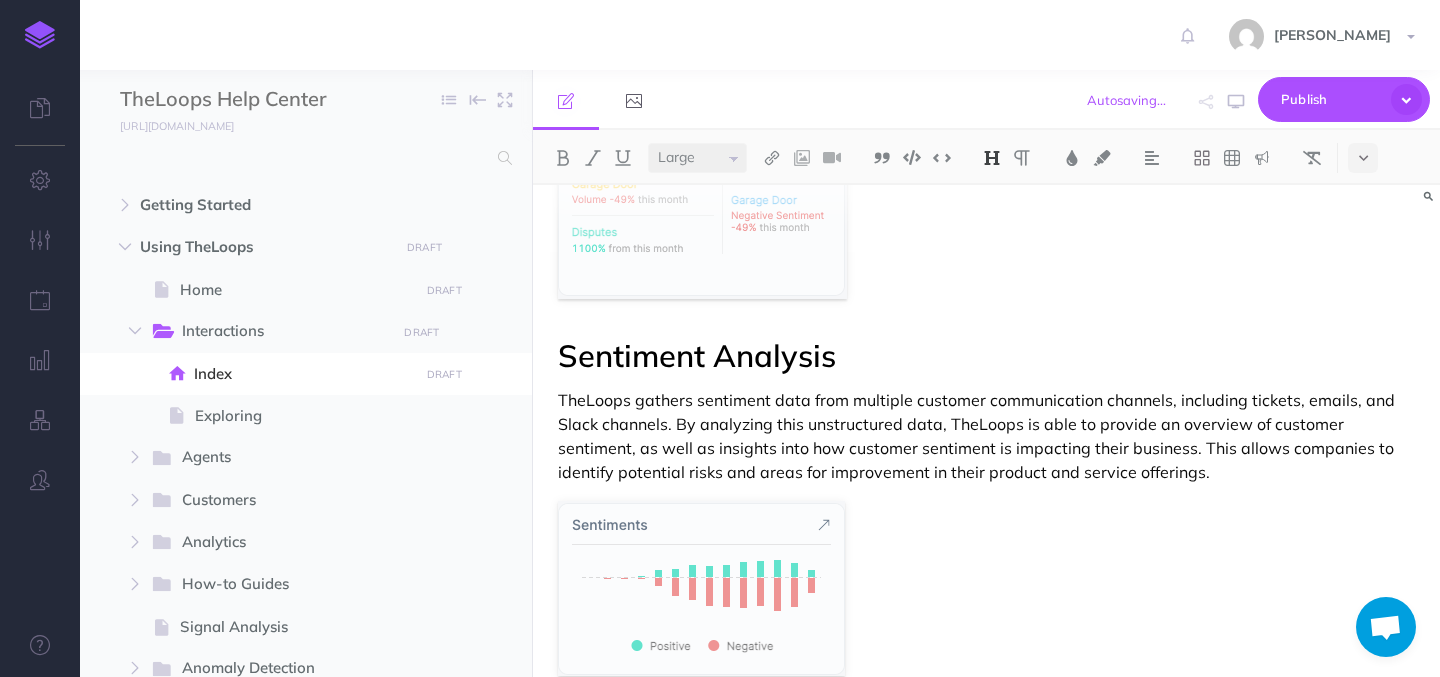 click on "Small   Normal   Large" at bounding box center (697, 158) 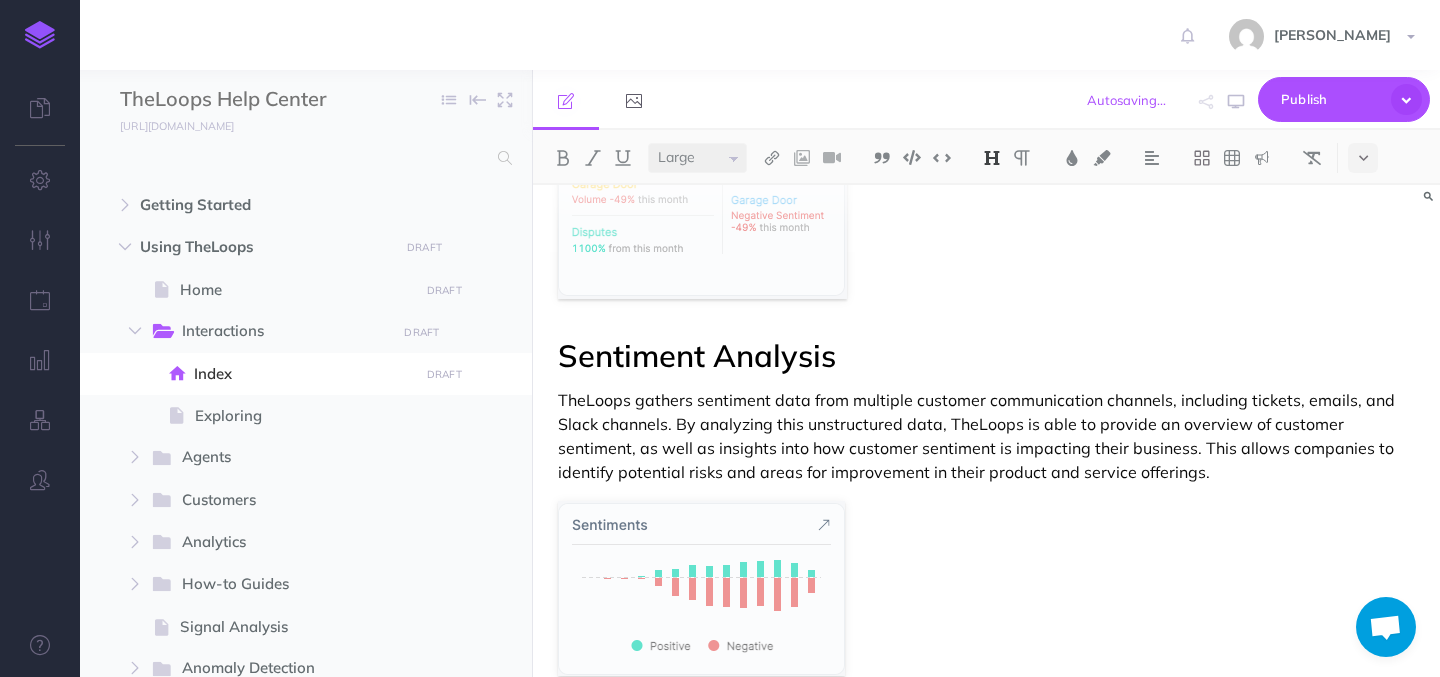 select on "null" 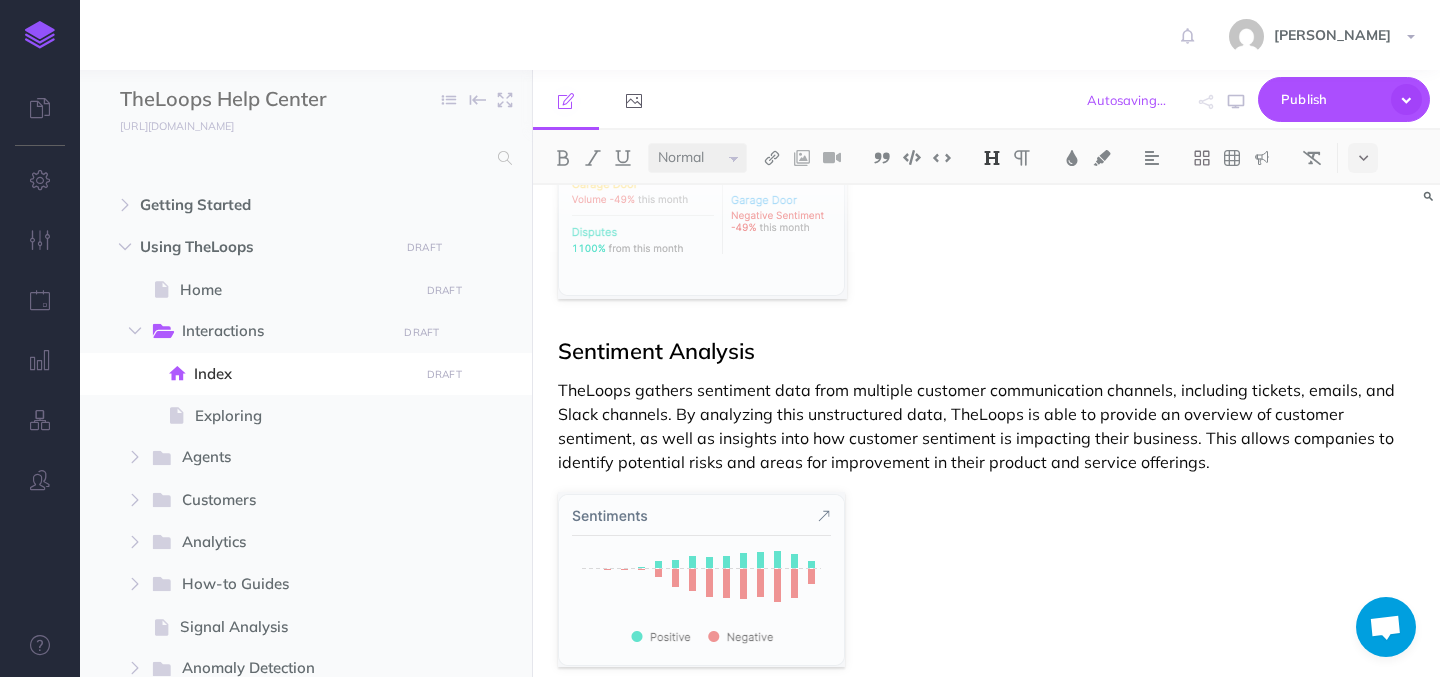 click on "Sentiment Analysis" at bounding box center (986, 351) 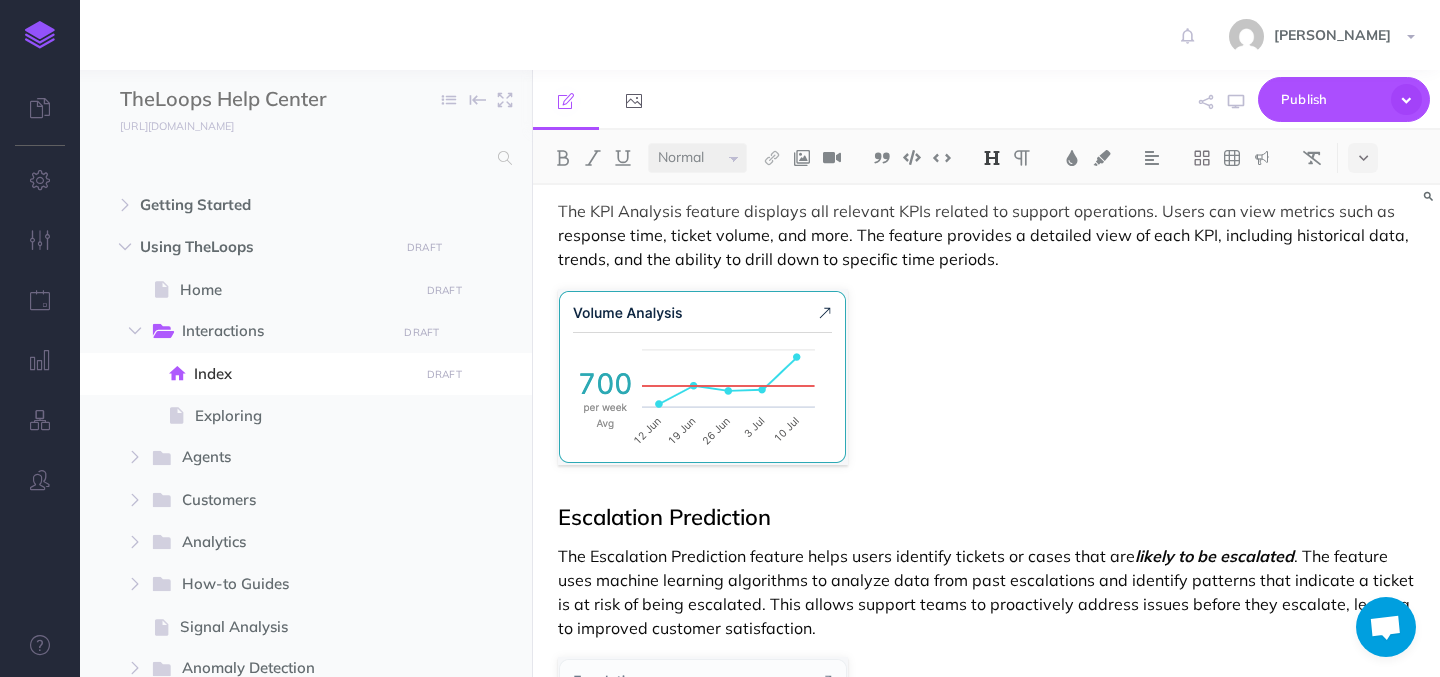 scroll, scrollTop: 242, scrollLeft: 0, axis: vertical 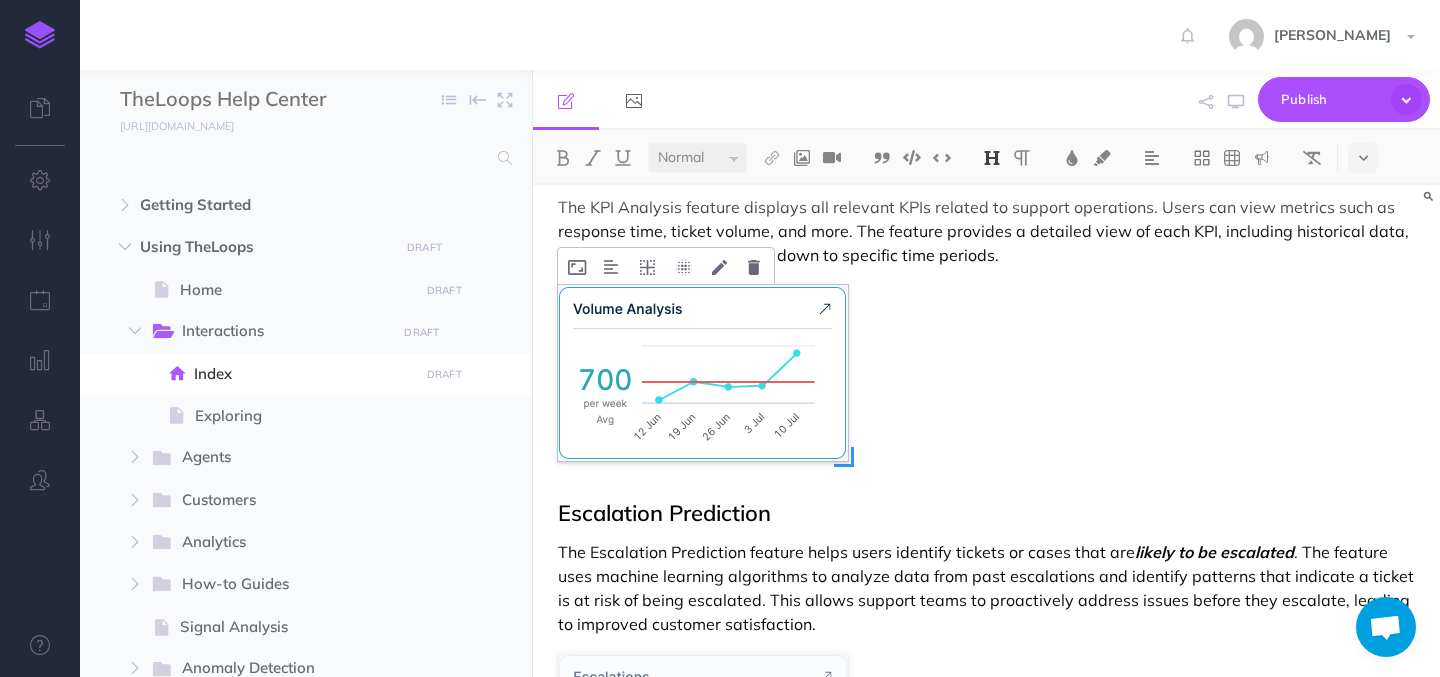 click at bounding box center [703, 373] 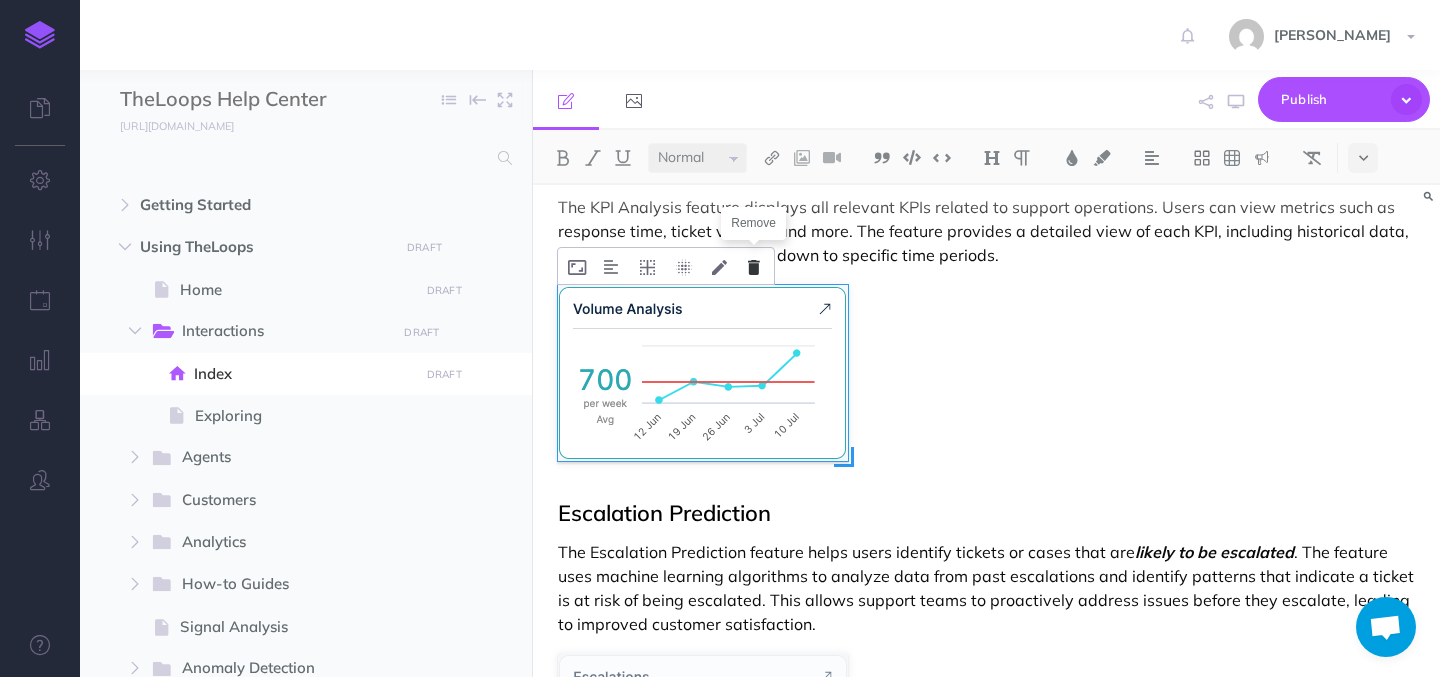 click at bounding box center [754, 267] 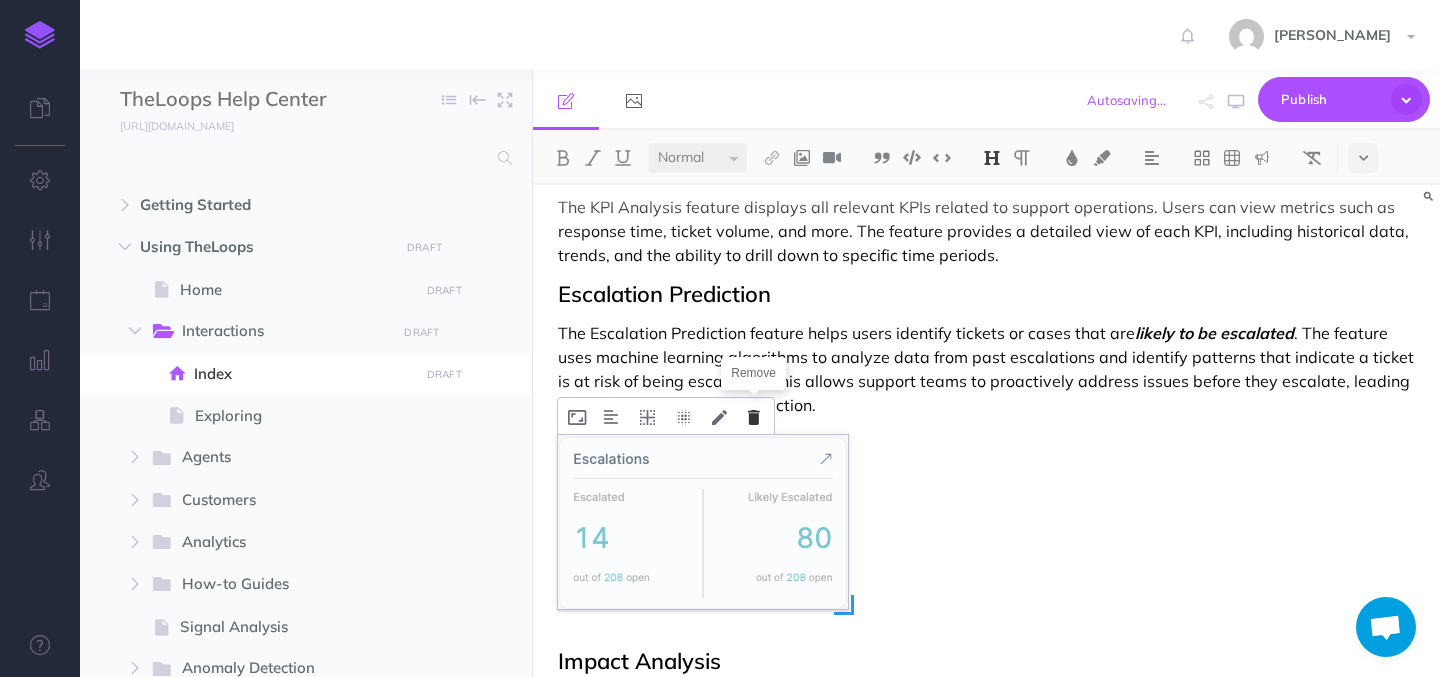 click at bounding box center [754, 417] 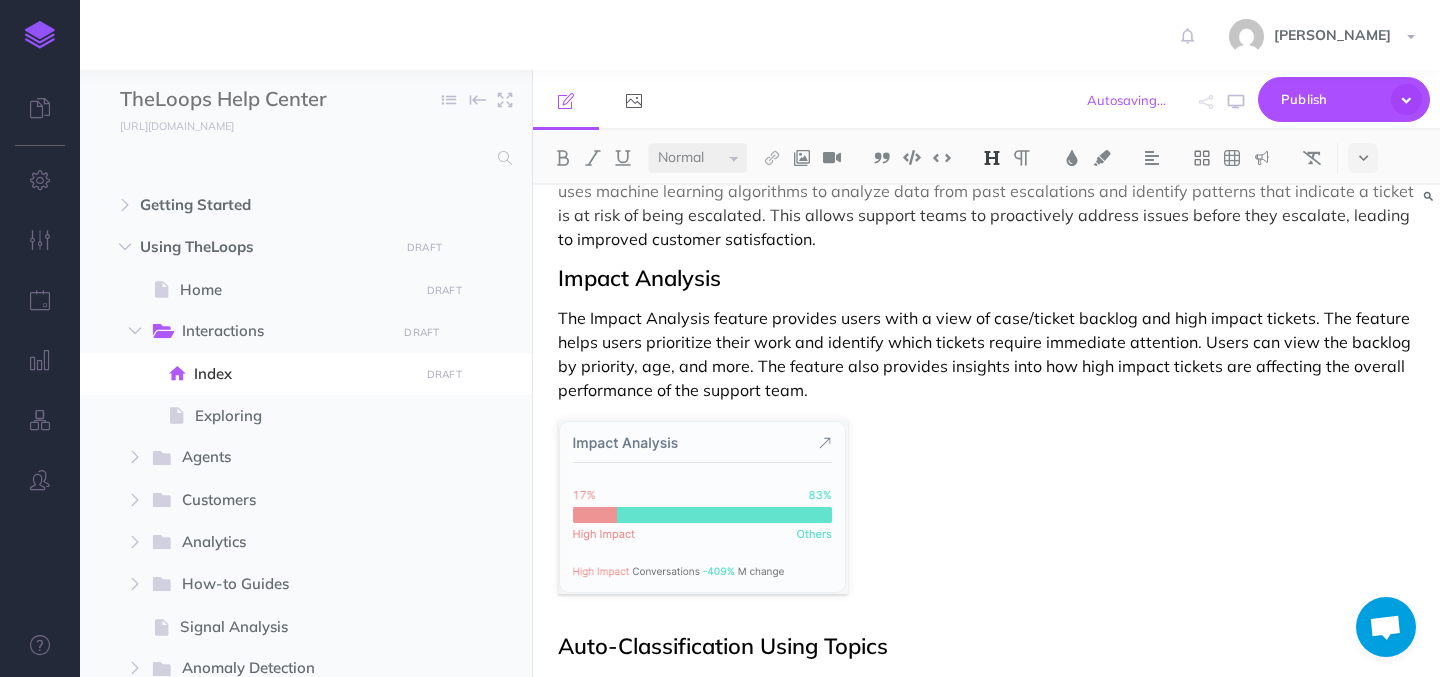 scroll, scrollTop: 415, scrollLeft: 0, axis: vertical 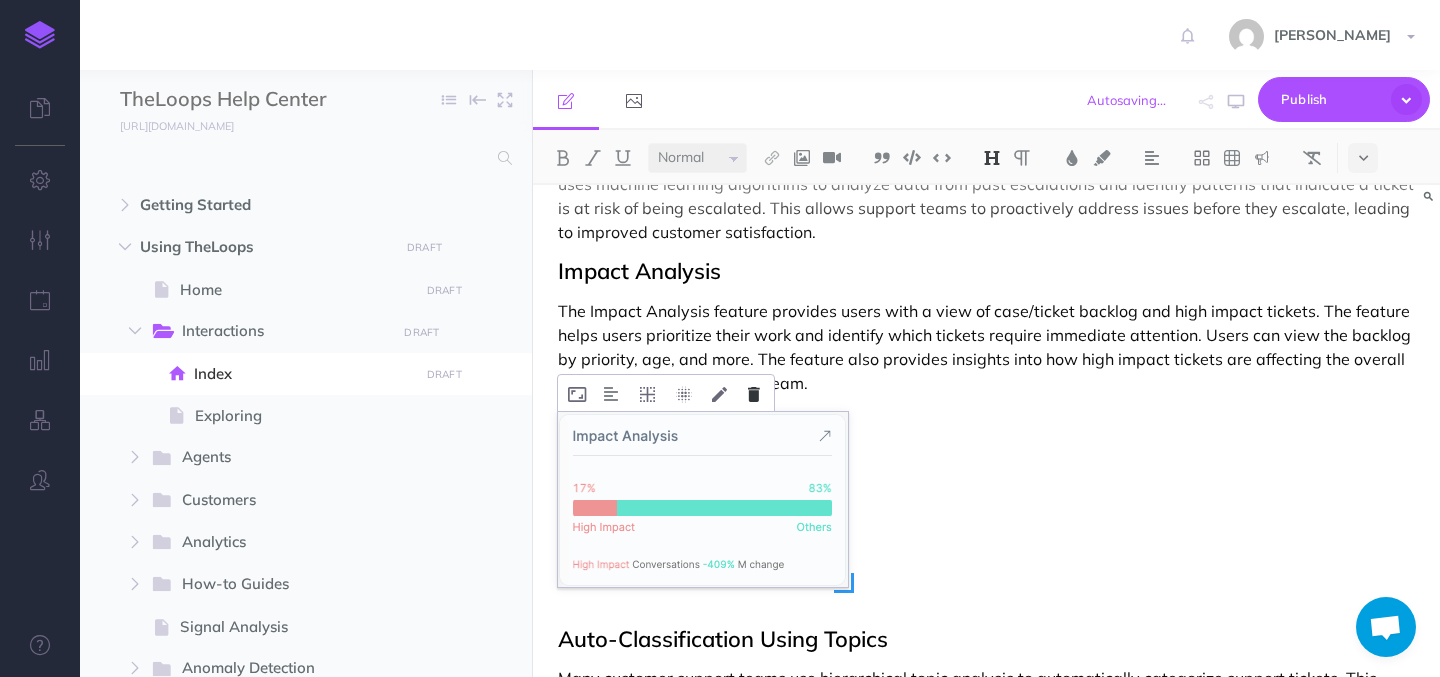 click at bounding box center (754, 394) 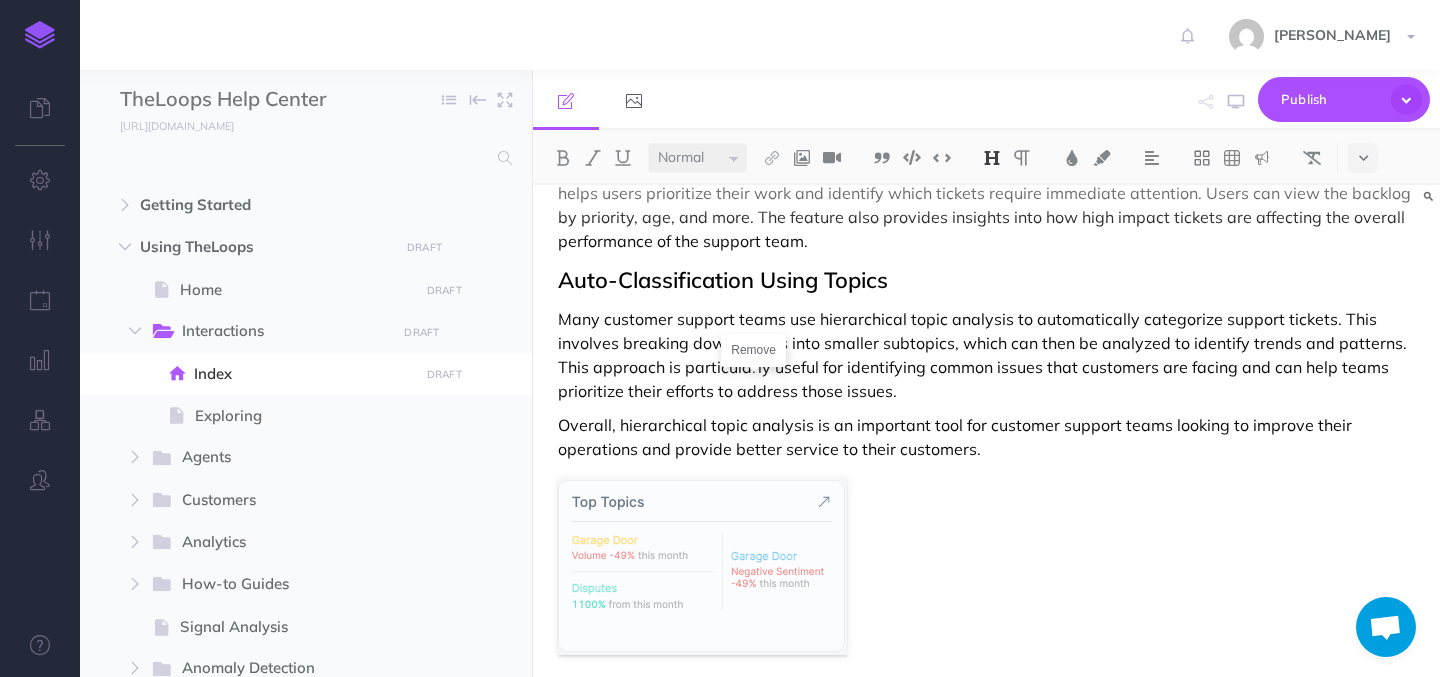 scroll, scrollTop: 585, scrollLeft: 0, axis: vertical 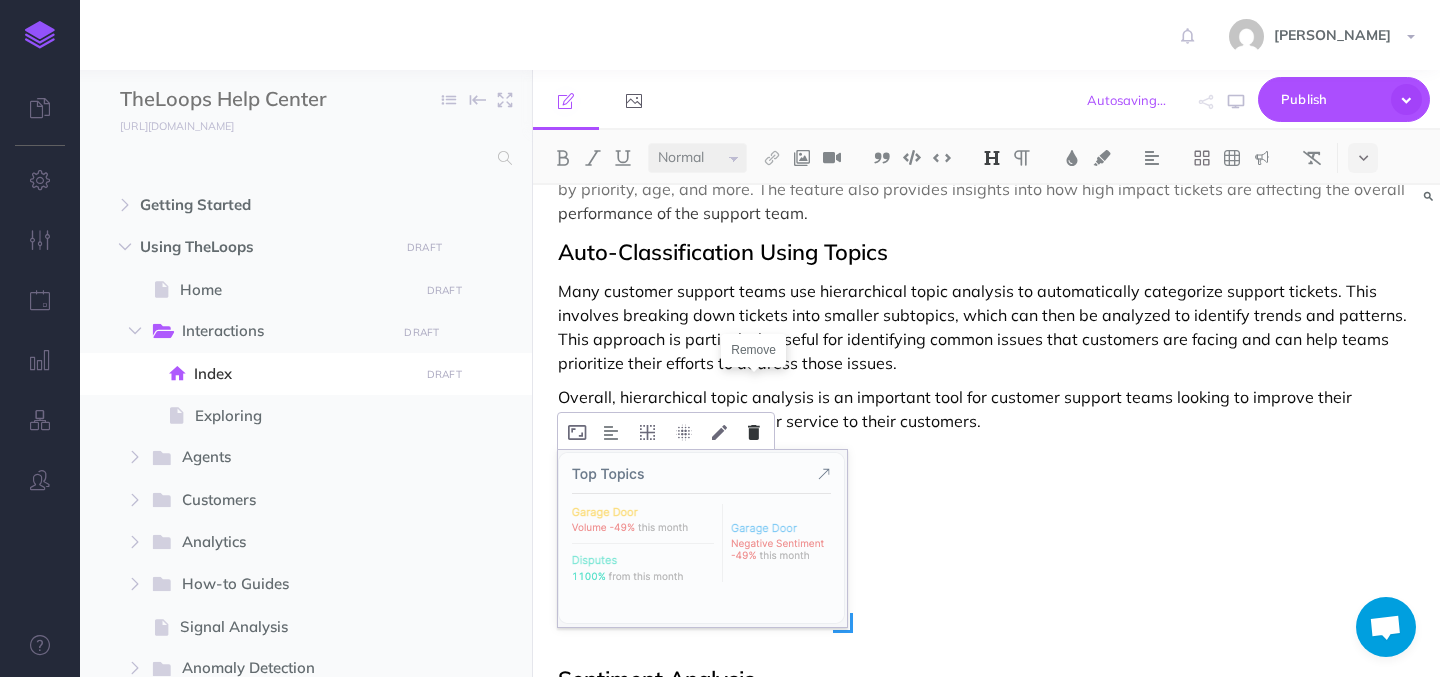 click at bounding box center [754, 432] 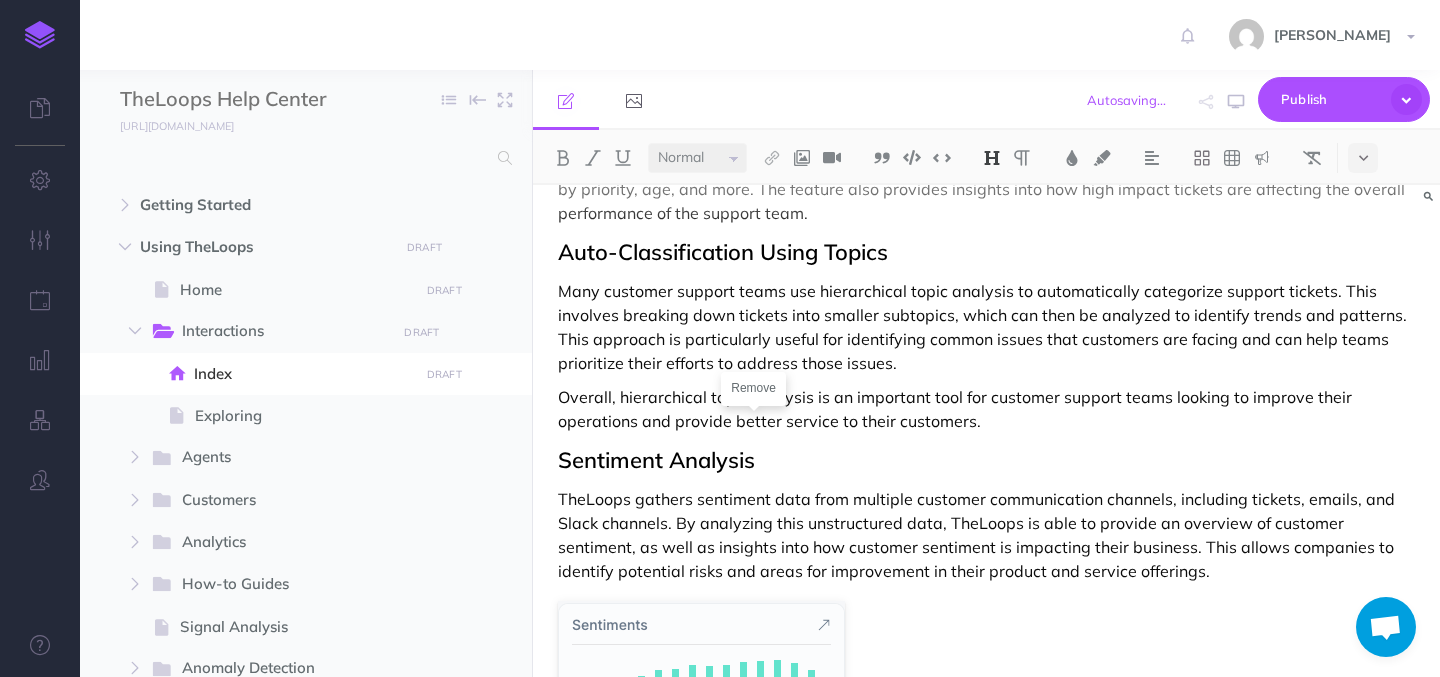 scroll, scrollTop: 787, scrollLeft: 0, axis: vertical 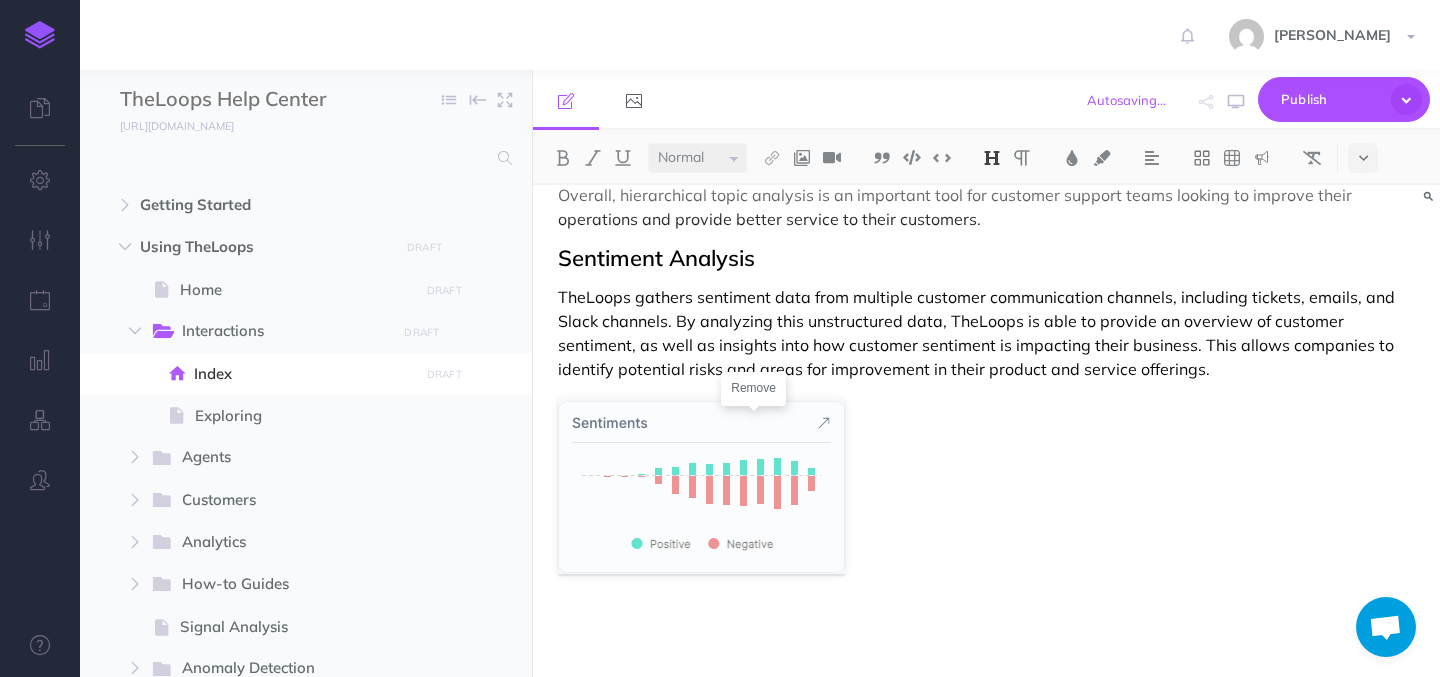 click at bounding box center [986, 486] 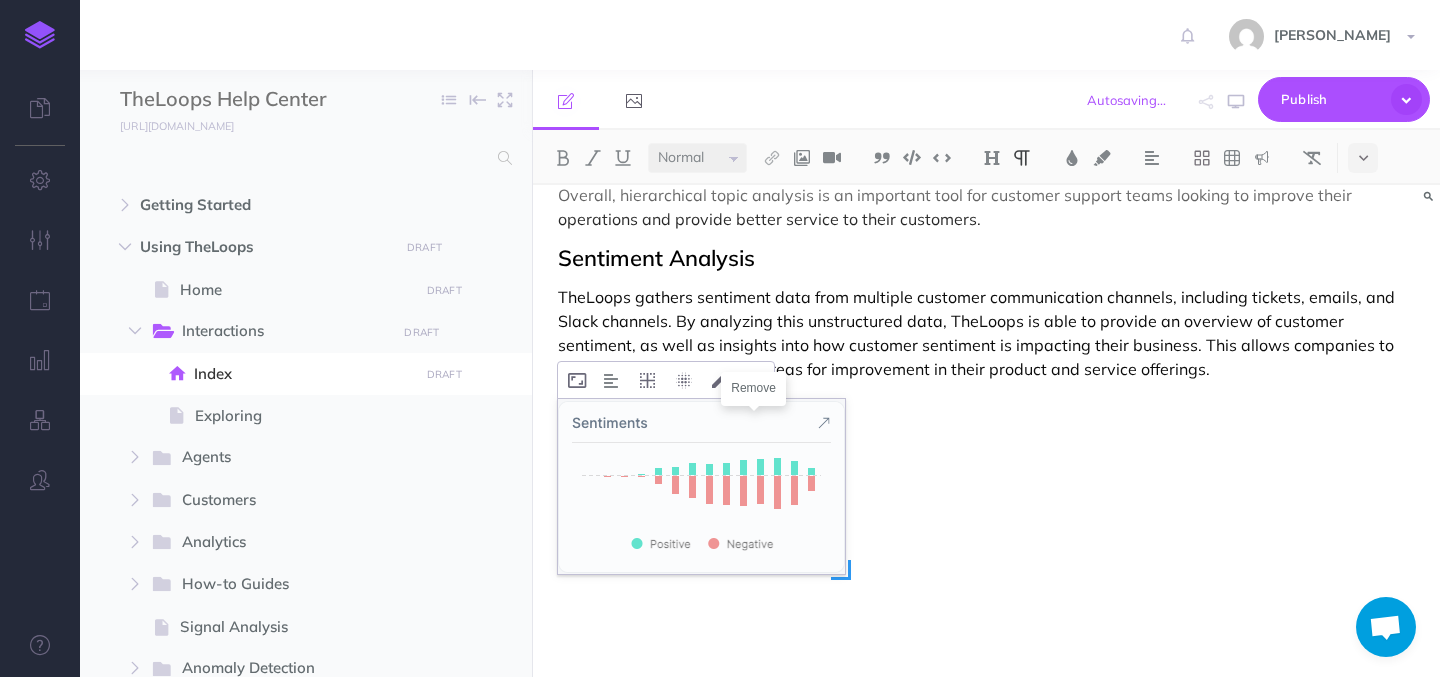 click at bounding box center [701, 486] 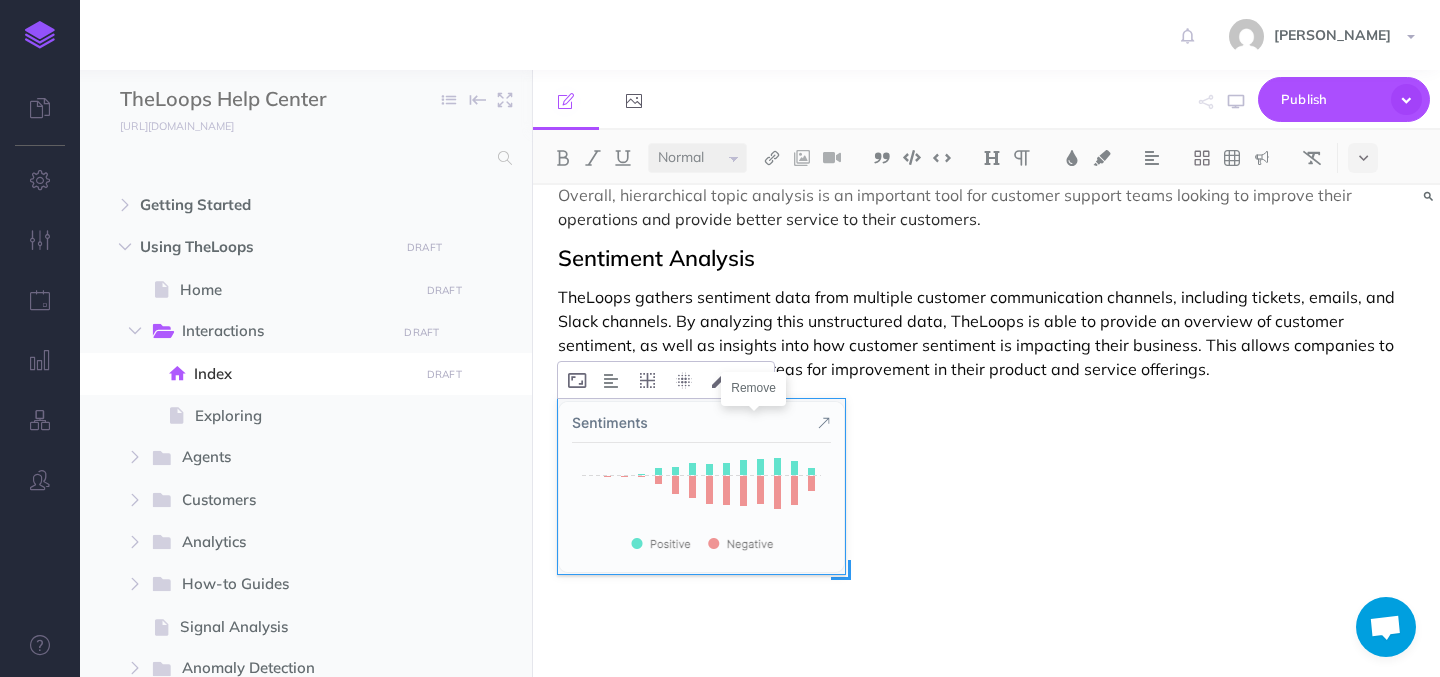 click at bounding box center (754, 380) 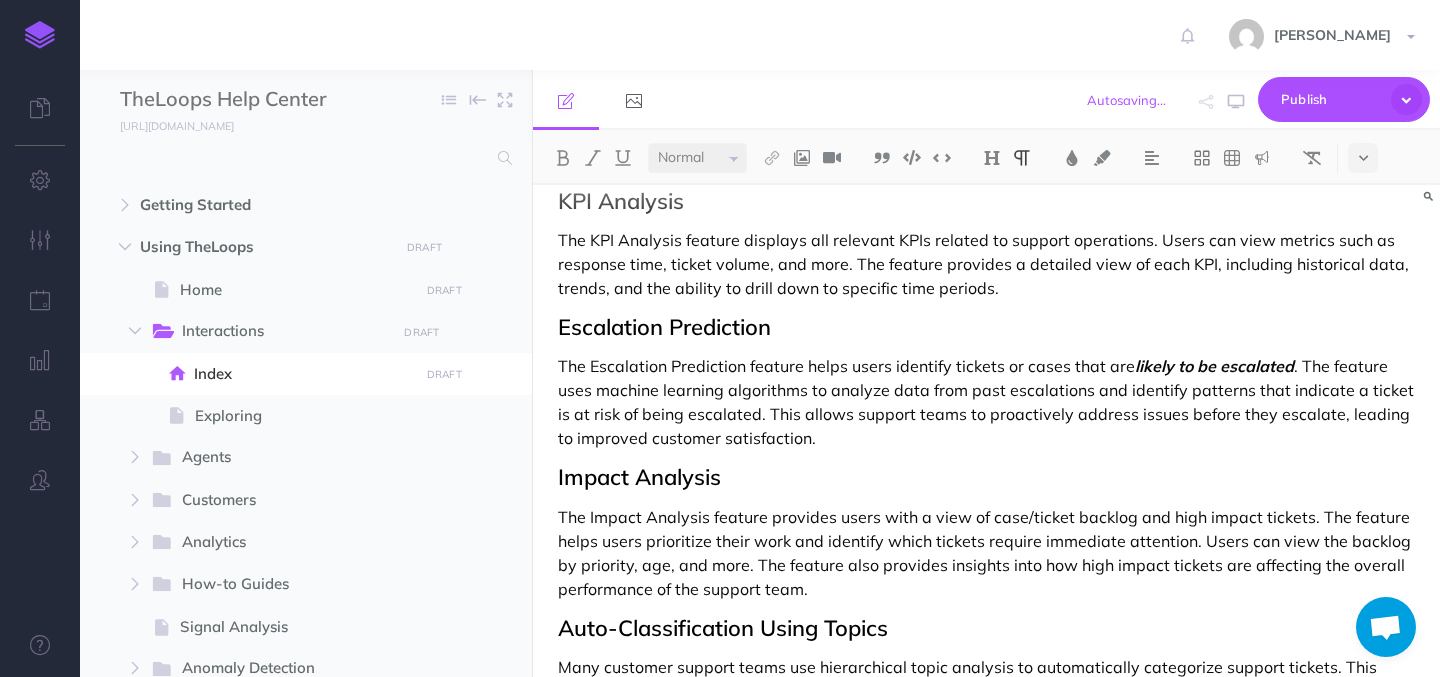 scroll, scrollTop: 0, scrollLeft: 0, axis: both 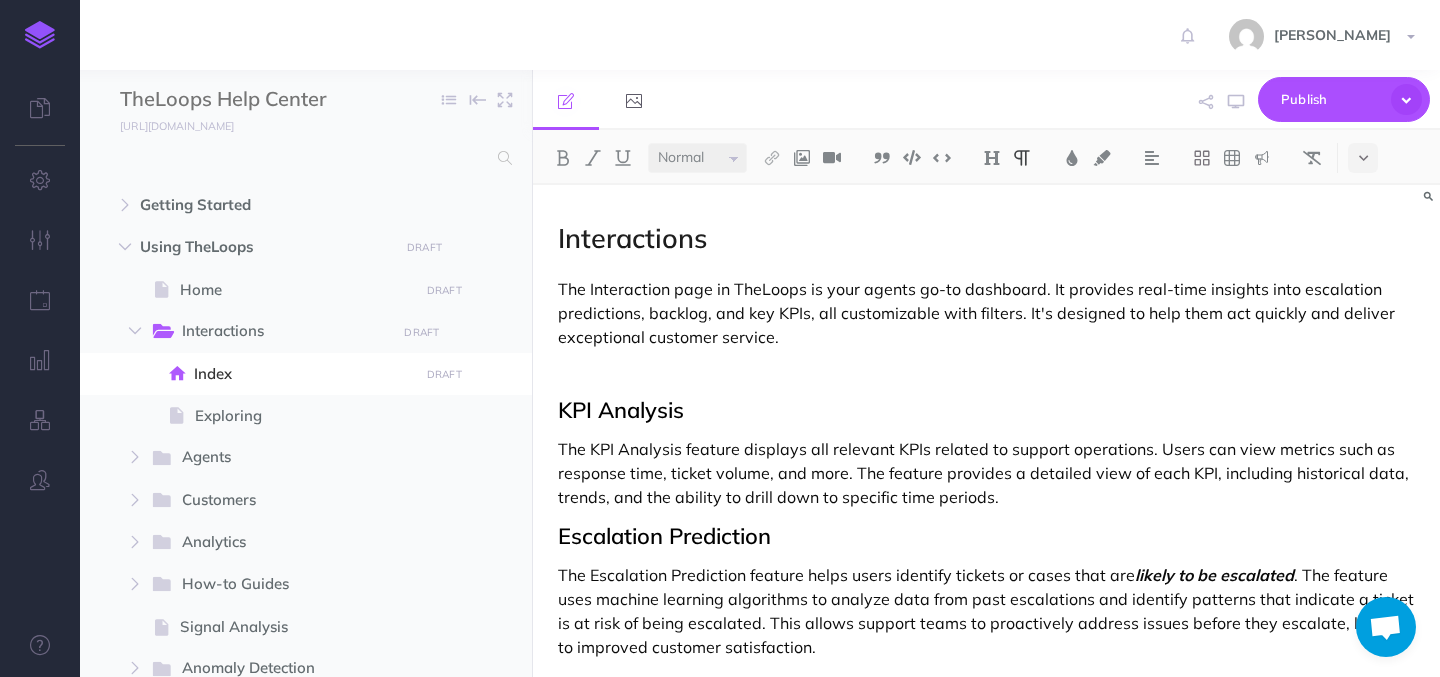 click at bounding box center (986, 371) 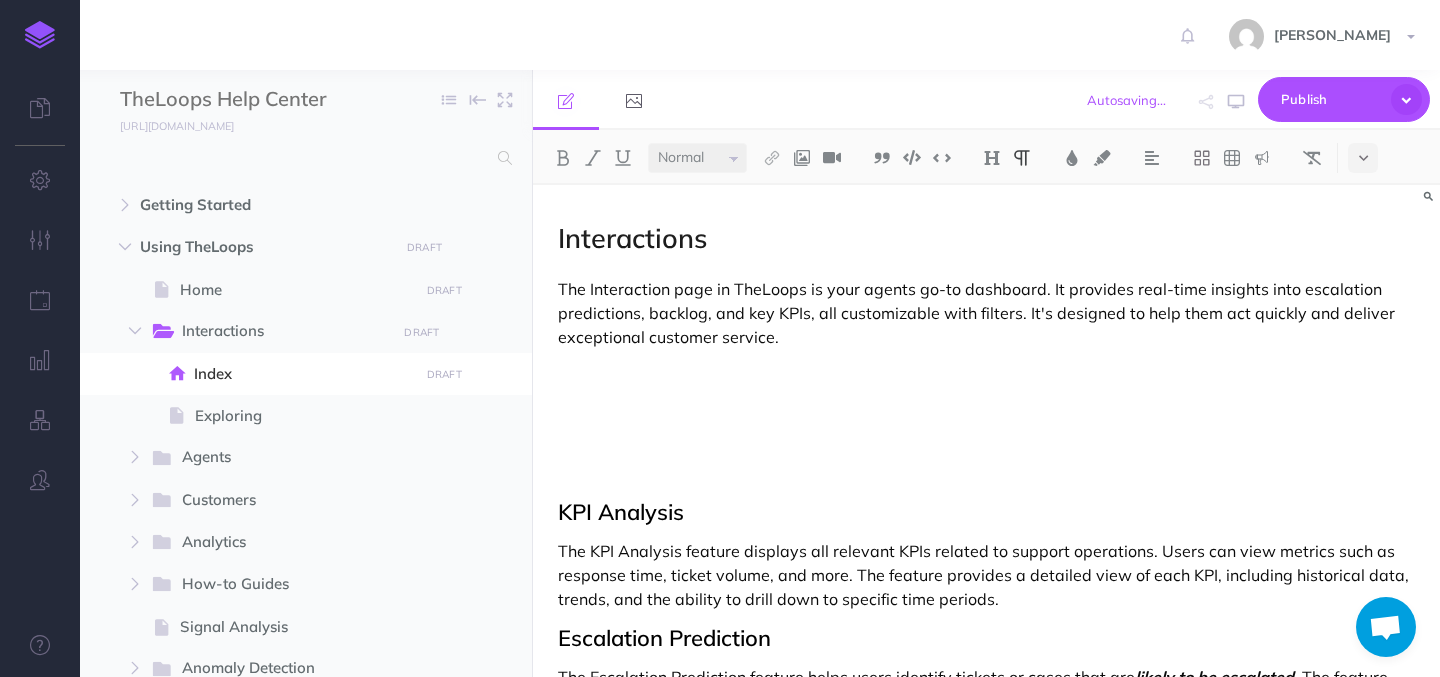 paste 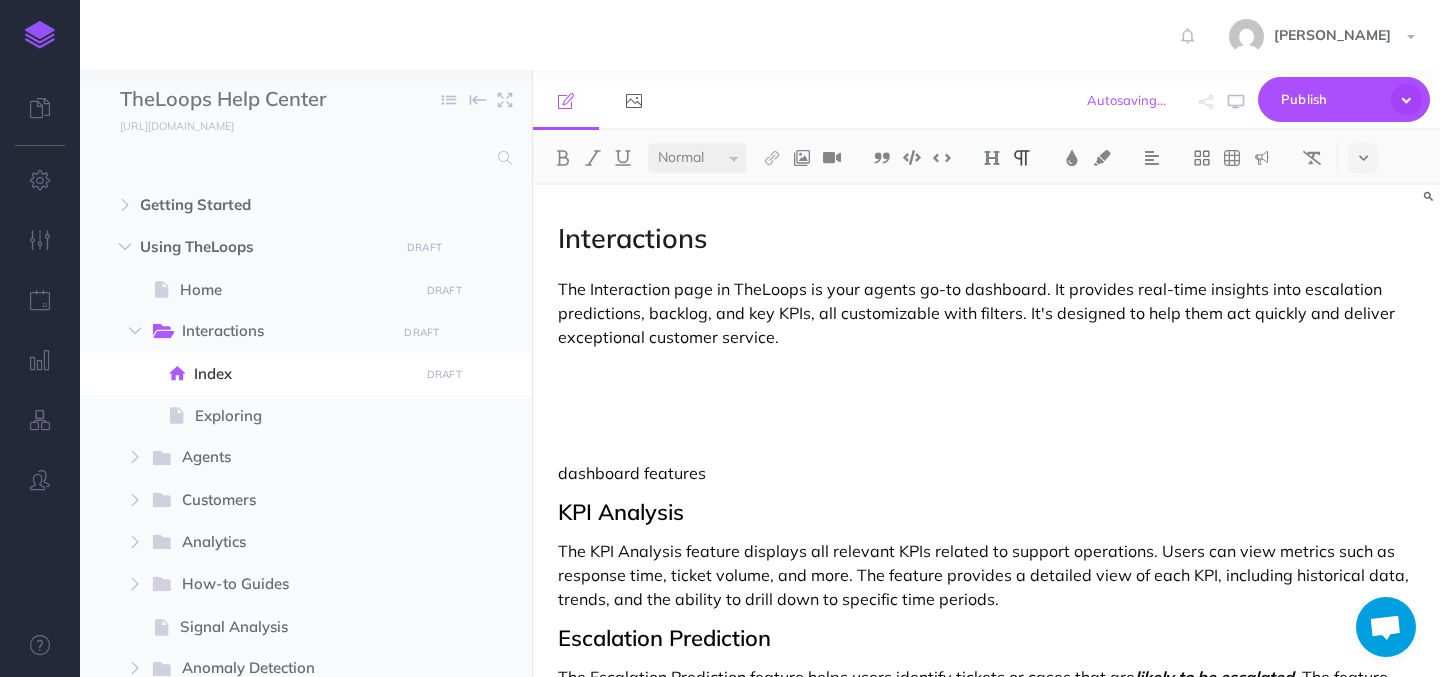click on "dashboard features" at bounding box center (986, 473) 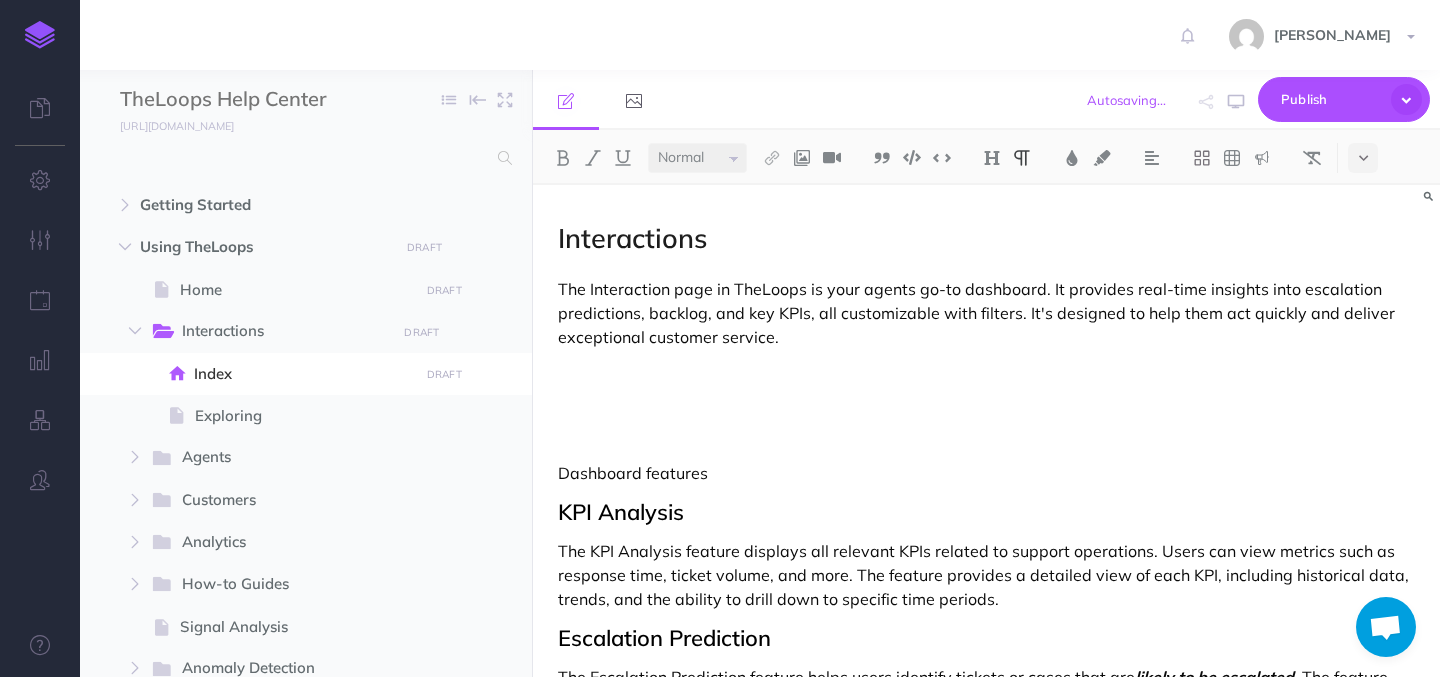 click on "Dashboard features" at bounding box center [986, 473] 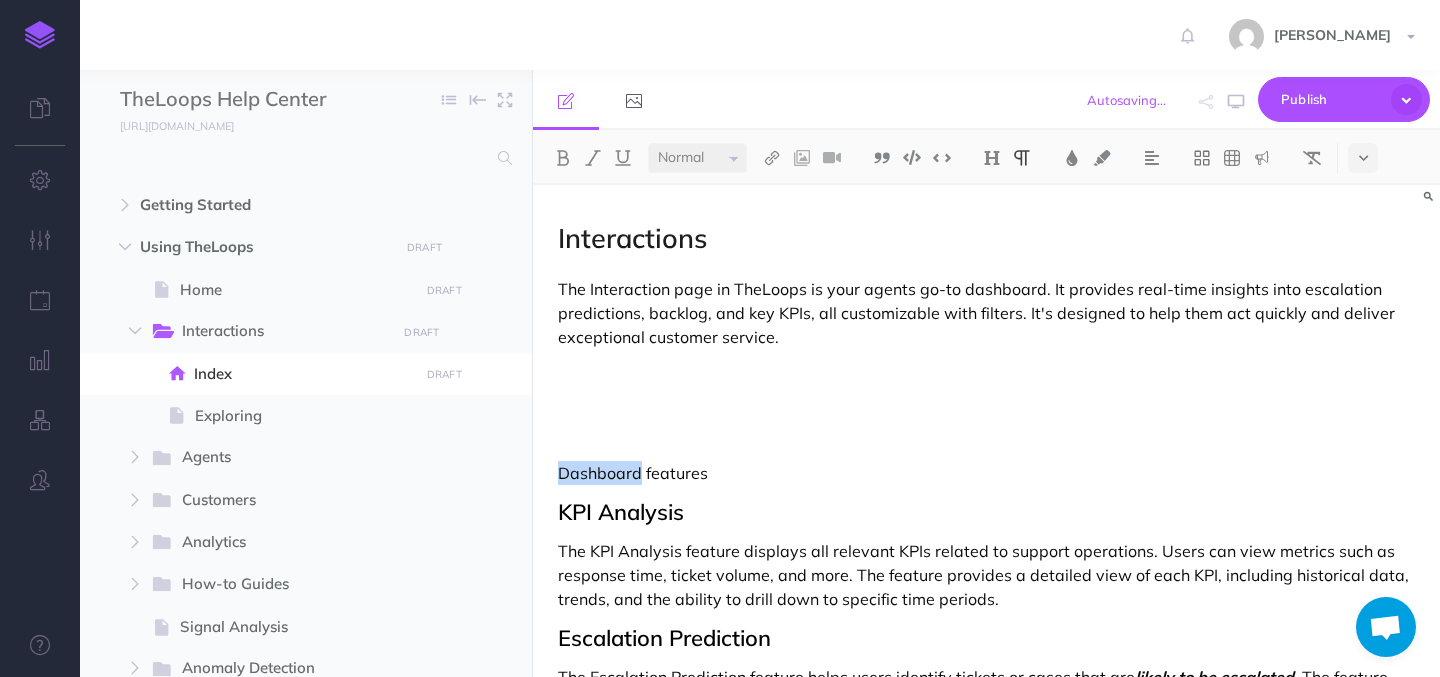 click on "Dashboard features" at bounding box center (986, 473) 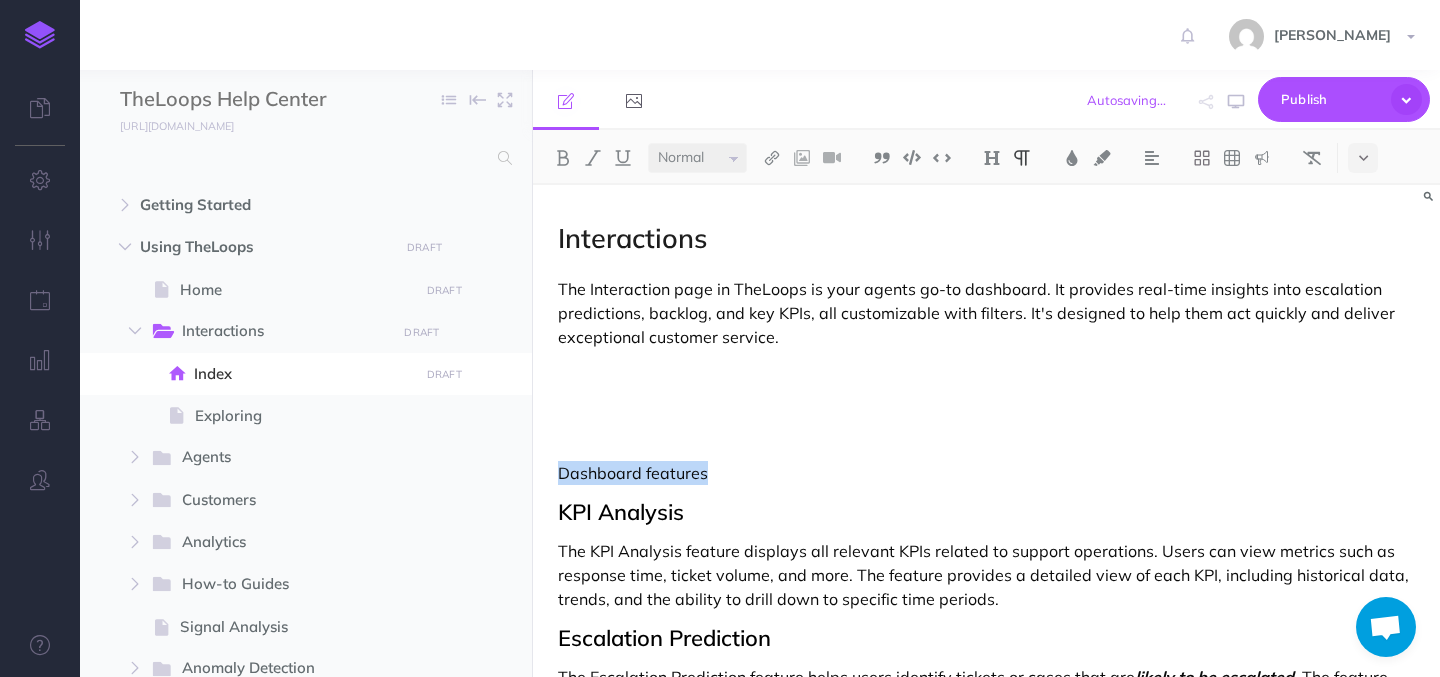 click on "Dashboard features" at bounding box center (986, 473) 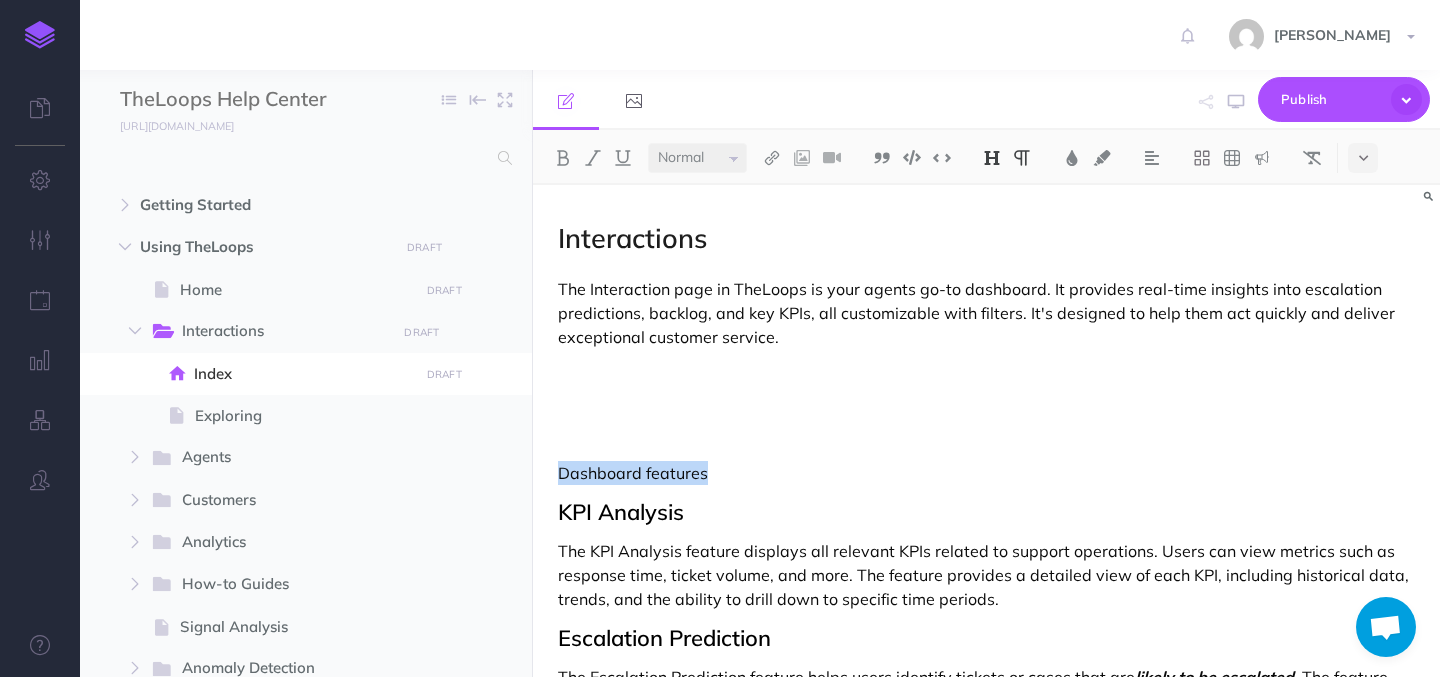 click at bounding box center [992, 158] 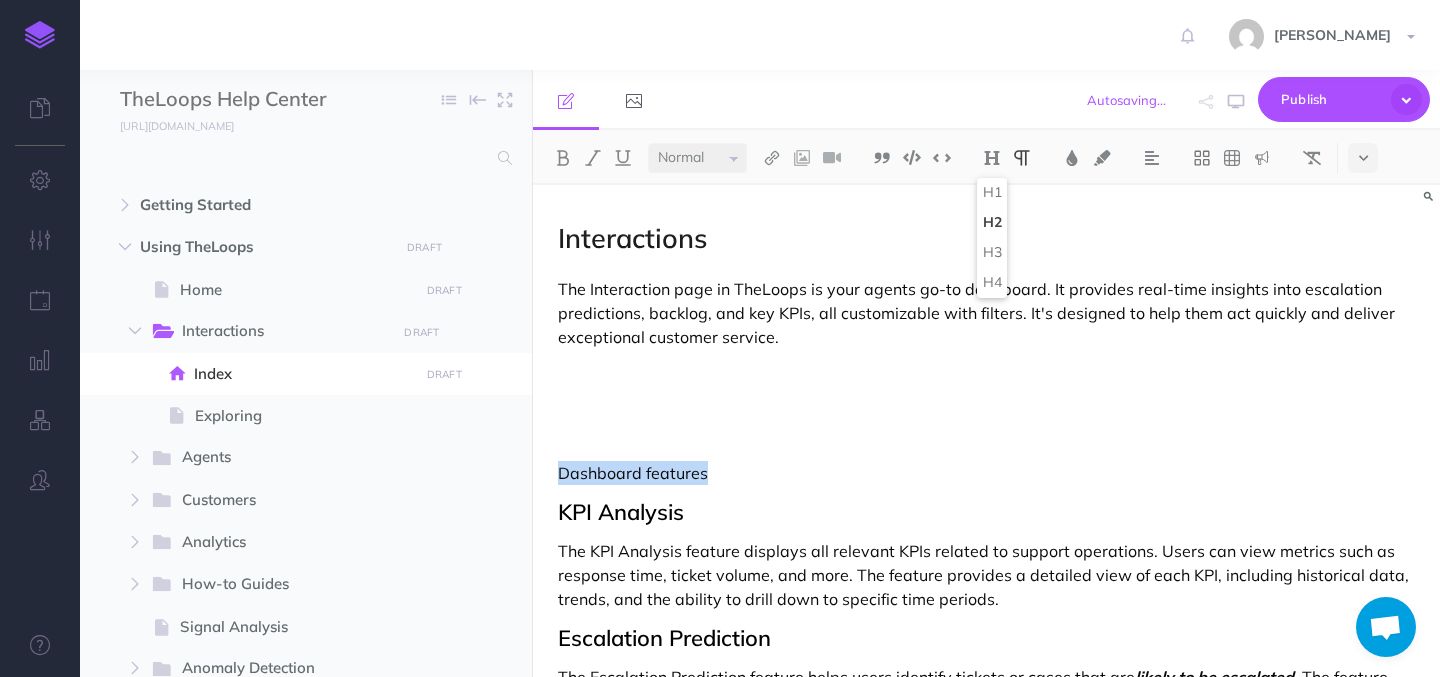 click on "H2" at bounding box center (992, 223) 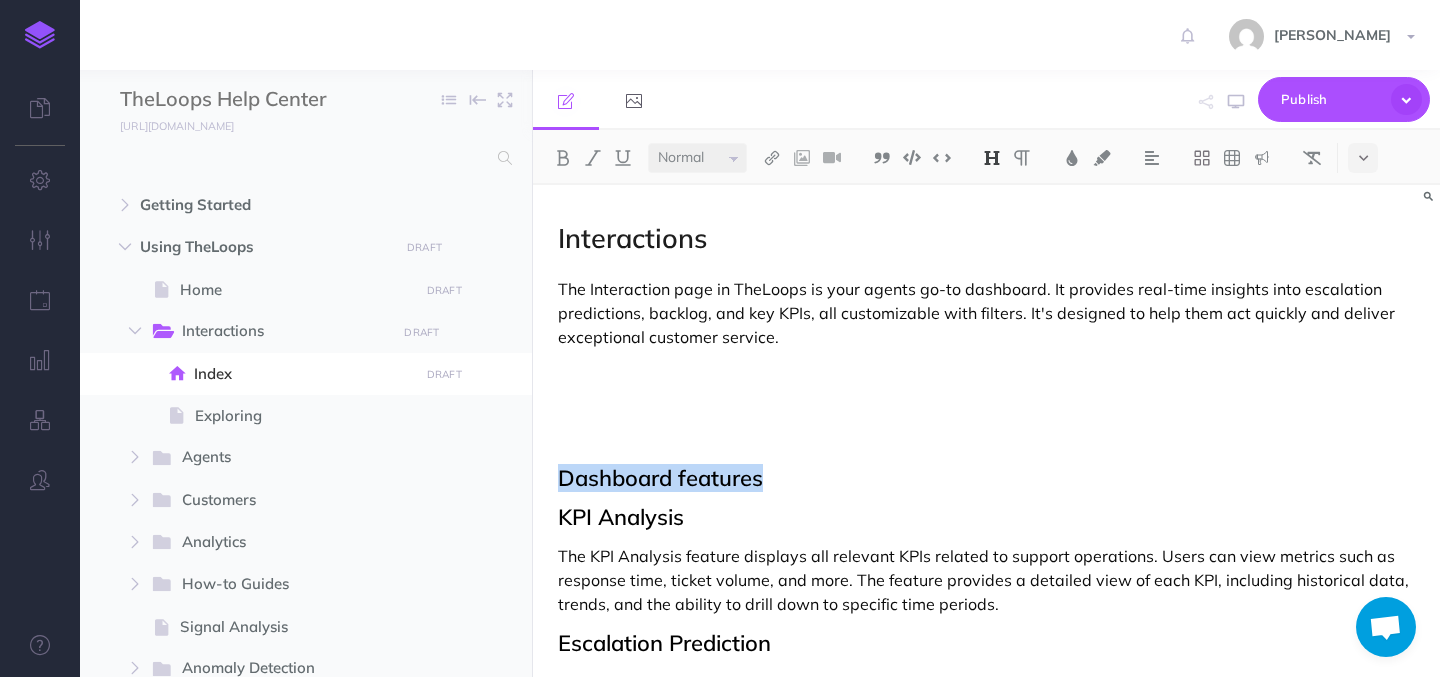 click on "Small   Normal   Large" at bounding box center (697, 158) 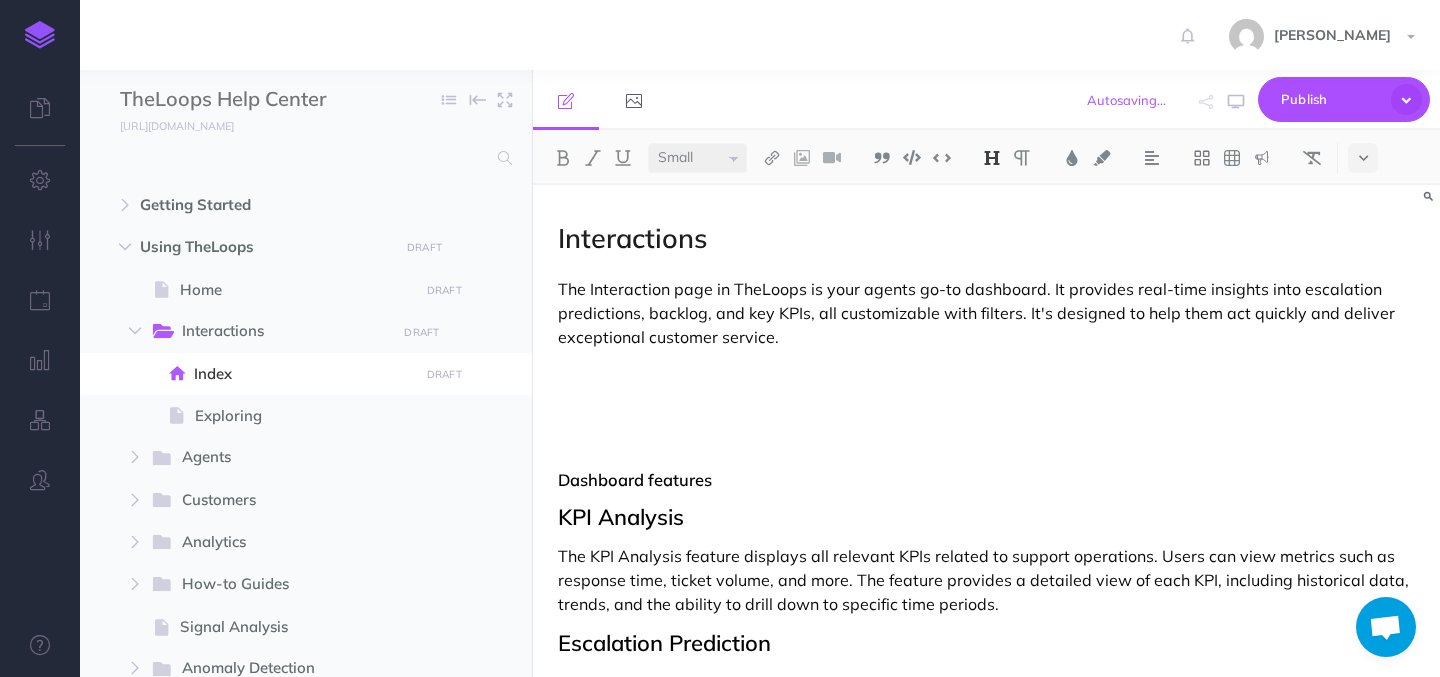 click on "Small   Normal   Large" at bounding box center [697, 158] 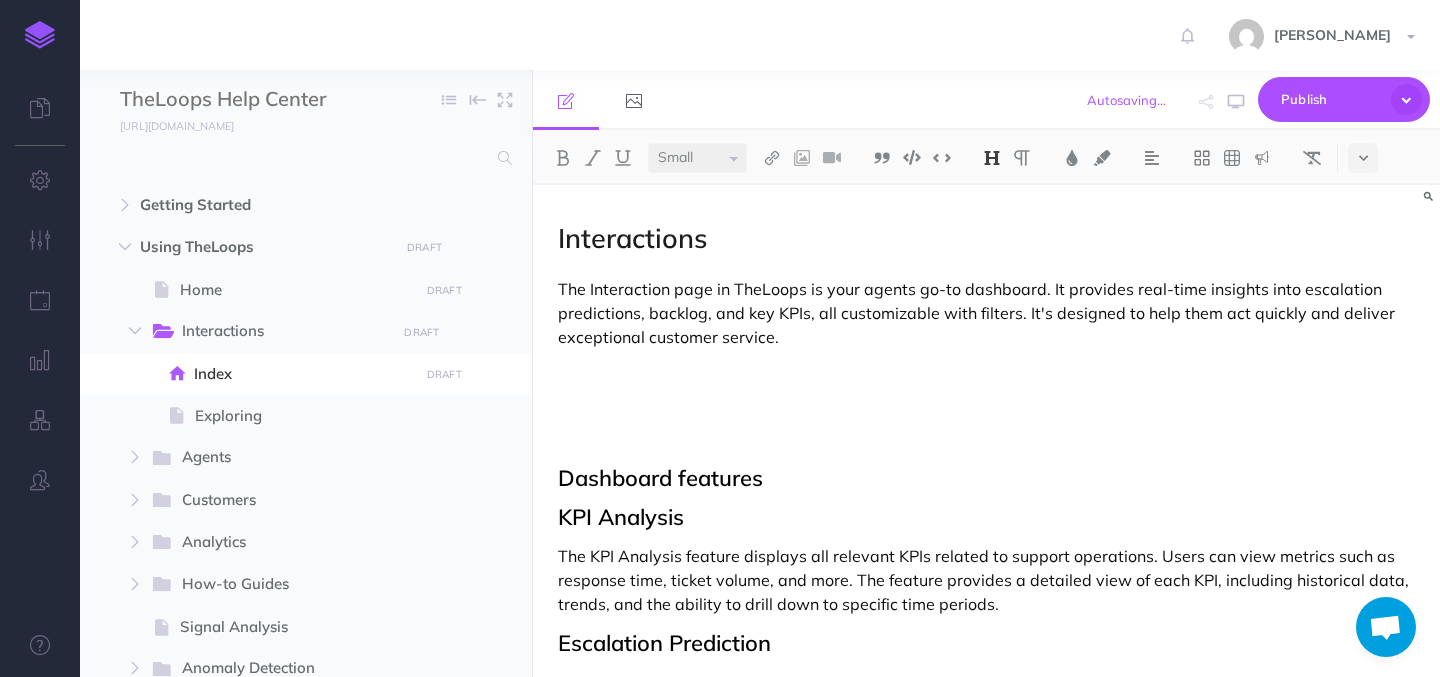 click on "Interactions" at bounding box center [632, 238] 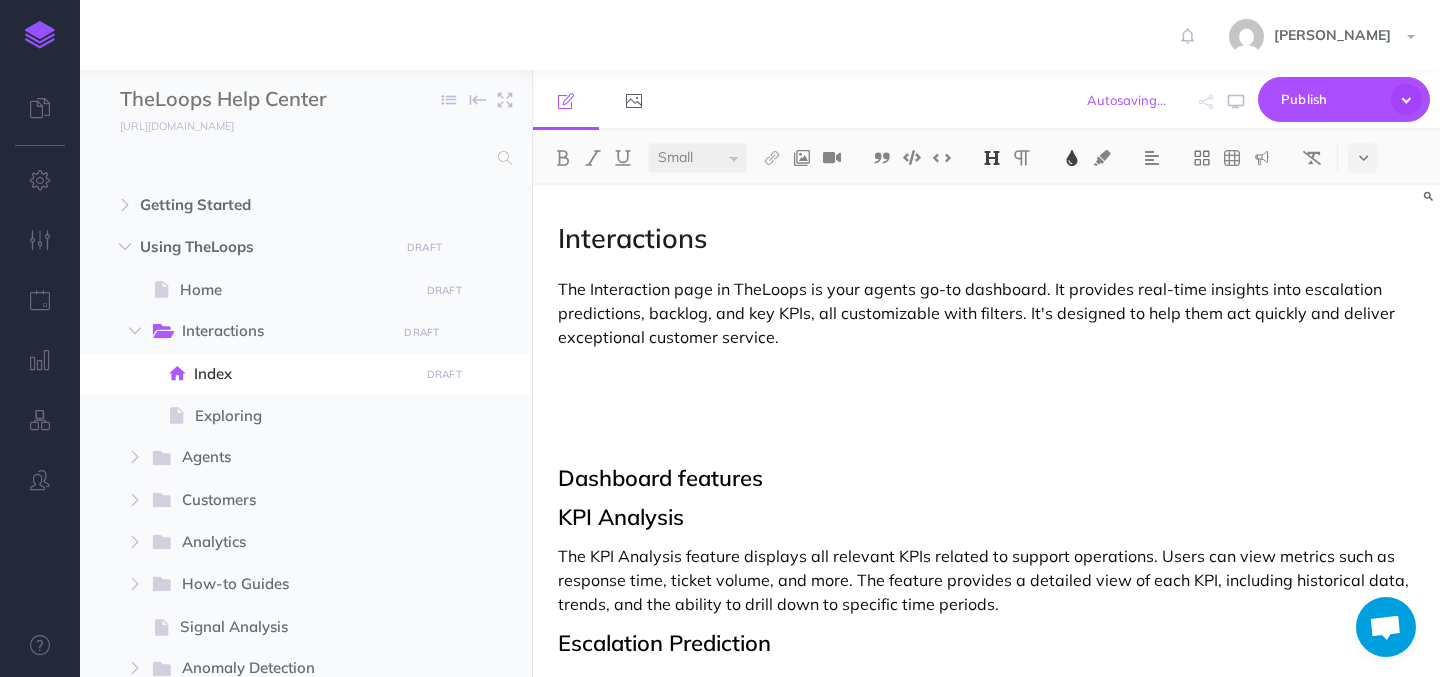 click at bounding box center [992, 158] 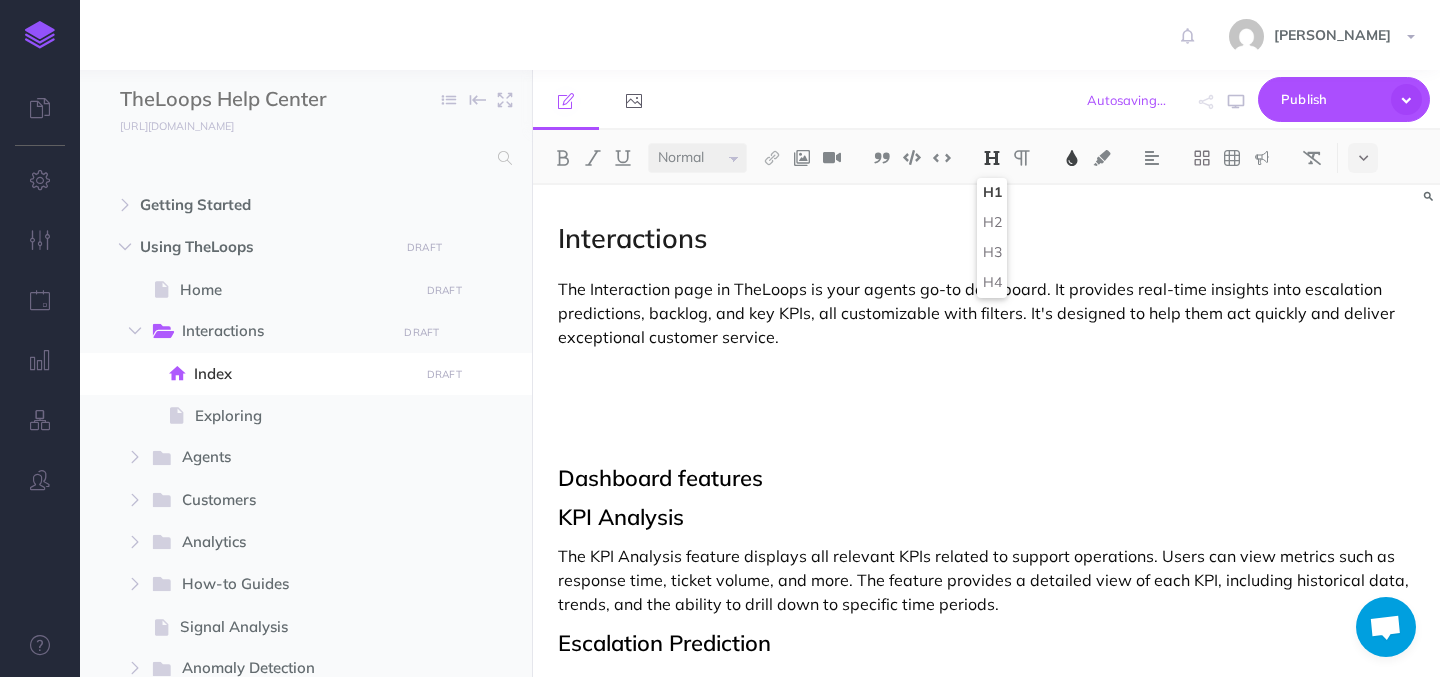 click on "Dashboard features" at bounding box center [986, 478] 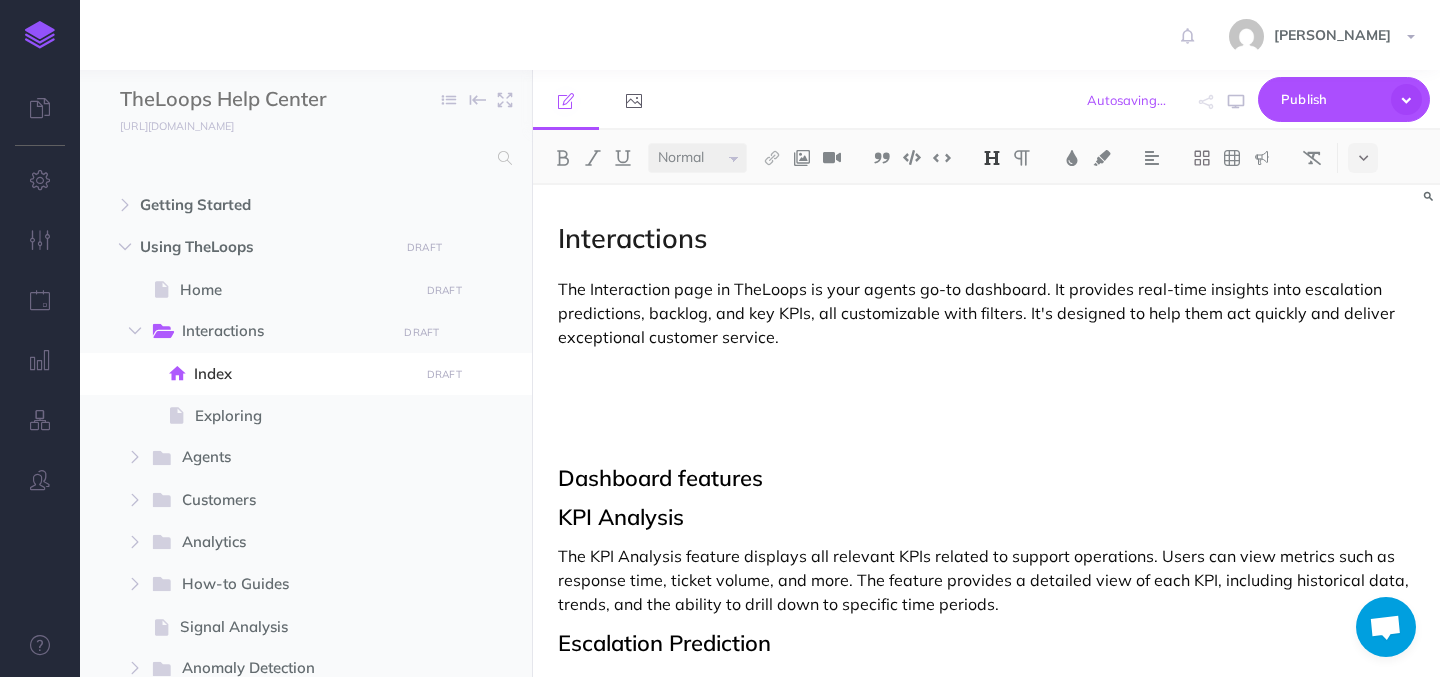 click at bounding box center [992, 158] 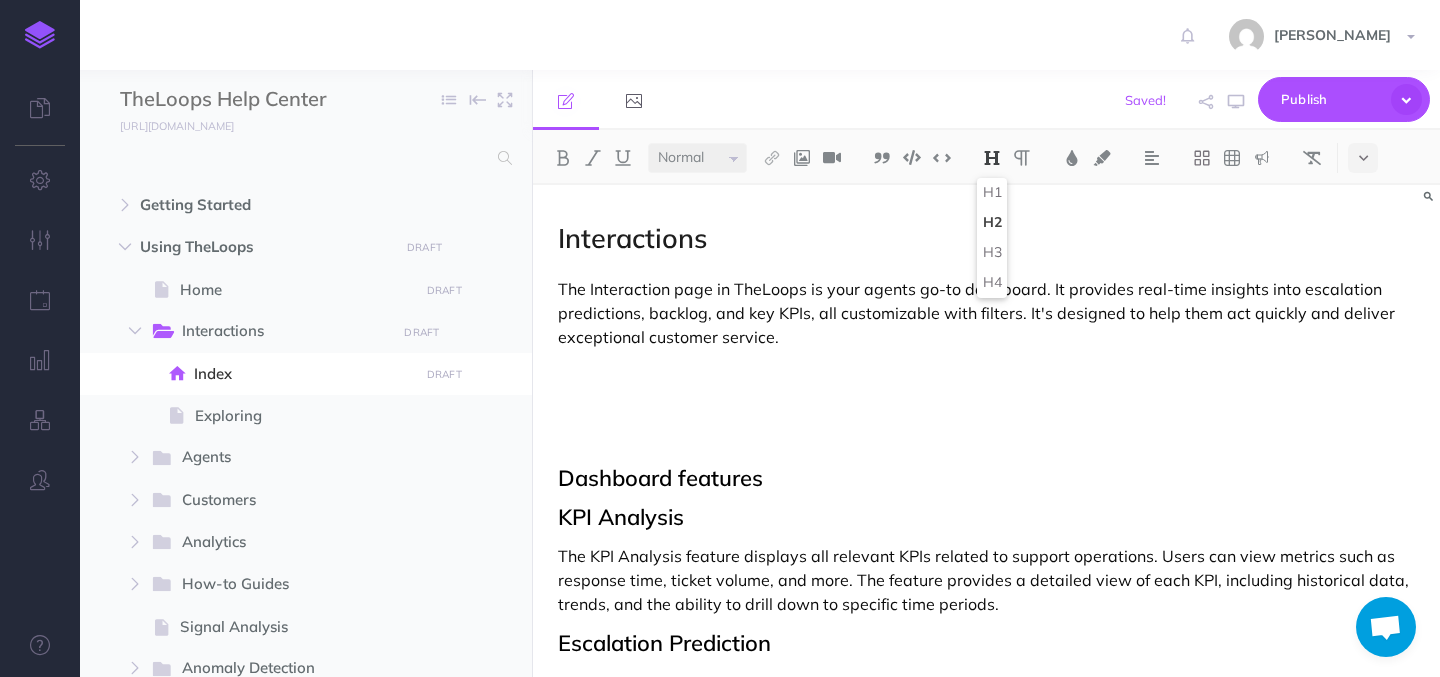 click on "KPI Analysis" at bounding box center (986, 517) 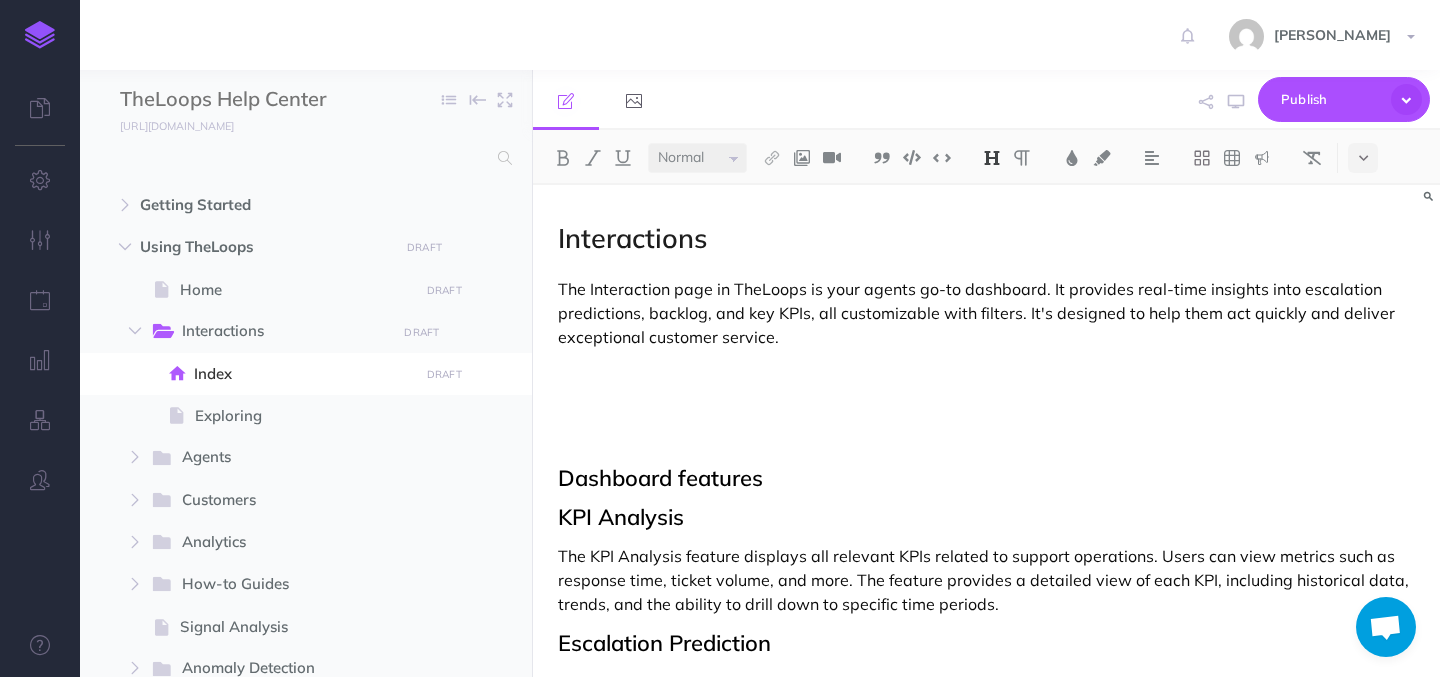 click at bounding box center (992, 158) 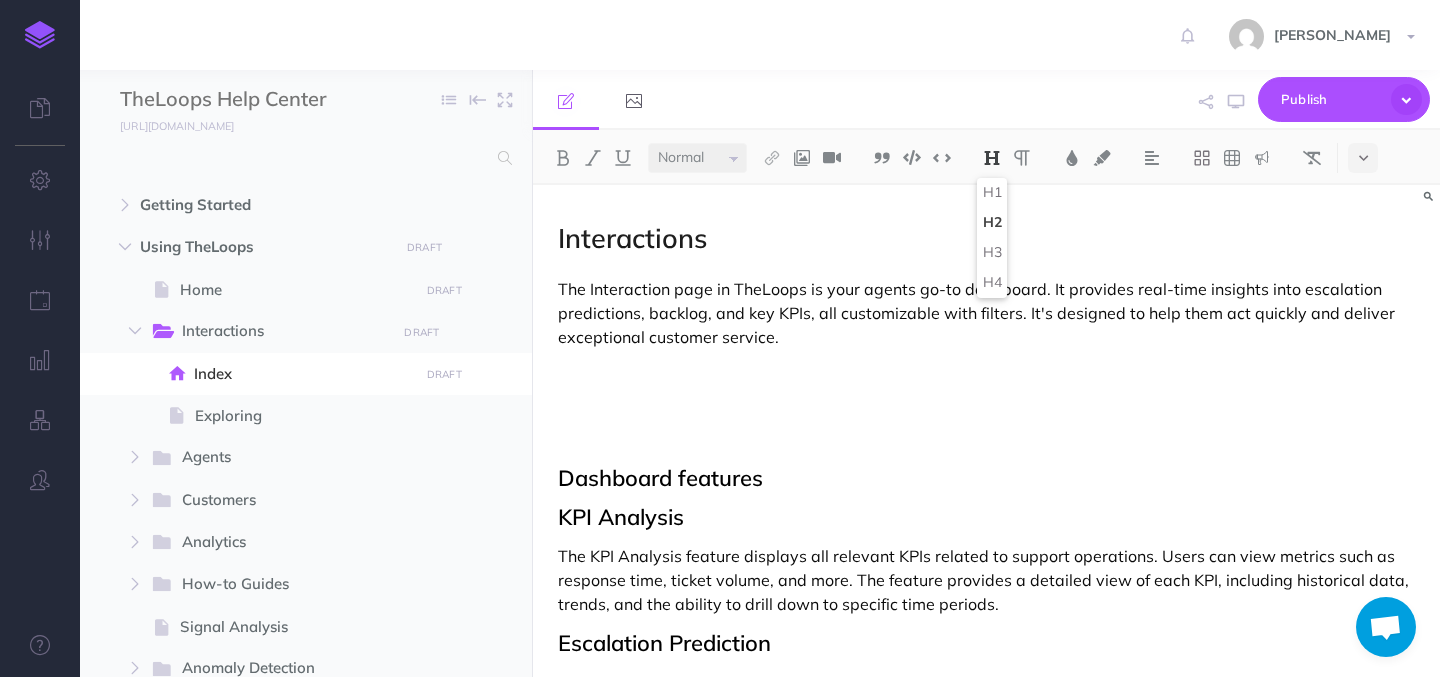 click on "Dashboard features" at bounding box center [986, 478] 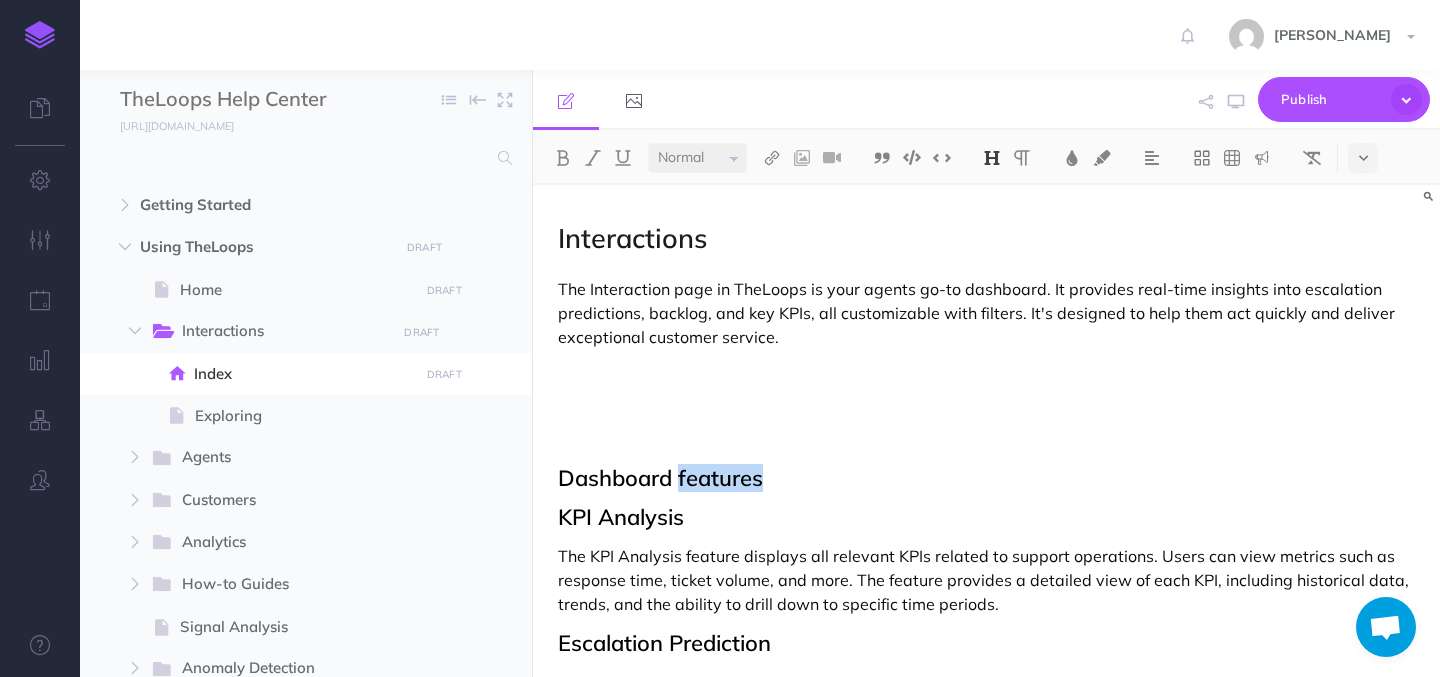 click on "Dashboard features" at bounding box center (986, 478) 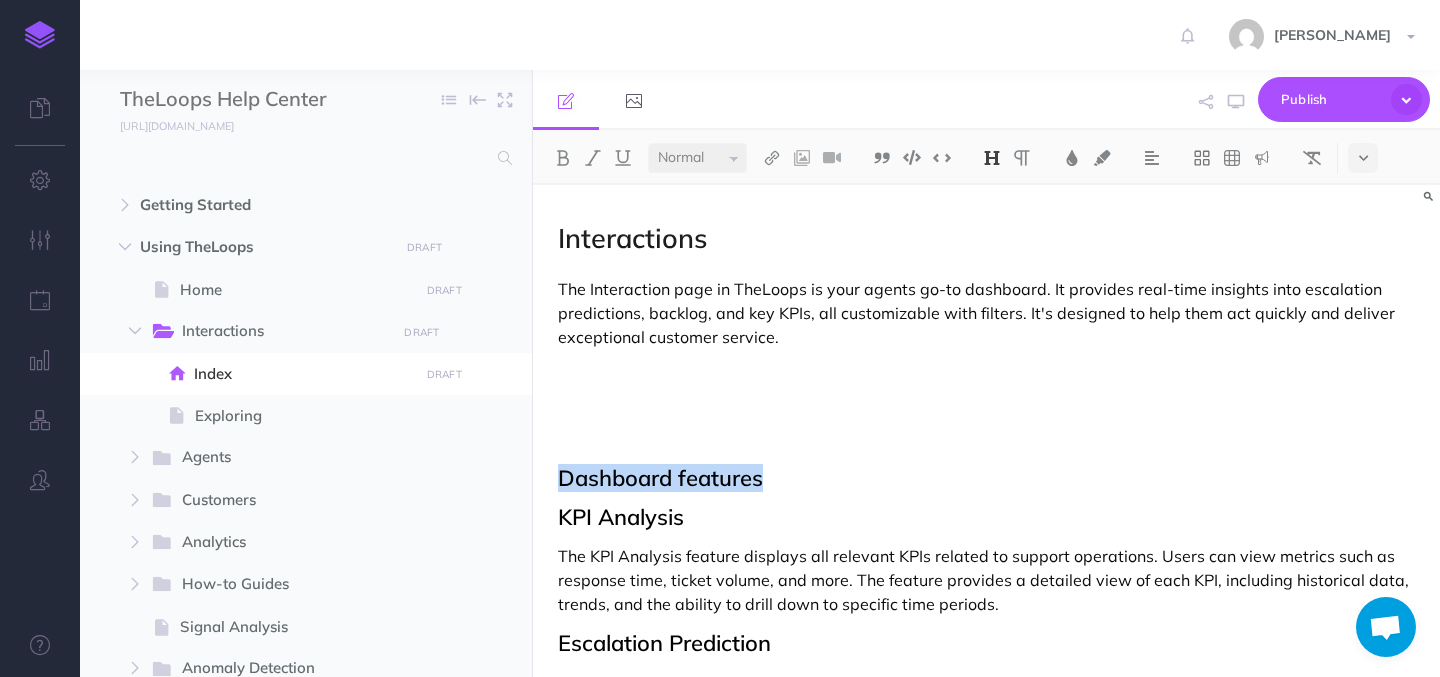 click on "Dashboard features" at bounding box center (986, 478) 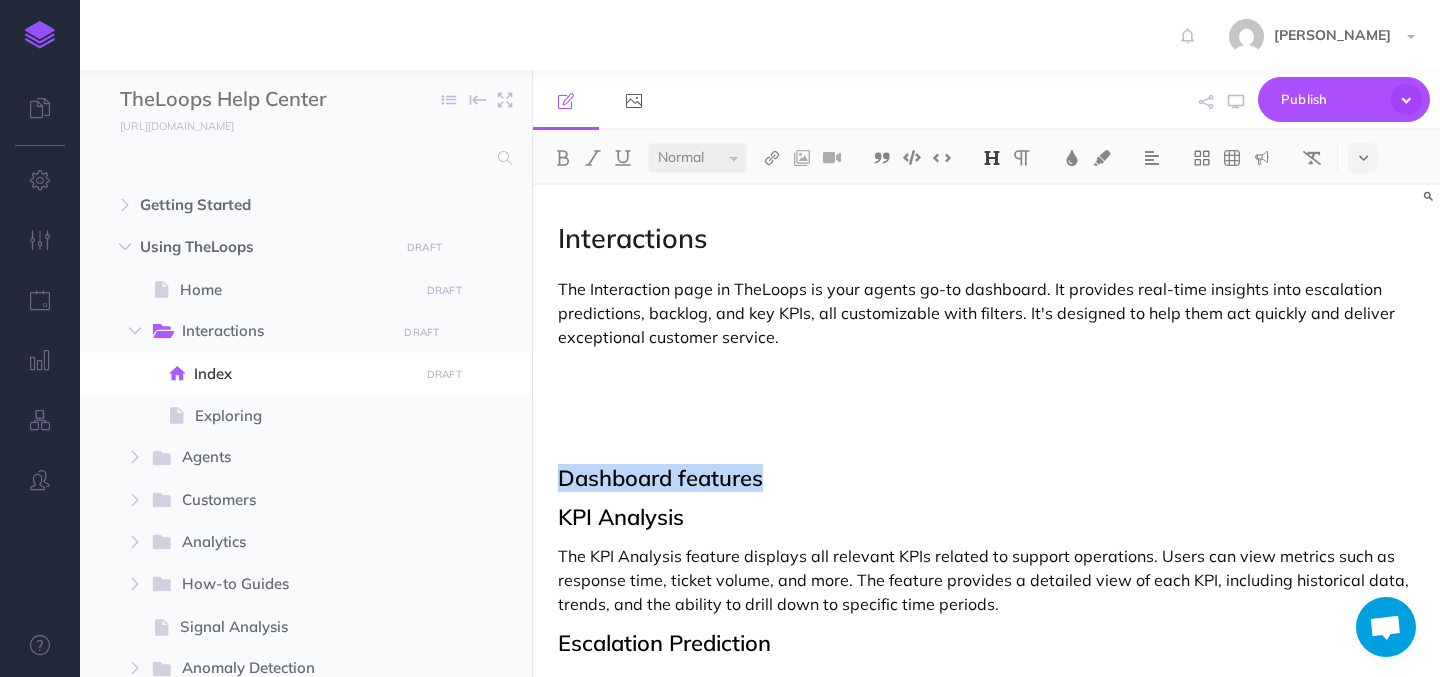 click at bounding box center [992, 158] 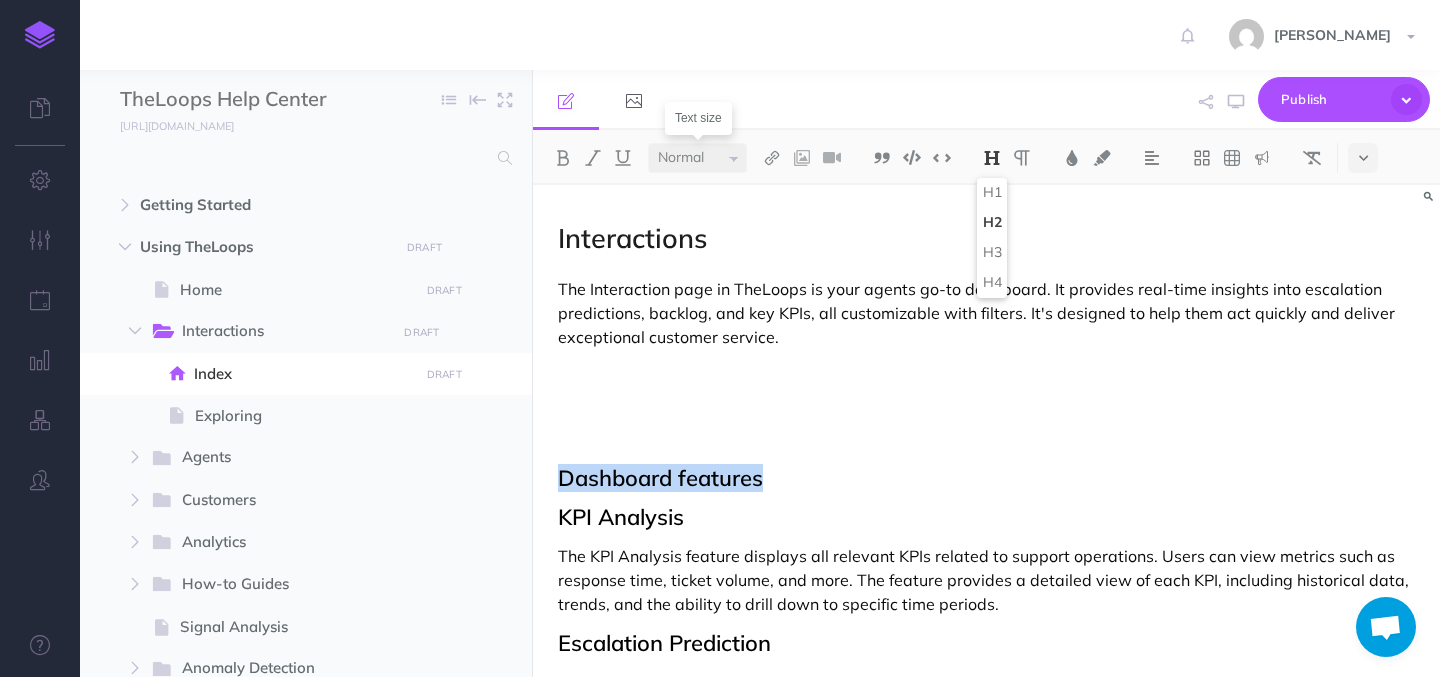 click on "Small   Normal   Large" at bounding box center (697, 158) 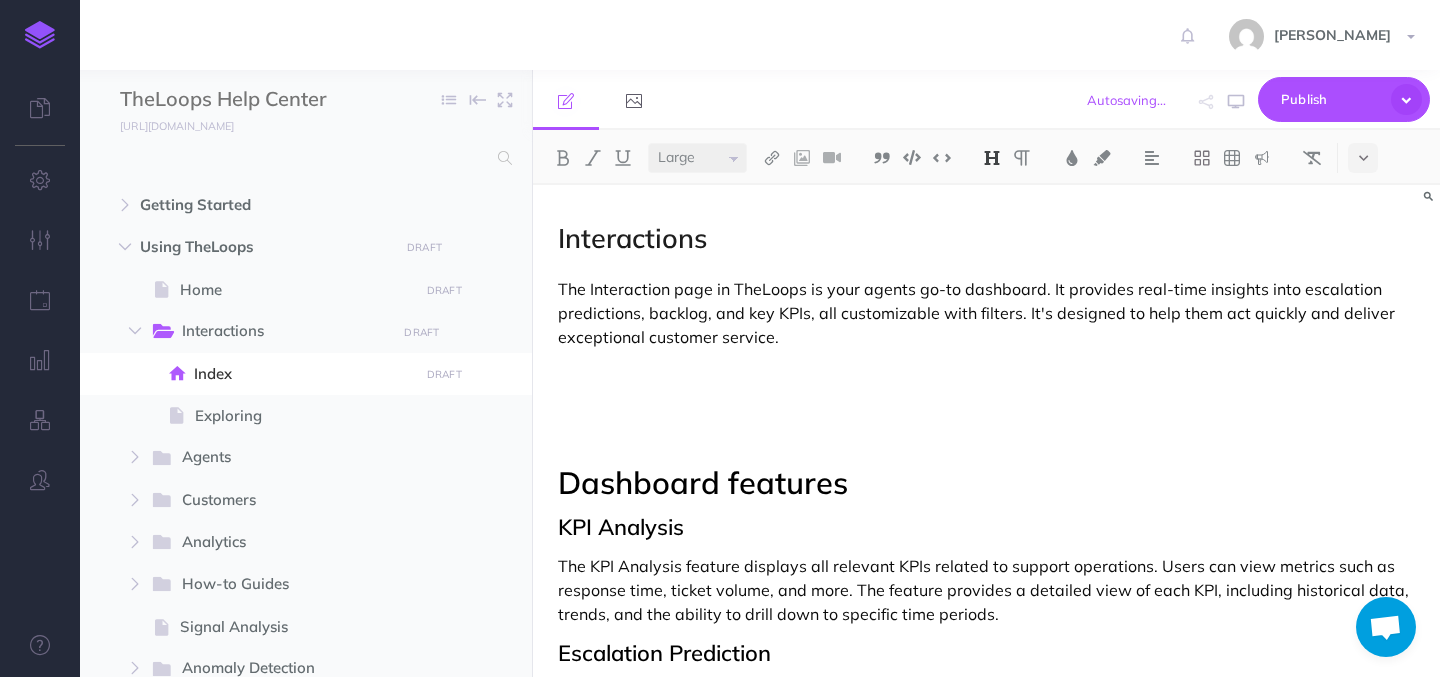click at bounding box center (992, 158) 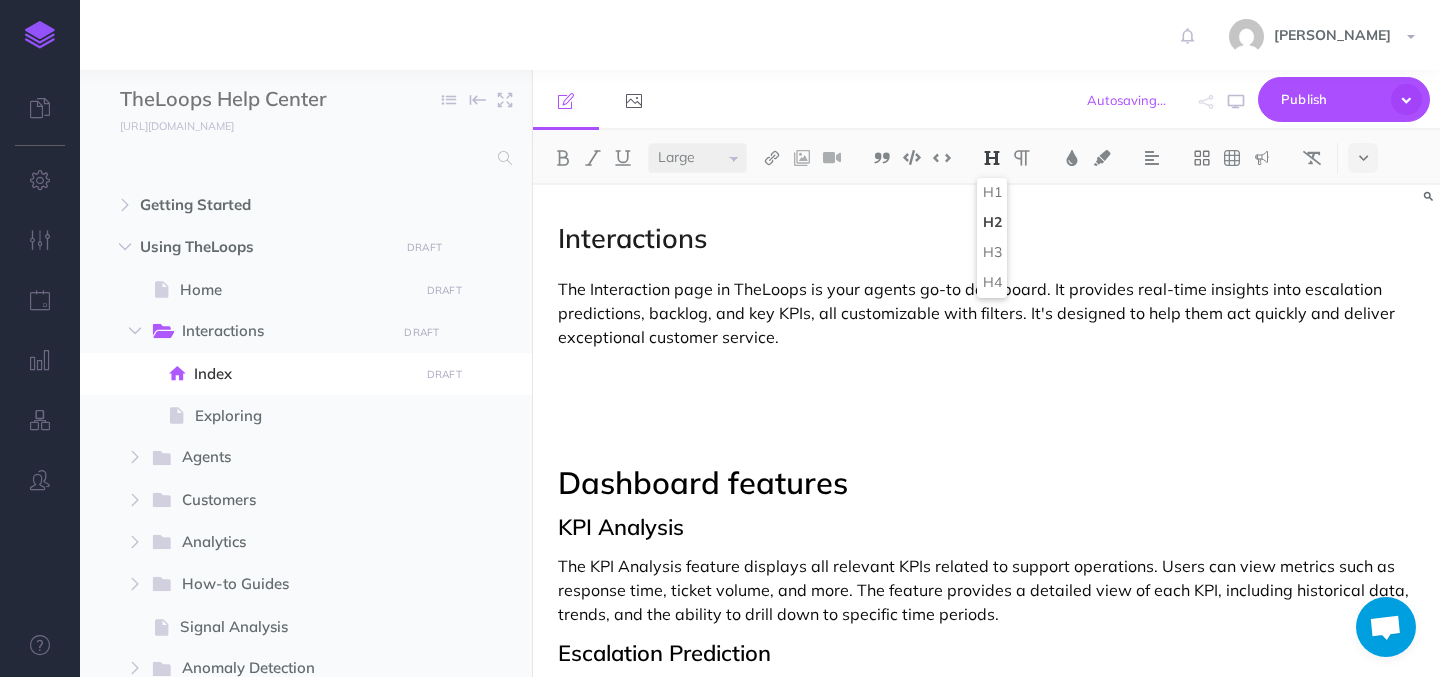 click on "Small   Normal   Large" at bounding box center [697, 158] 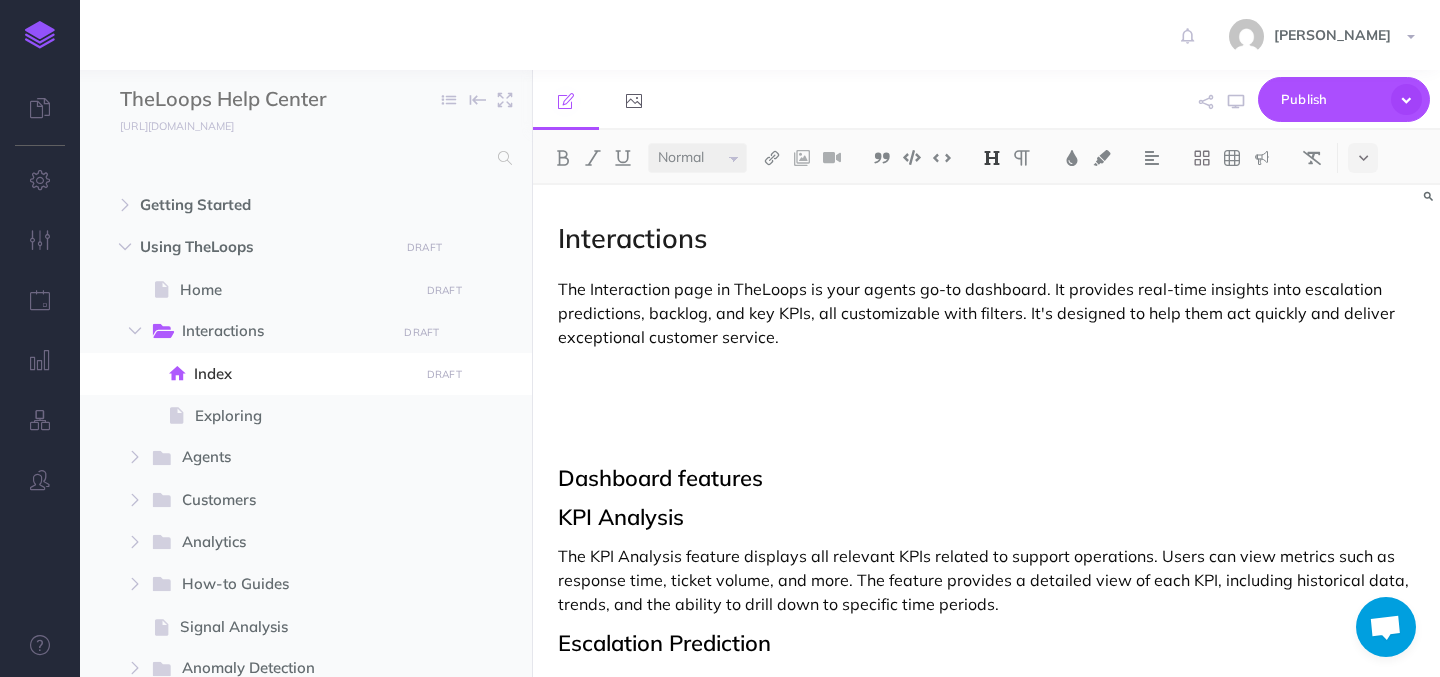 click on "Dashboard features" at bounding box center [986, 478] 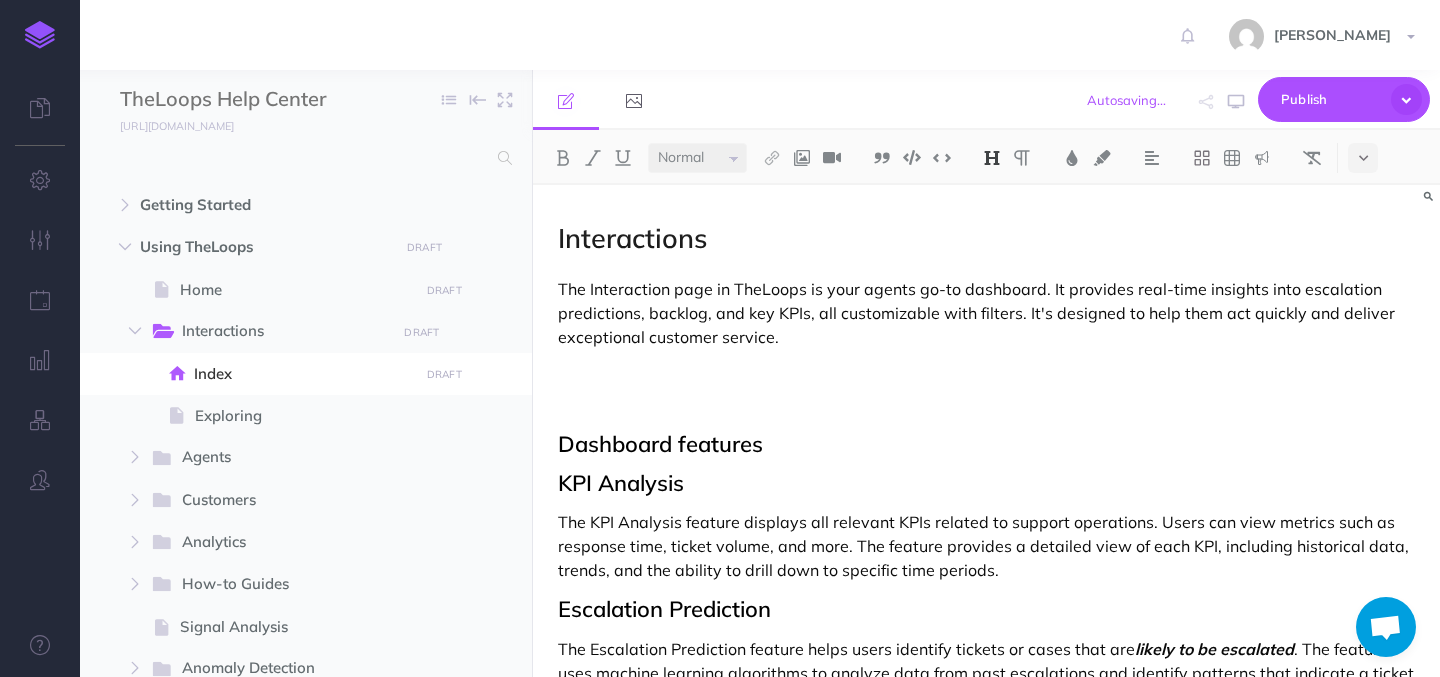 click on "Dashboard features" at bounding box center [986, 444] 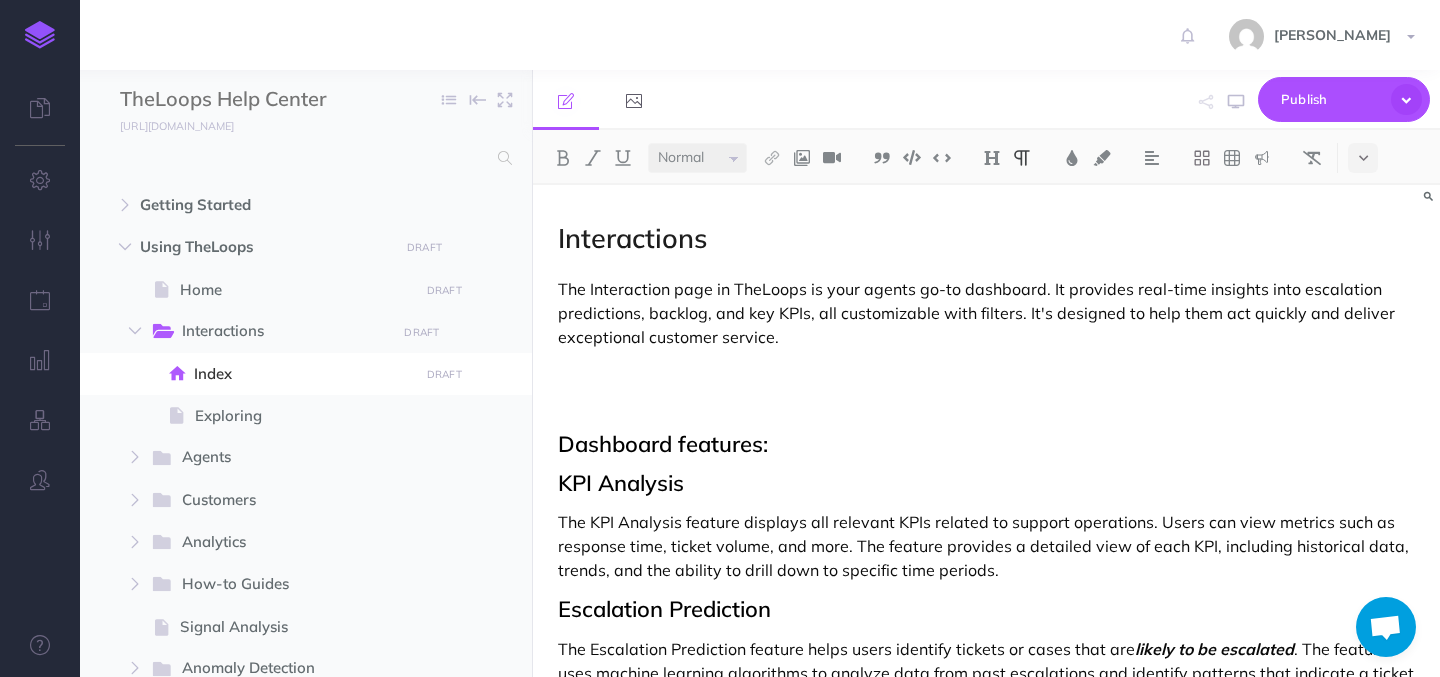 click at bounding box center [986, 405] 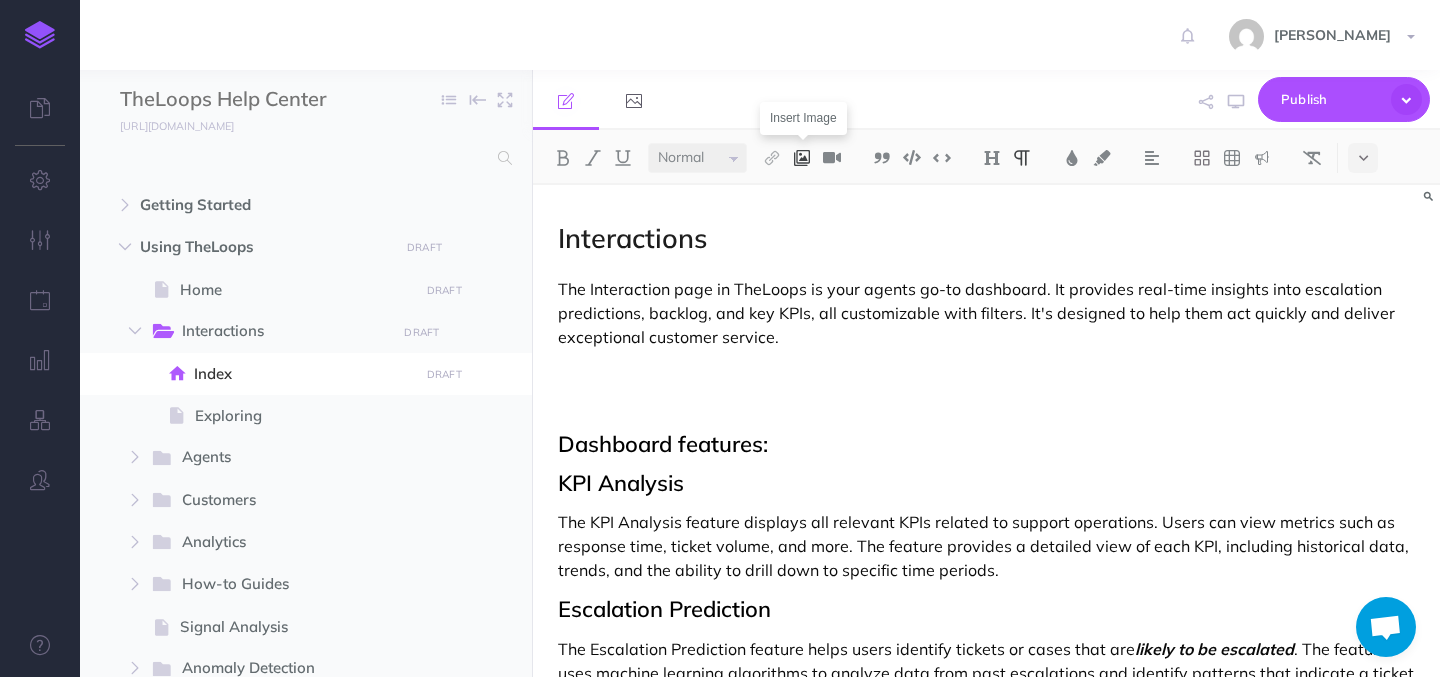 click at bounding box center [802, 158] 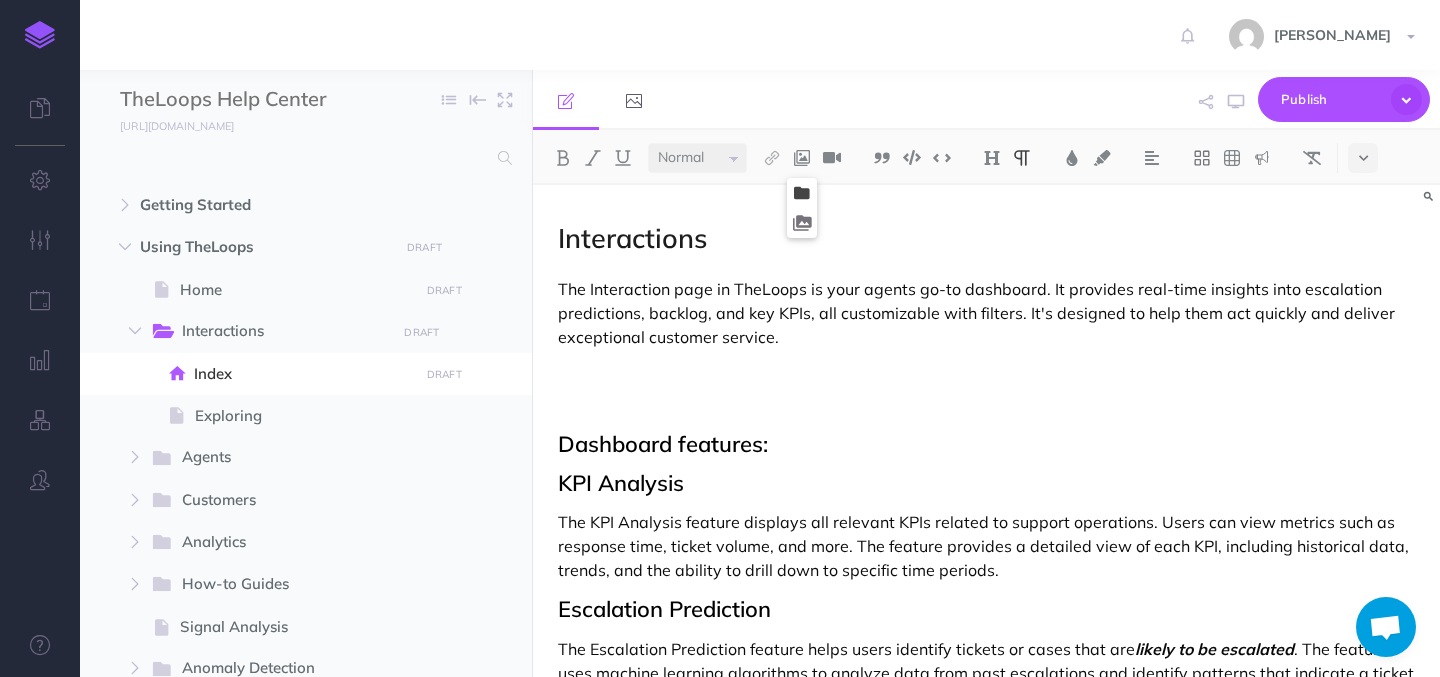 click at bounding box center (802, 193) 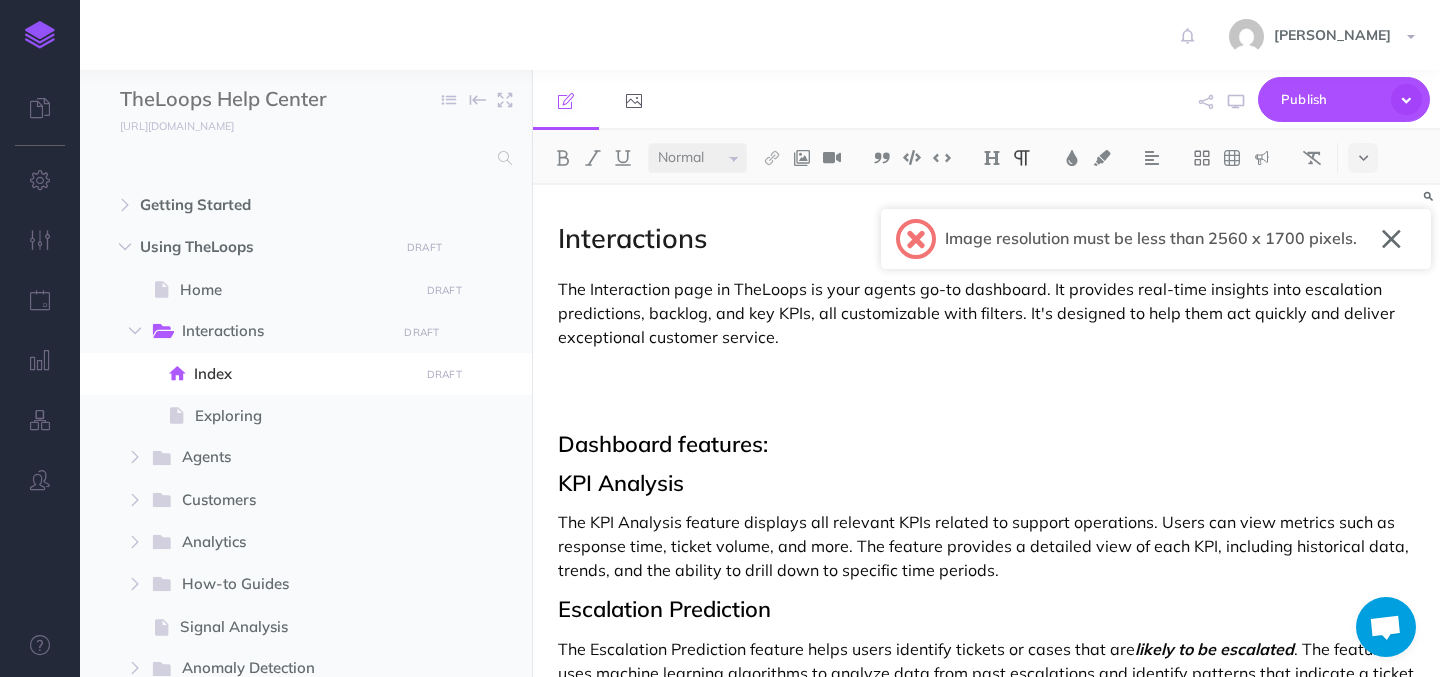 click at bounding box center (986, 405) 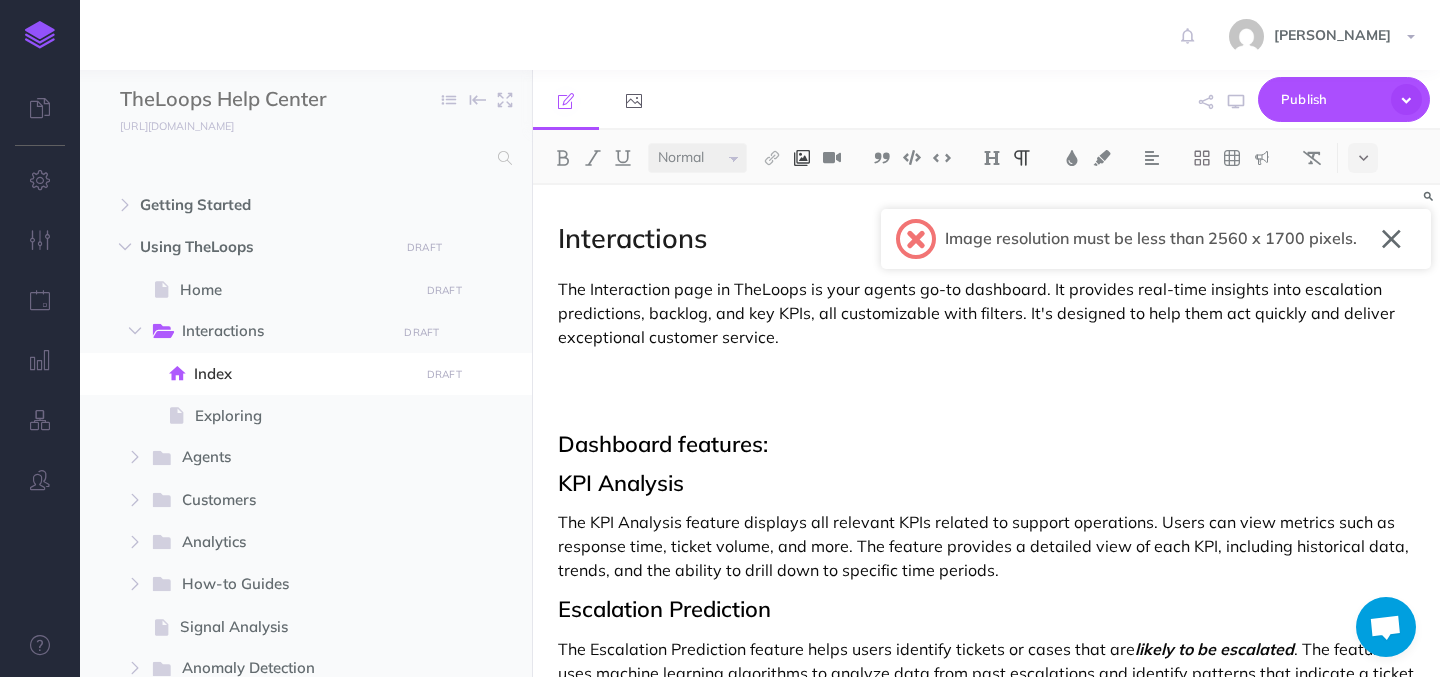 click at bounding box center (802, 158) 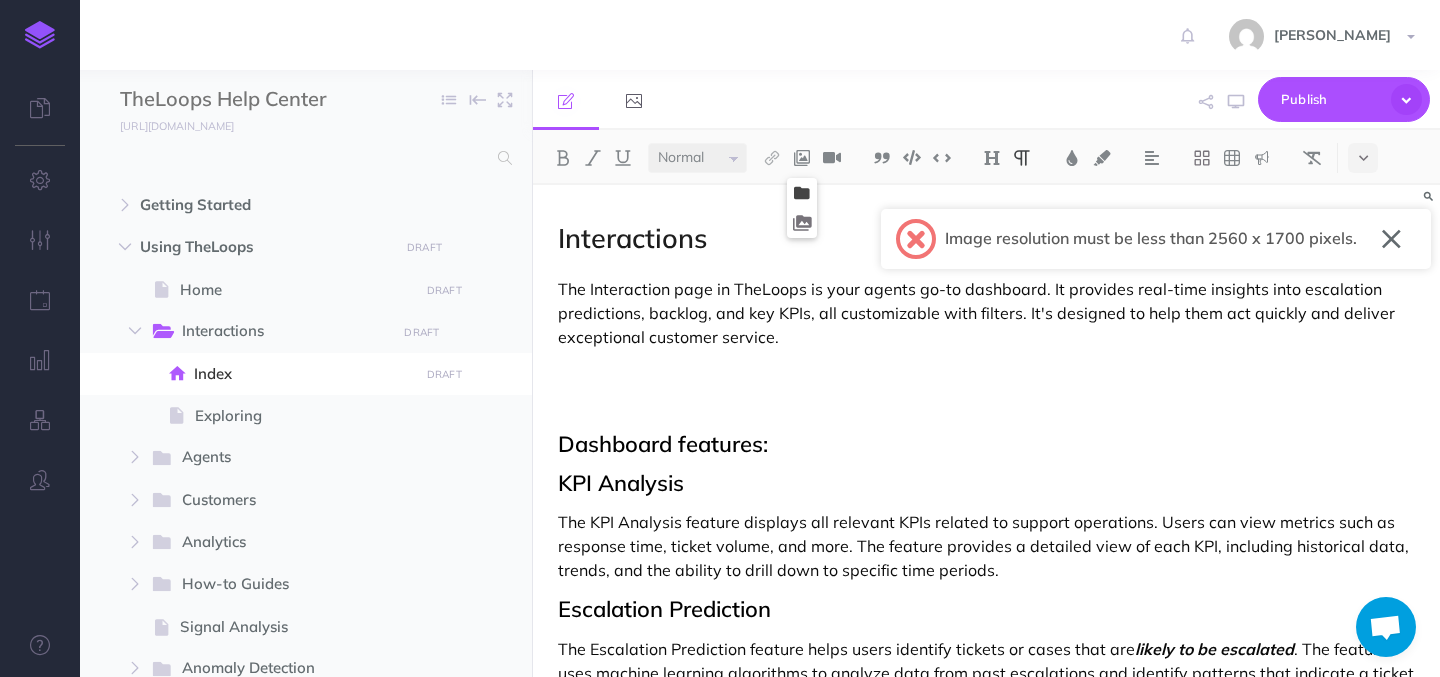 click at bounding box center (802, 193) 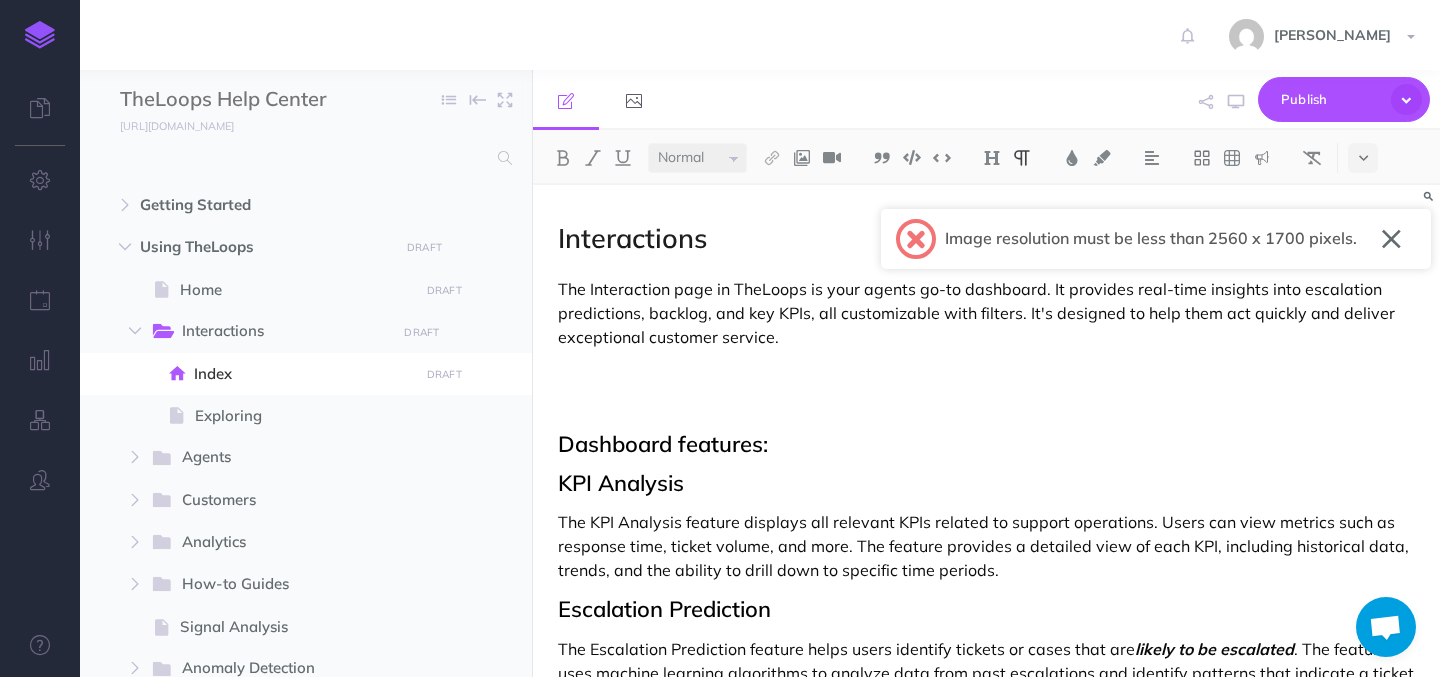 click at bounding box center [986, 371] 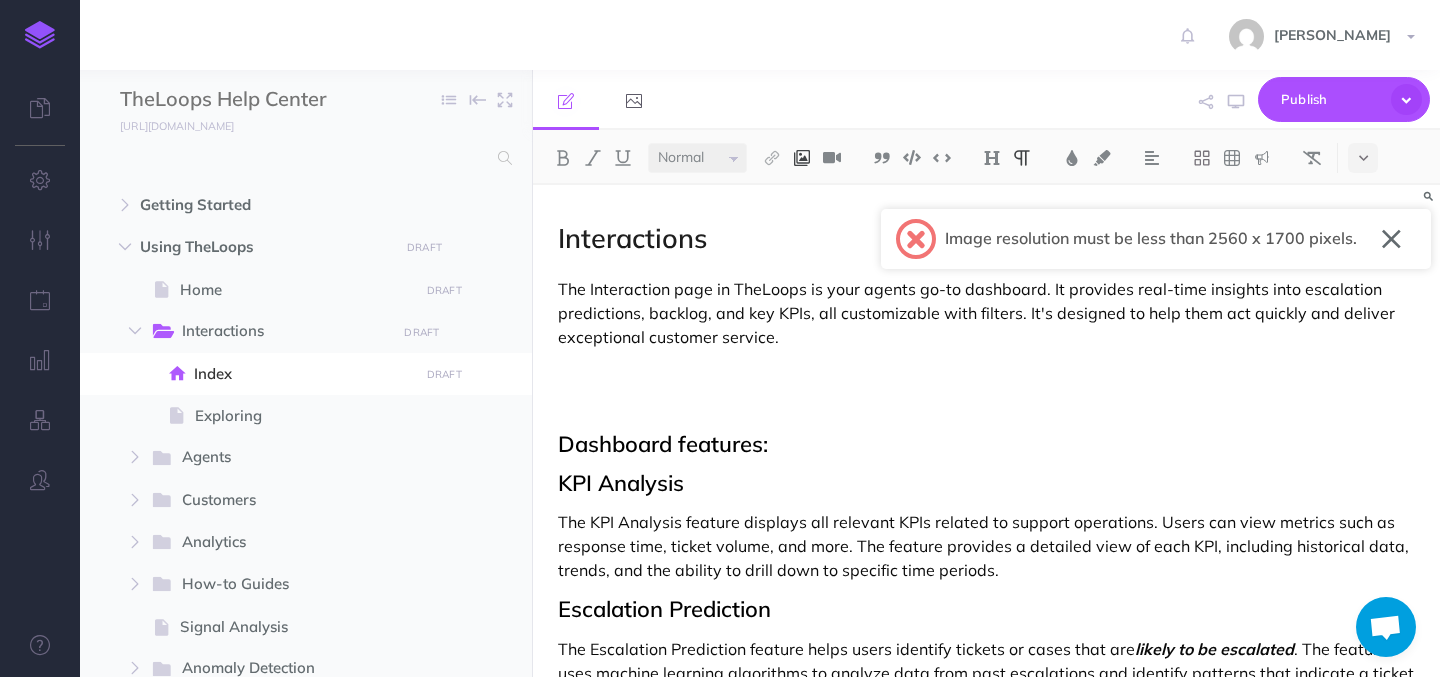 click at bounding box center (802, 158) 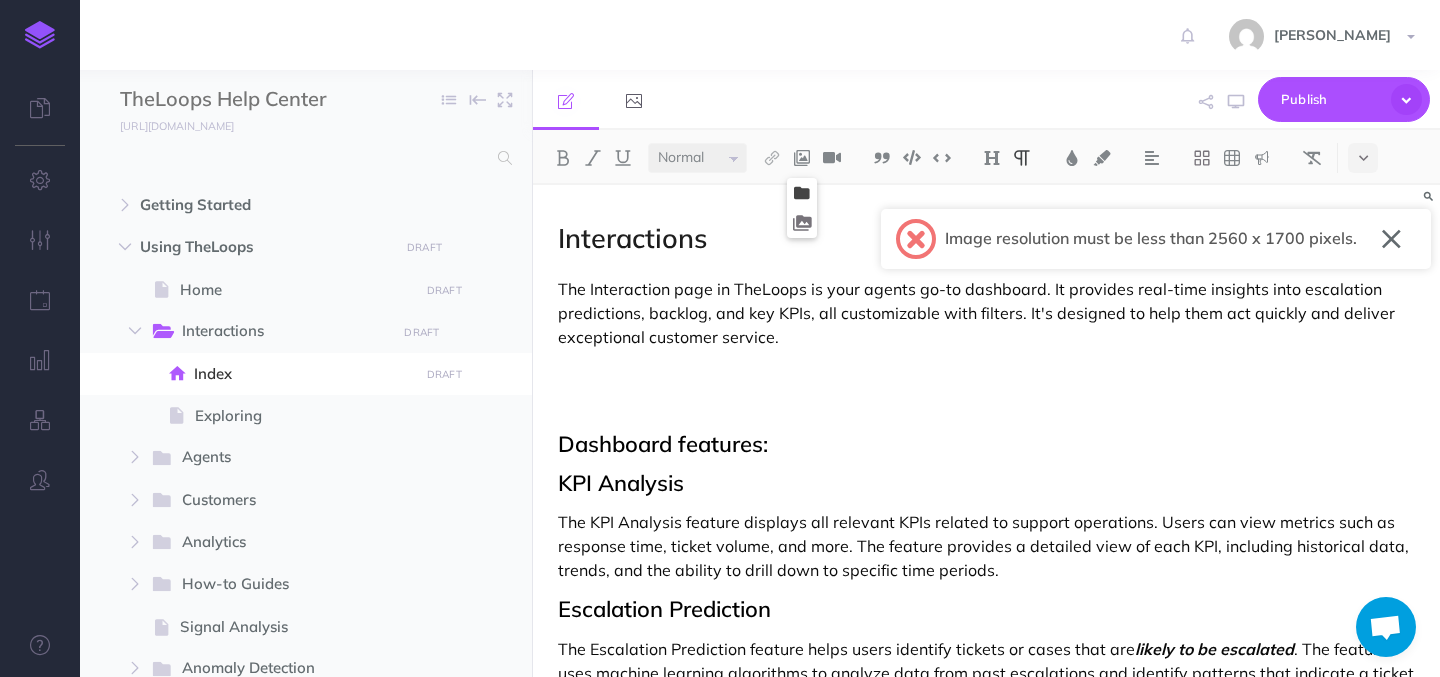 click at bounding box center [802, 193] 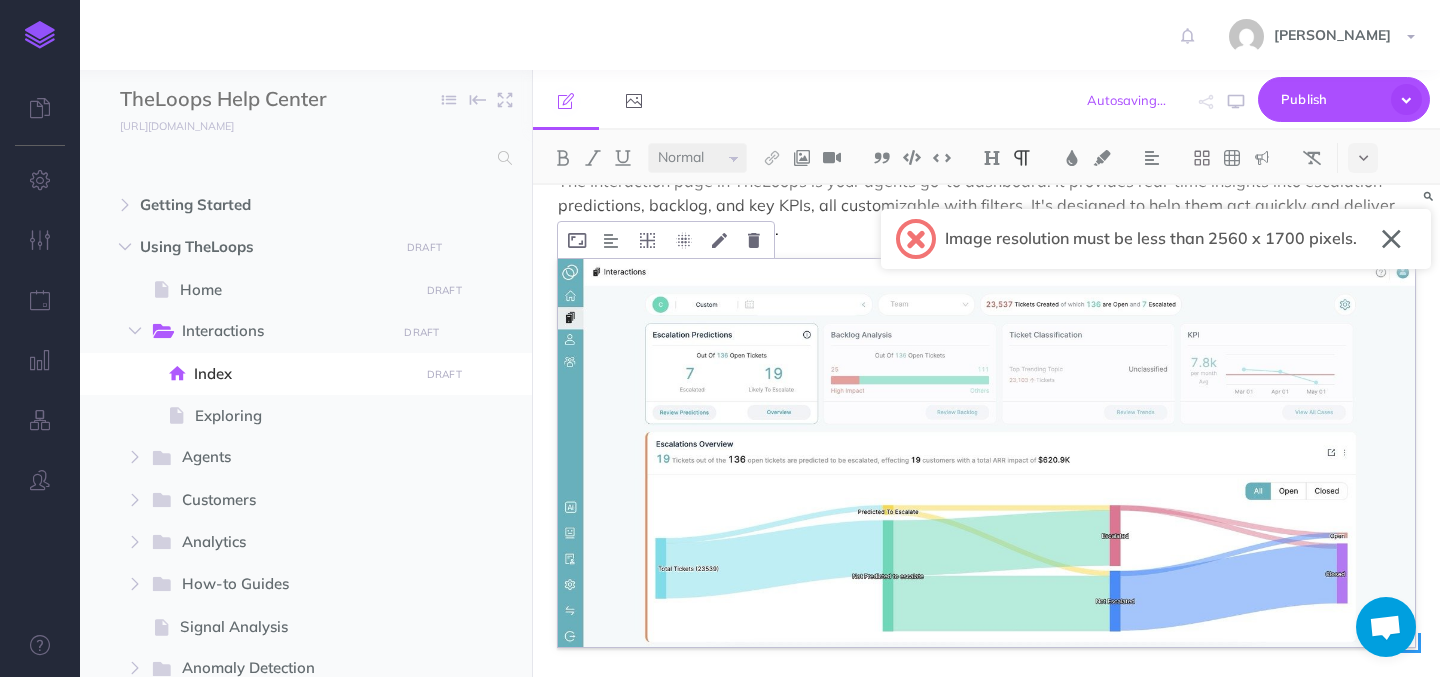 scroll, scrollTop: 97, scrollLeft: 0, axis: vertical 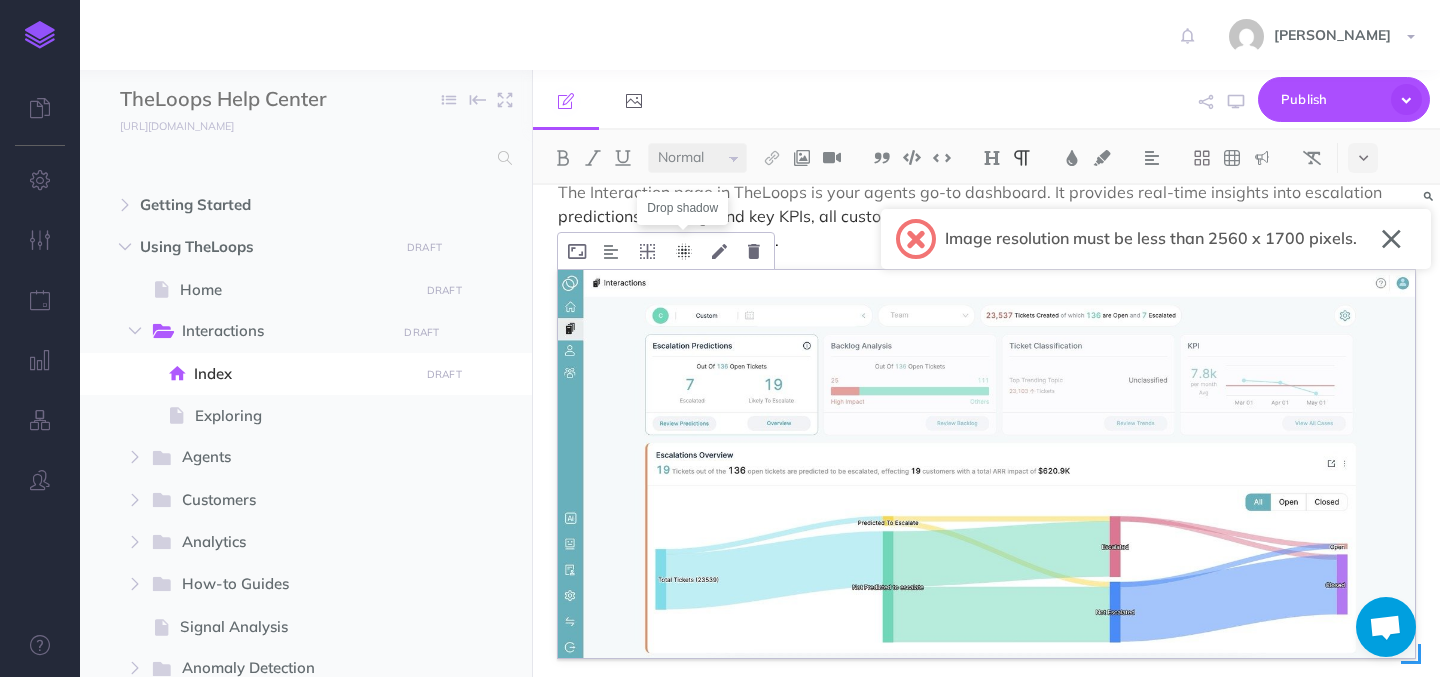 click at bounding box center (684, 251) 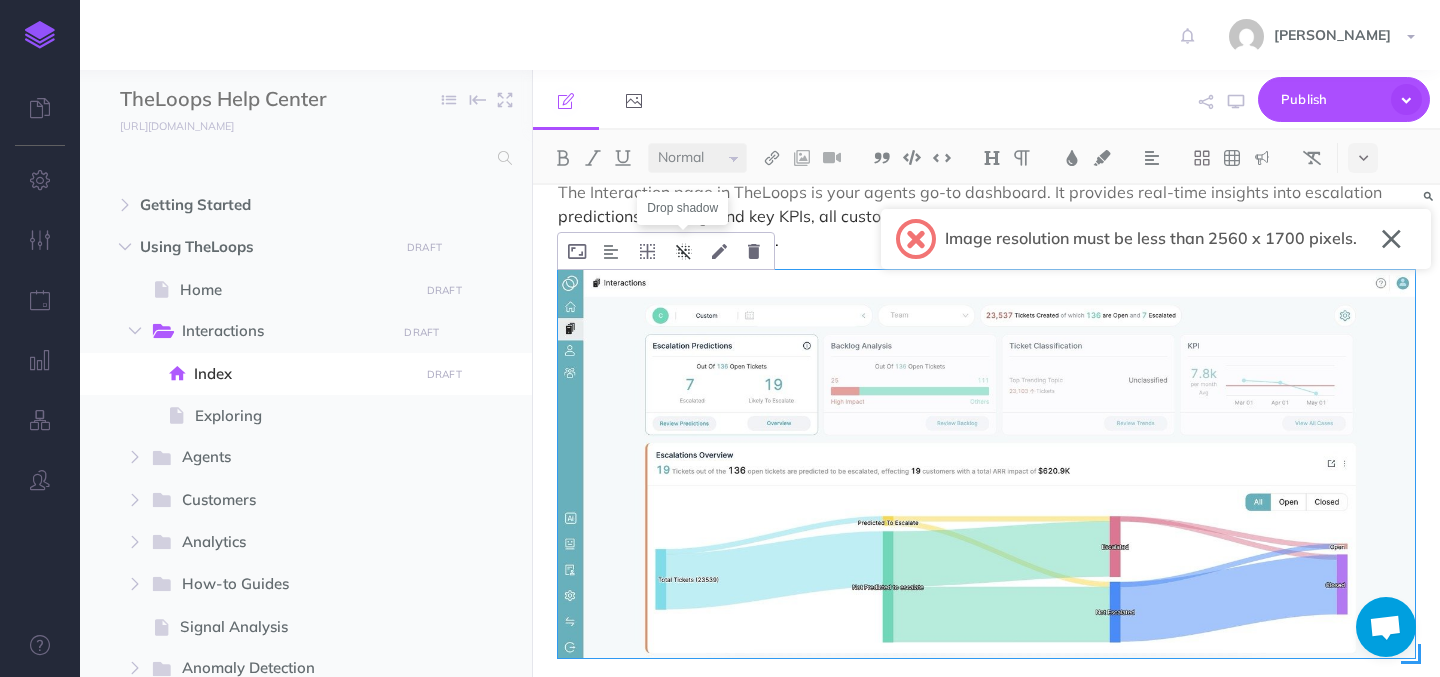 click at bounding box center (684, 251) 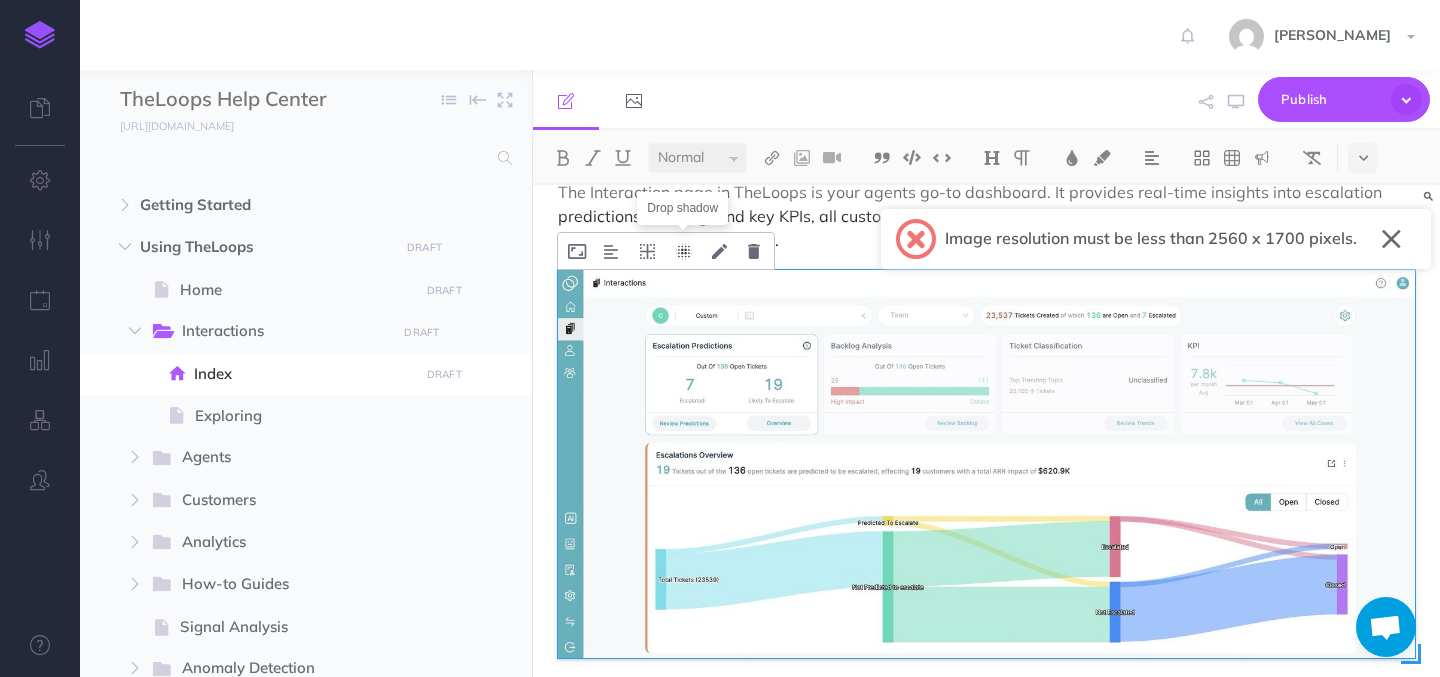 click at bounding box center [684, 251] 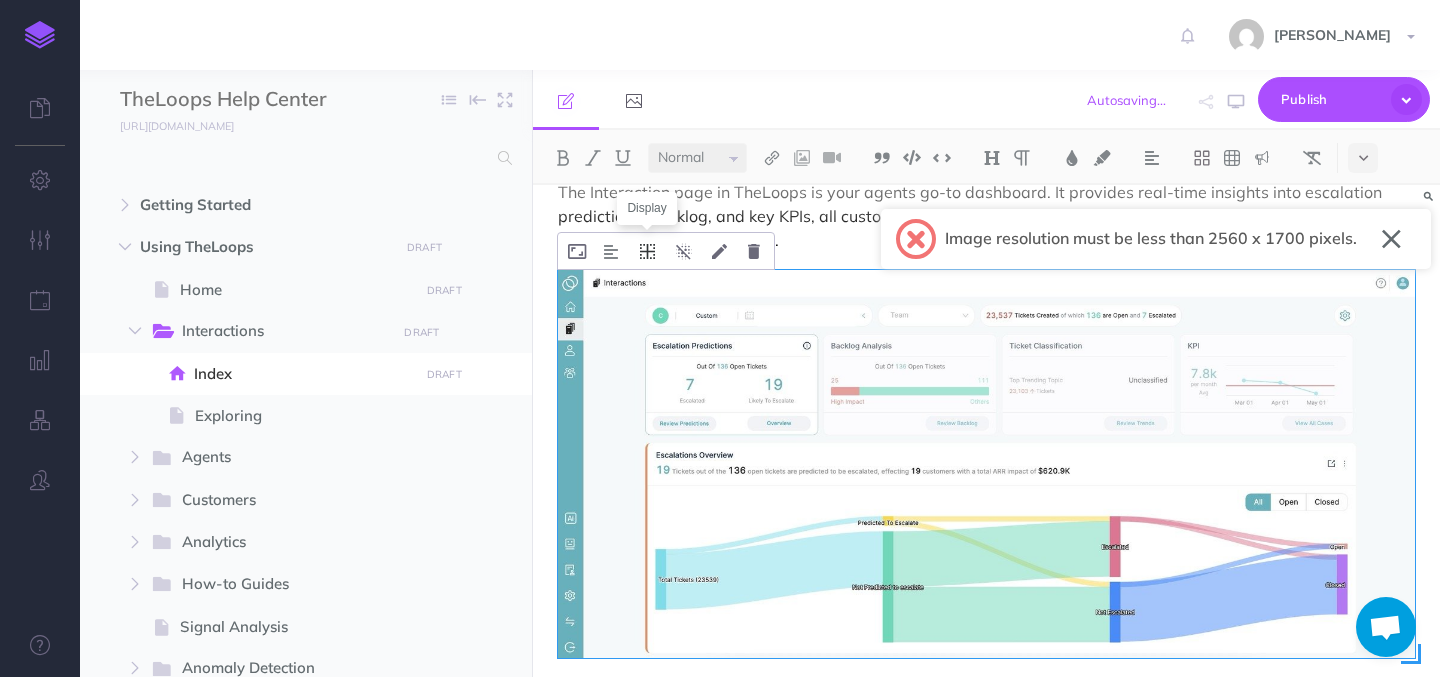 click at bounding box center [647, 251] 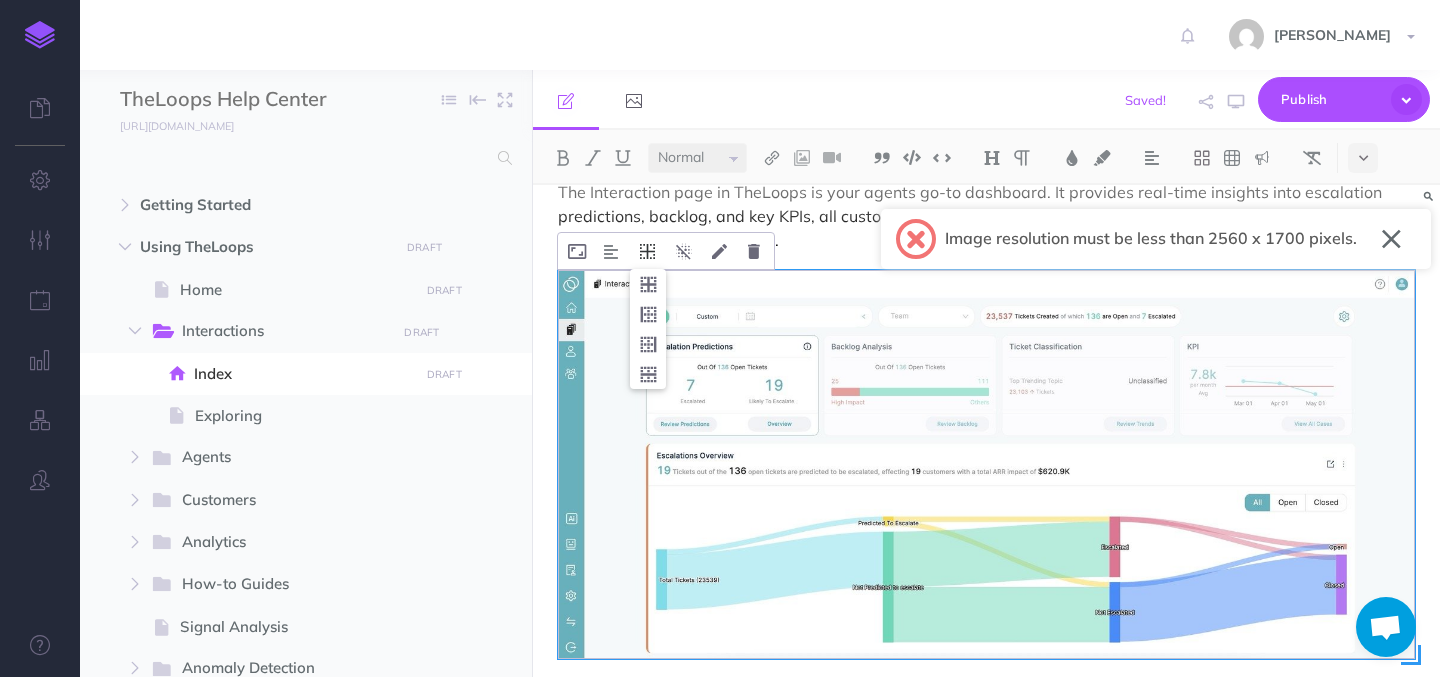 click at bounding box center (647, 251) 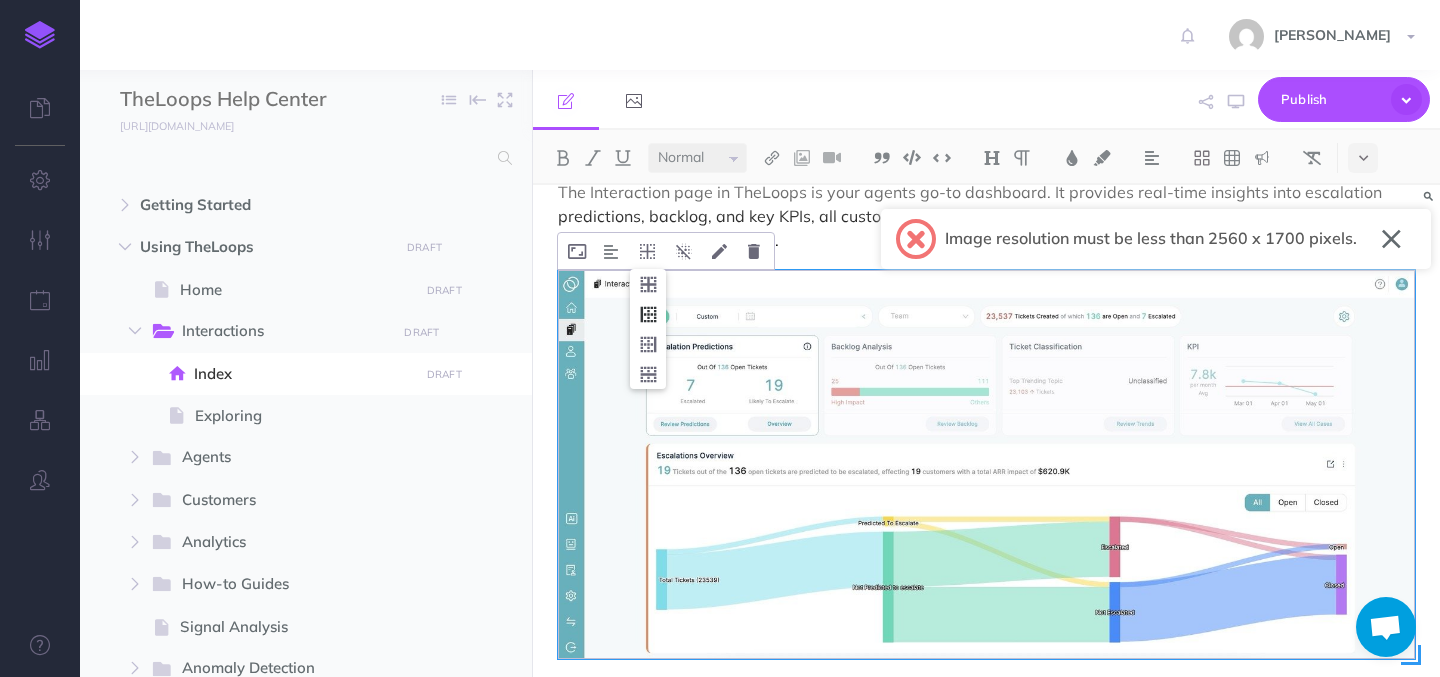 click at bounding box center [648, 314] 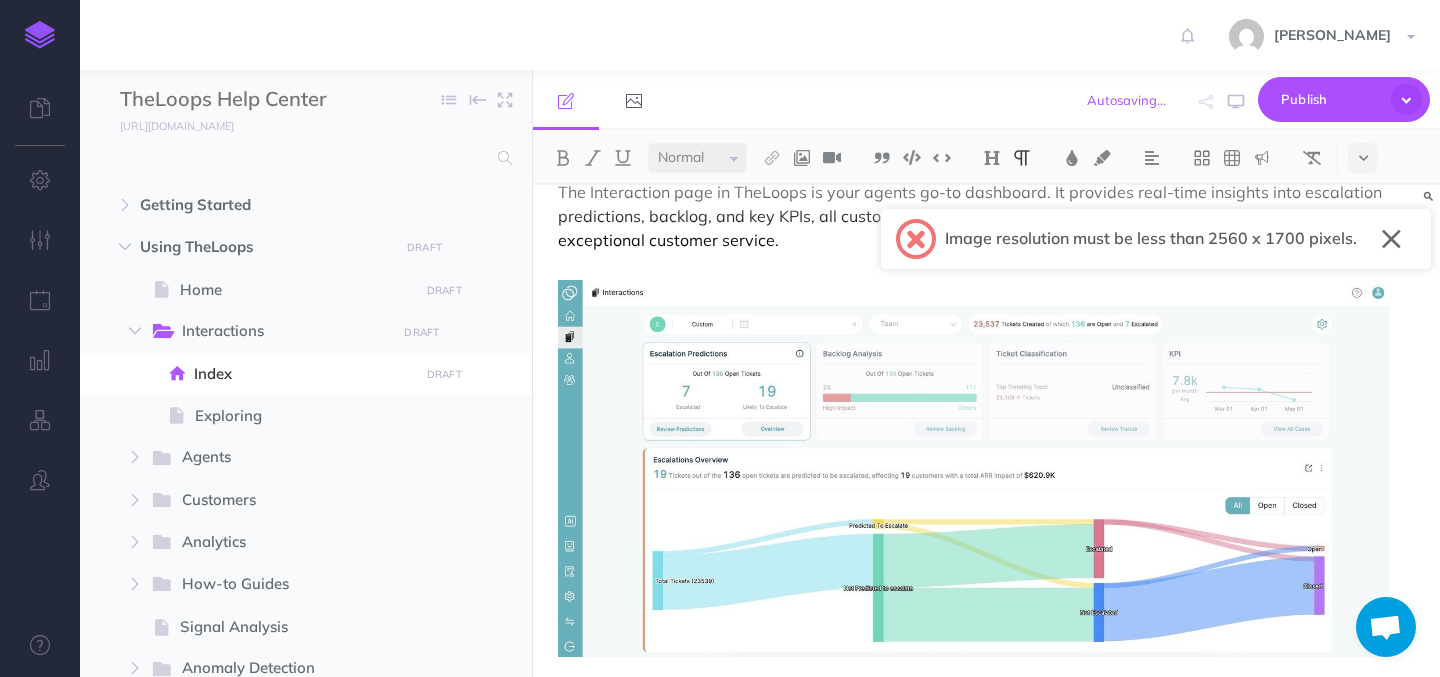 click on "Interactions The Interaction page in TheLoops is your agents go-to dashboard. It provides real-time insights into escalation predictions, backlog, and key KPIs, all customizable with filters. It's designed to help them act quickly and deliver exceptional customer service.                           Dashboard features: KPI Analysis The KPI Analysis feature displays all relevant KPIs related to support operations. Users can view metrics such as response time, ticket volume, and more. The feature provides a detailed view of each KPI, including historical data, trends, and the ability to drill down to specific time periods. Escalation Prediction The Escalation Prediction feature helps users identify tickets or cases that are  likely to be escalated Impact Analysis Auto-Classification Using Topics Overall, hierarchical topic analysis is an important tool for customer support teams looking to improve their operations and provide better service to their customers. Sentiment Analysis" at bounding box center (986, 828) 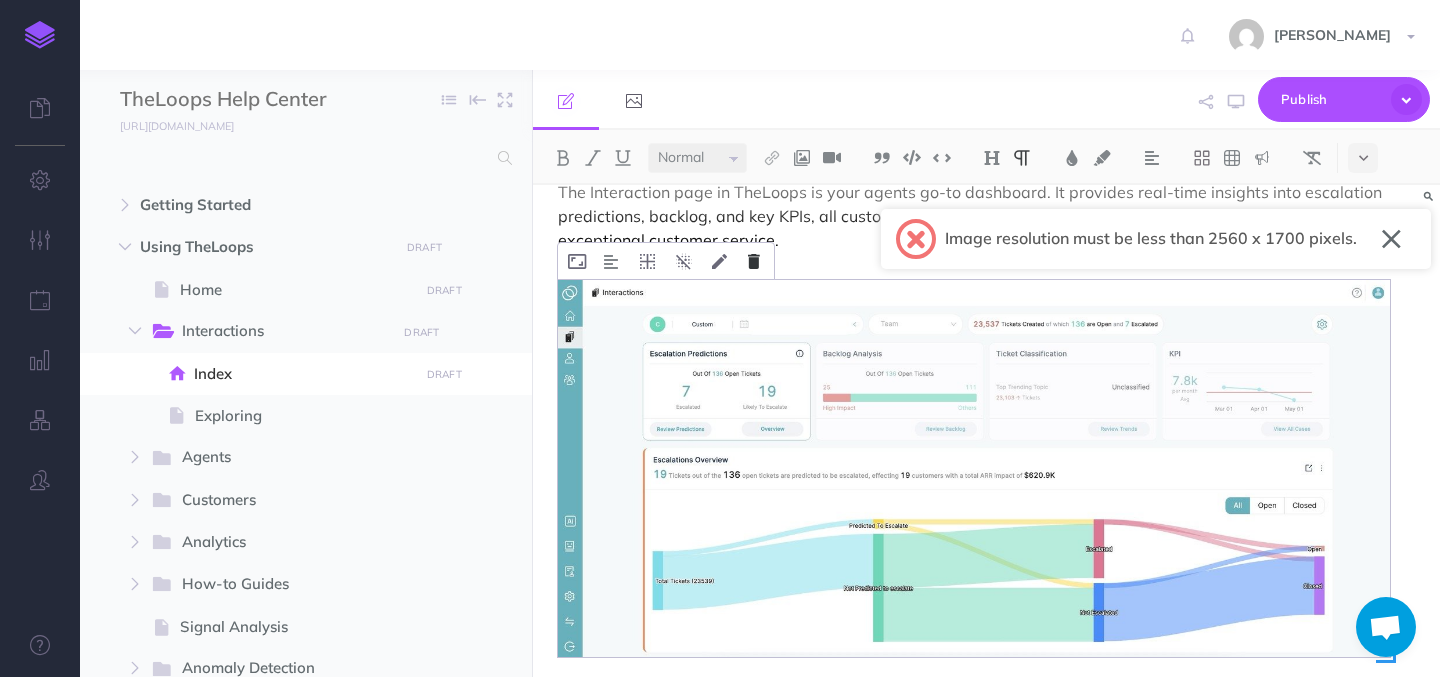 click at bounding box center [754, 261] 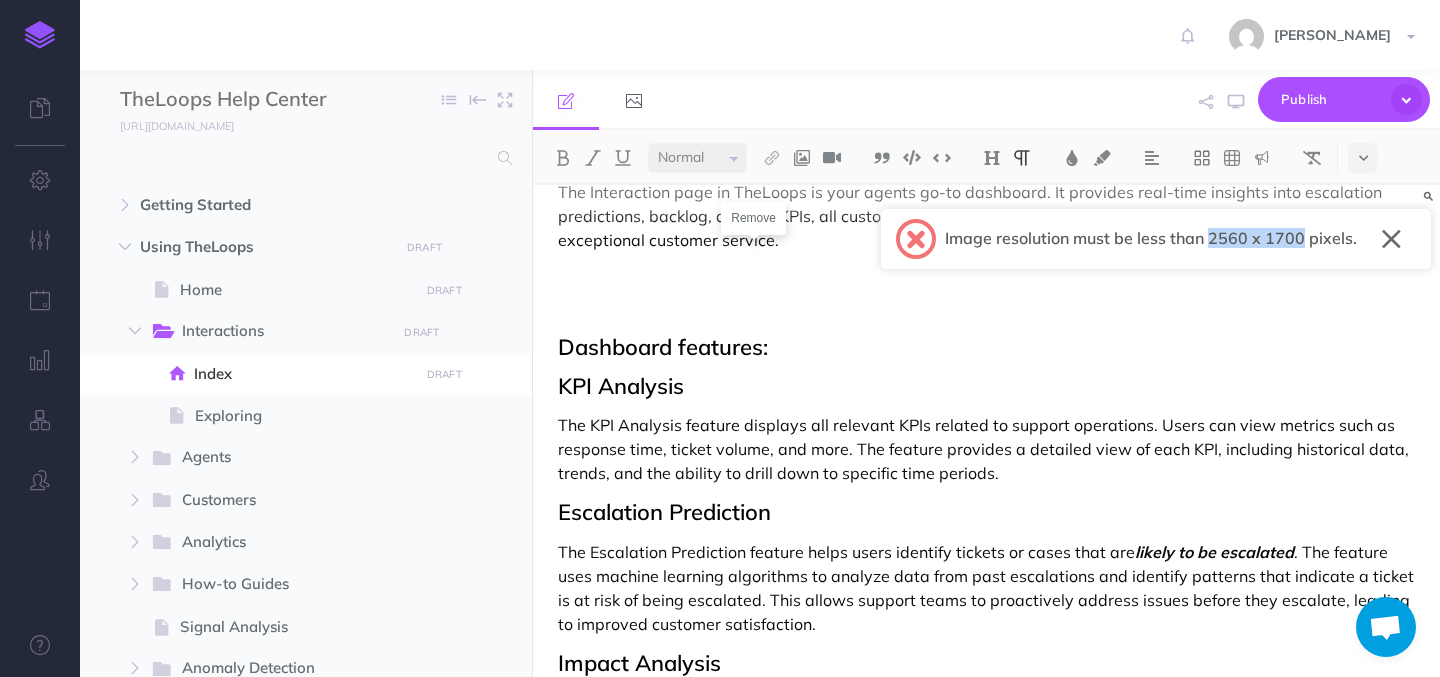 copy on "2560 x 1700" 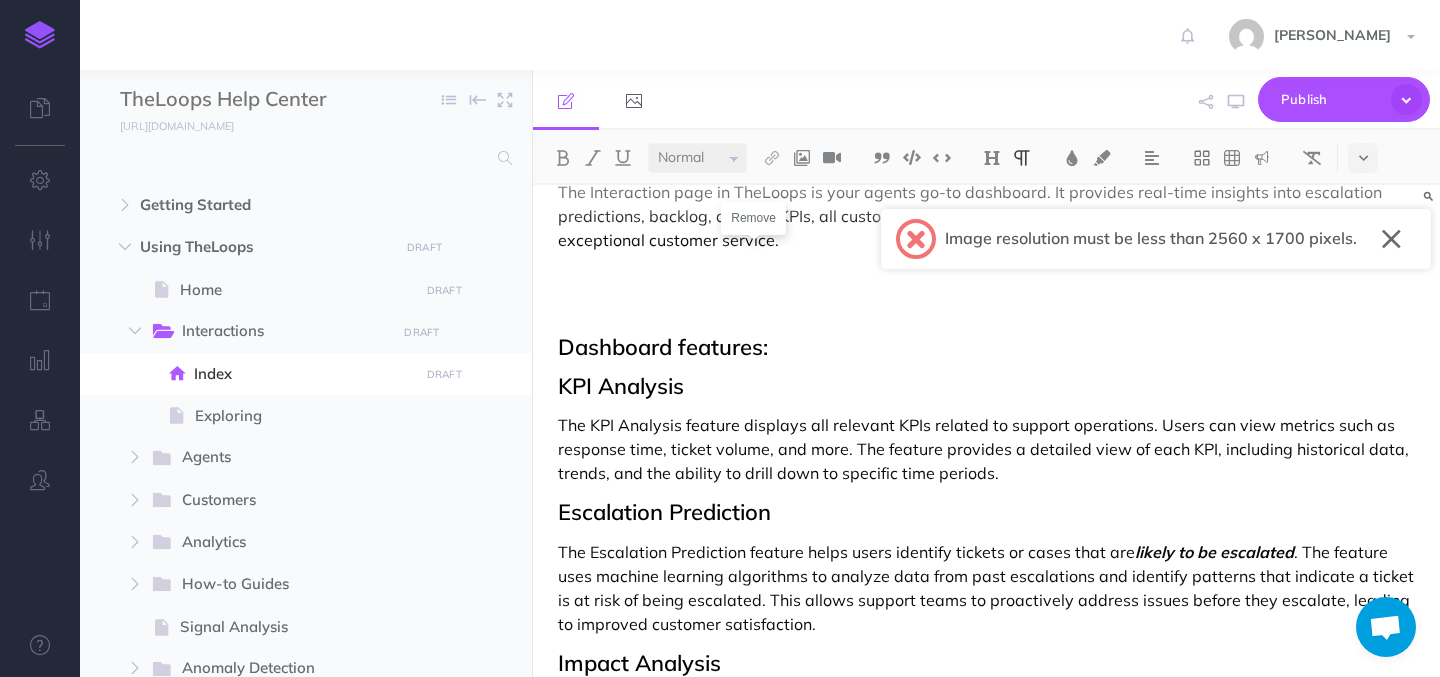 click at bounding box center [986, 274] 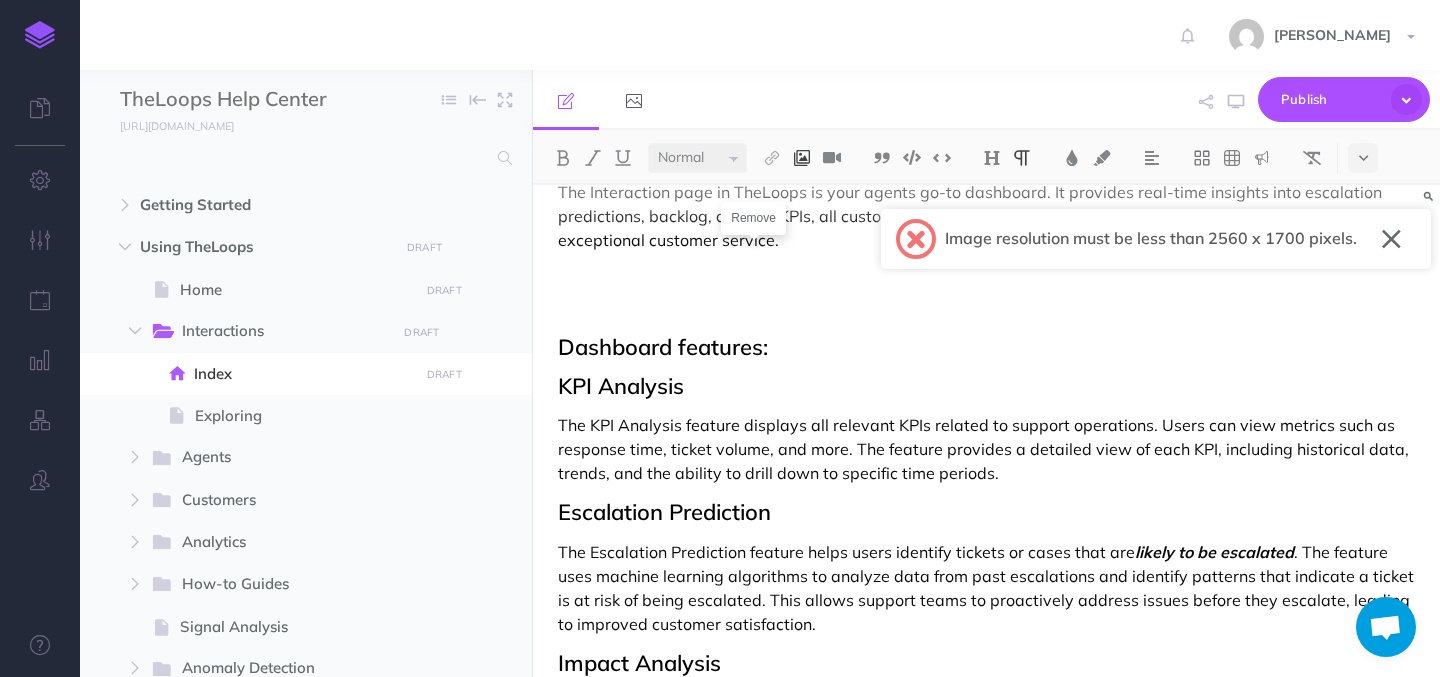 click at bounding box center [802, 158] 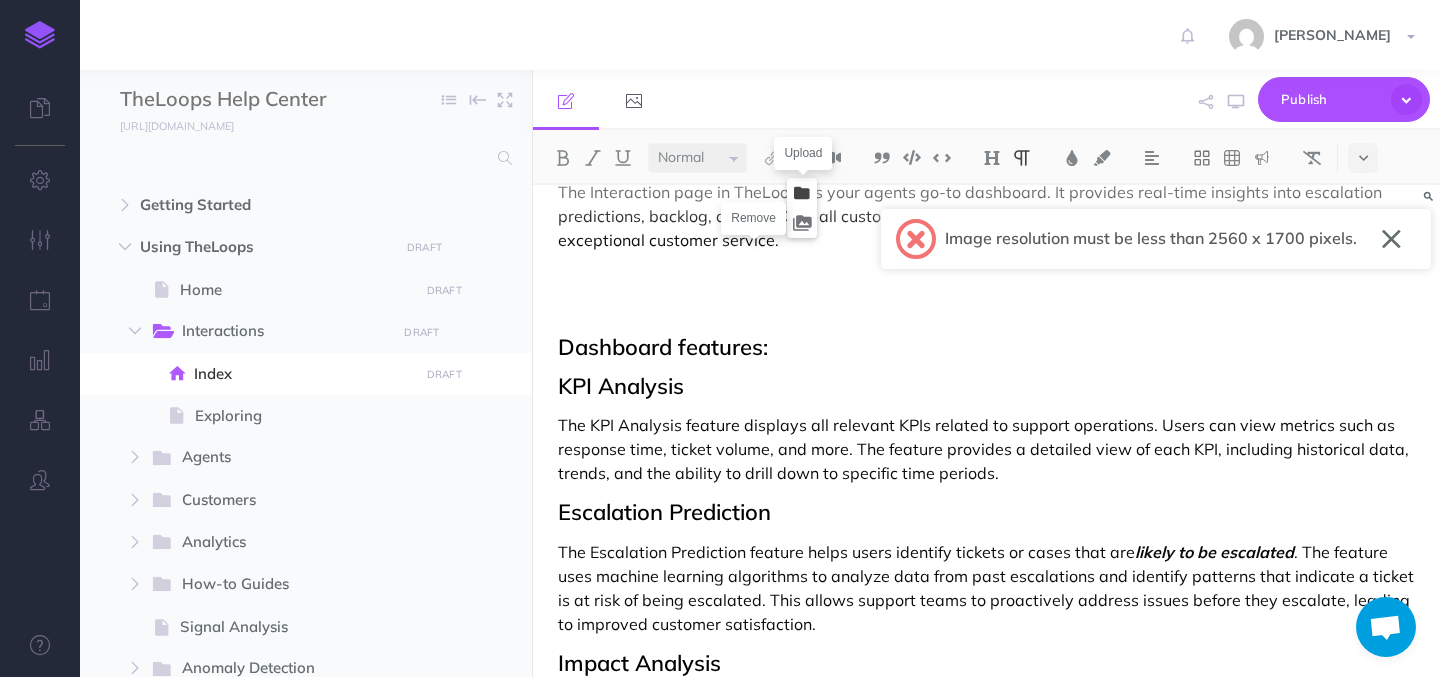 click at bounding box center [802, 193] 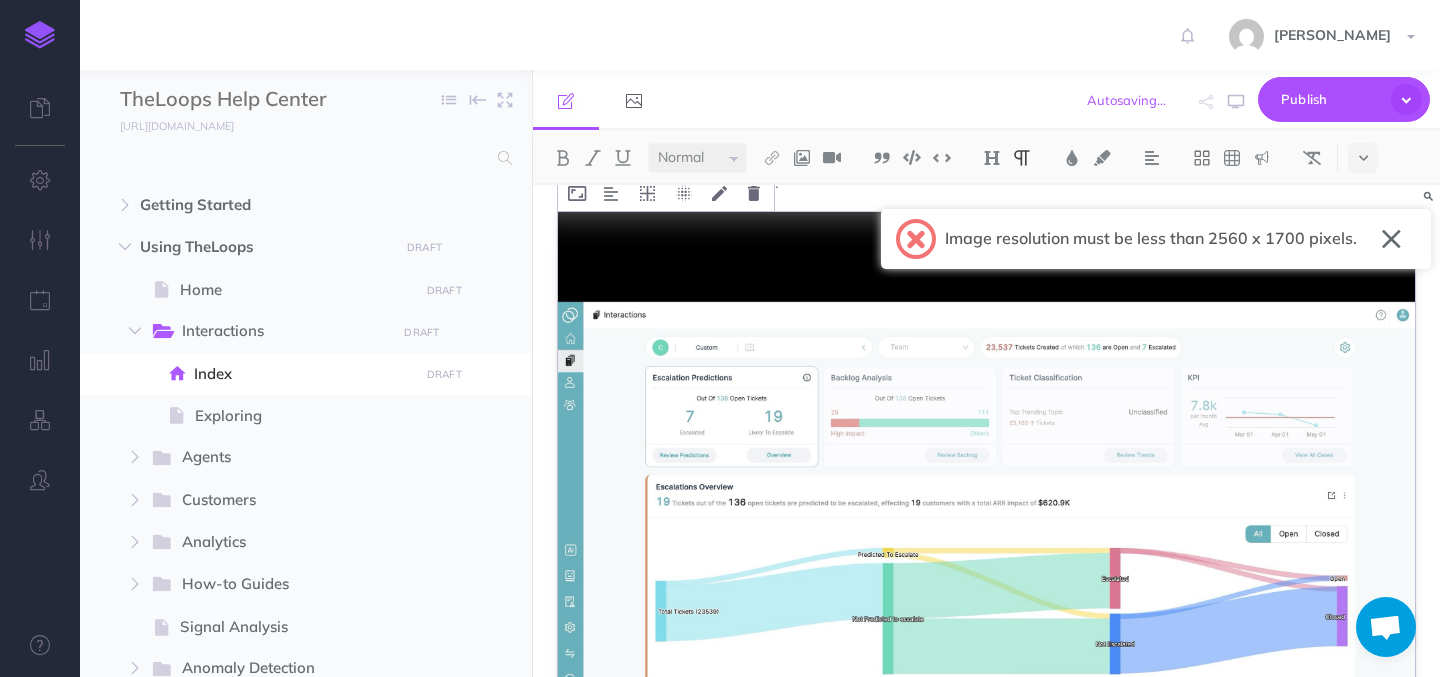 scroll, scrollTop: 135, scrollLeft: 0, axis: vertical 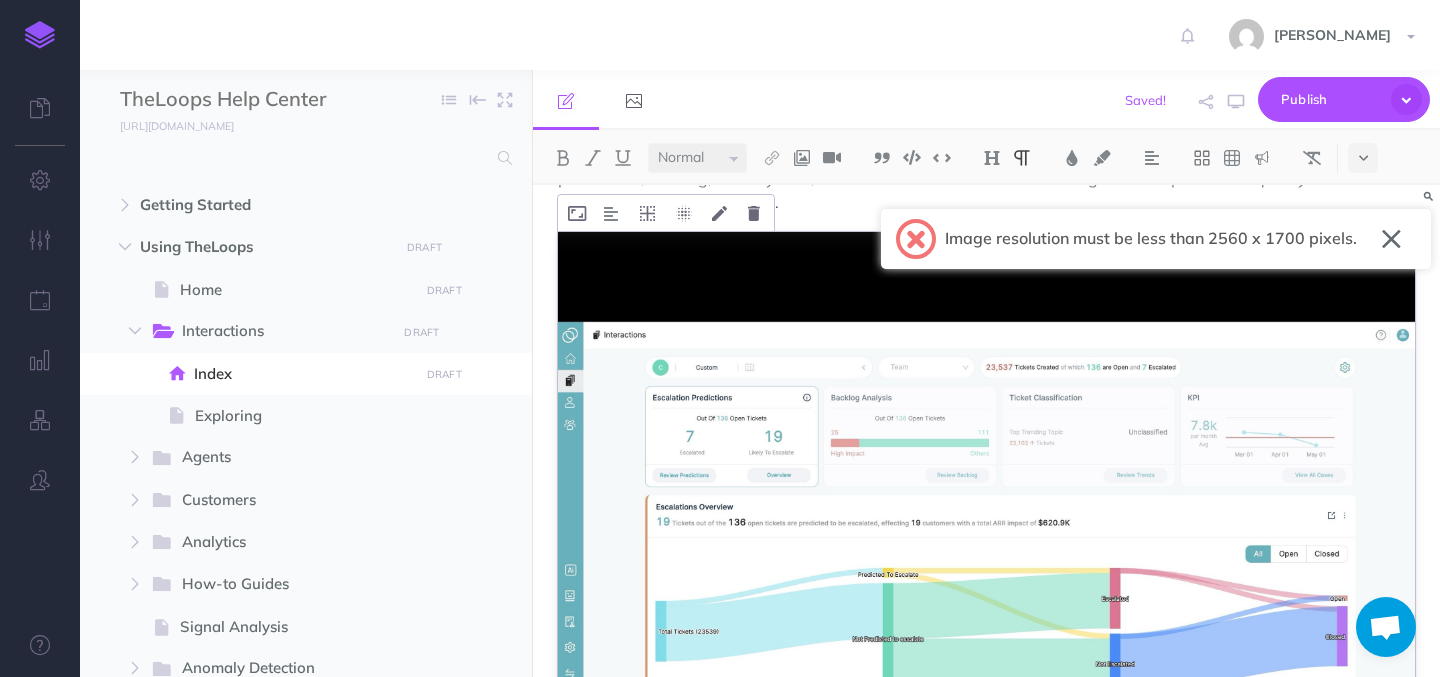 click at bounding box center [986, 516] 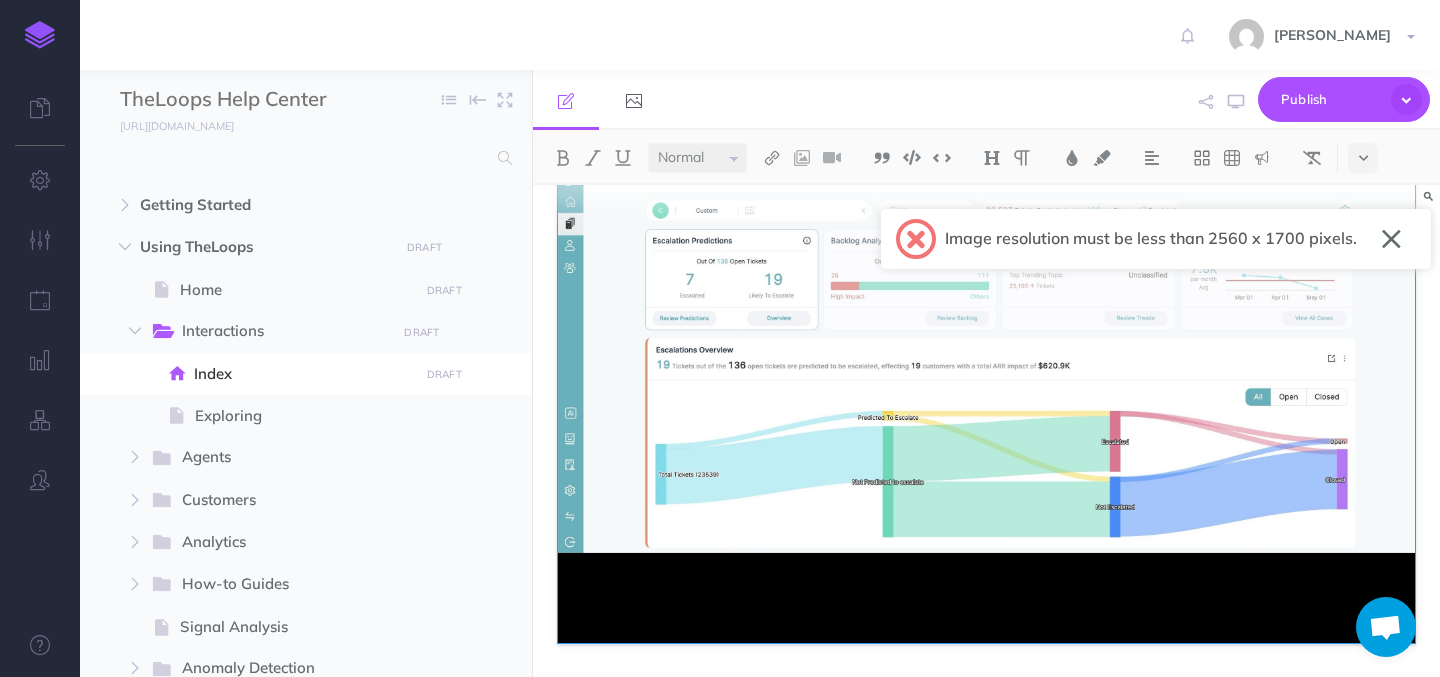 scroll, scrollTop: 549, scrollLeft: 0, axis: vertical 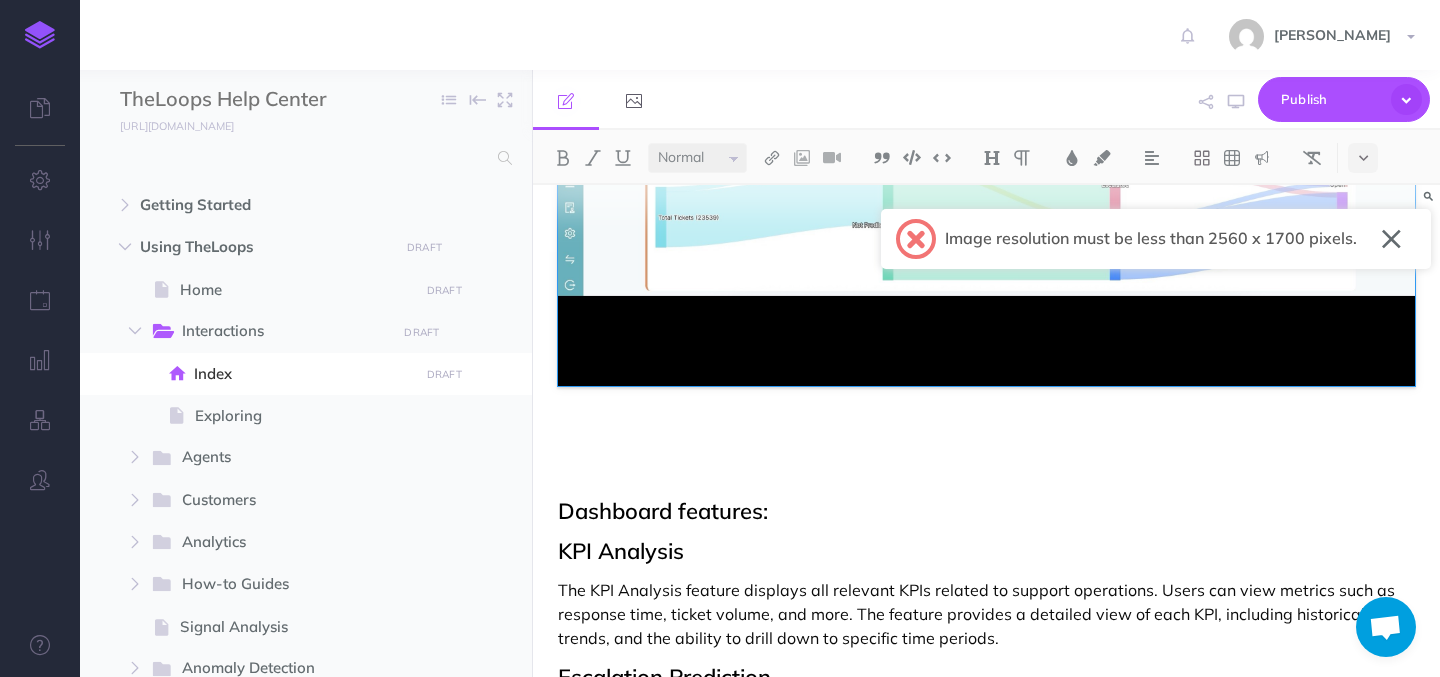 click on "Dashboard features:" at bounding box center (986, 511) 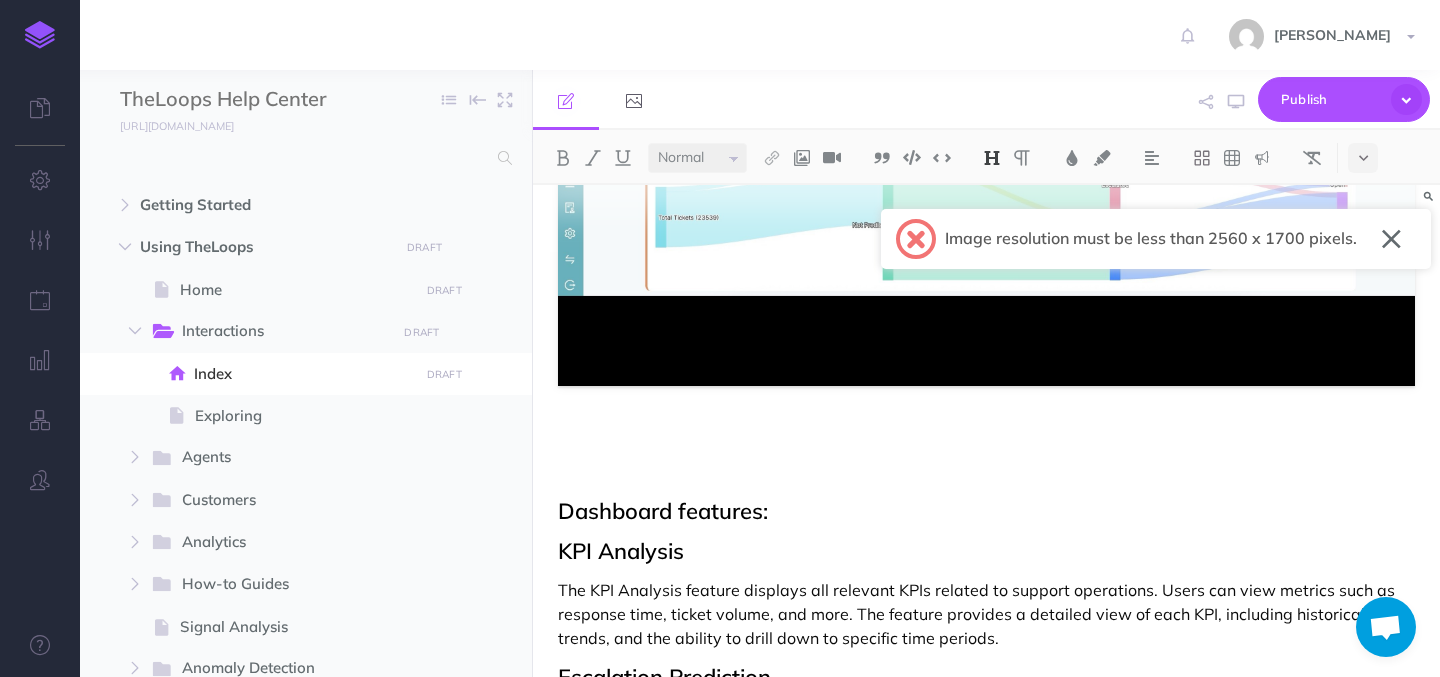 click at bounding box center [986, 438] 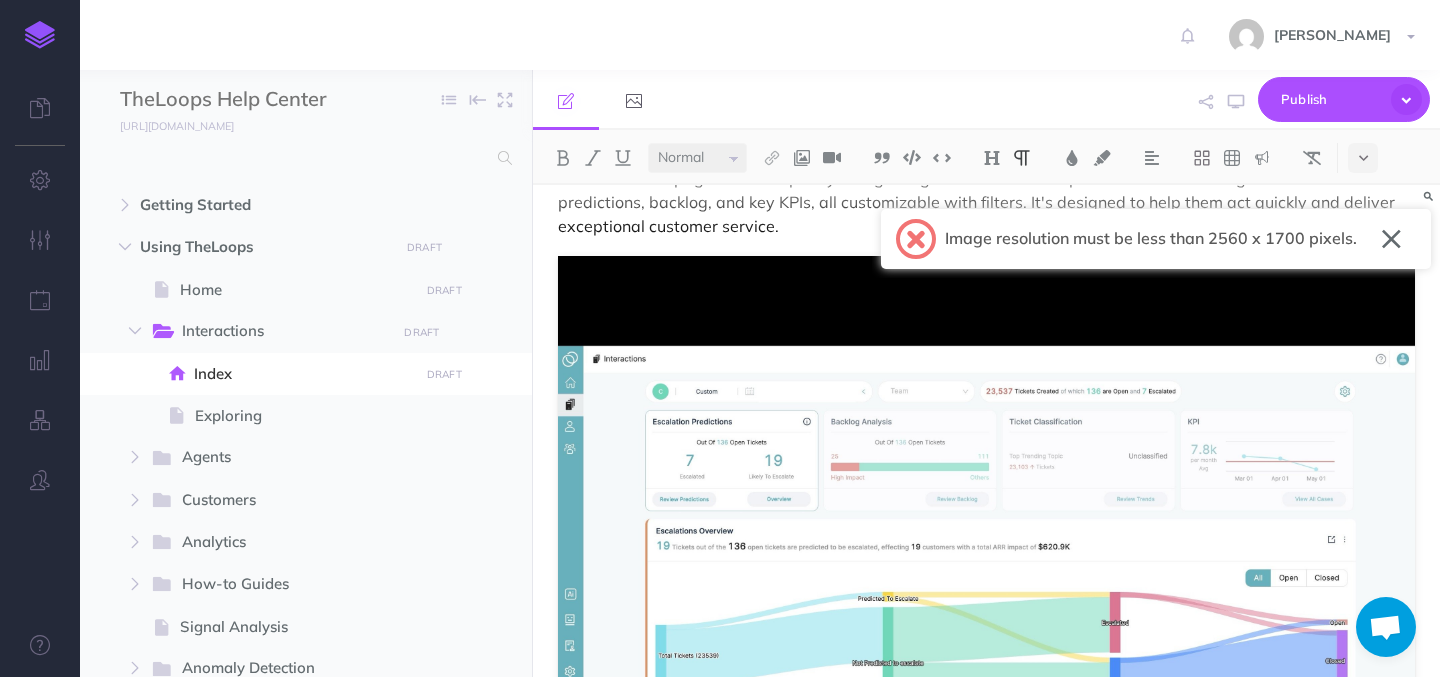 scroll, scrollTop: 110, scrollLeft: 0, axis: vertical 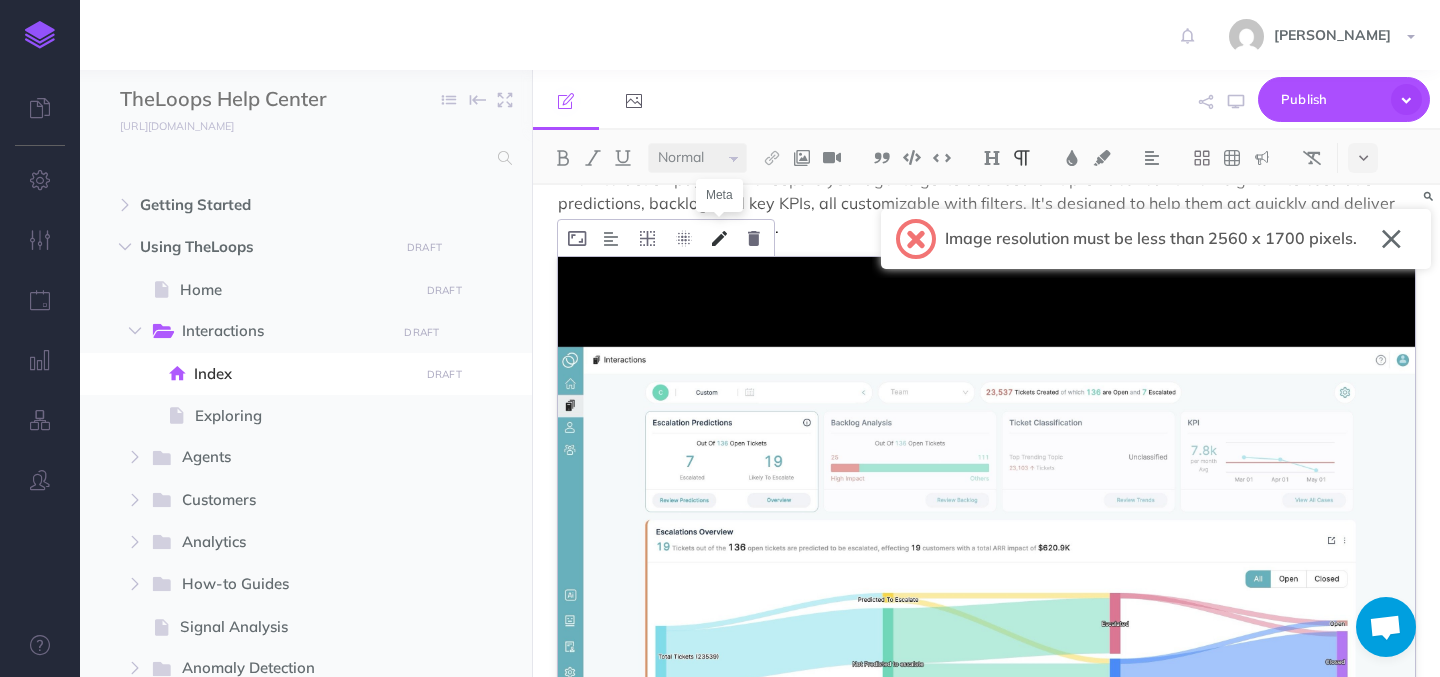 click at bounding box center [719, 238] 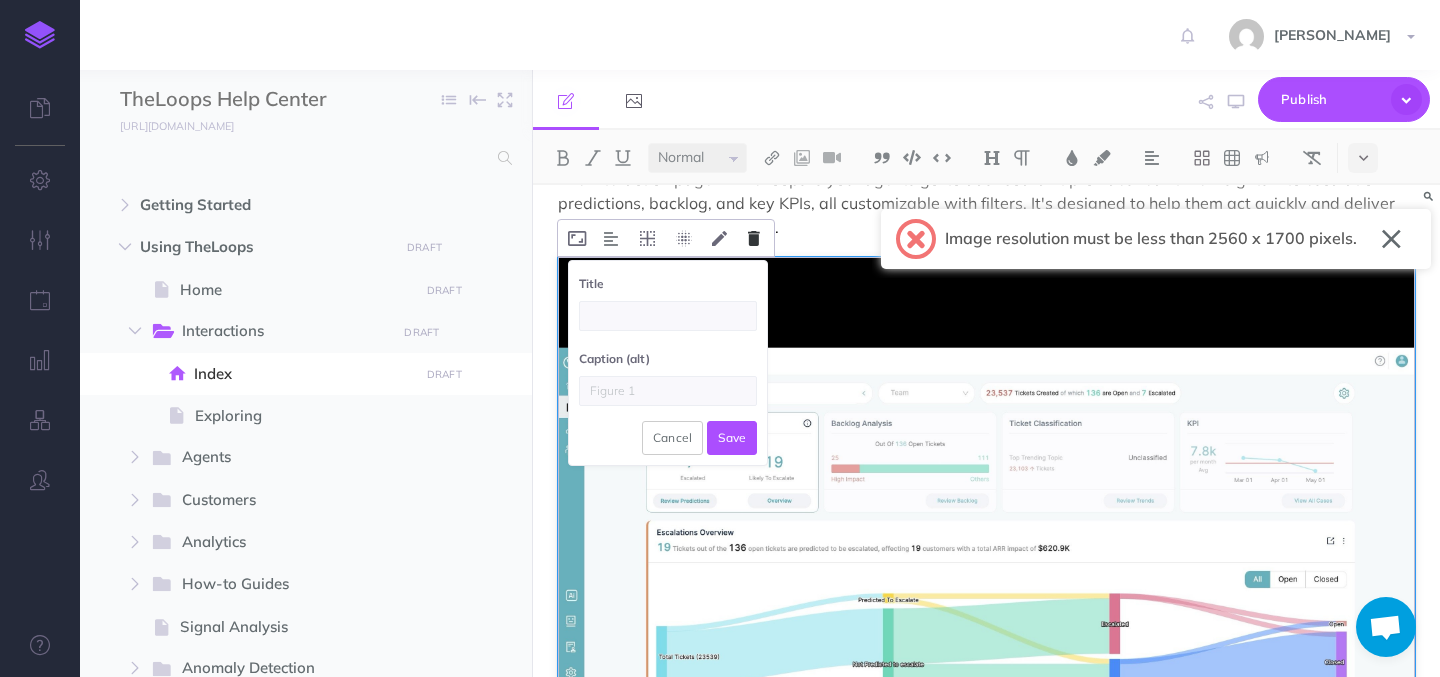 click at bounding box center [754, 238] 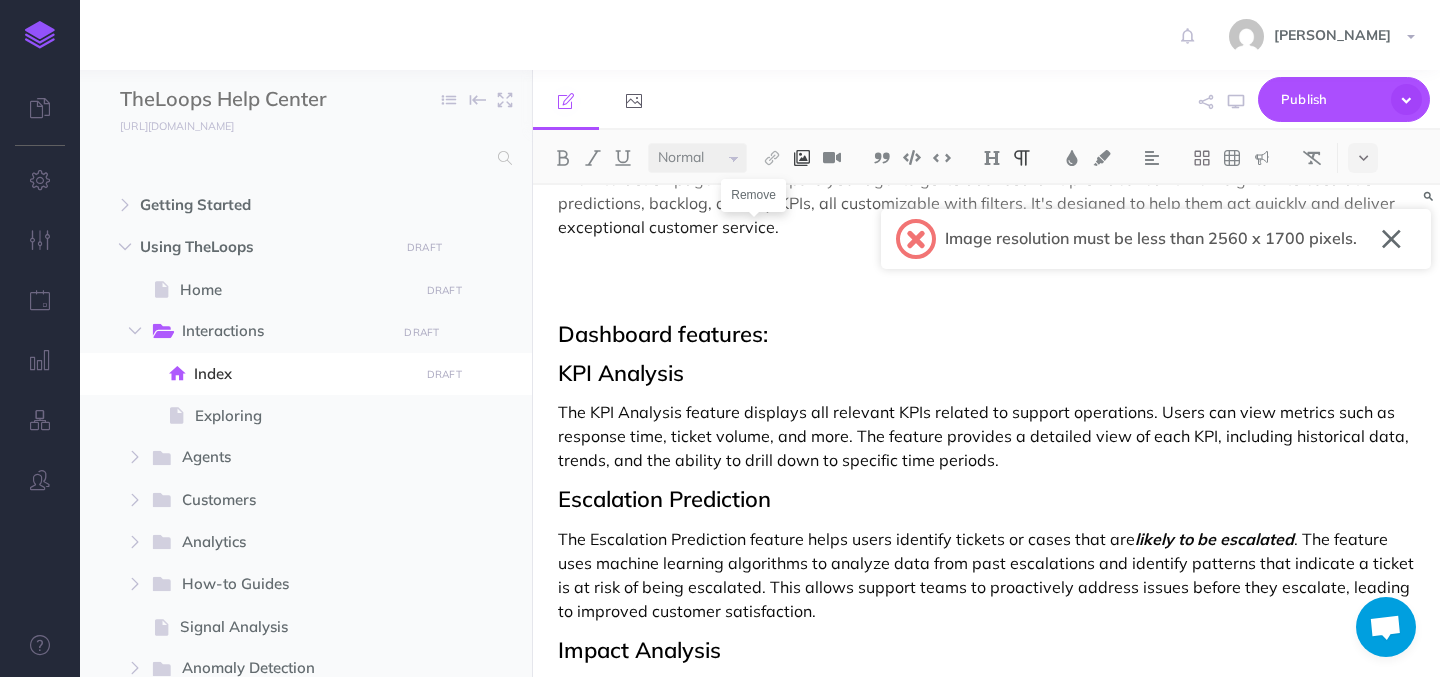 click at bounding box center (802, 158) 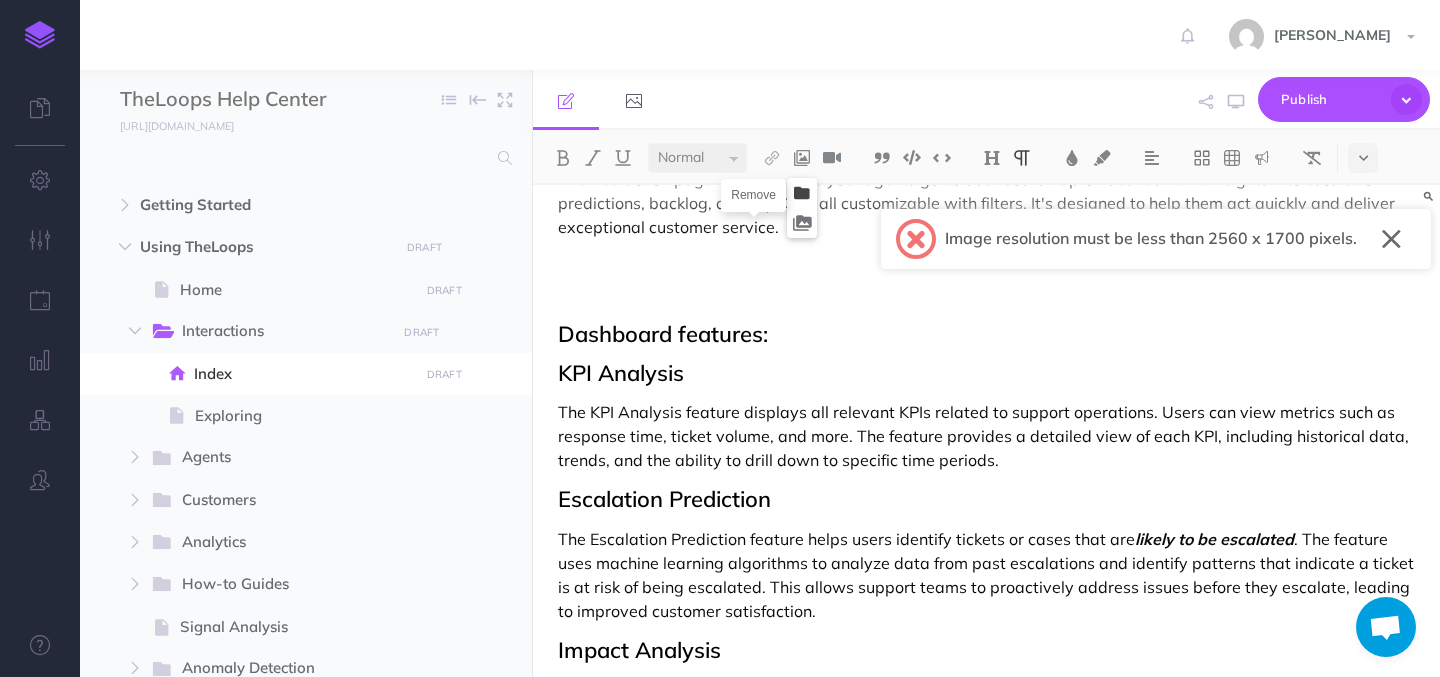 click at bounding box center [802, 193] 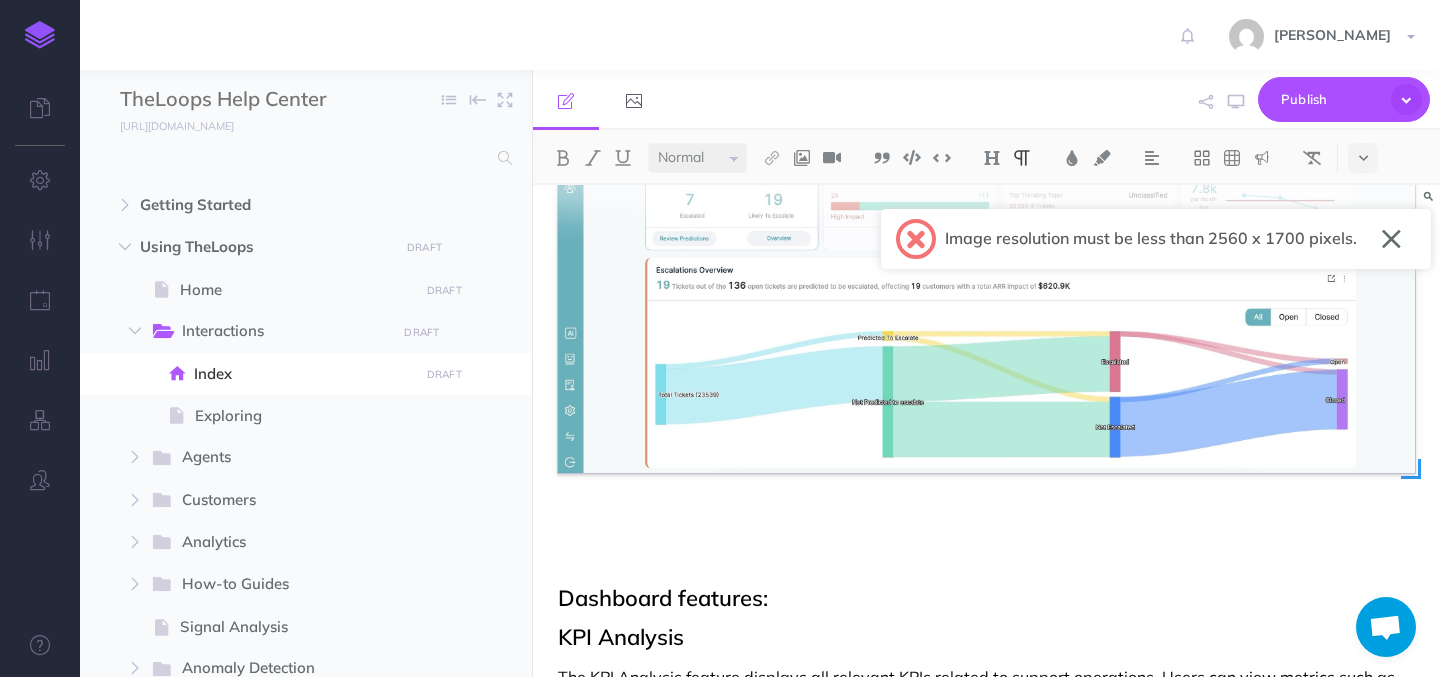 scroll, scrollTop: 287, scrollLeft: 0, axis: vertical 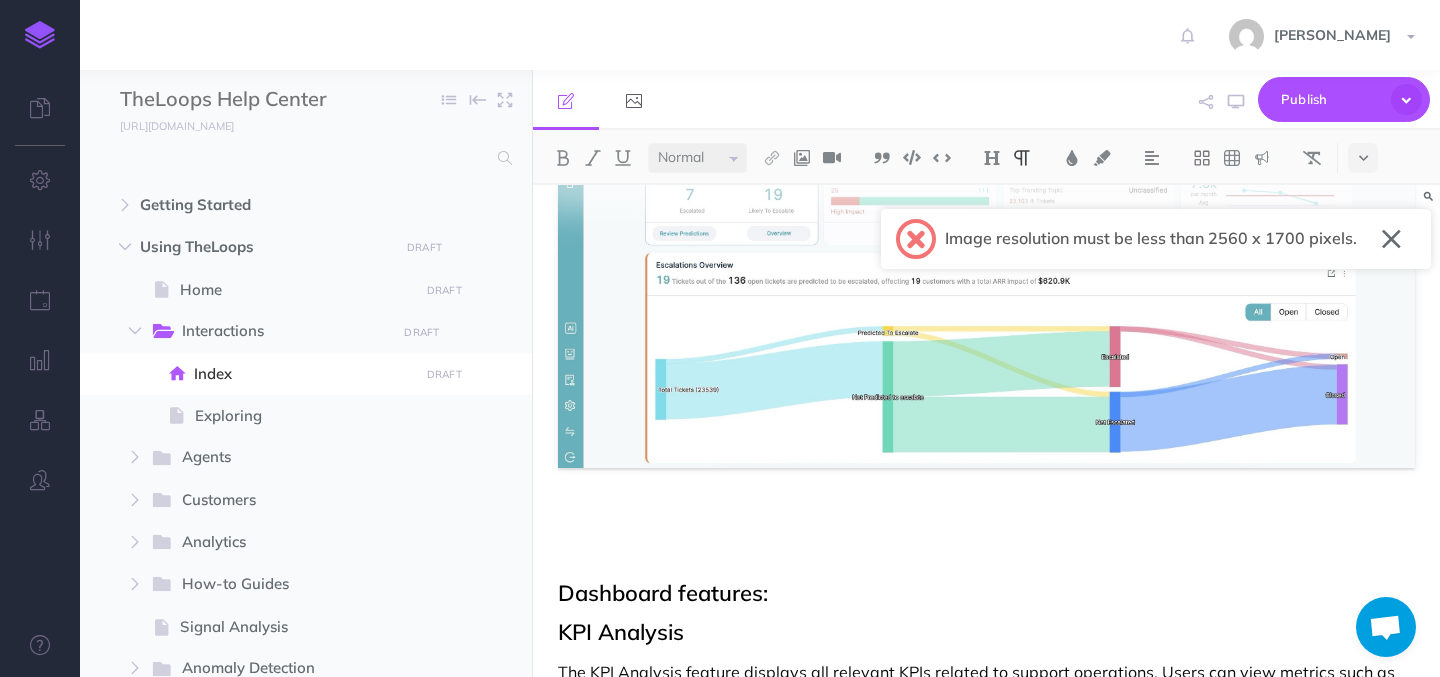 click on "Interactions The Interaction page in TheLoops is your agents go-to dashboard. It provides real-time insights into escalation predictions, backlog, and key KPIs, all customizable with filters. It's designed to help them act quickly and deliver exceptional customer service.                           Dashboard features: KPI Analysis The KPI Analysis feature displays all relevant KPIs related to support operations. Users can view metrics such as response time, ticket volume, and more. The feature provides a detailed view of each KPI, including historical data, trends, and the ability to drill down to specific time periods. Escalation Prediction The Escalation Prediction feature helps users identify tickets or cases that are  likely to be escalated Impact Analysis Auto-Classification Using Topics Overall, hierarchical topic analysis is an important tool for customer support teams looking to improve their operations and provide better service to their customers. Sentiment Analysis" at bounding box center (986, 681) 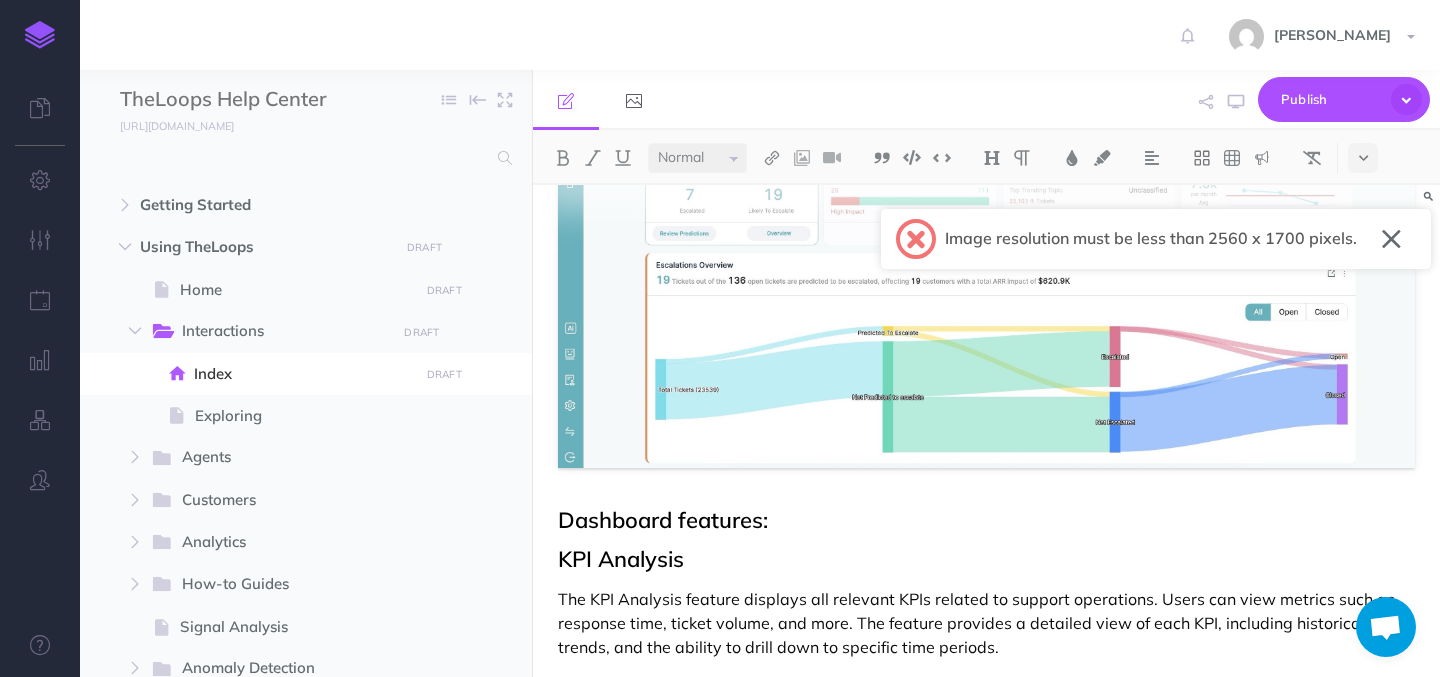scroll, scrollTop: 176, scrollLeft: 0, axis: vertical 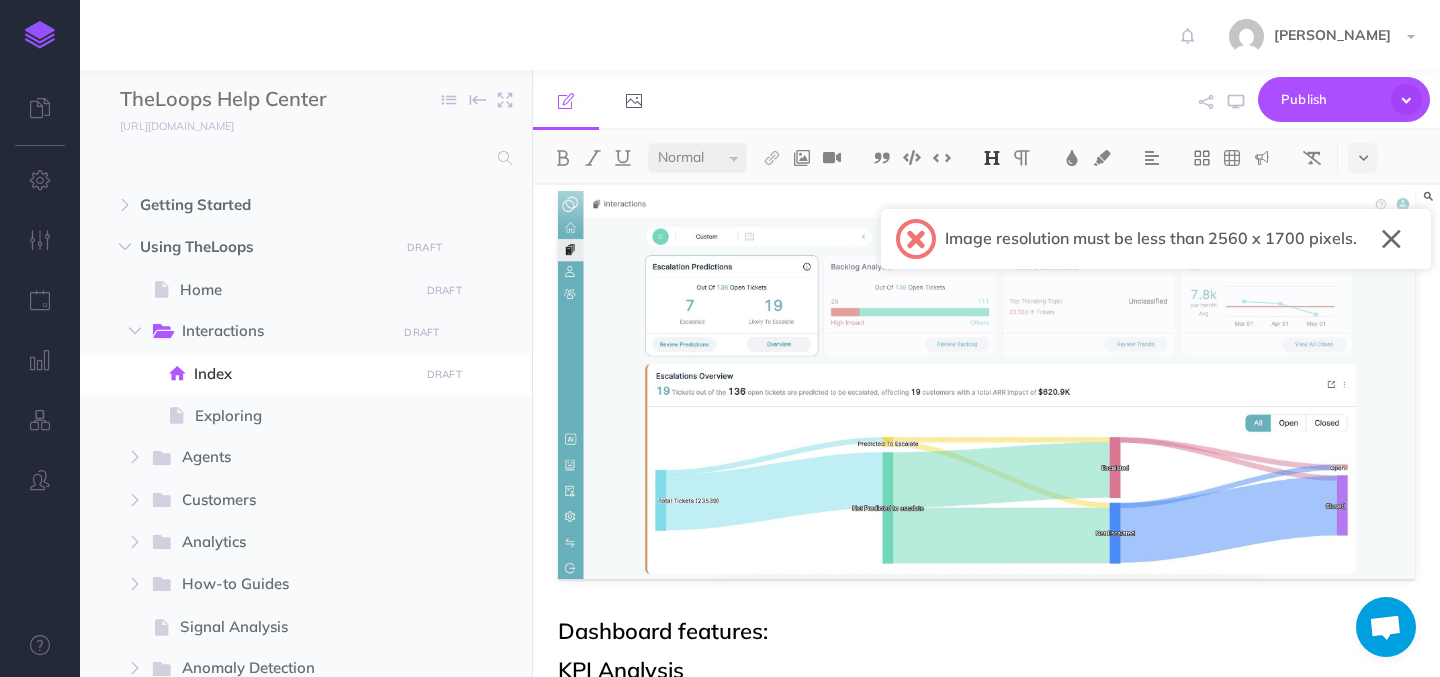click on "Dashboard features:" at bounding box center [986, 631] 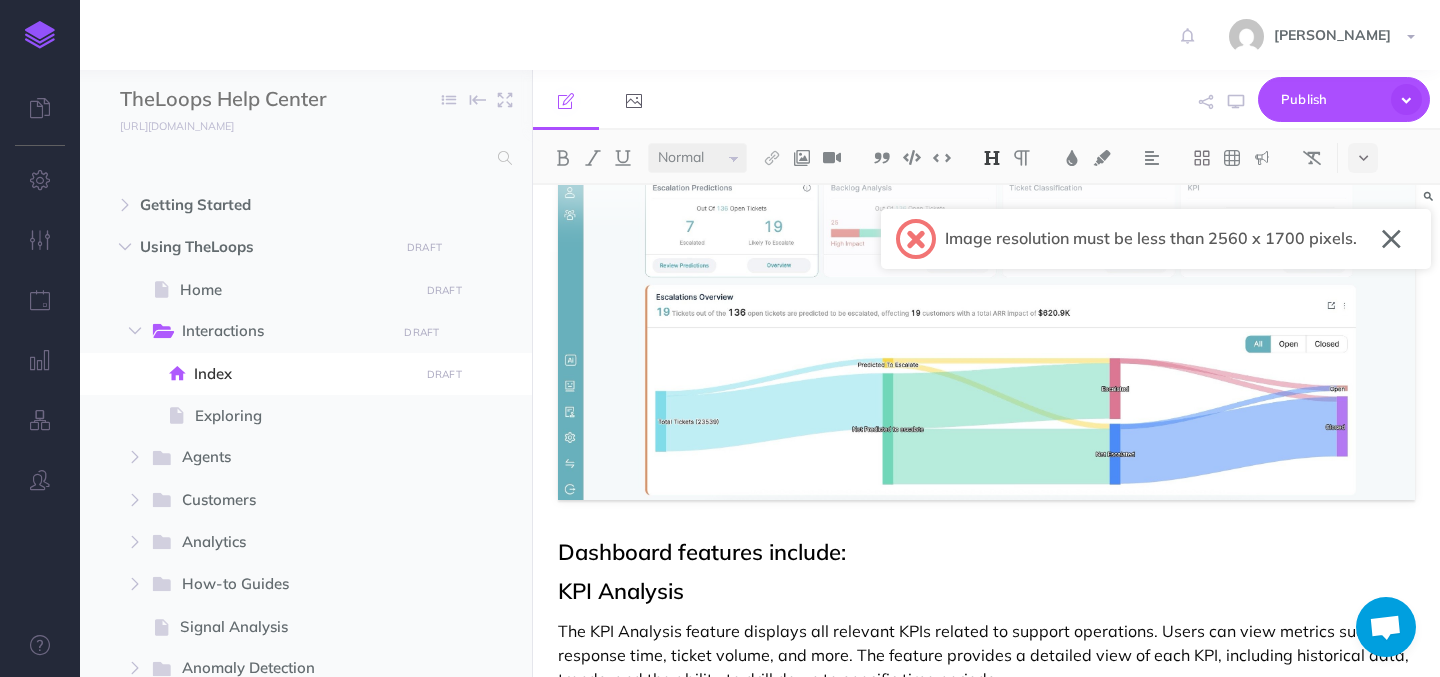 scroll, scrollTop: 282, scrollLeft: 0, axis: vertical 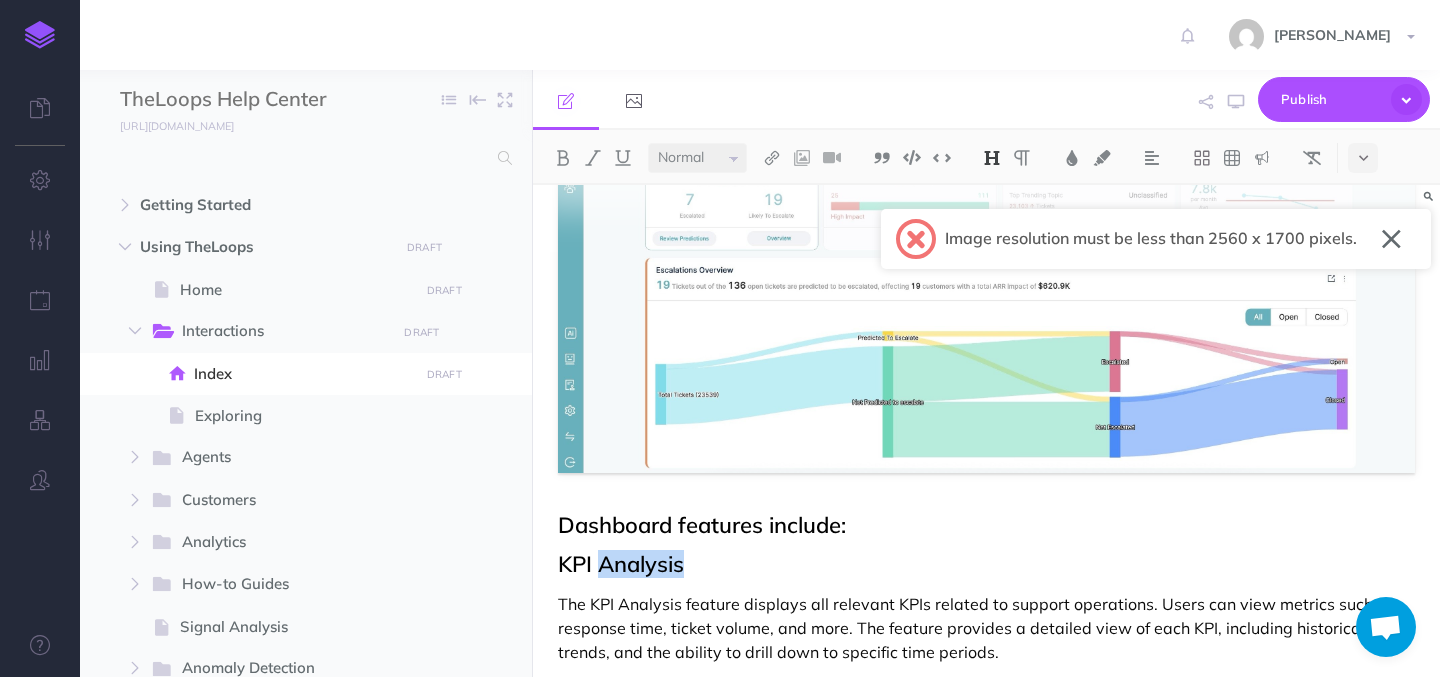 drag, startPoint x: 598, startPoint y: 561, endPoint x: 712, endPoint y: 554, distance: 114.21471 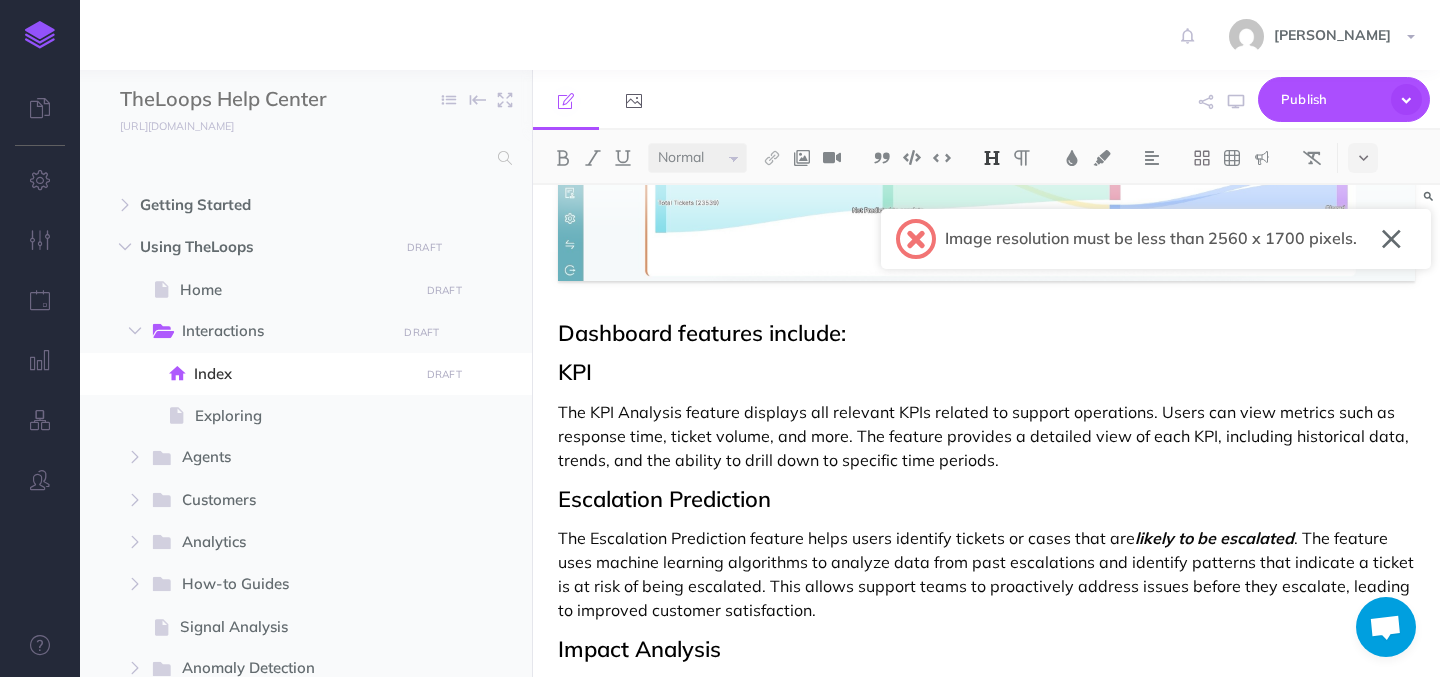 scroll, scrollTop: 475, scrollLeft: 0, axis: vertical 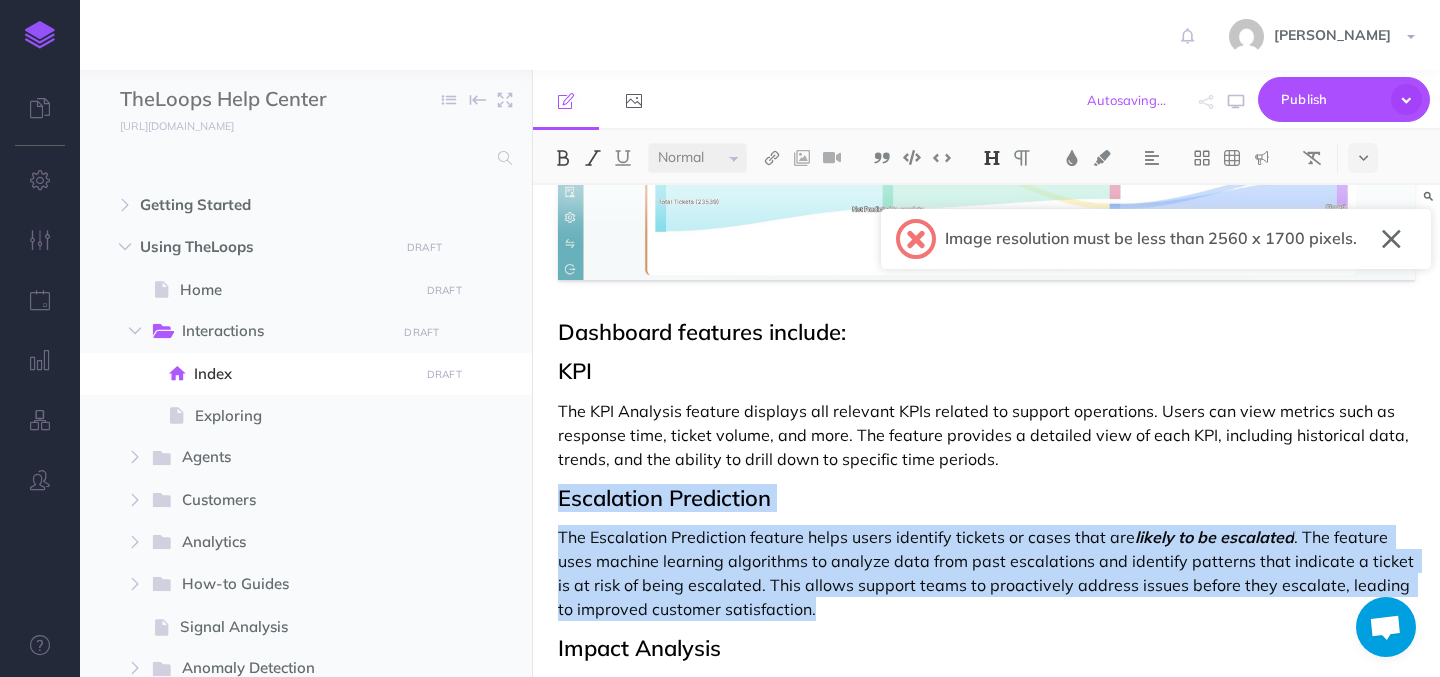 copy on "Escalation Prediction The Escalation Prediction feature helps users identify tickets or cases that are  likely to be escalated . The feature uses machine learning algorithms to analyze data from past escalations and identify patterns that indicate a ticket is at risk of being escalated. This allows support teams to proactively address issues before they escalate, leading to improved customer satisfaction." 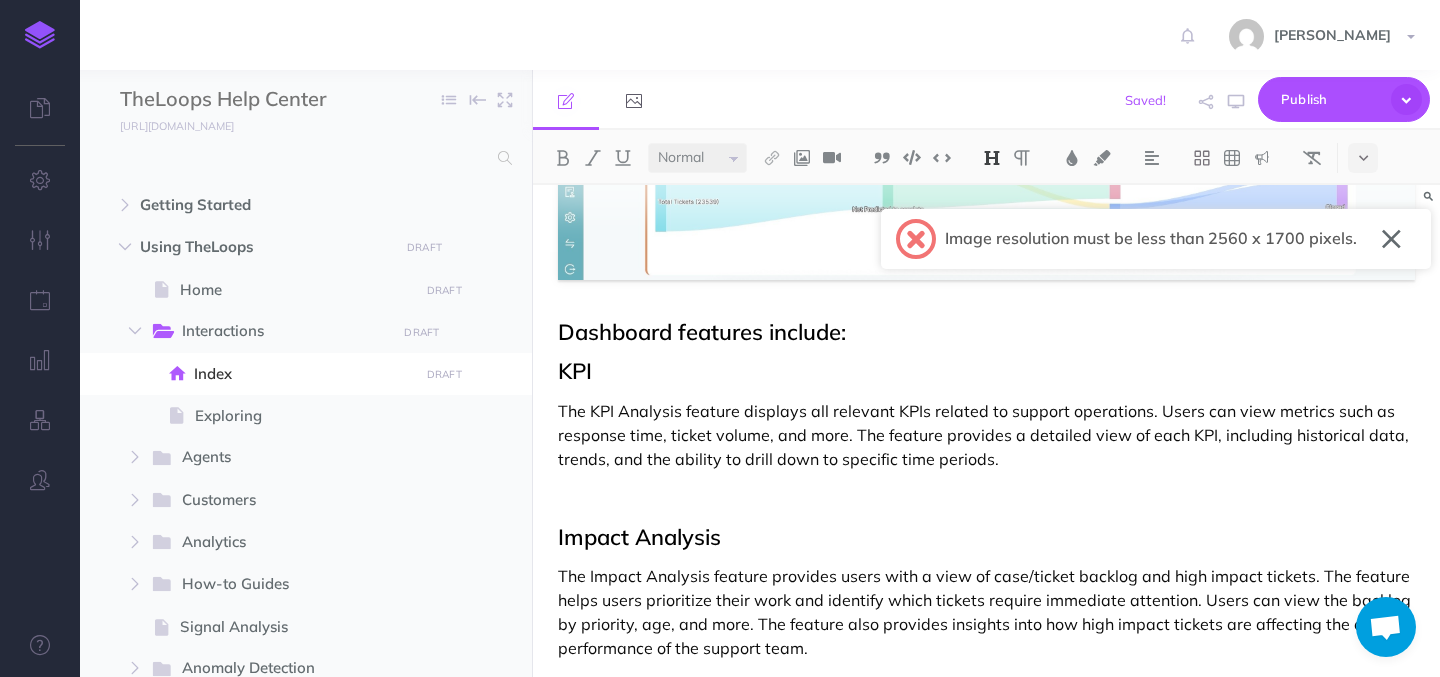 click on "Interactions The Interaction page in TheLoops is your agents go-to dashboard. It provides real-time insights into escalation predictions, backlog, and key KPIs, all customizable with filters. It's designed to help them act quickly and deliver exceptional customer service.                           Dashboard features include: KPI  The KPI Analysis feature displays all relevant KPIs related to support operations. Users can view metrics such as response time, ticket volume, and more. The feature provides a detailed view of each KPI, including historical data, trends, and the ability to drill down to specific time periods. Impact Analysis Auto-Classification Using Topics Overall, hierarchical topic analysis is an important tool for customer support teams looking to improve their operations and provide better service to their customers. Sentiment Analysis" at bounding box center (986, 401) 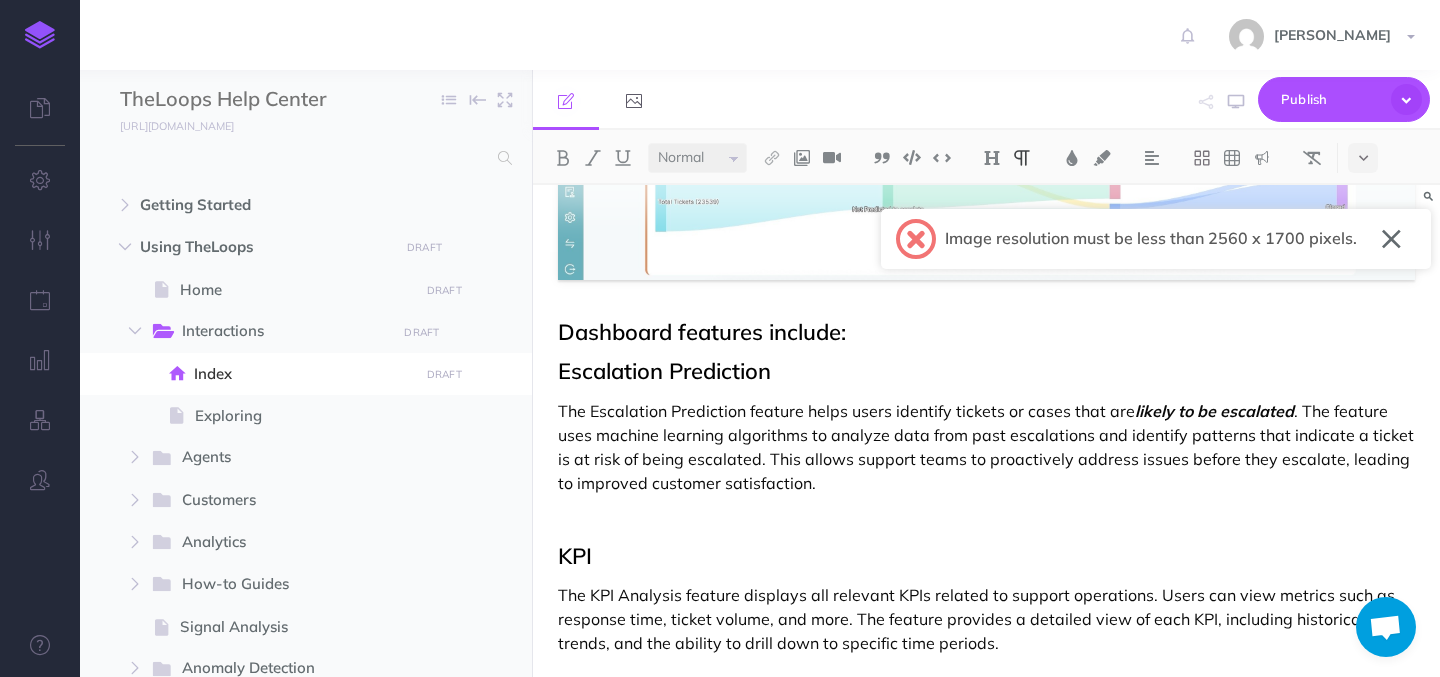 click at bounding box center [986, 517] 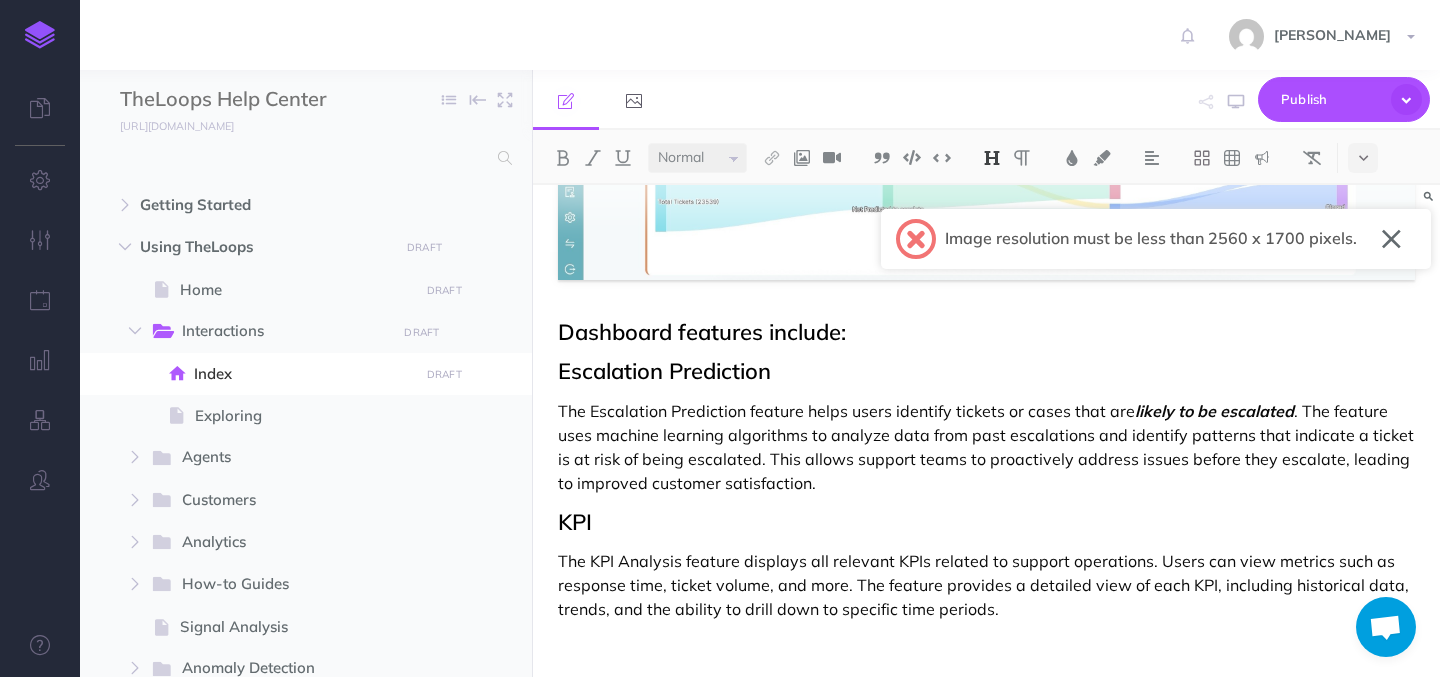 click on "Escalation Prediction" at bounding box center [986, 371] 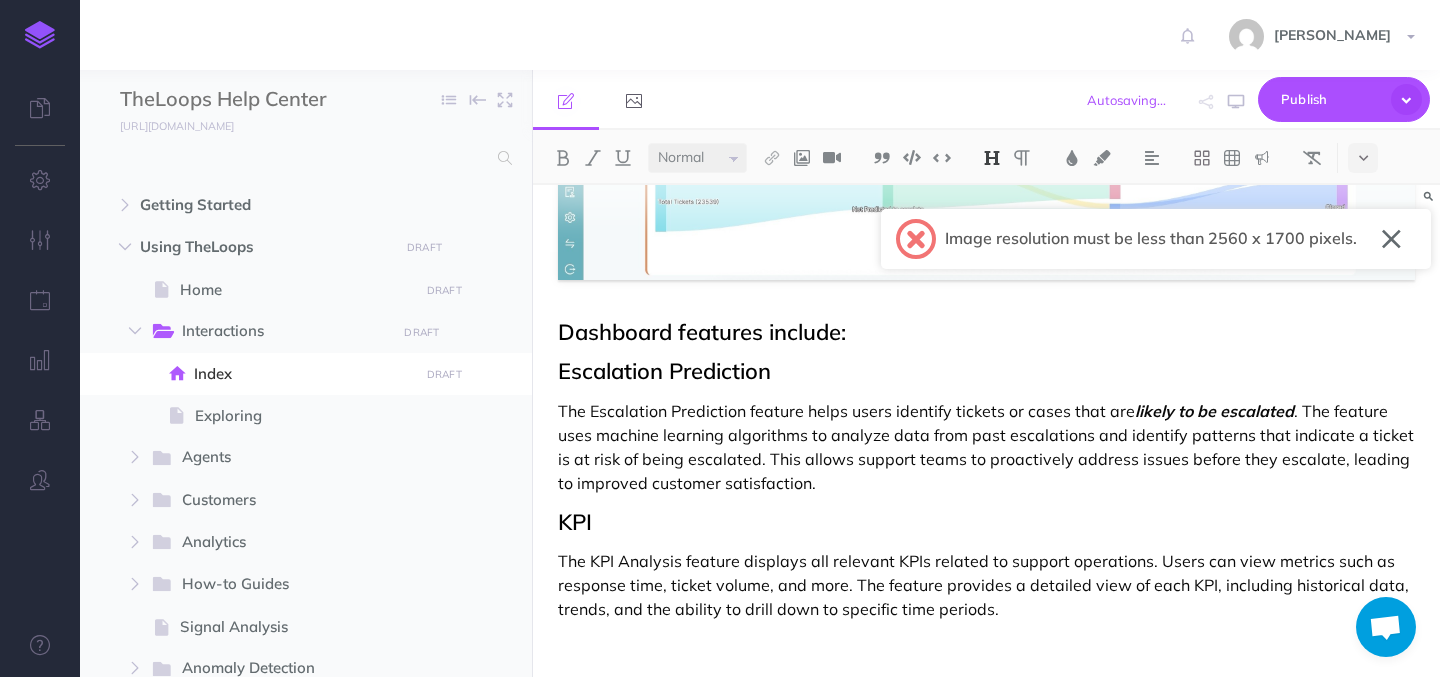 click at bounding box center (992, 158) 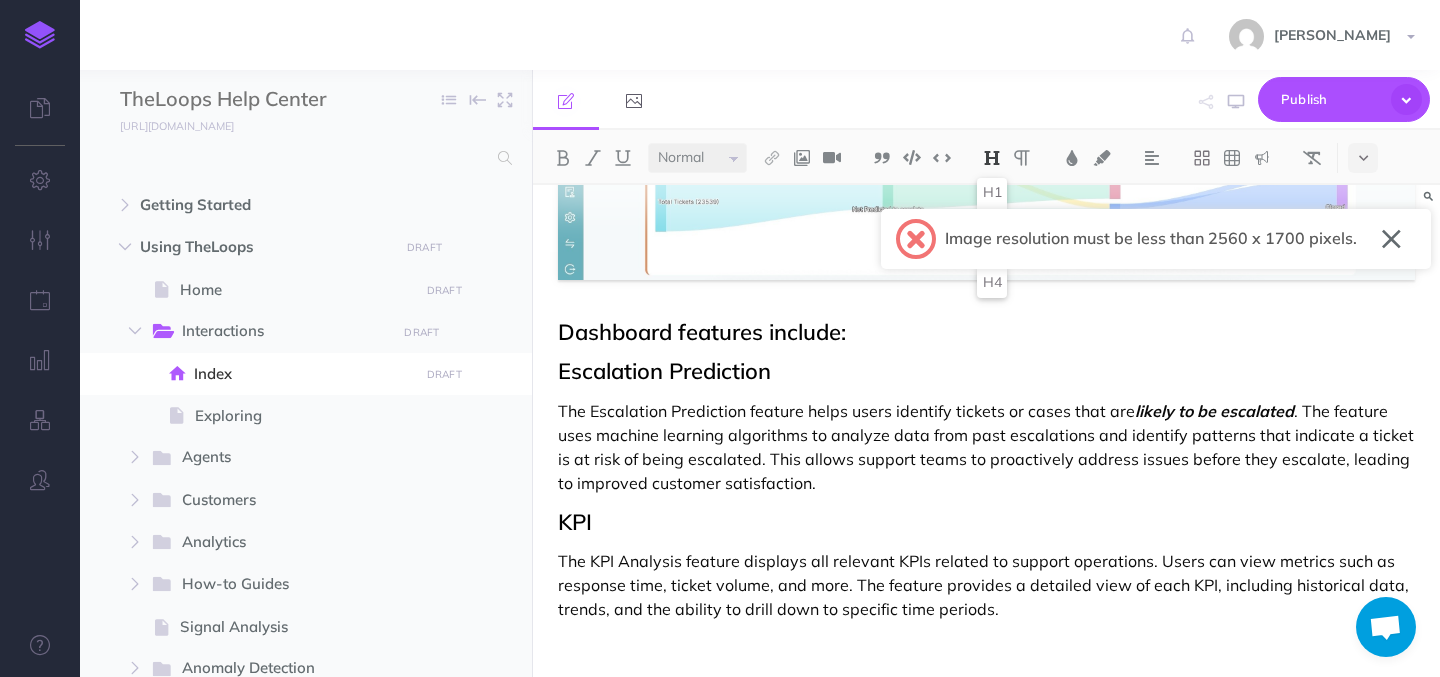 click at bounding box center [1391, 239] 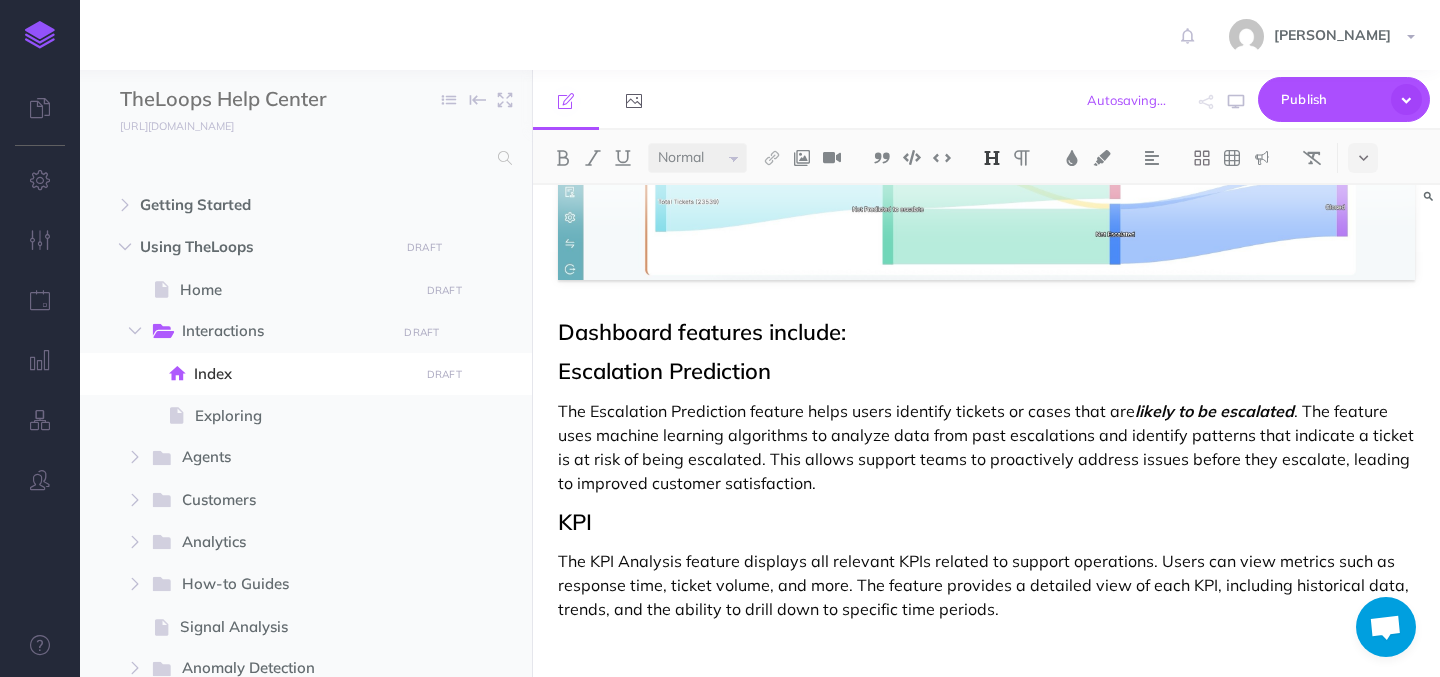 click on "Dashboard features include:" at bounding box center [986, 332] 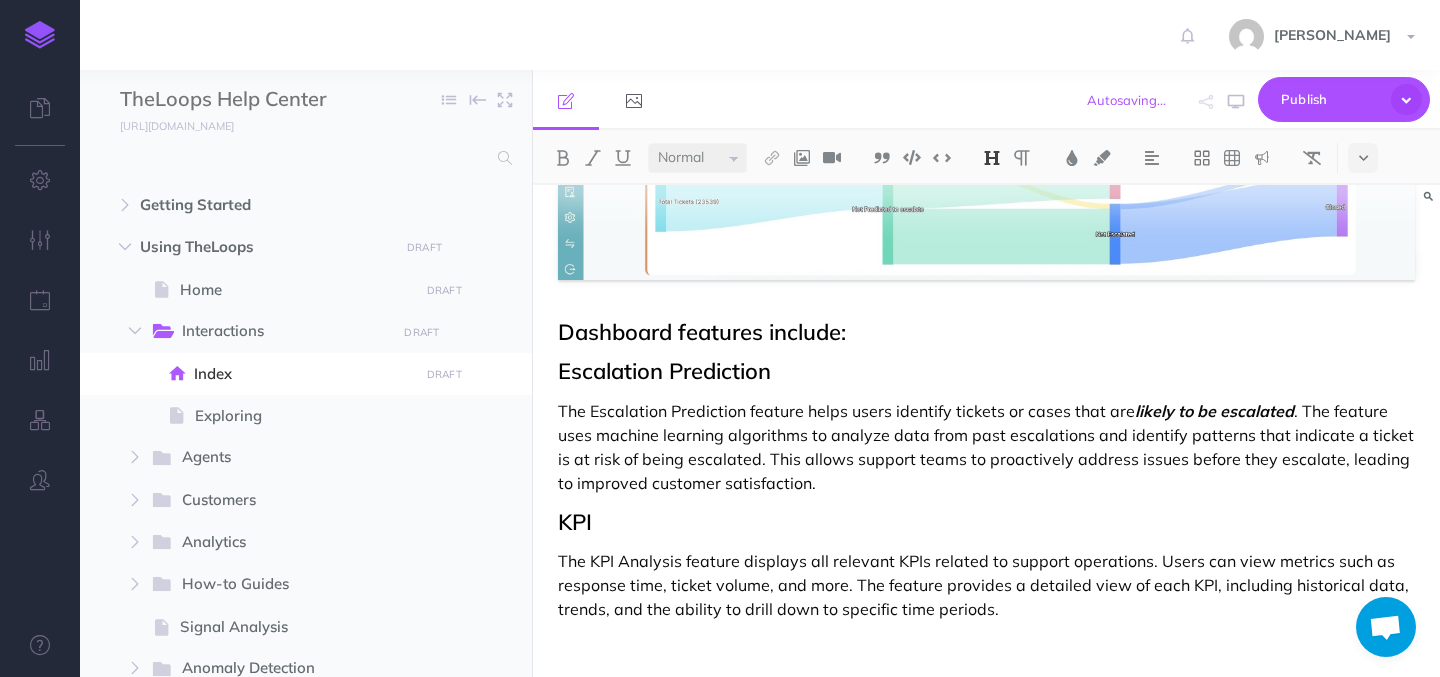 click at bounding box center (992, 158) 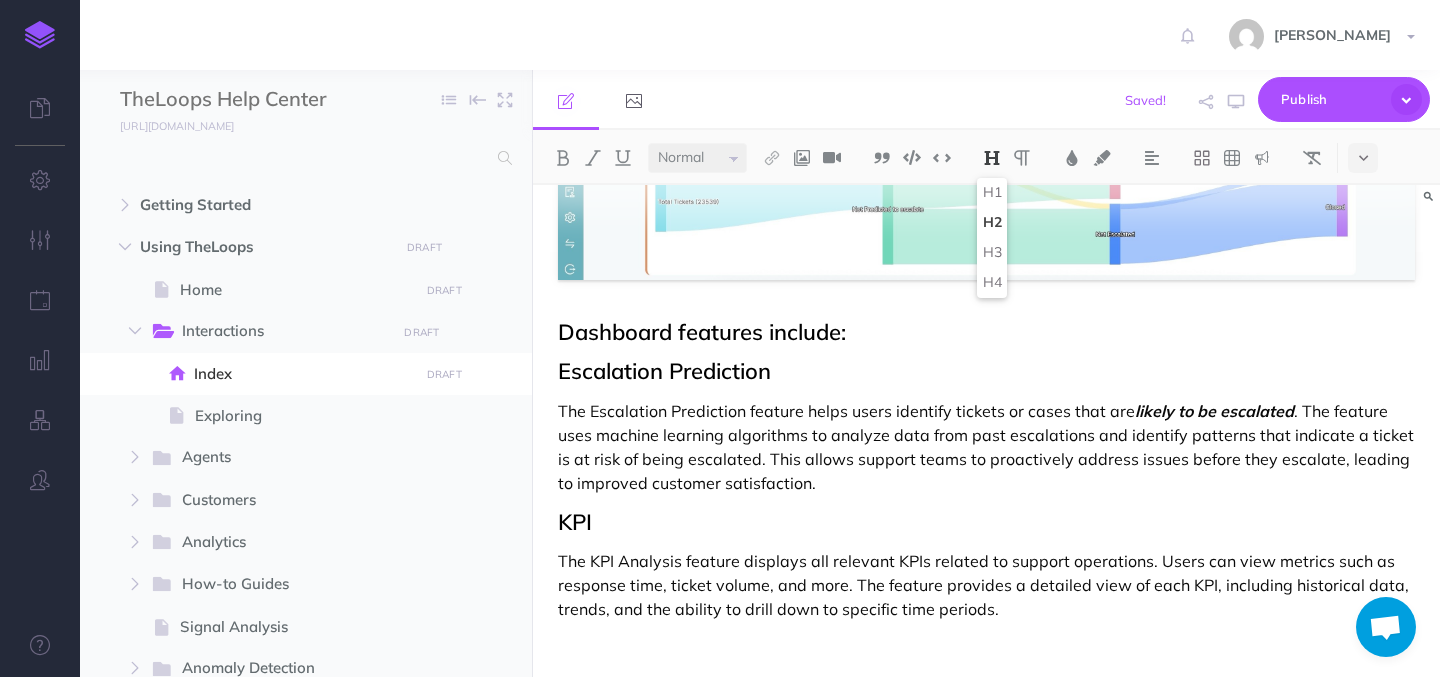 click on "Escalation Prediction" at bounding box center (986, 371) 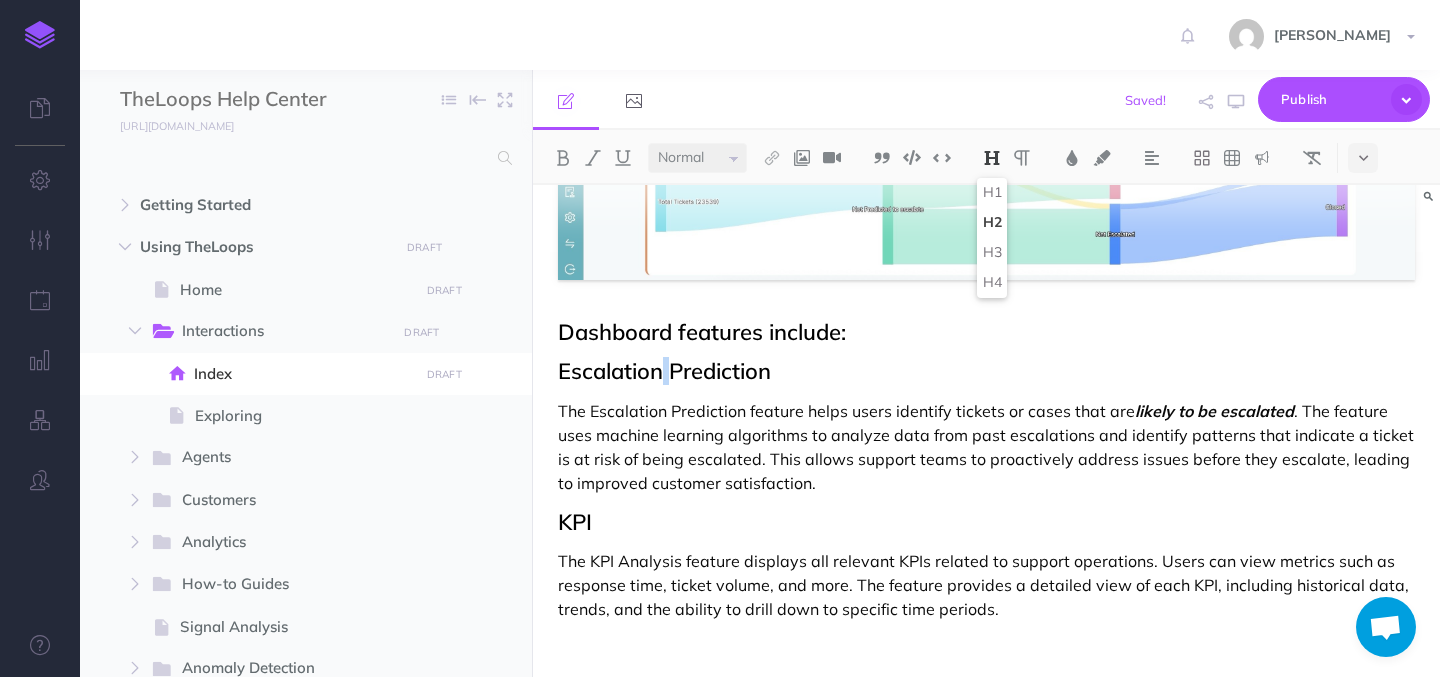 click on "Escalation Prediction" at bounding box center [986, 371] 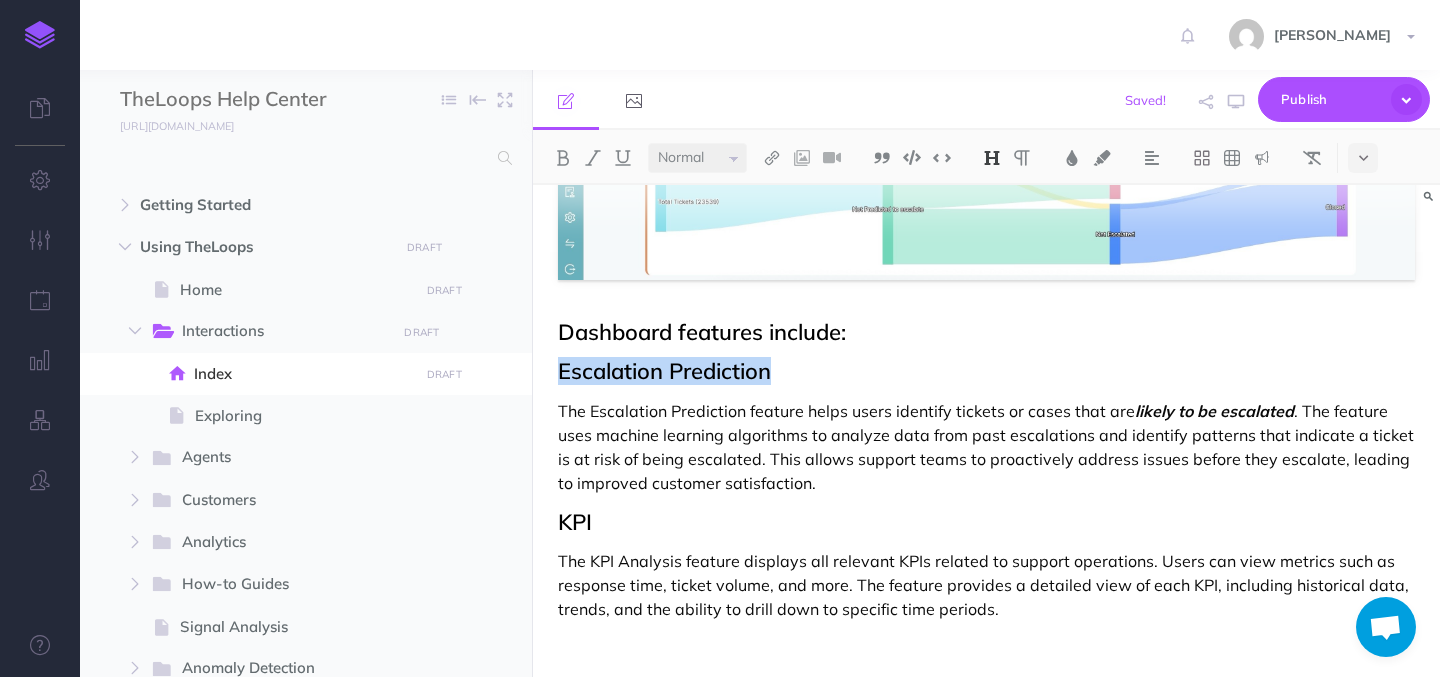 click on "Escalation Prediction" at bounding box center [986, 371] 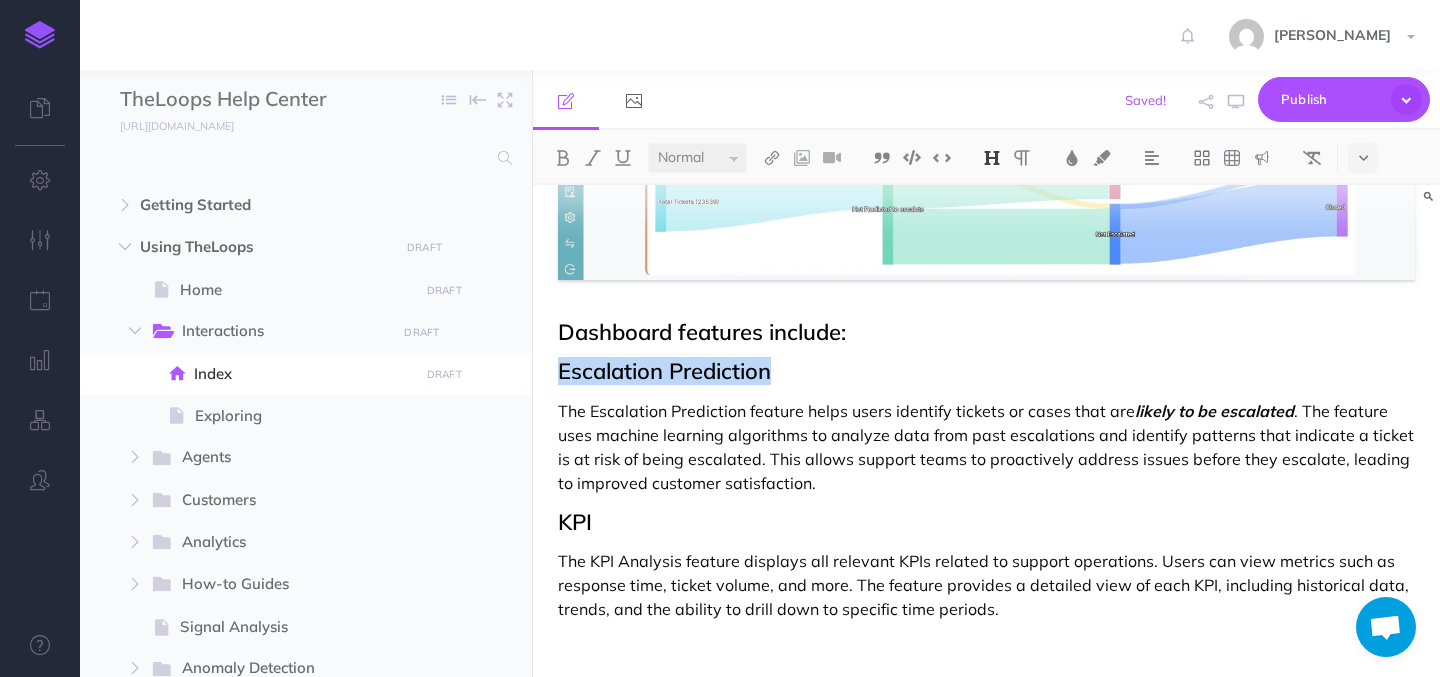 click at bounding box center (992, 158) 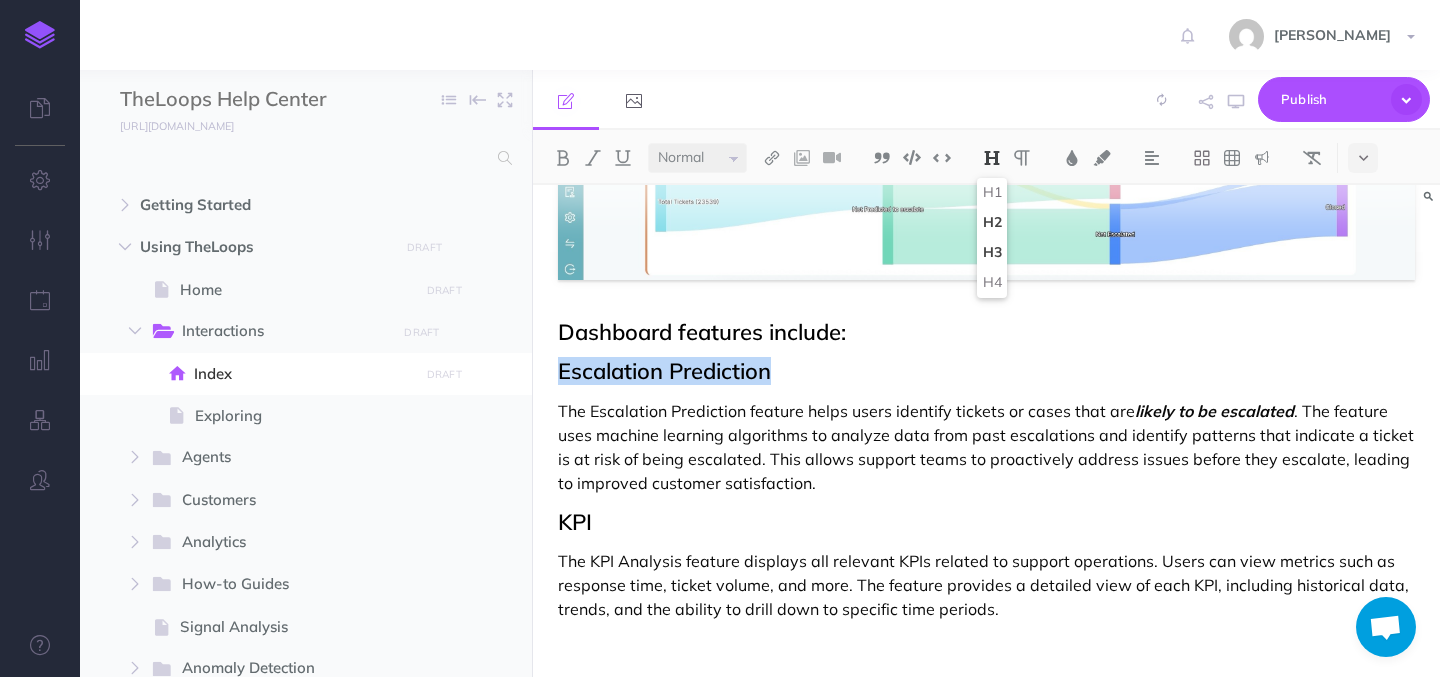 click on "H3" at bounding box center (992, 253) 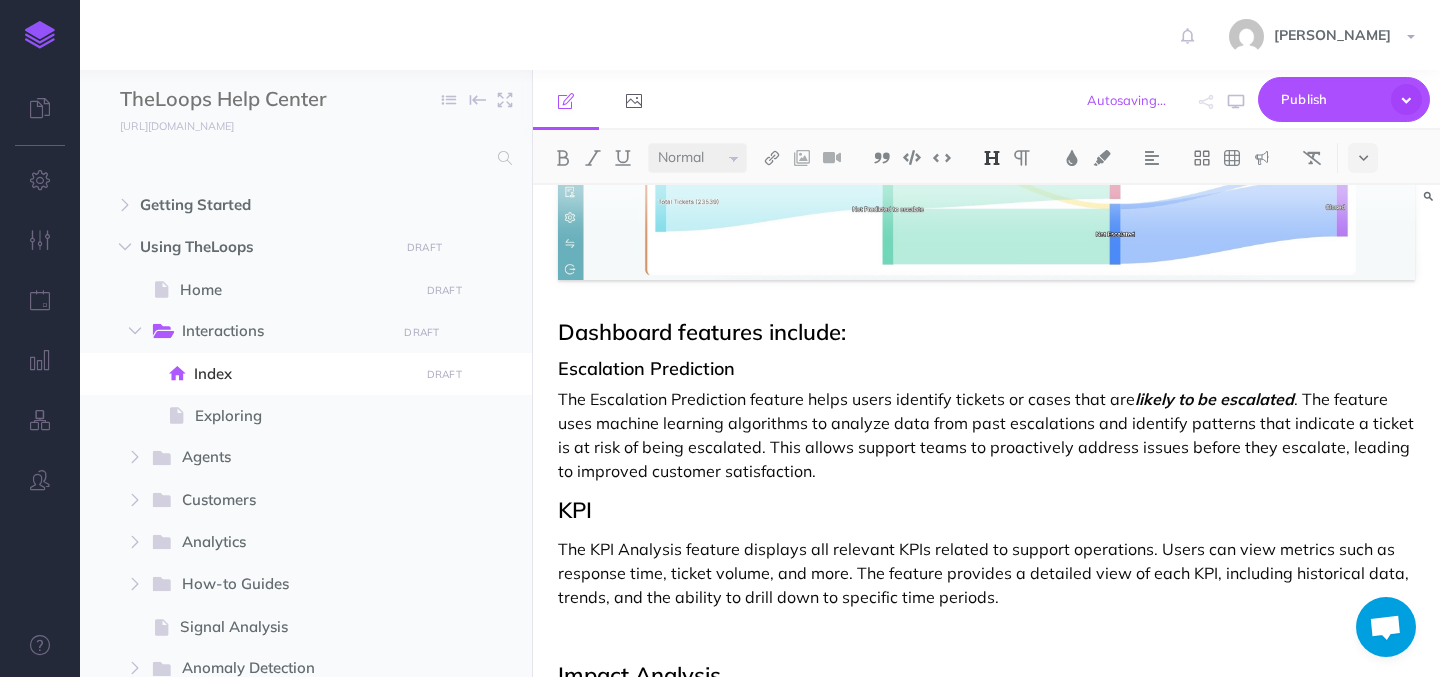click on "Small   Normal   Large" at bounding box center [697, 158] 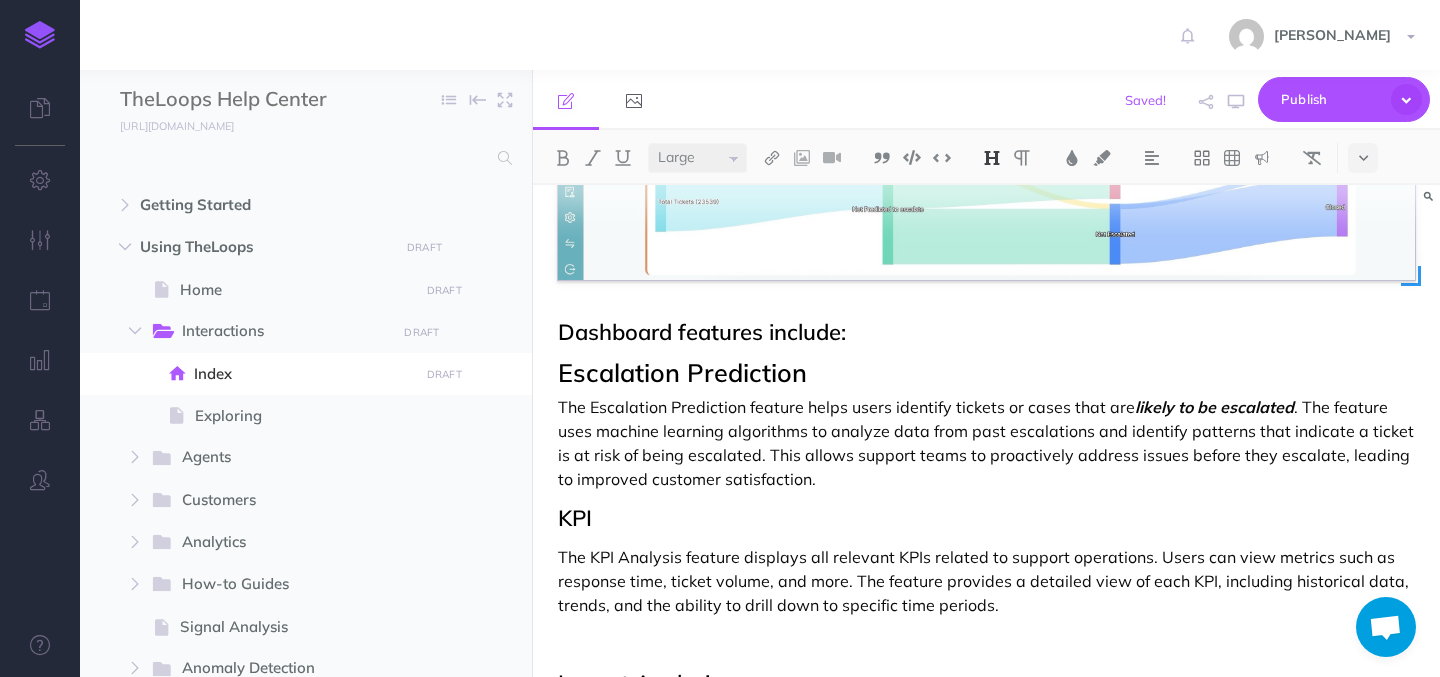 select on "null" 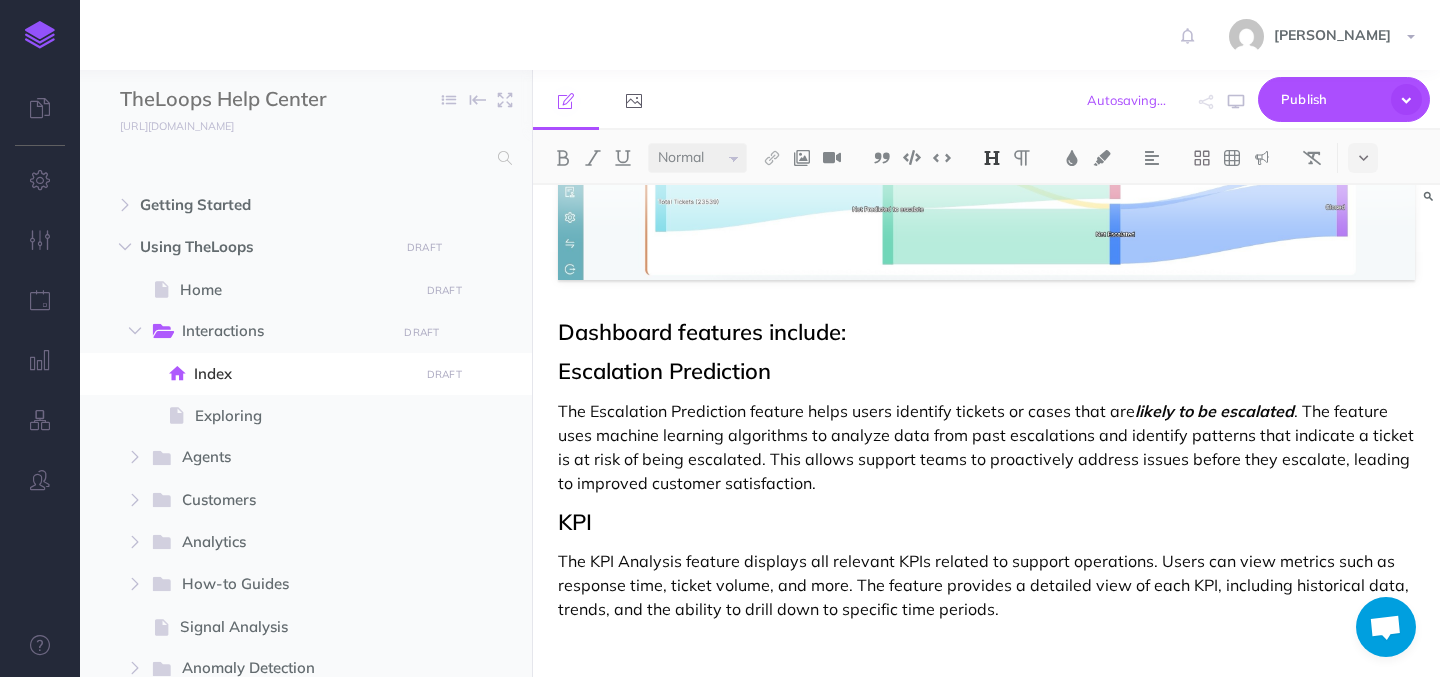 click on "KPI" at bounding box center [986, 522] 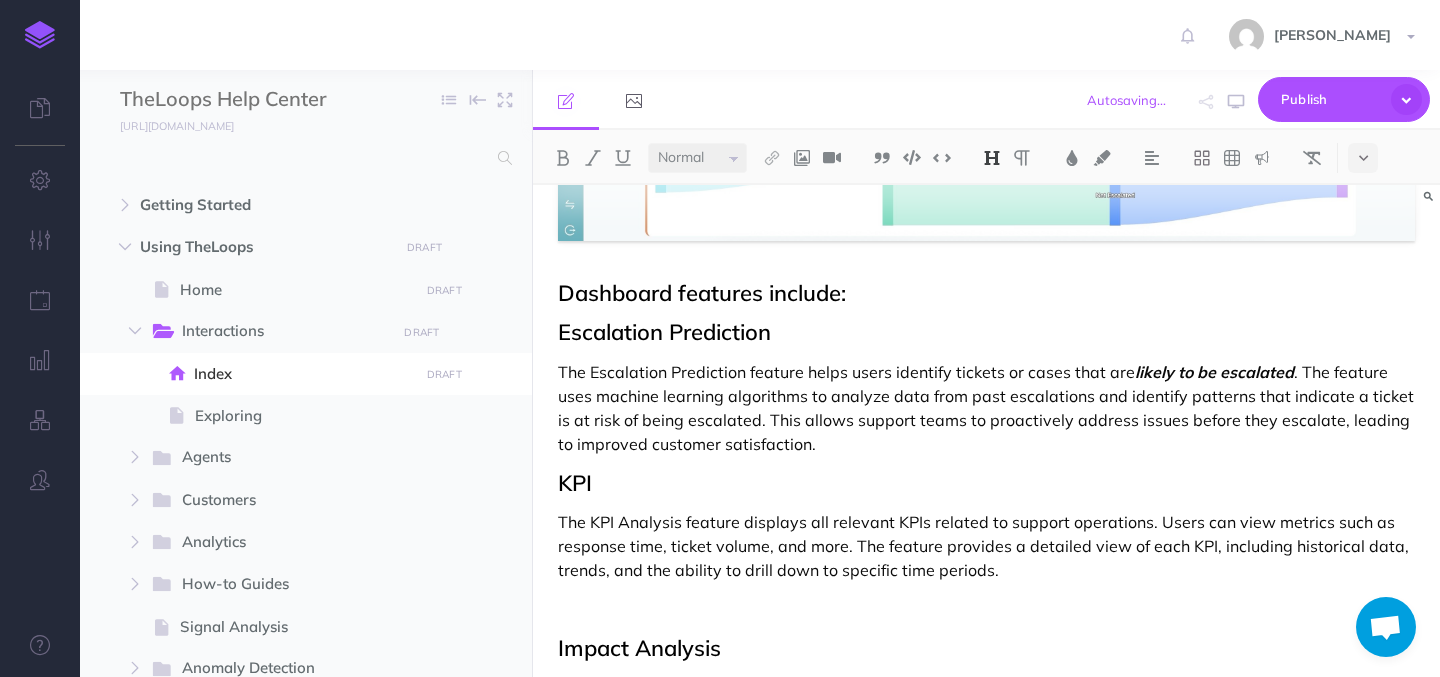 scroll, scrollTop: 549, scrollLeft: 0, axis: vertical 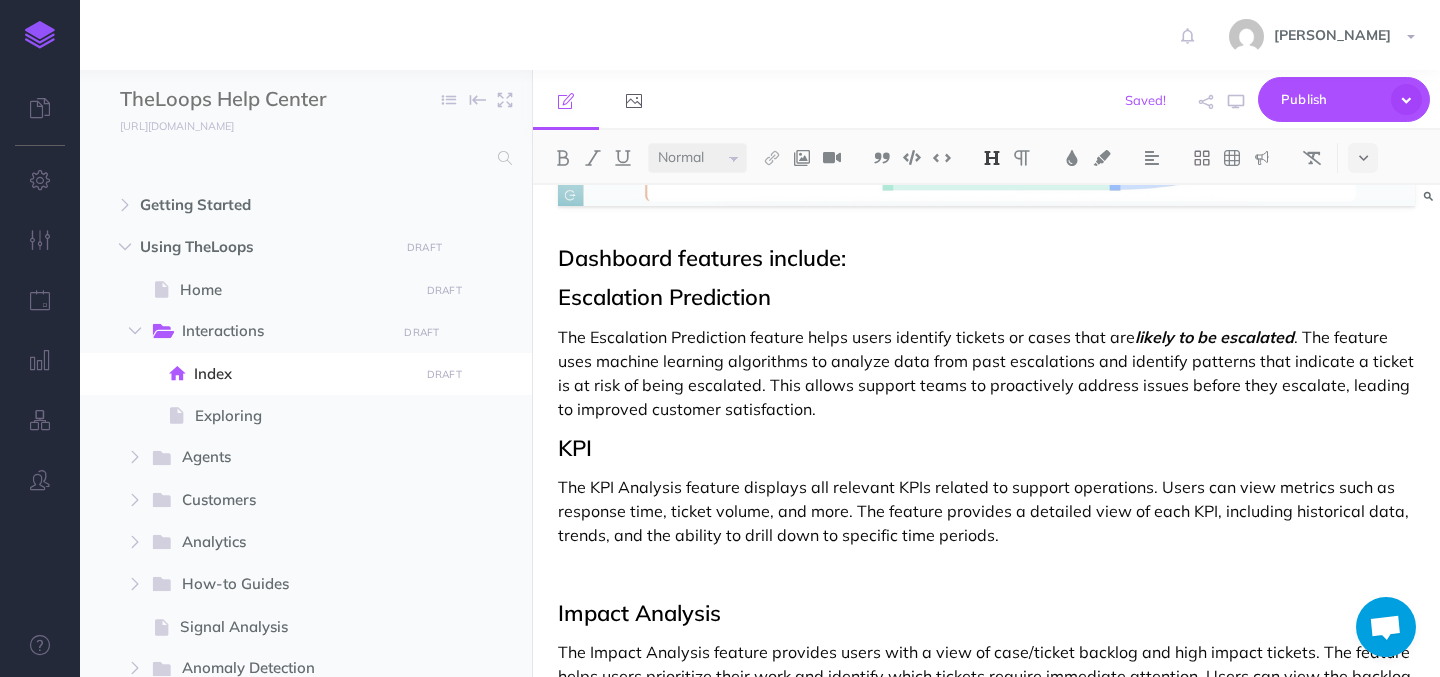 click at bounding box center [986, 574] 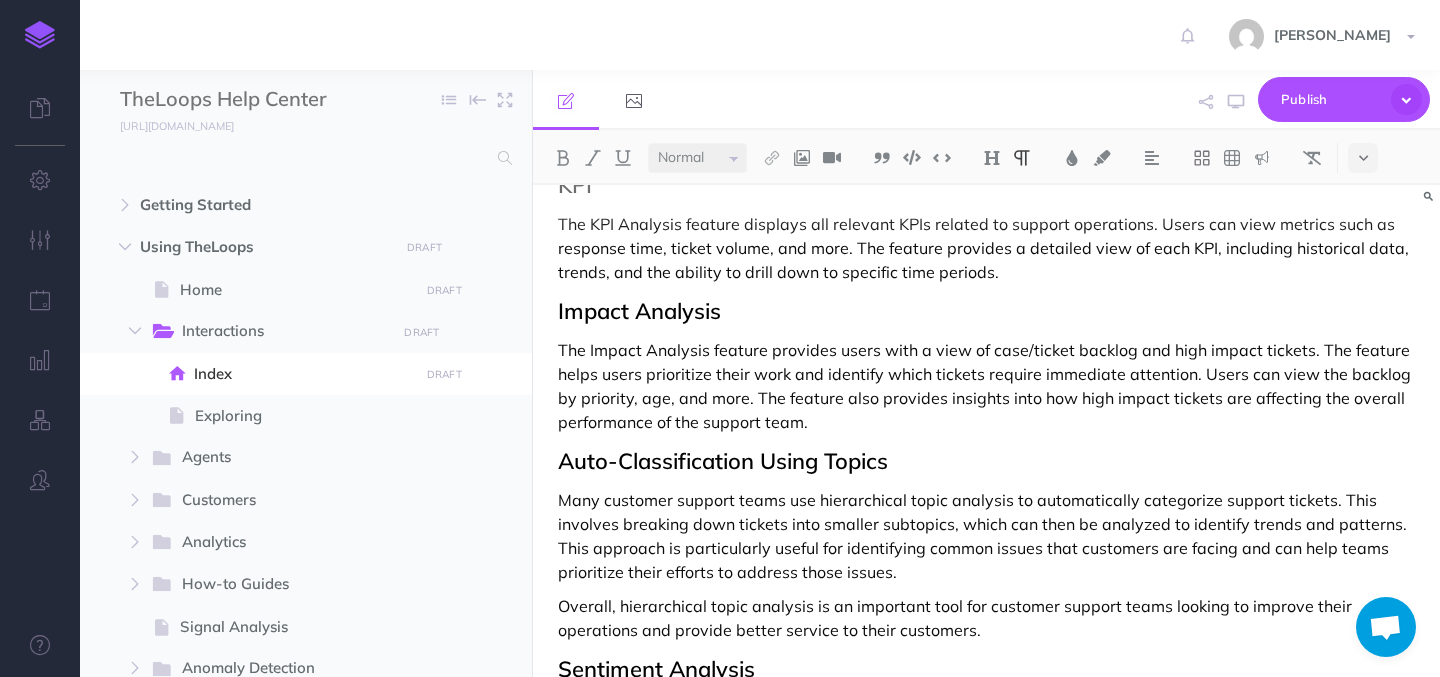scroll, scrollTop: 841, scrollLeft: 0, axis: vertical 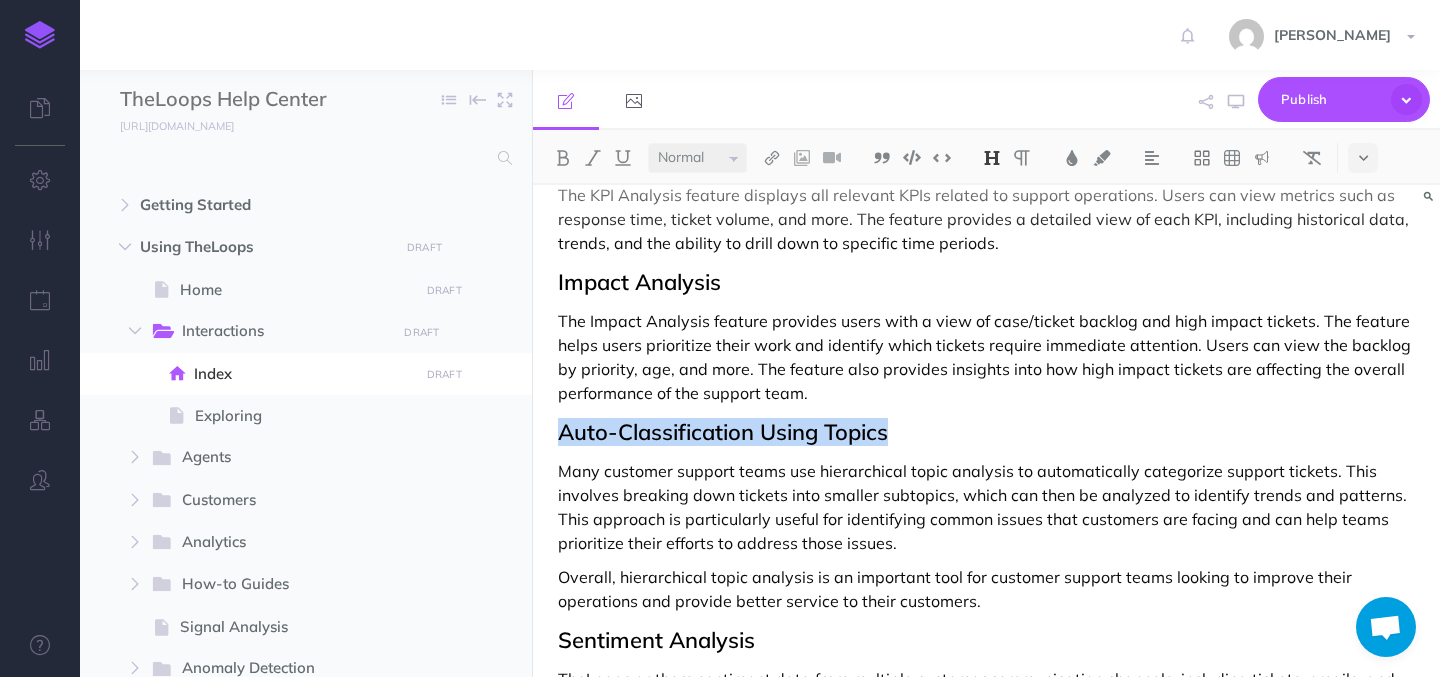 drag, startPoint x: 905, startPoint y: 435, endPoint x: 560, endPoint y: 426, distance: 345.11737 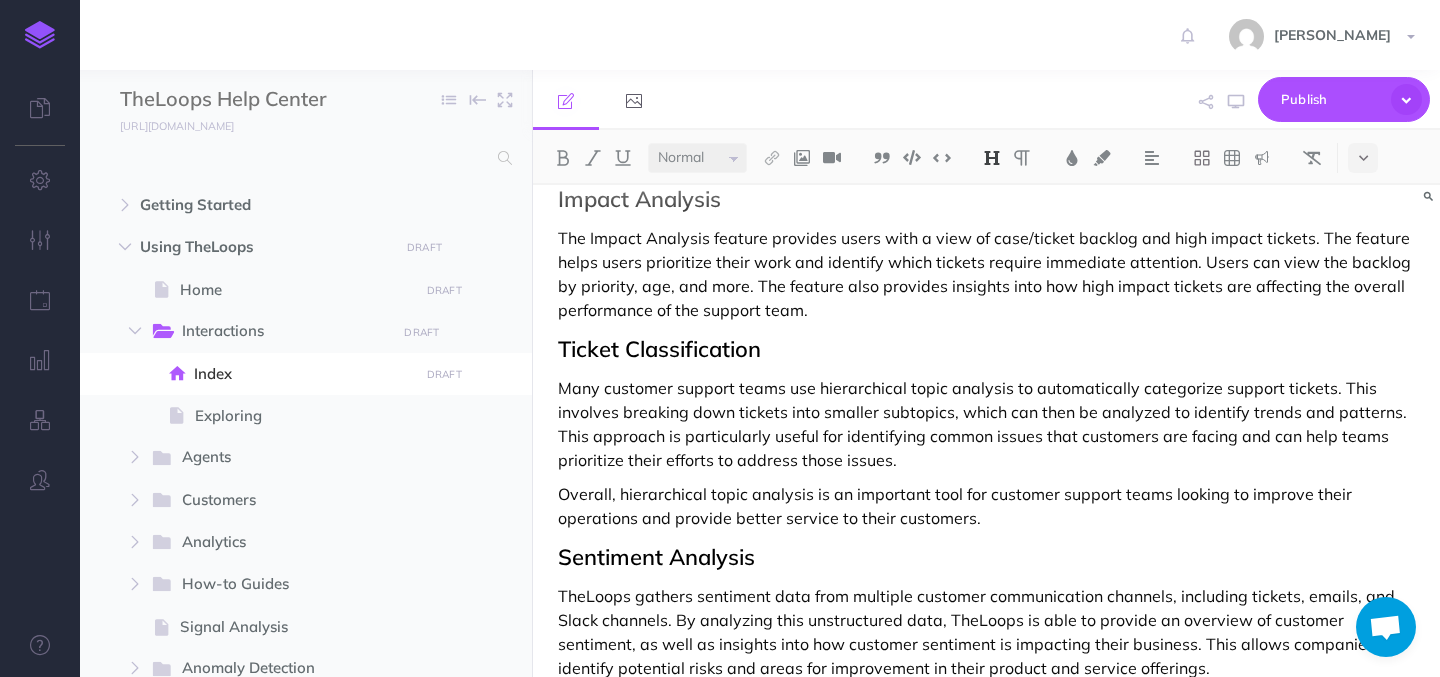 scroll, scrollTop: 1001, scrollLeft: 0, axis: vertical 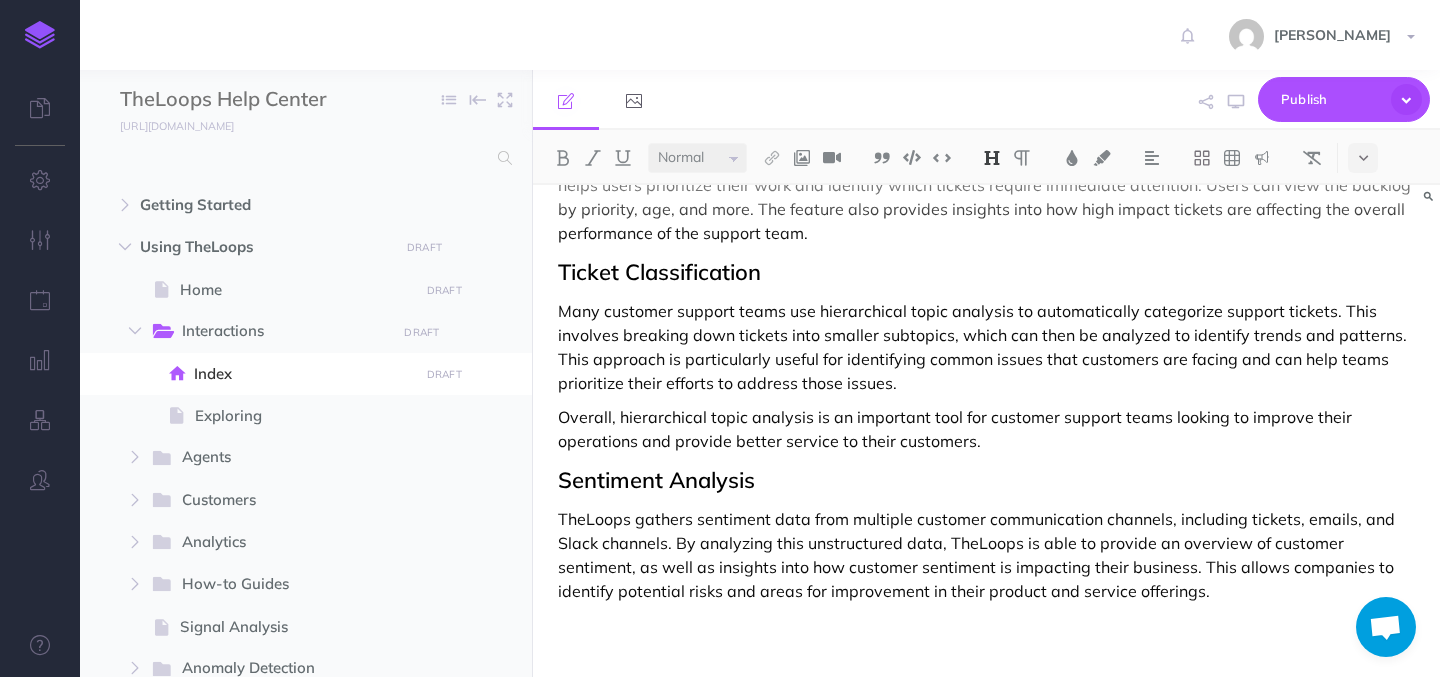 click on "Sentiment Analysis" at bounding box center [986, 480] 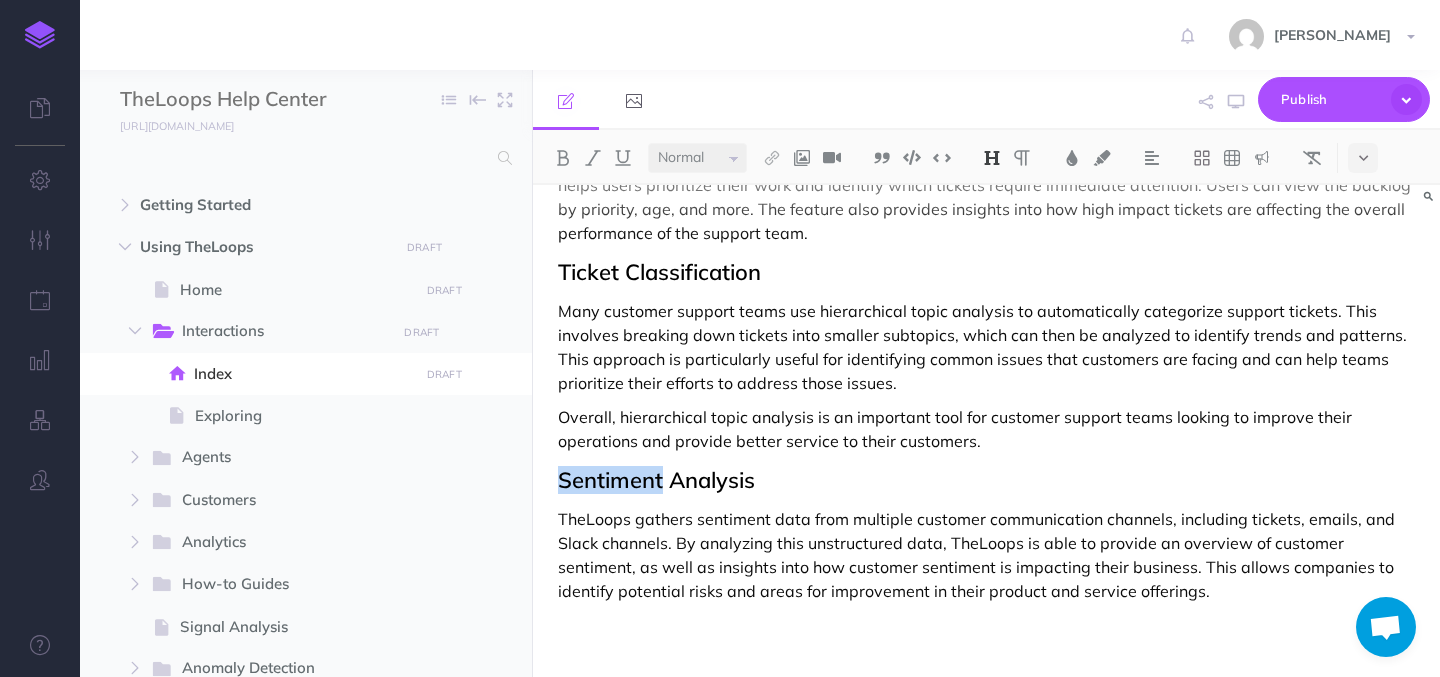 click on "Sentiment Analysis" at bounding box center (986, 480) 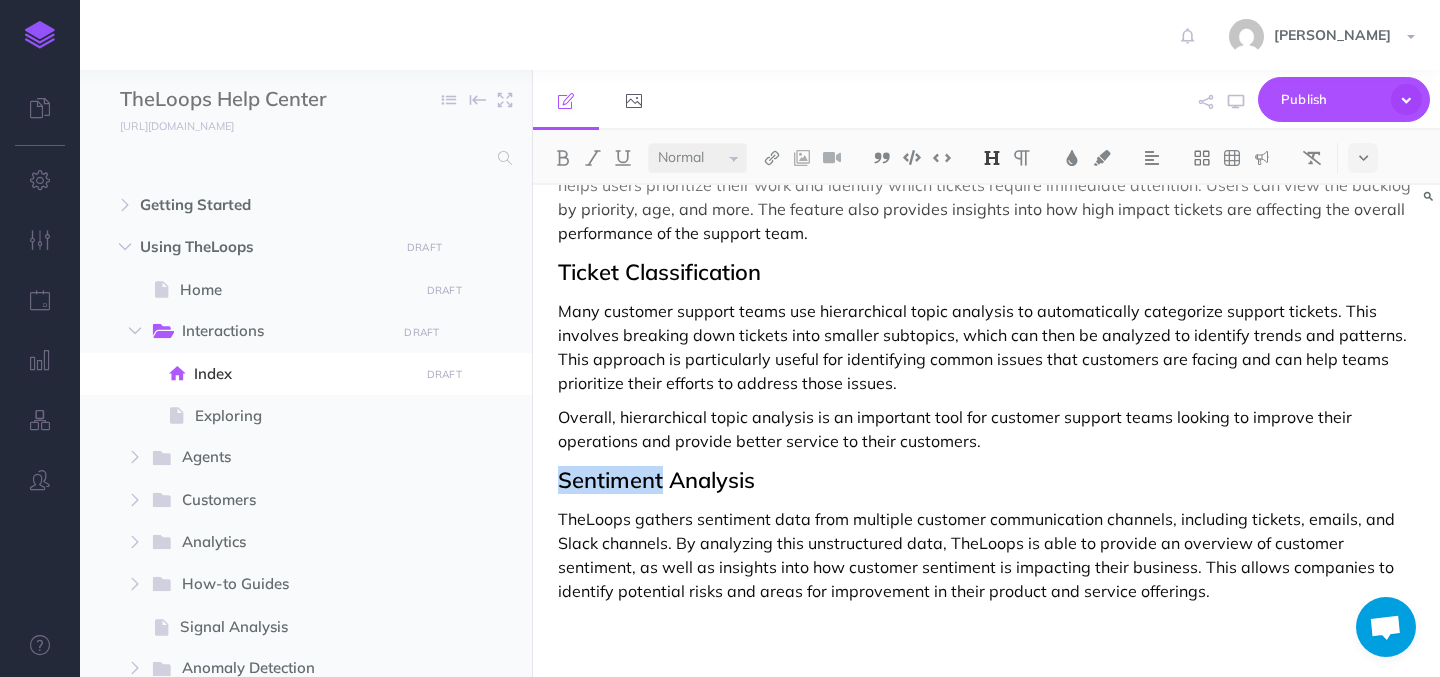 click on "Sentiment Analysis" at bounding box center (986, 480) 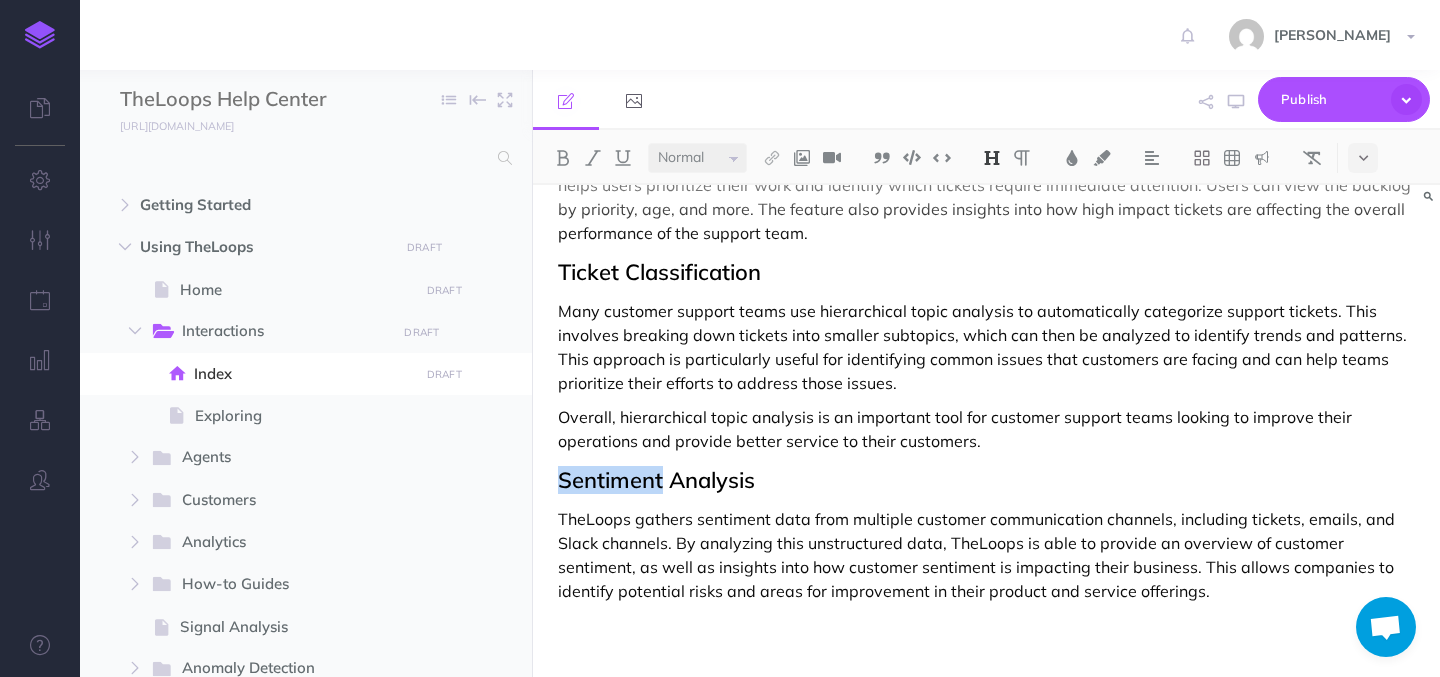 click on "Sentiment Analysis" at bounding box center (986, 480) 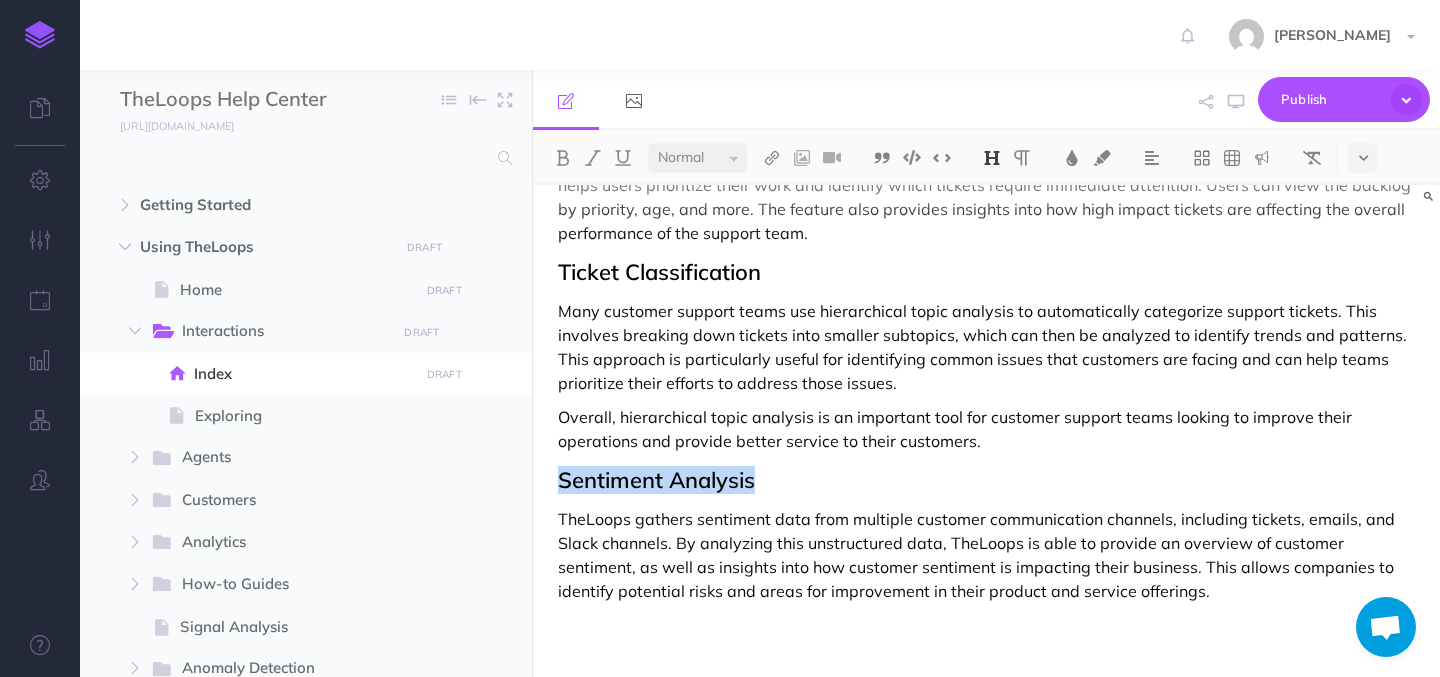 click on "Sentiment Analysis" at bounding box center (986, 480) 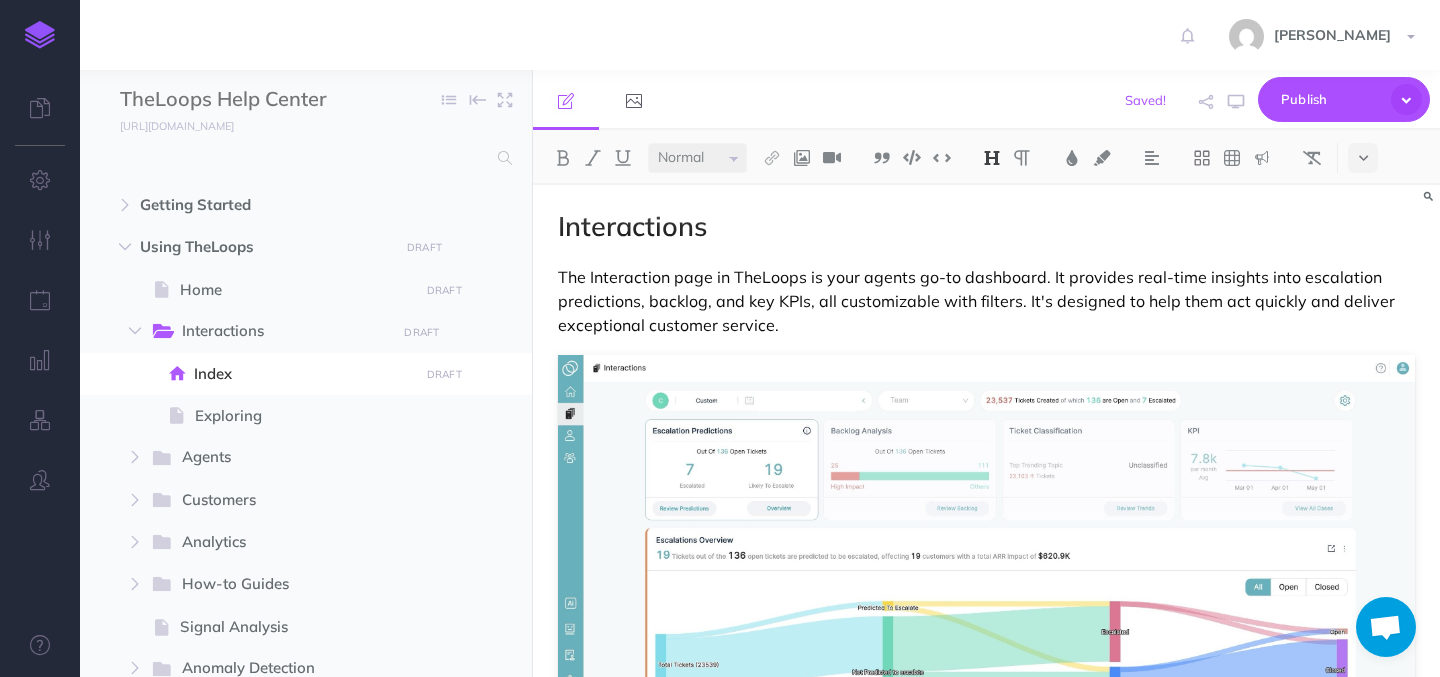 scroll, scrollTop: 0, scrollLeft: 0, axis: both 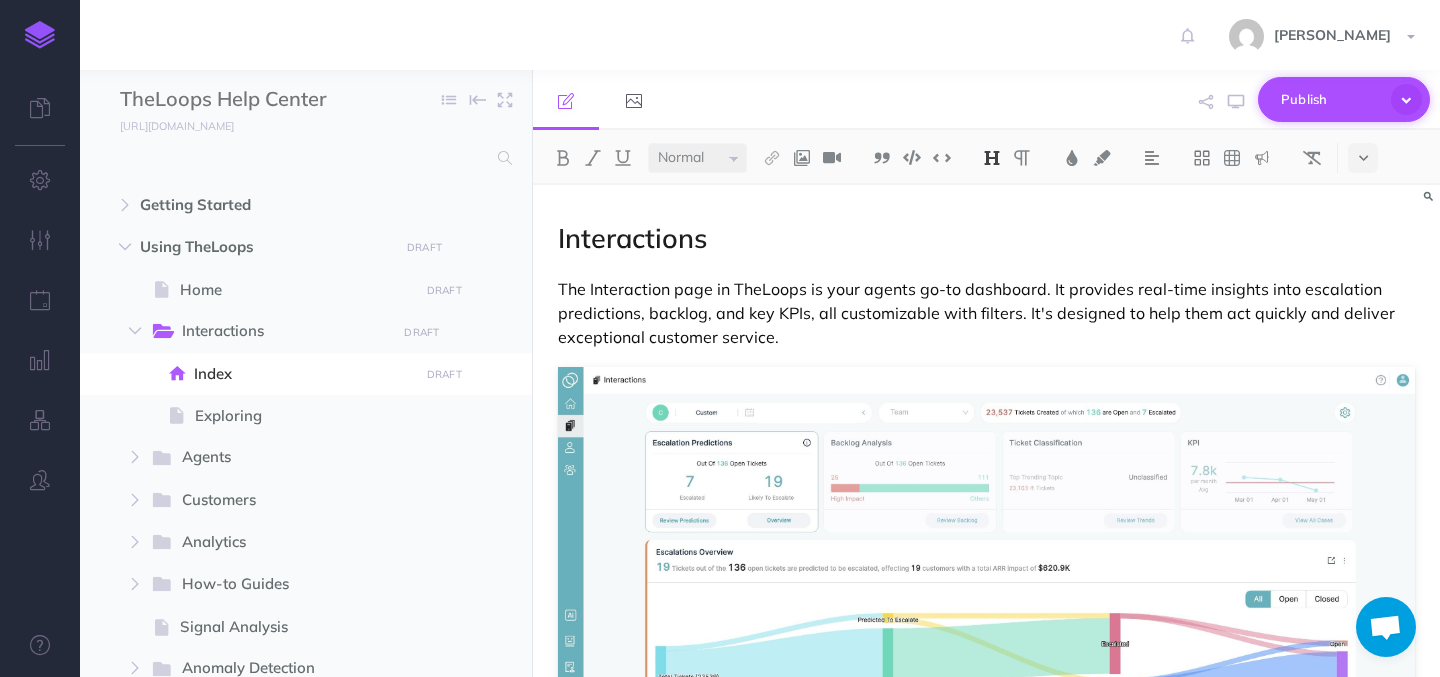 click on "Publish" at bounding box center (1331, 99) 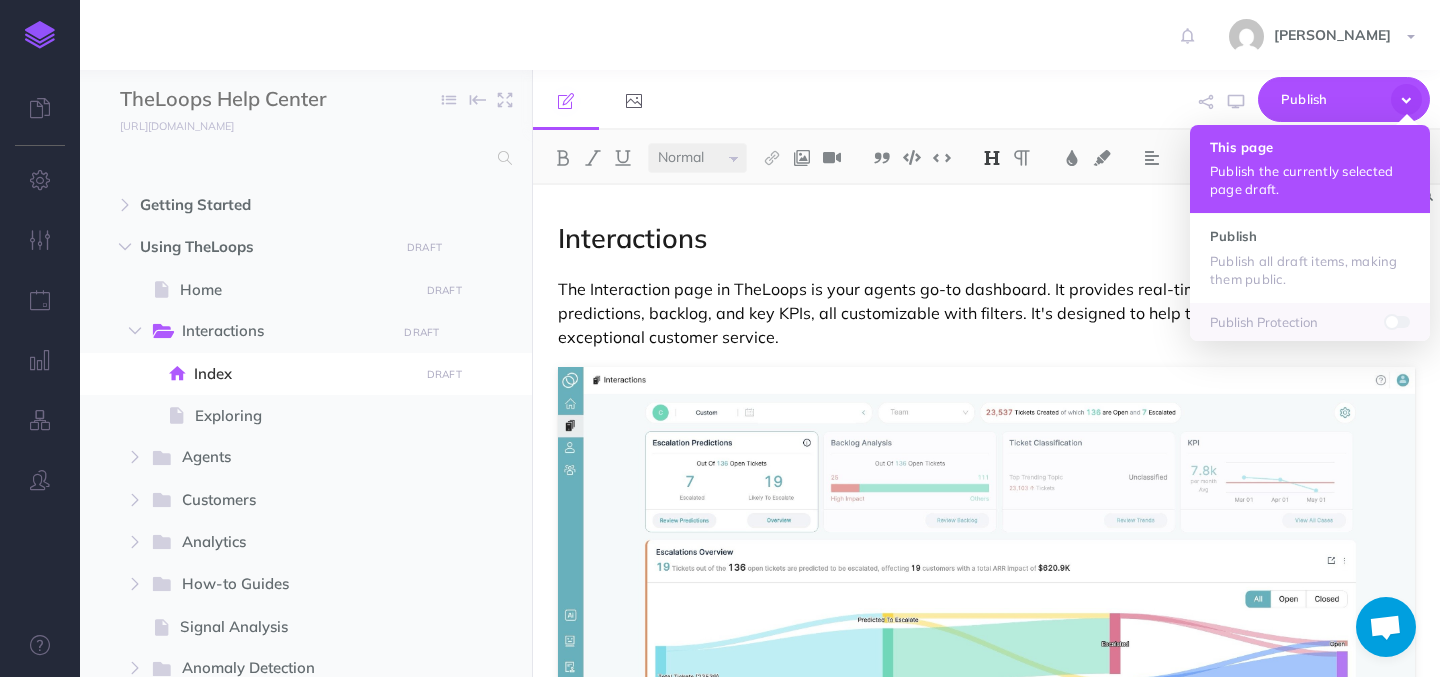 click on "Publish the currently selected page draft." at bounding box center (1310, 180) 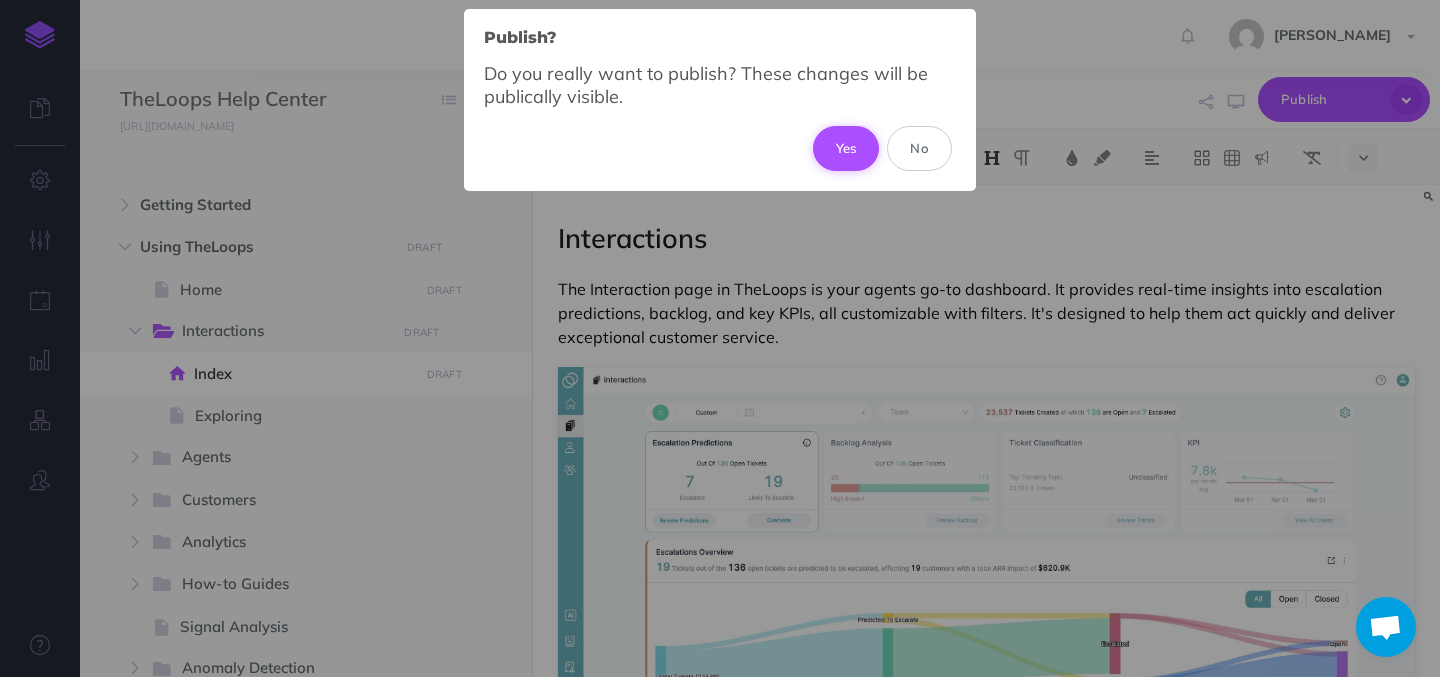 click on "Yes" at bounding box center [846, 148] 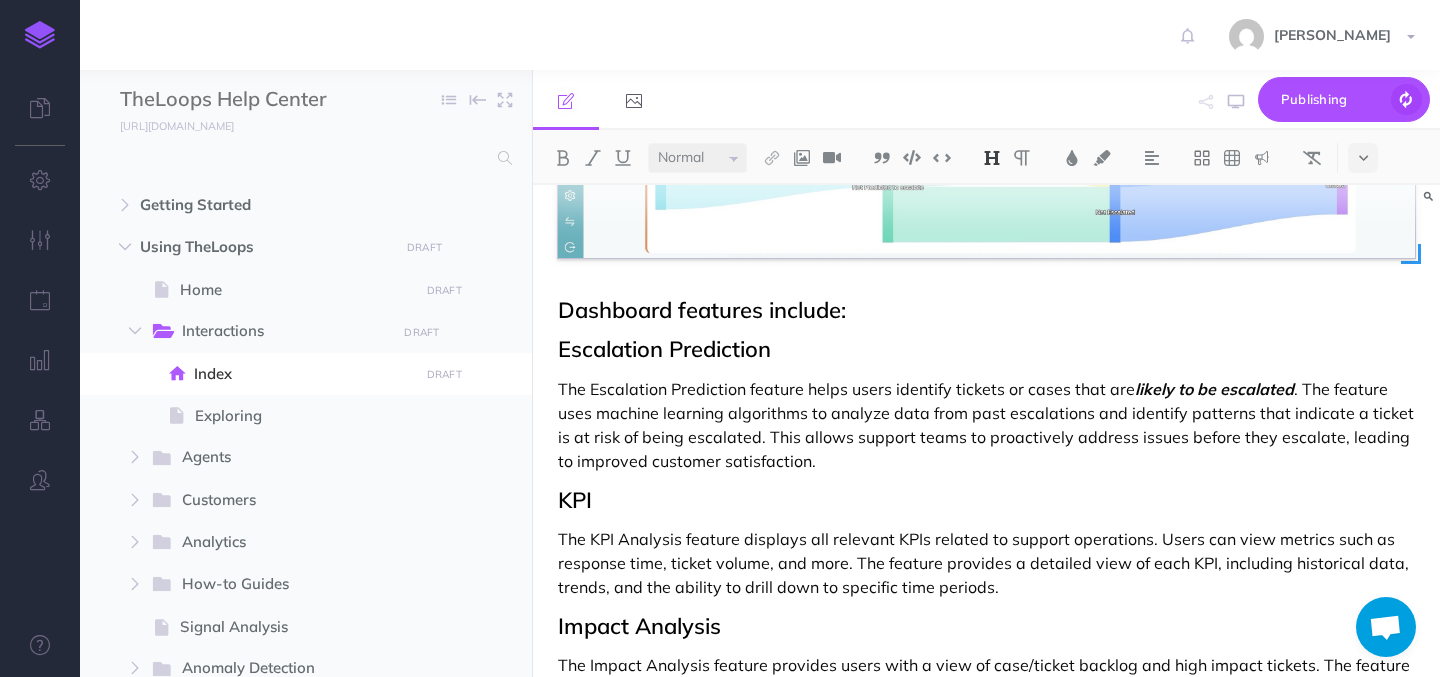 scroll, scrollTop: 496, scrollLeft: 0, axis: vertical 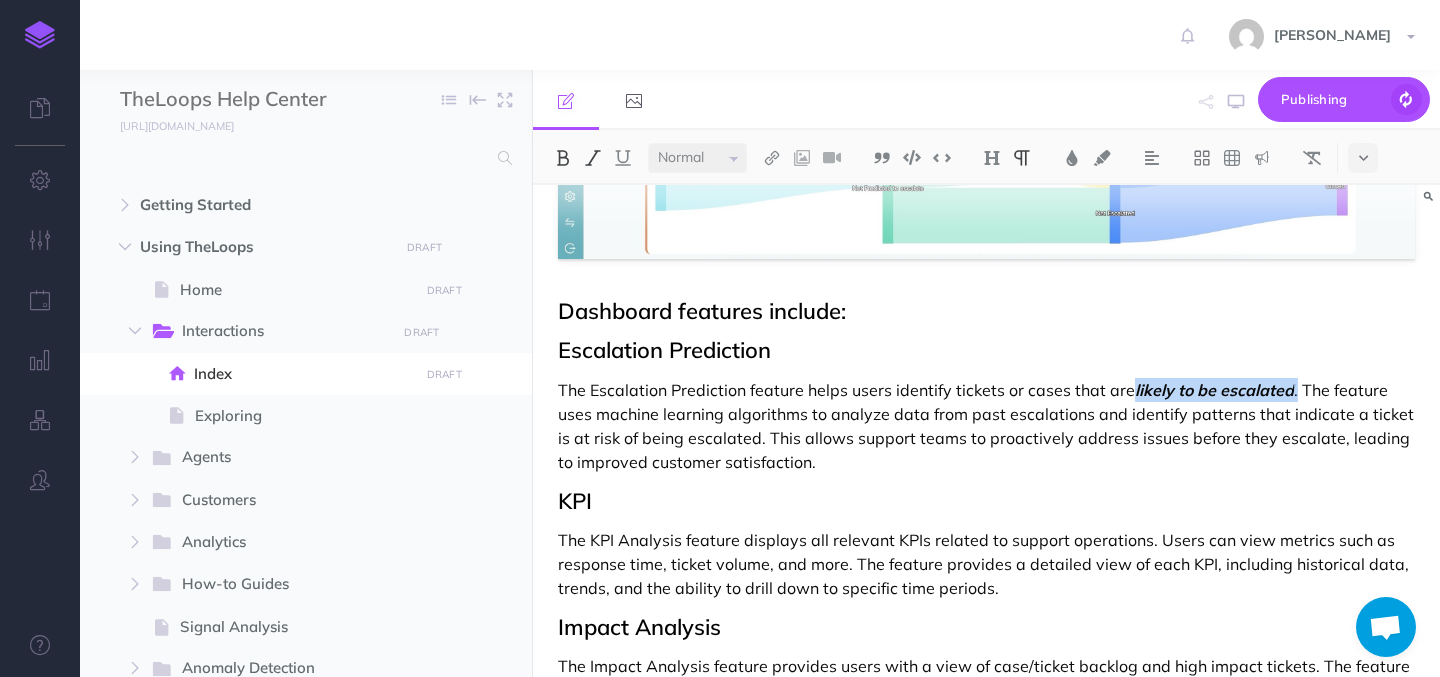 drag, startPoint x: 1131, startPoint y: 387, endPoint x: 1296, endPoint y: 399, distance: 165.43579 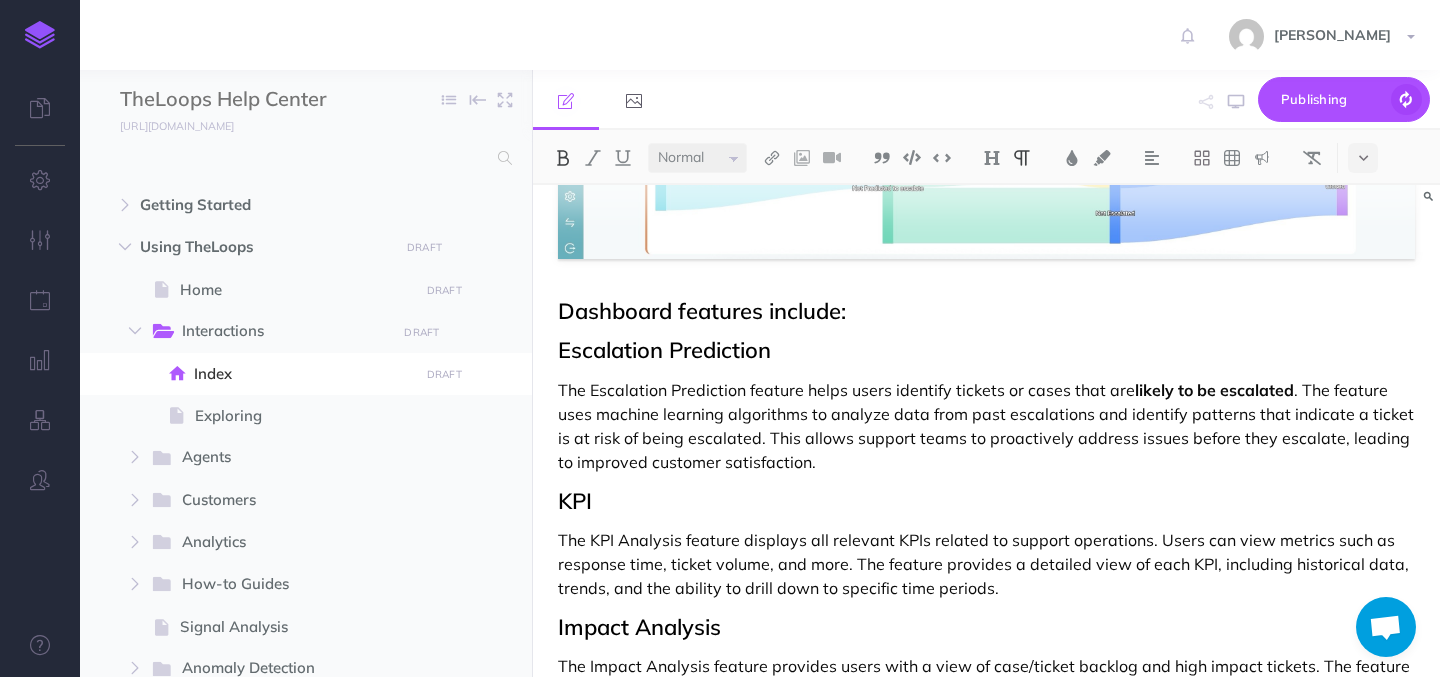 click on "The KPI Analysis feature displays all relevant KPIs related to support operations. Users can view metrics such as response time, ticket volume, and more. The feature provides a detailed view of each KPI, including historical data, trends, and the ability to drill down to specific time periods." at bounding box center [986, 564] 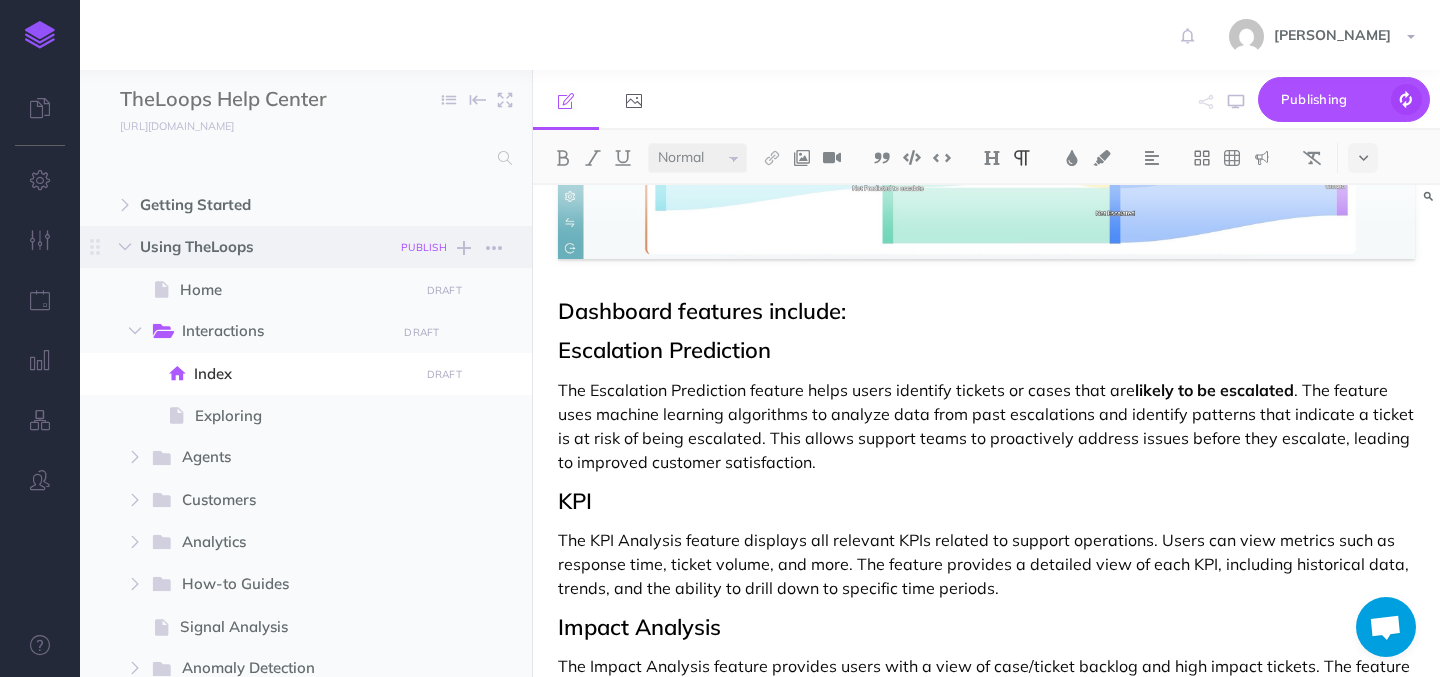 click on "PUBLISH" at bounding box center [424, 247] 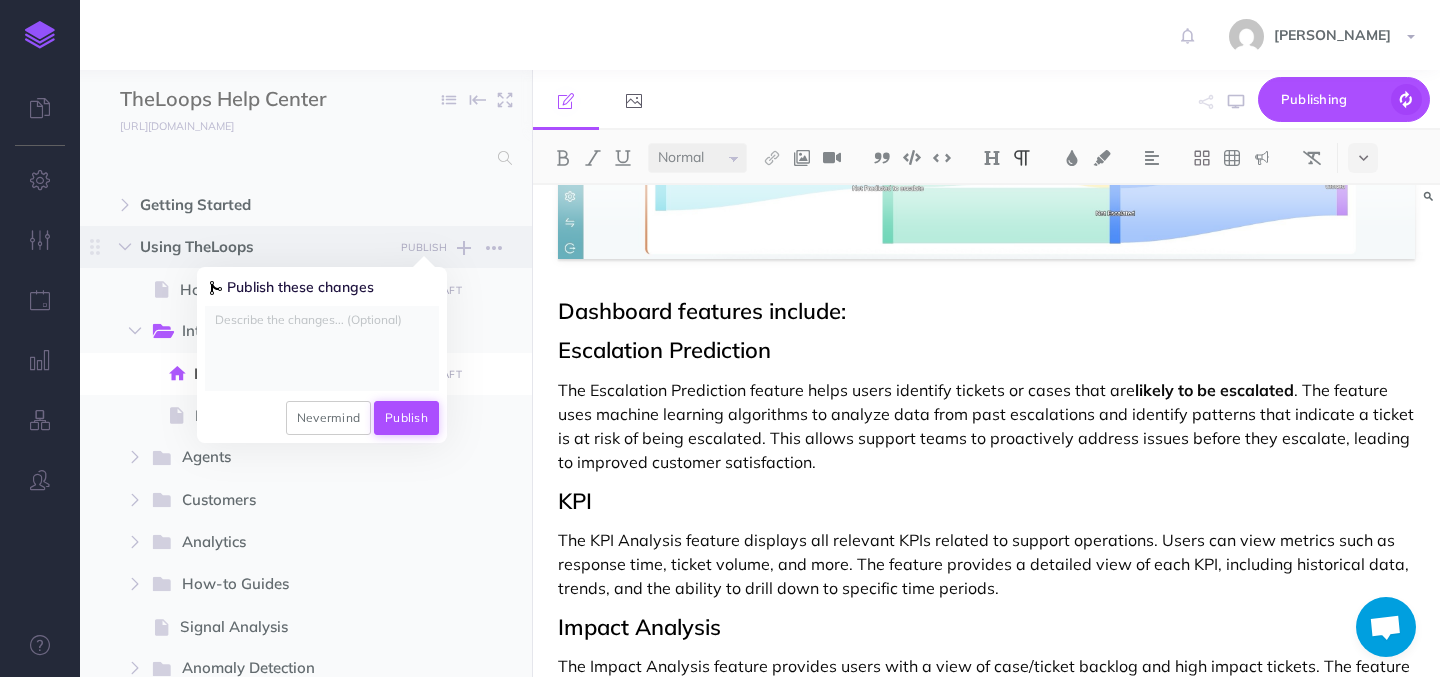 click on "Publish" at bounding box center (406, 418) 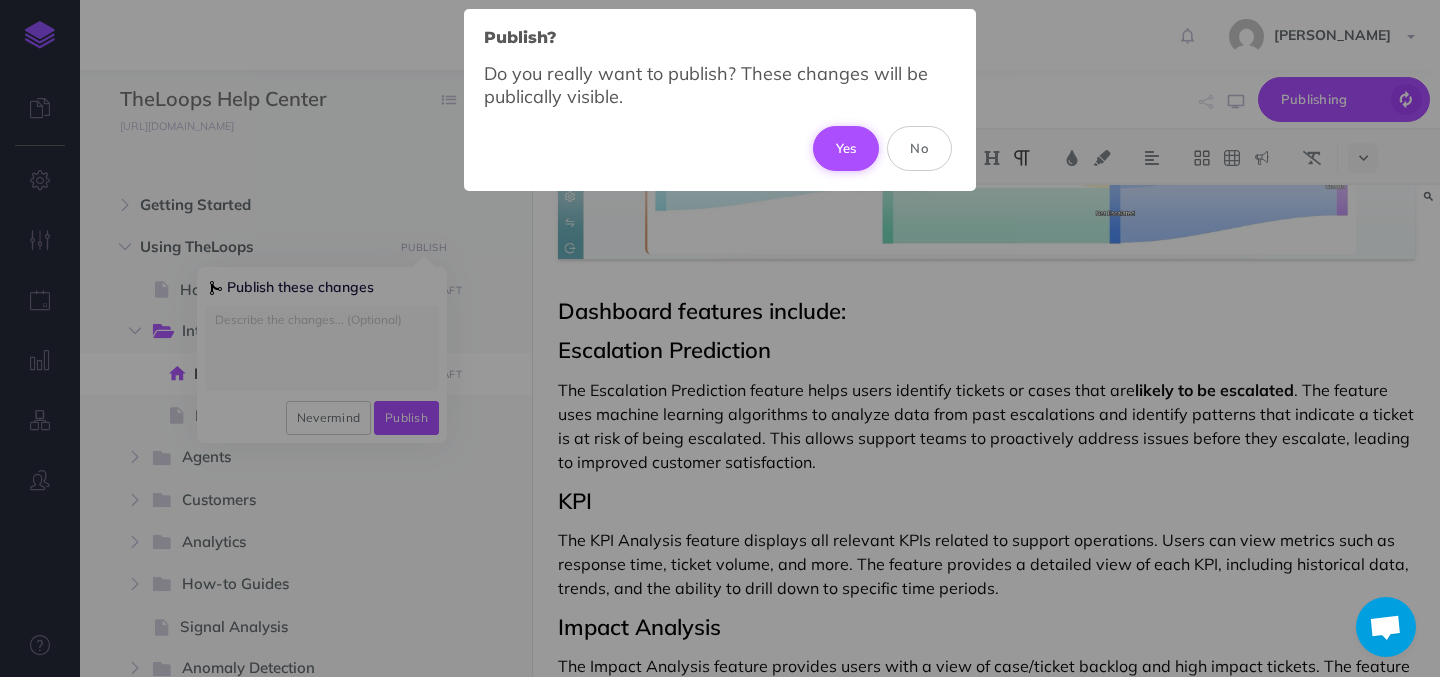 click on "Yes" at bounding box center [846, 148] 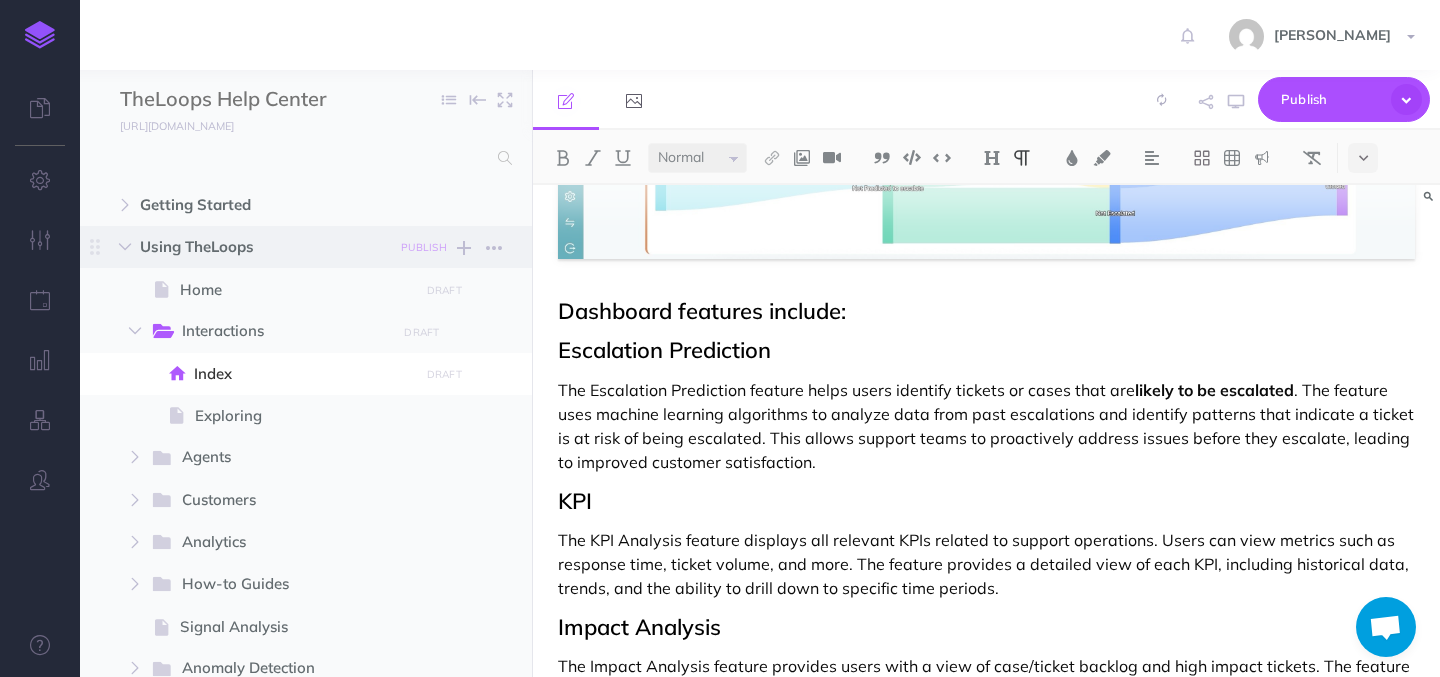click on "PUBLISH" at bounding box center [424, 247] 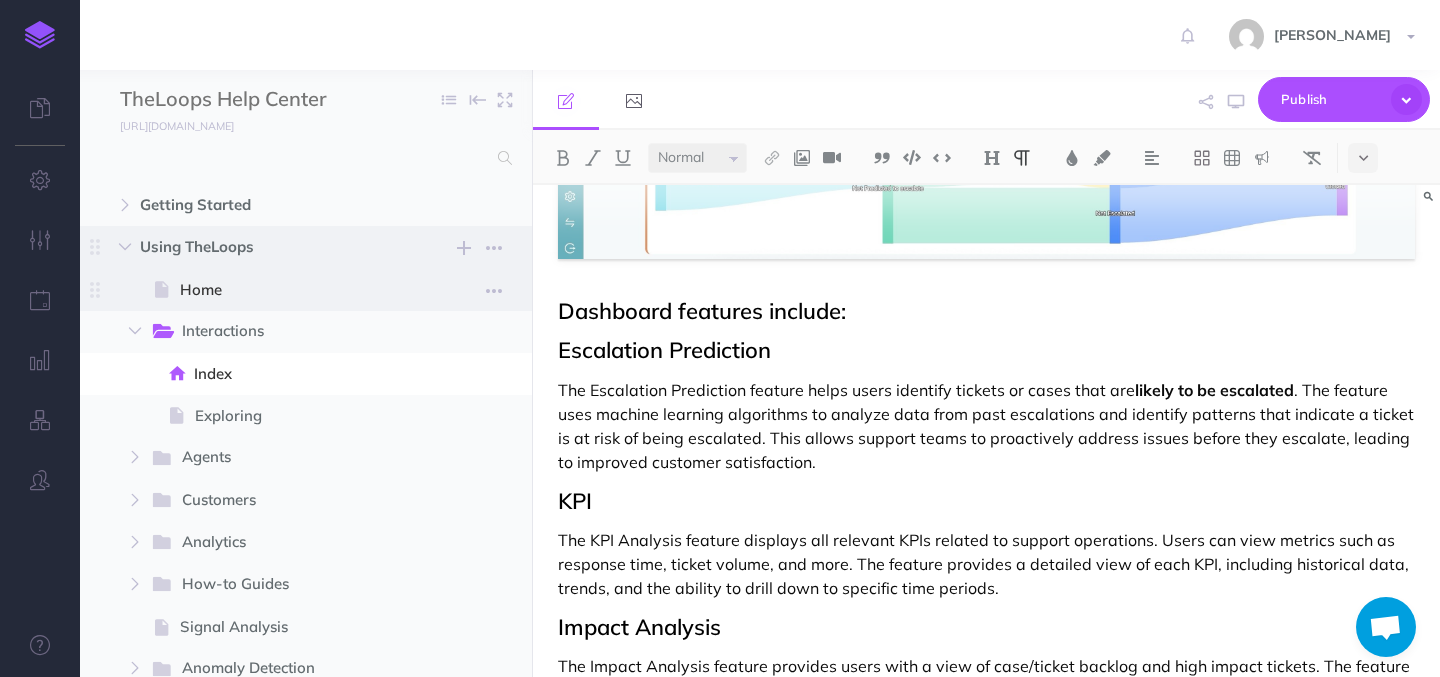 click on "Home" at bounding box center [296, 290] 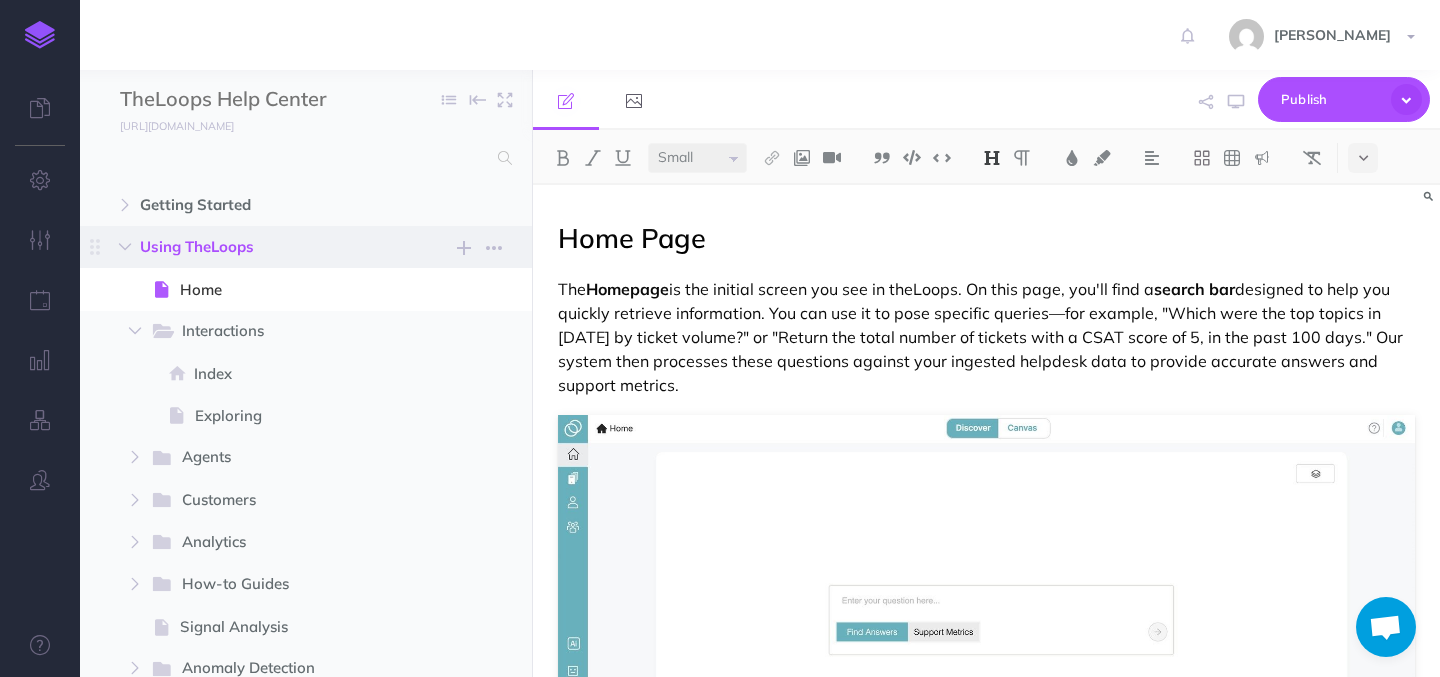 select on "null" 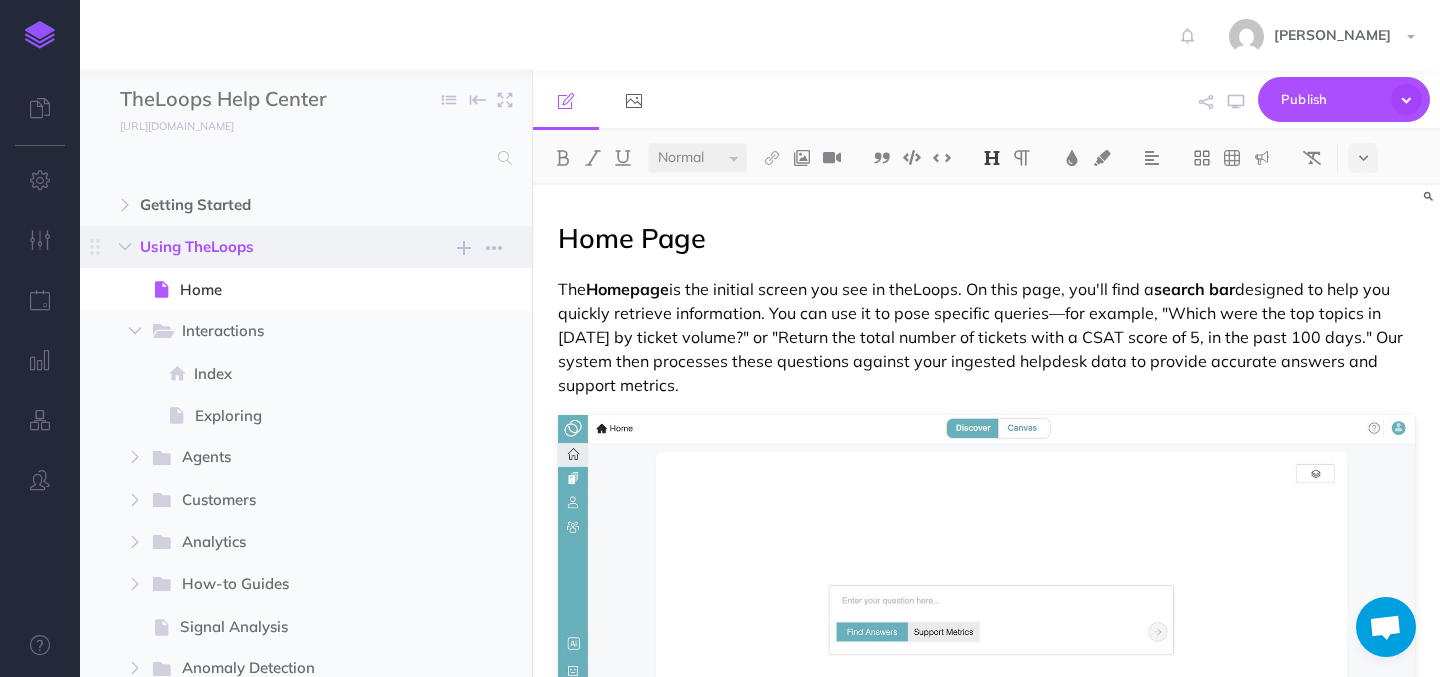 click on "The  Homepage  is the initial screen you see in theLoops. On this page, you'll find a  search bar  designed to help you quickly retrieve information. You can use it to pose specific queries—for example, "Which were the top topics in [DATE] by ticket volume?" or "Return the total number of tickets with a CSAT score of 5, in the past 100 days." Our system then processes these questions against your ingested helpdesk data to provide accurate answers and support metrics." at bounding box center [986, 337] 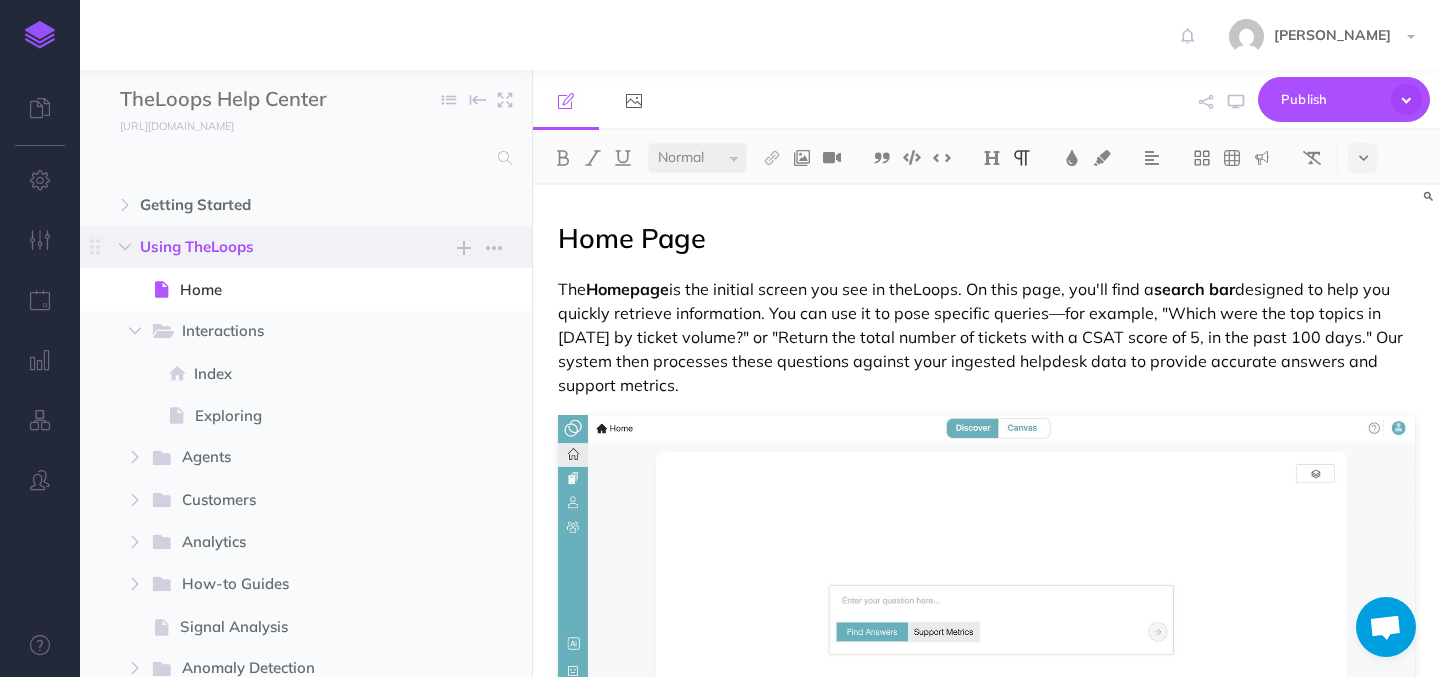 type 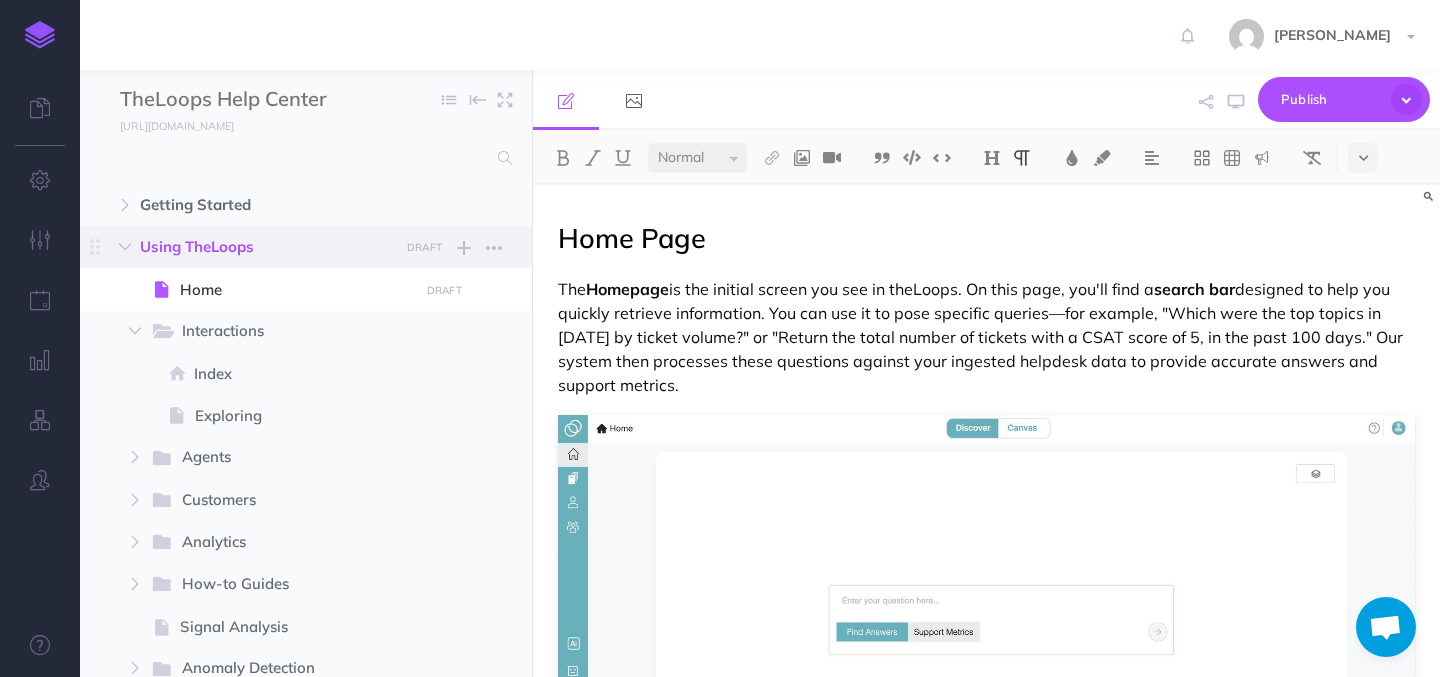click on "The  Homepage  is the initial screen you see in theLoops. On this page, you'll find a  search bar  designed to help you quickly retrieve information. You can use it to pose specific queries—for example, "Which were the top topics in 2024 by ticket volume?" or "Return the total number of tickets with a CSAT score of 5, in the past 100 days." Our system then processes these questions against your ingested helpdesk data to provide accurate answers and support metrics." at bounding box center [986, 337] 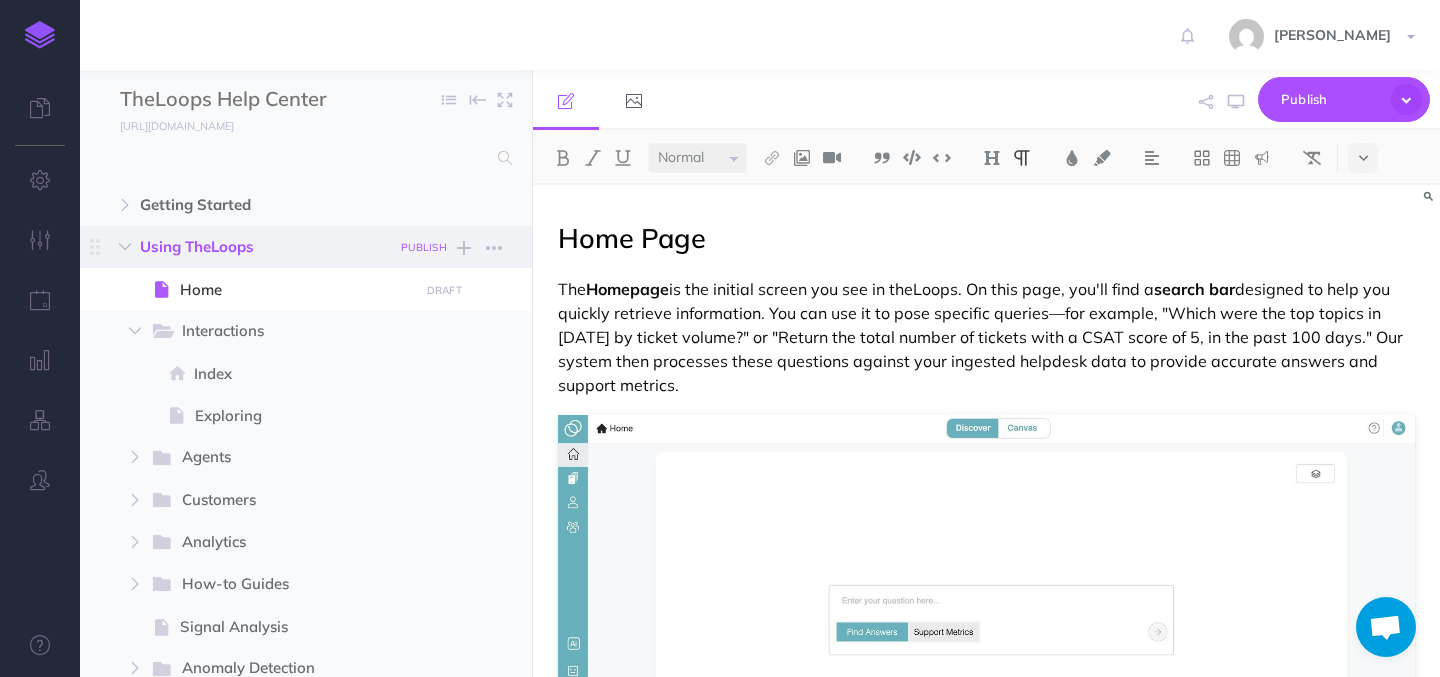 click on "PUBLISH" at bounding box center (424, 247) 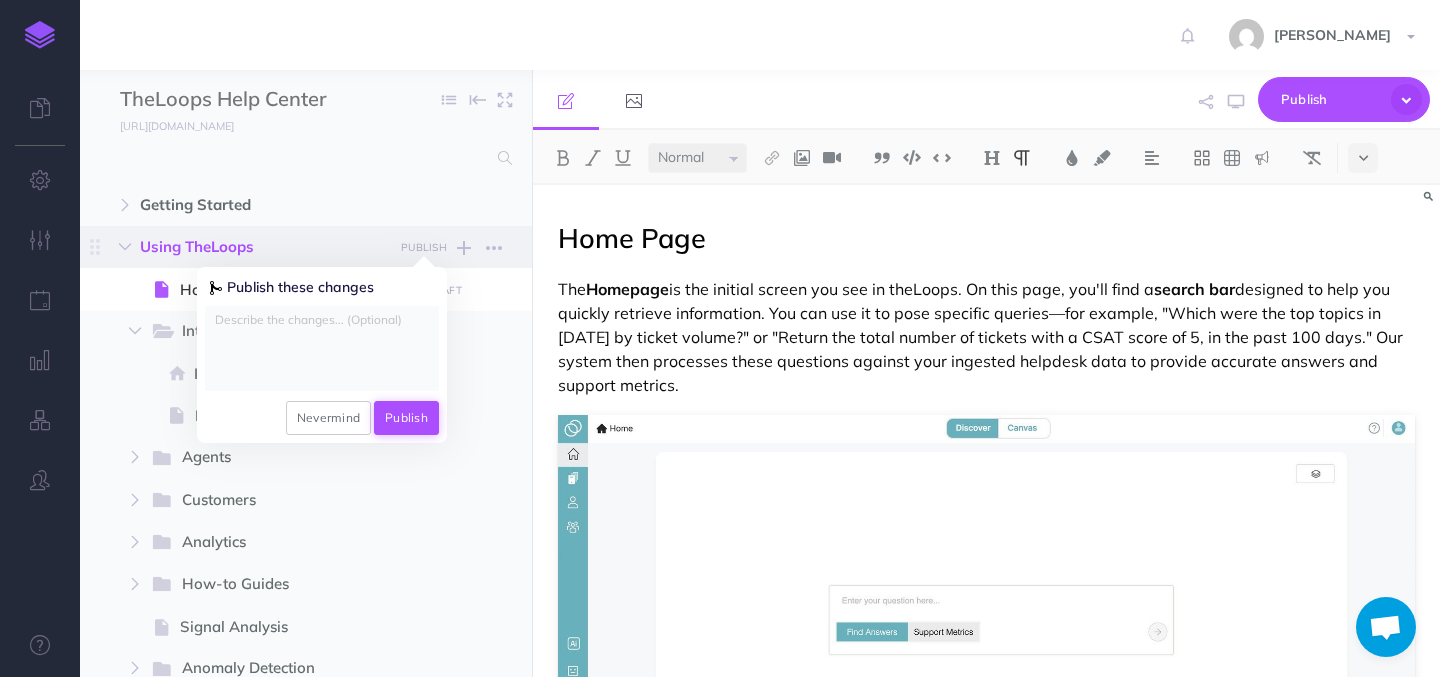 click on "Publish" at bounding box center [406, 418] 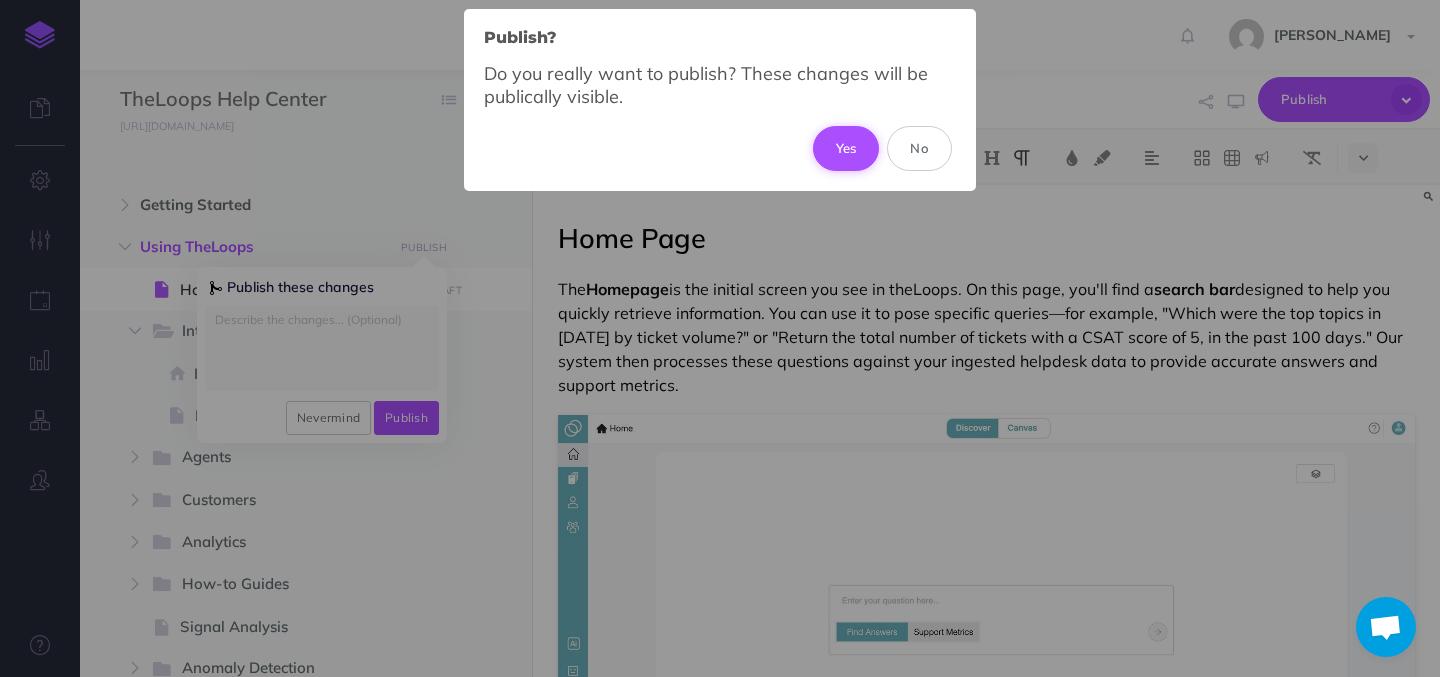 click on "Yes" at bounding box center (846, 148) 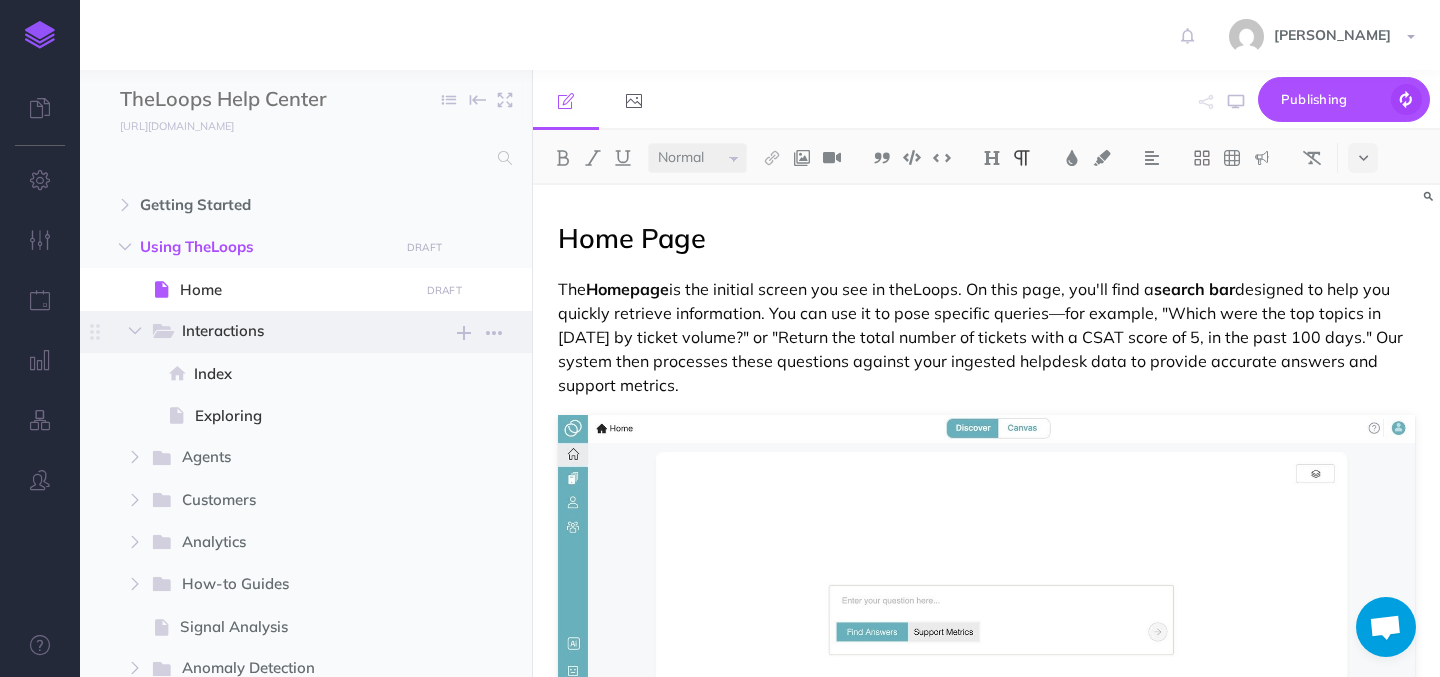 click on "Interactions" at bounding box center [282, 332] 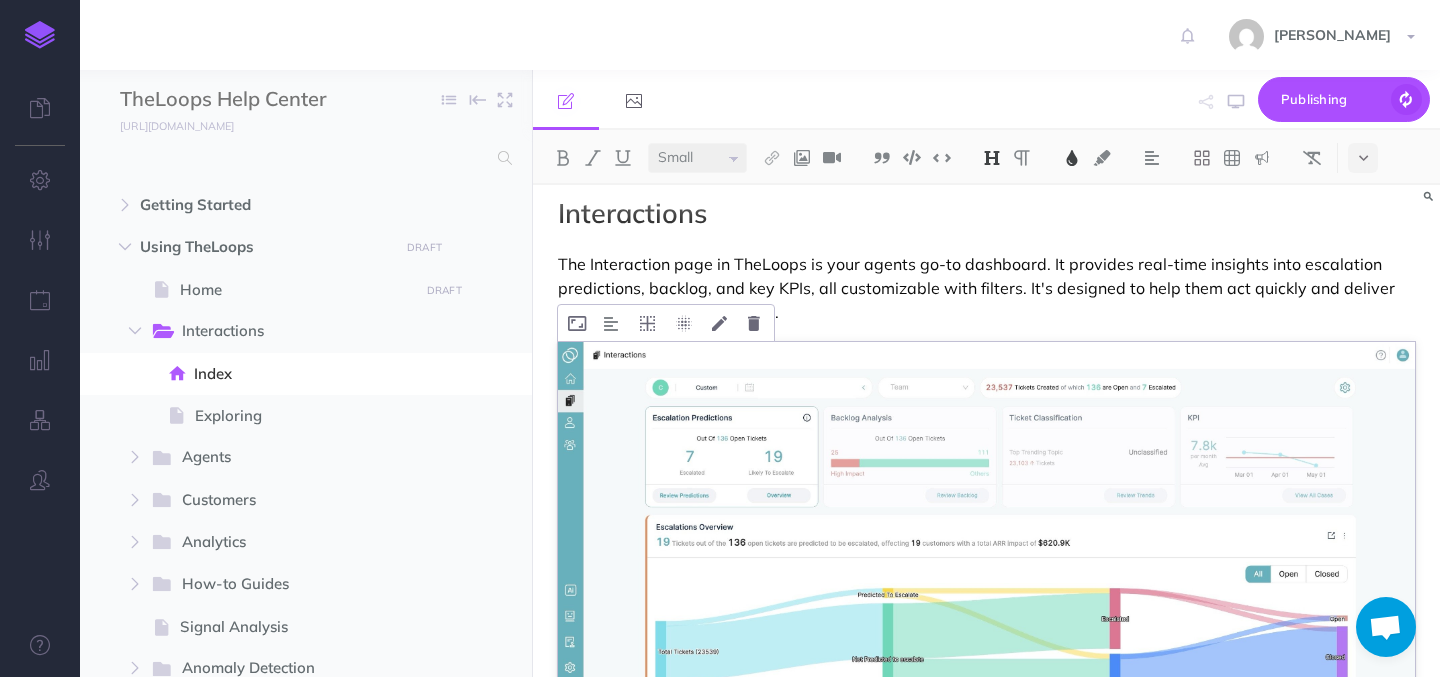 scroll, scrollTop: 0, scrollLeft: 0, axis: both 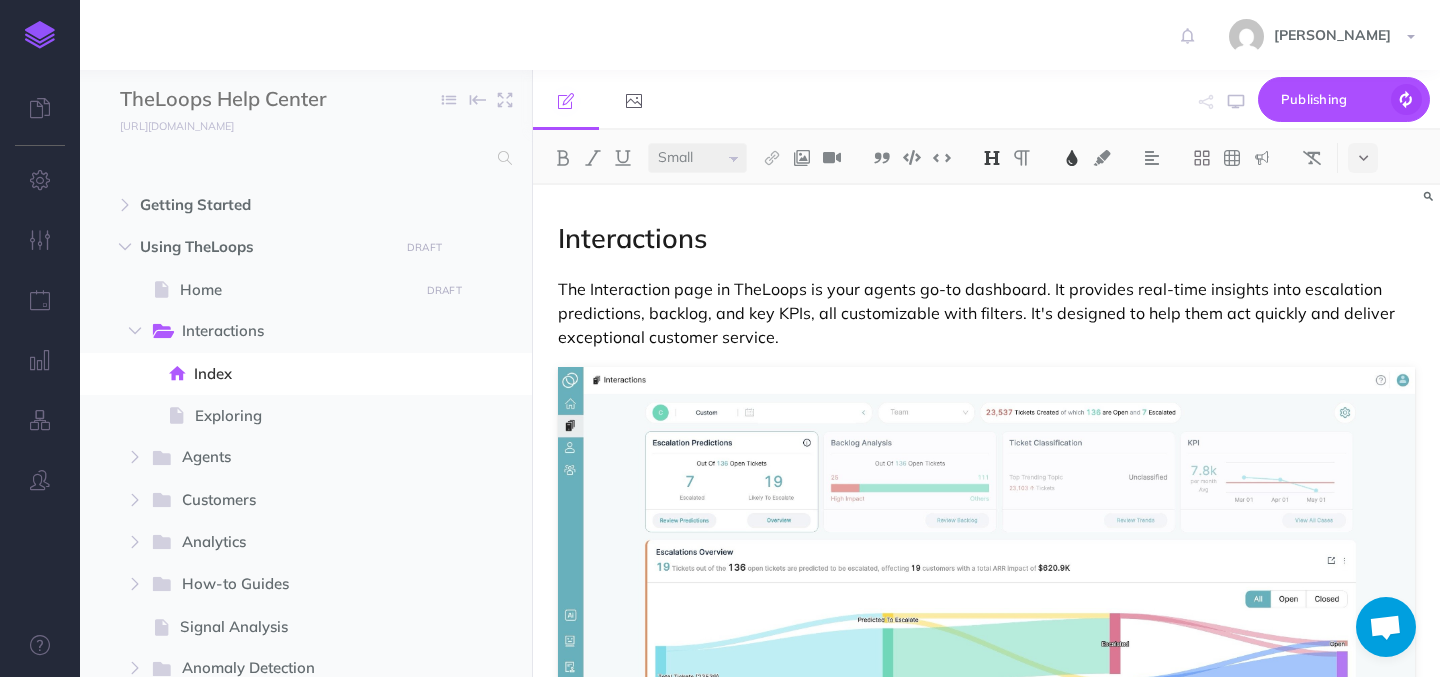 click on "Interactions" at bounding box center (632, 238) 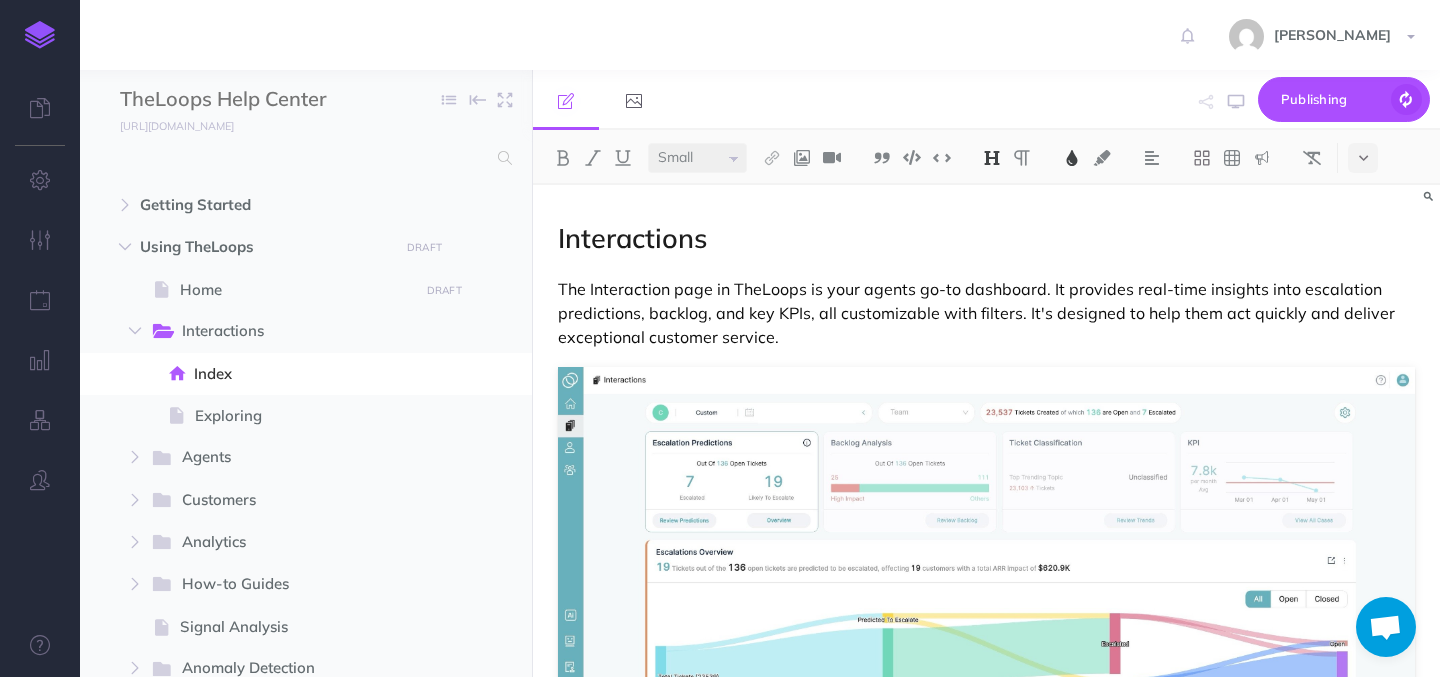 click at bounding box center (992, 158) 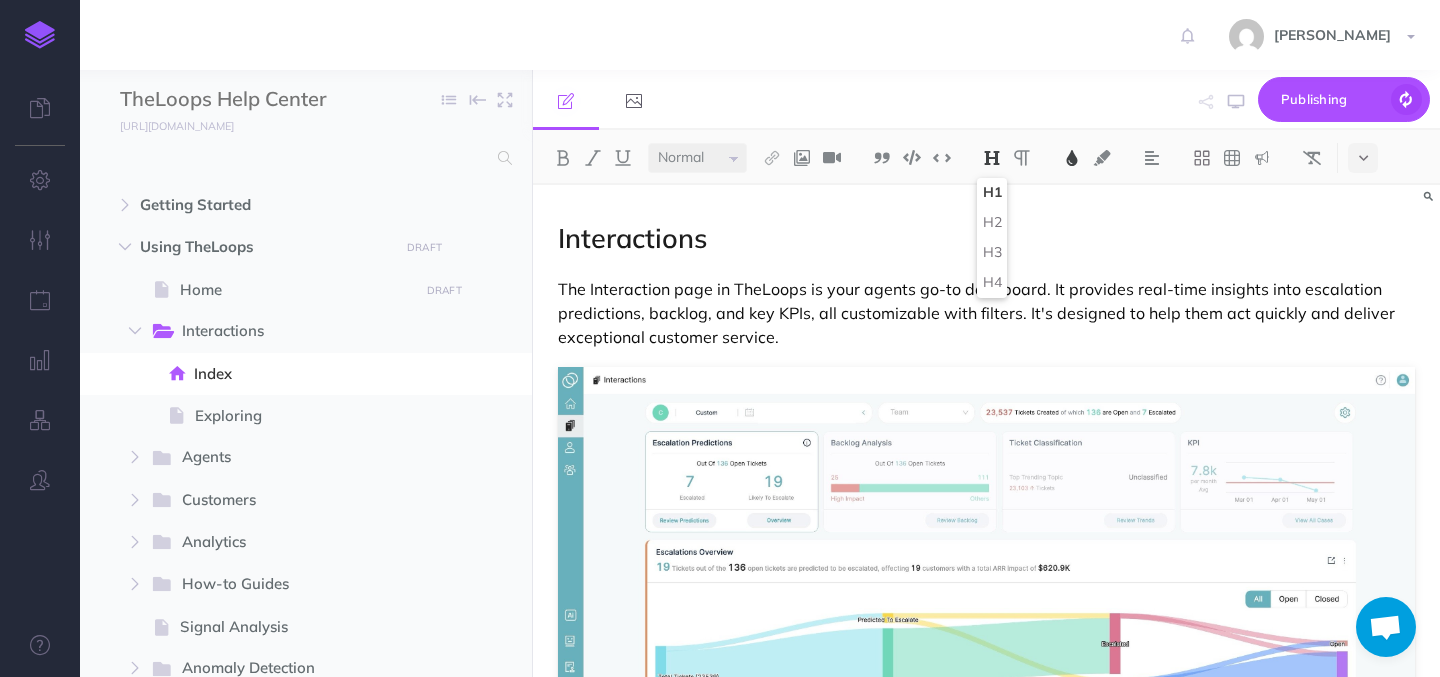 click on "Interactions The Interaction page in TheLoops is your agents go-to dashboard. It provides real-time insights into escalation predictions, backlog, and key KPIs, all customizable with filters. It's designed to help them act quickly and deliver exceptional customer service.                           Dashboard features include: Escalation Prediction The Escalation Prediction feature helps users identify tickets or cases that are  likely to be escalated . The feature uses machine learning algorithms to analyze data from past escalations and identify patterns that indicate a ticket is at risk of being escalated. This allows support teams to proactively address issues before they escalate, leading to improved customer satisfaction. KPI Impact Analysis Ticket Classification Overall, hierarchical topic analysis is an important tool for customer support teams looking to improve their operations and provide better service to their customers. Escalation Overview" at bounding box center (986, 931) 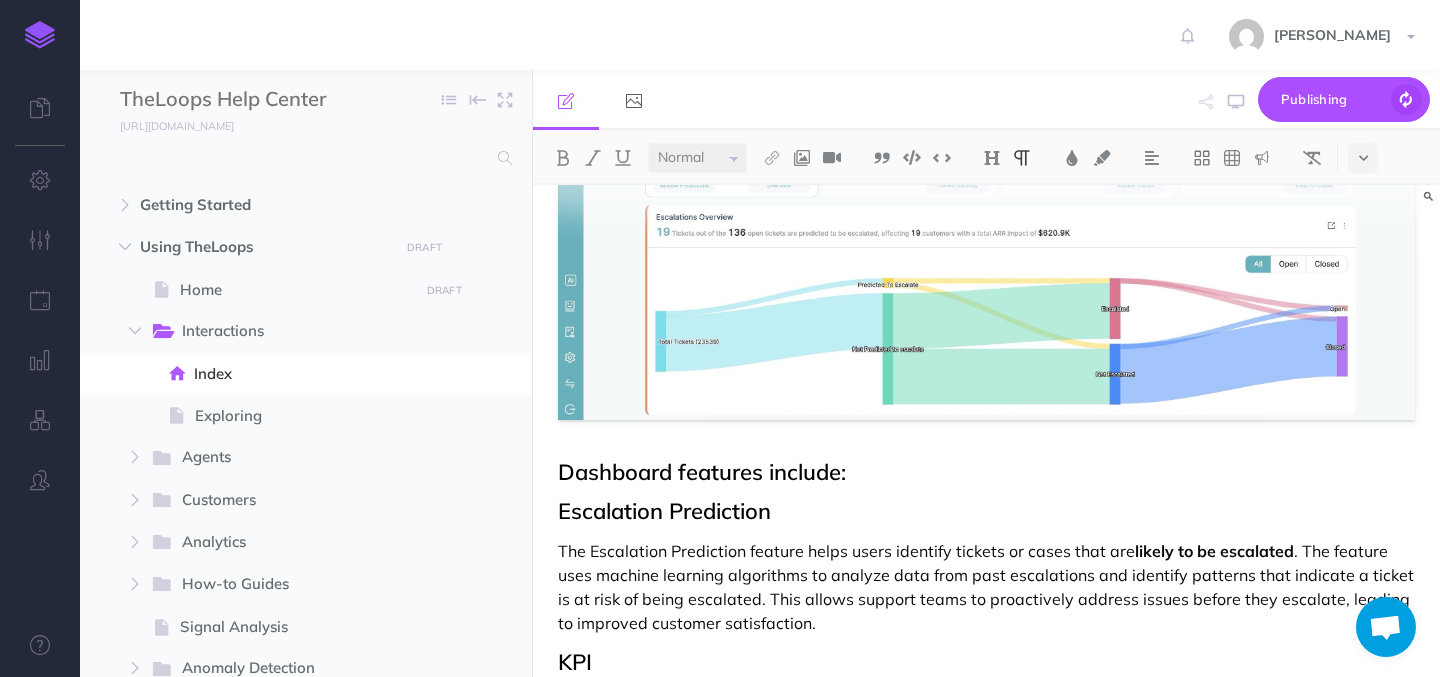 scroll, scrollTop: 336, scrollLeft: 0, axis: vertical 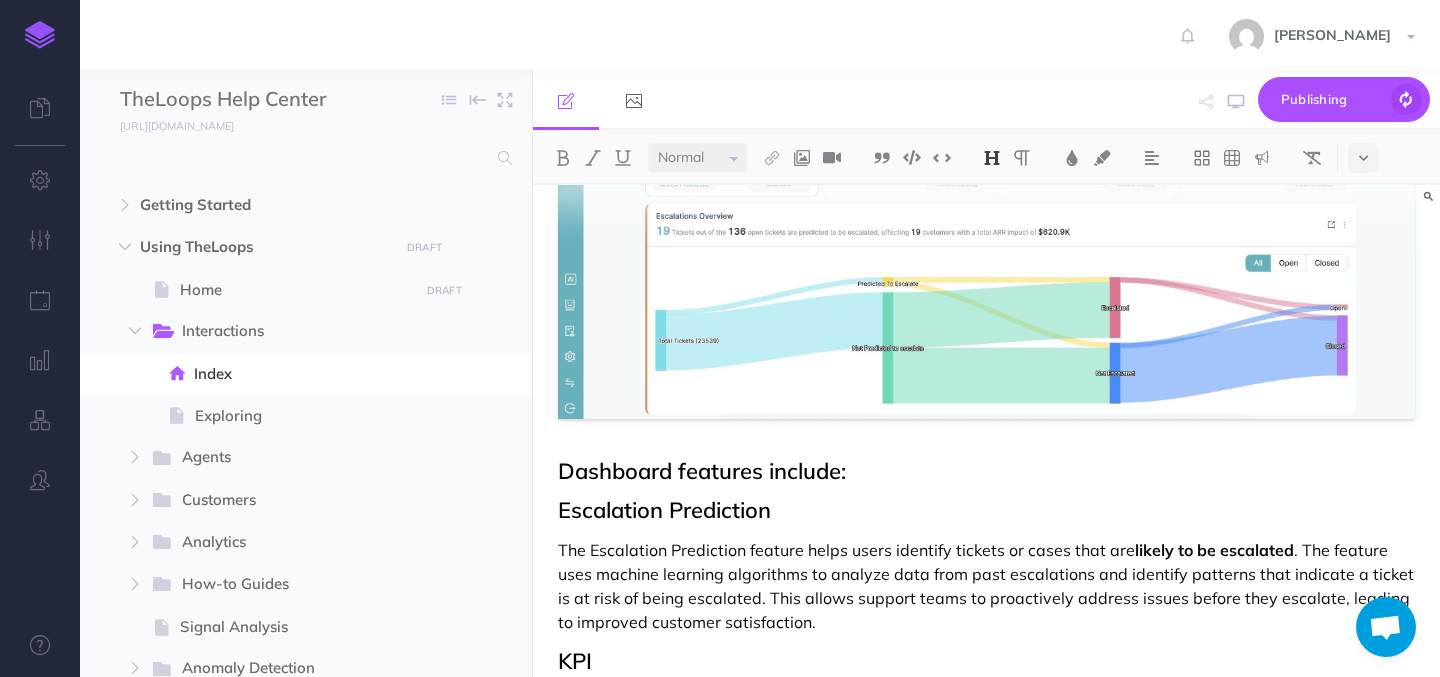 click on "Dashboard features include:" at bounding box center [986, 471] 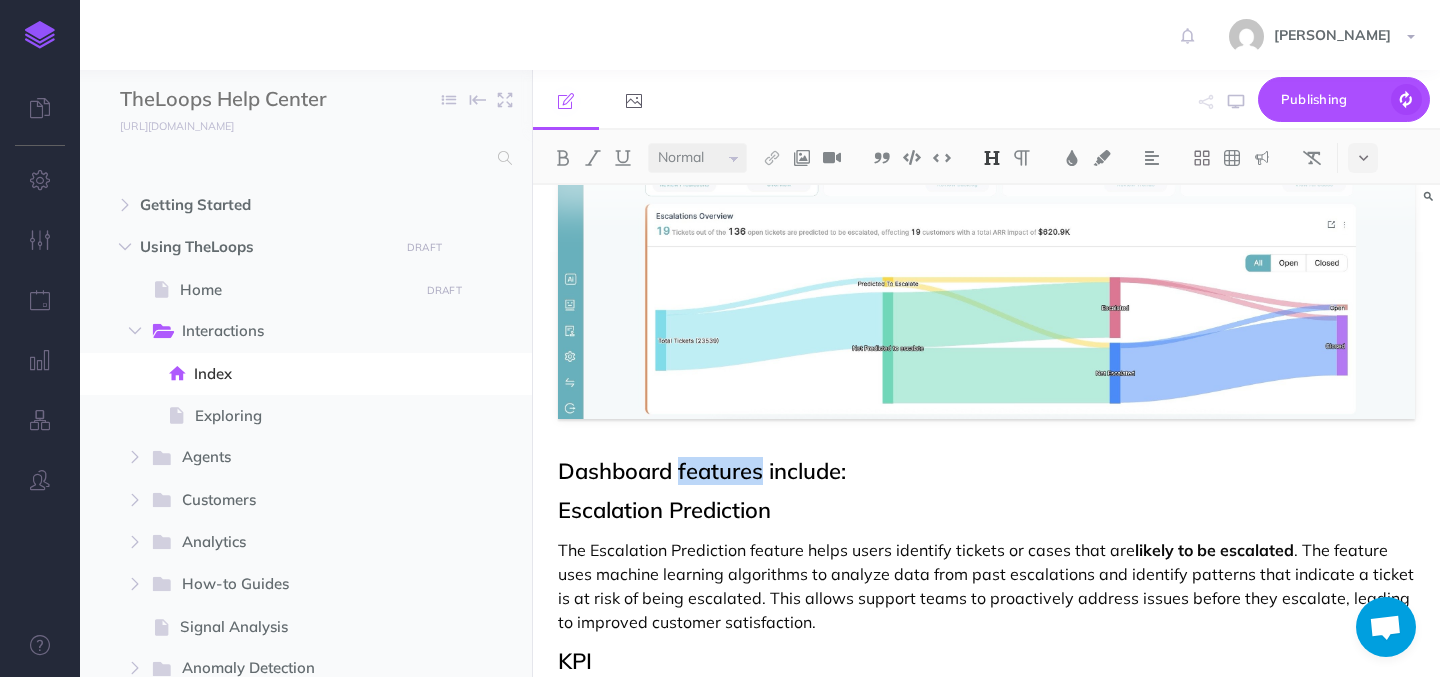 click on "Dashboard features include:" at bounding box center [986, 471] 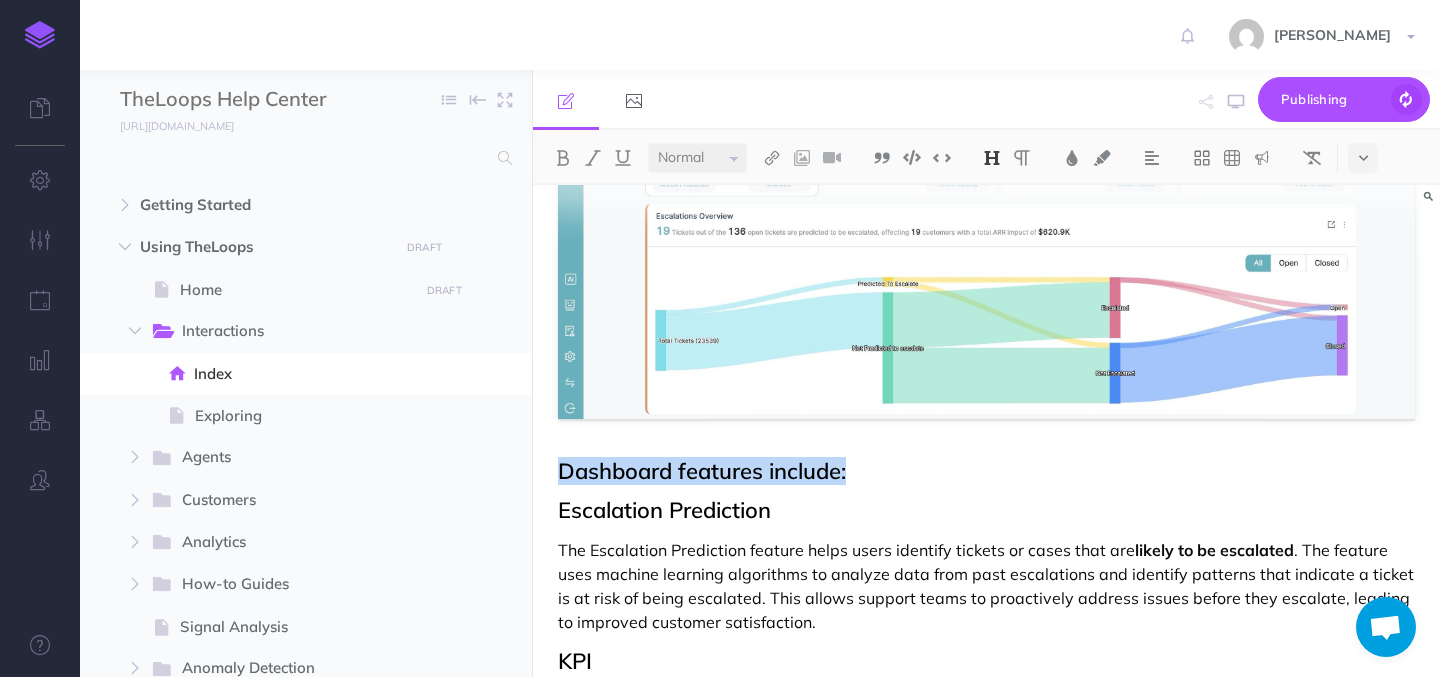 click on "Dashboard features include:" at bounding box center (986, 471) 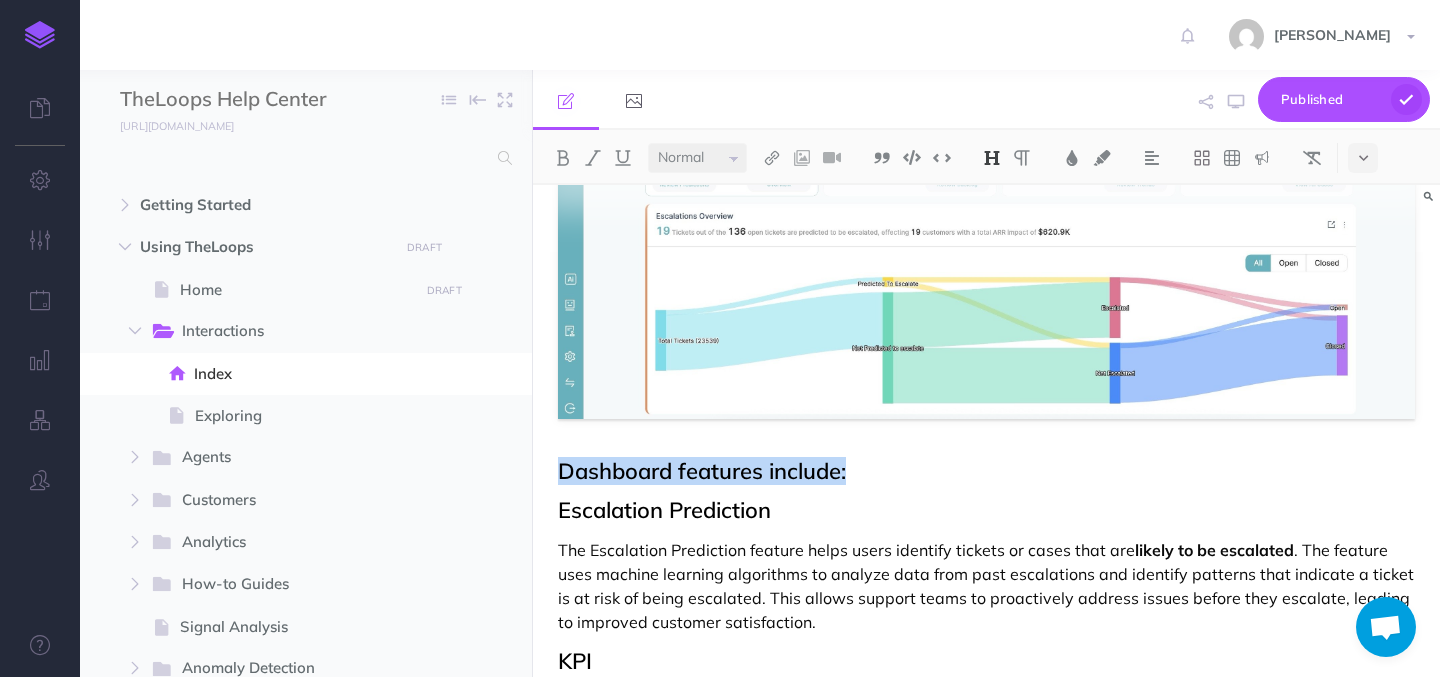 click at bounding box center [992, 158] 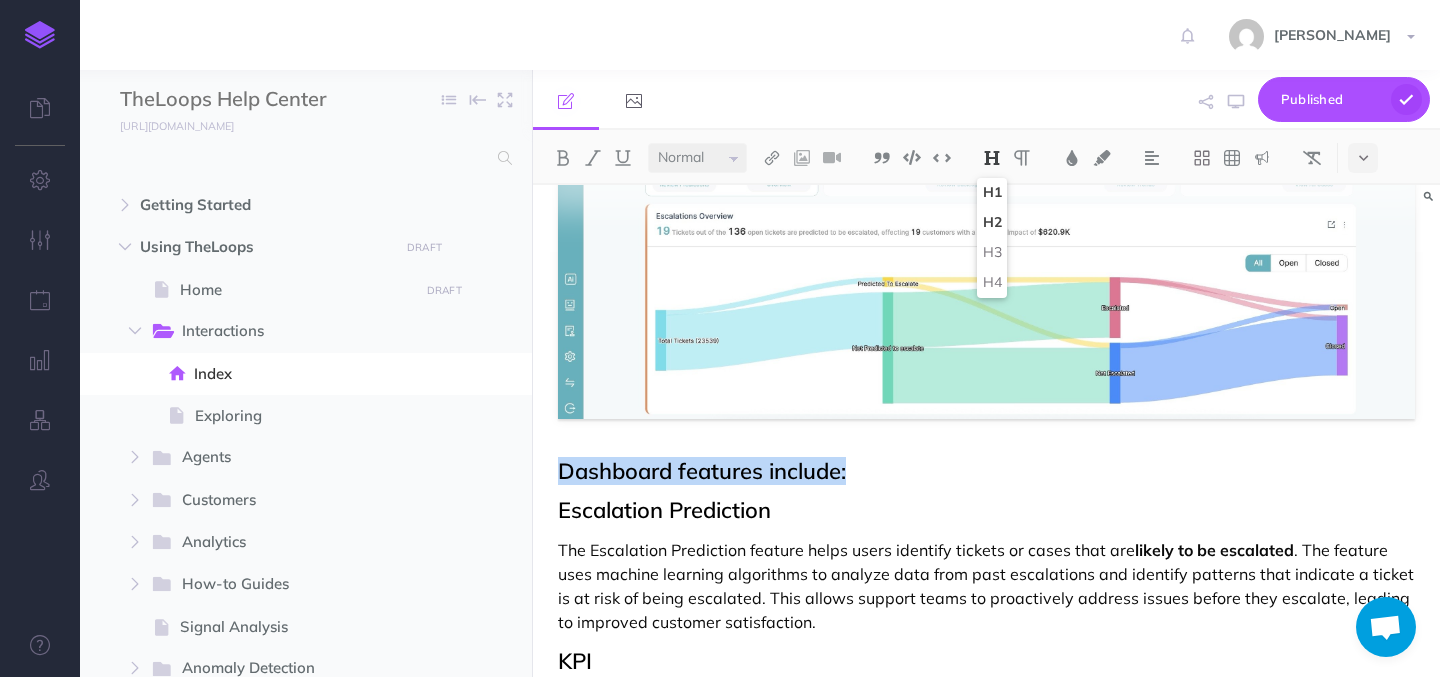 click on "H1" at bounding box center (992, 193) 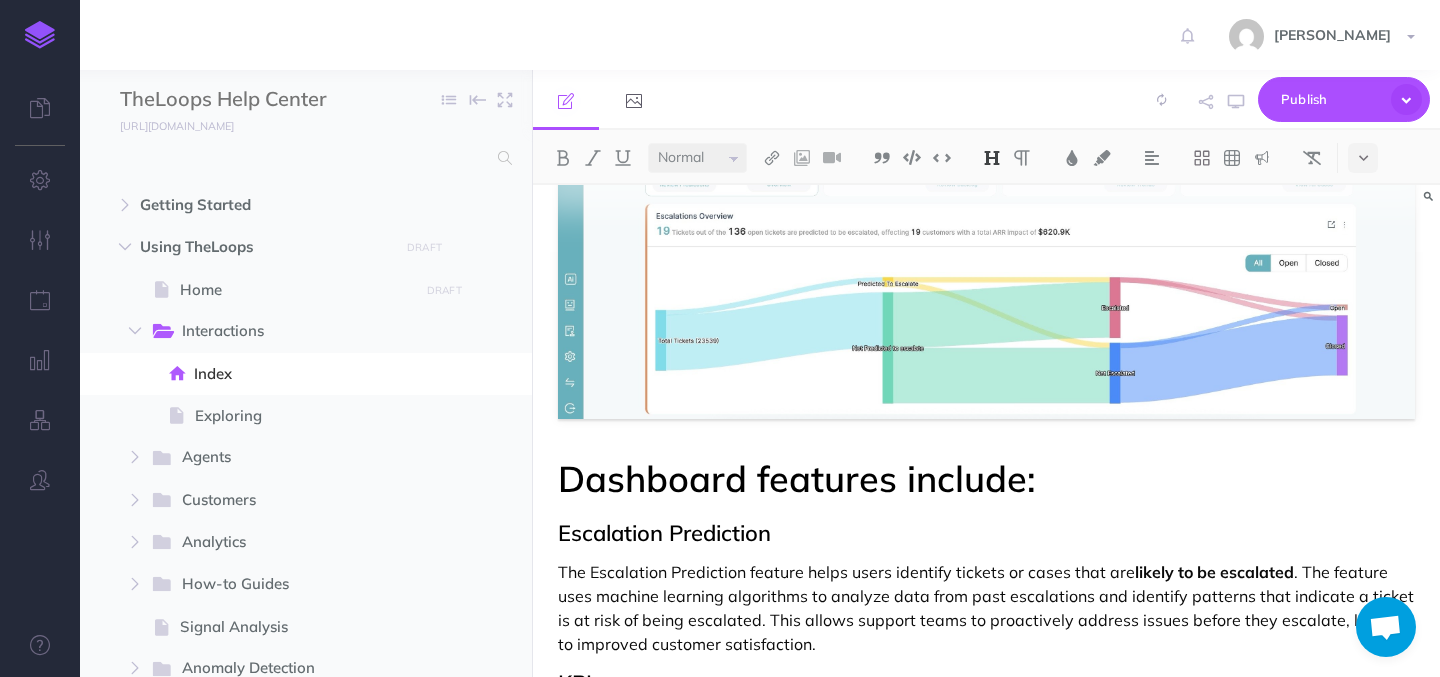 click on "Small   Normal   Large" at bounding box center (697, 158) 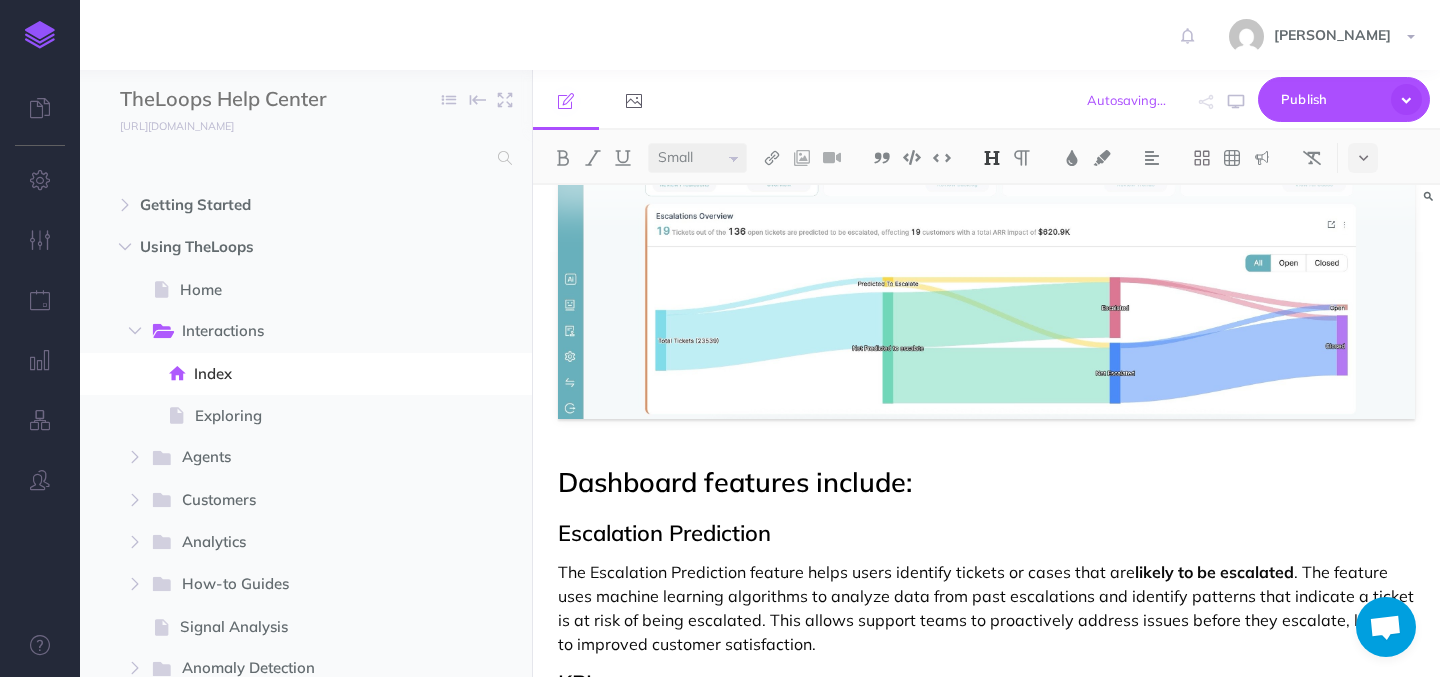 select on "null" 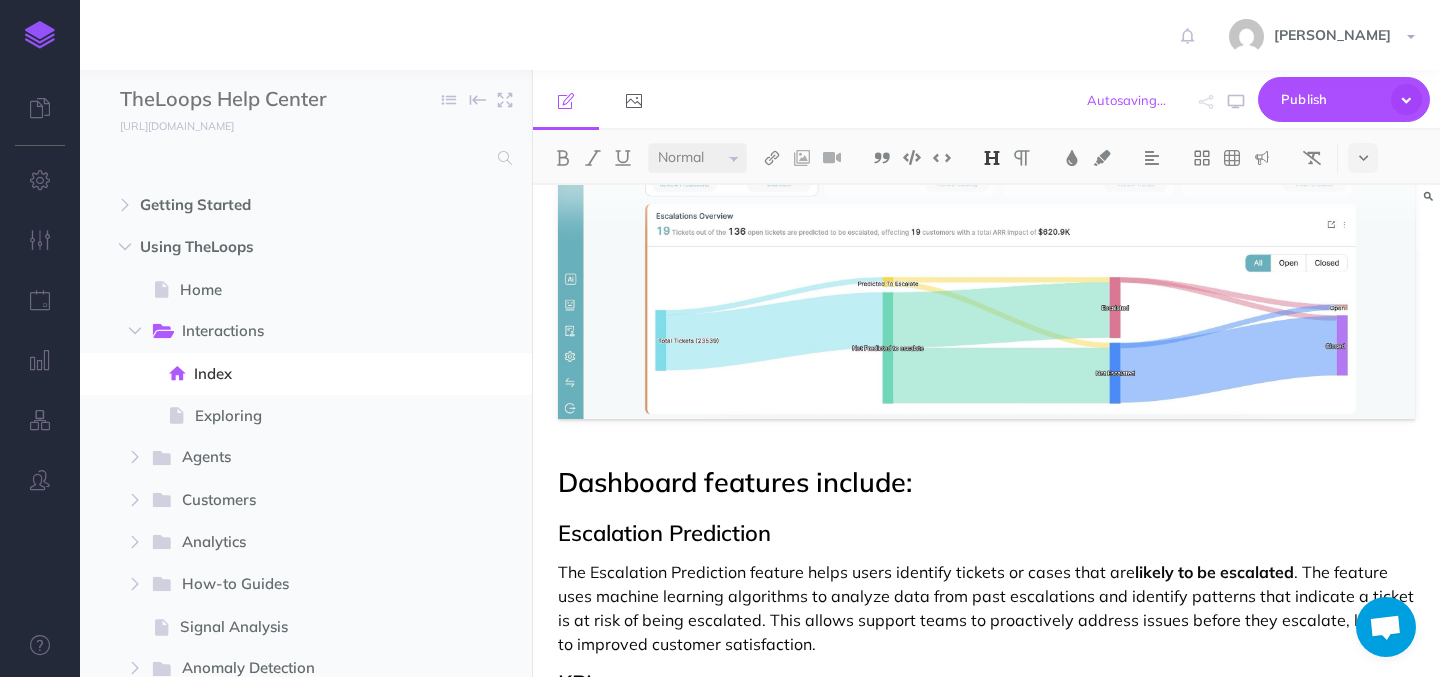 click on "Escalation Prediction" at bounding box center (986, 533) 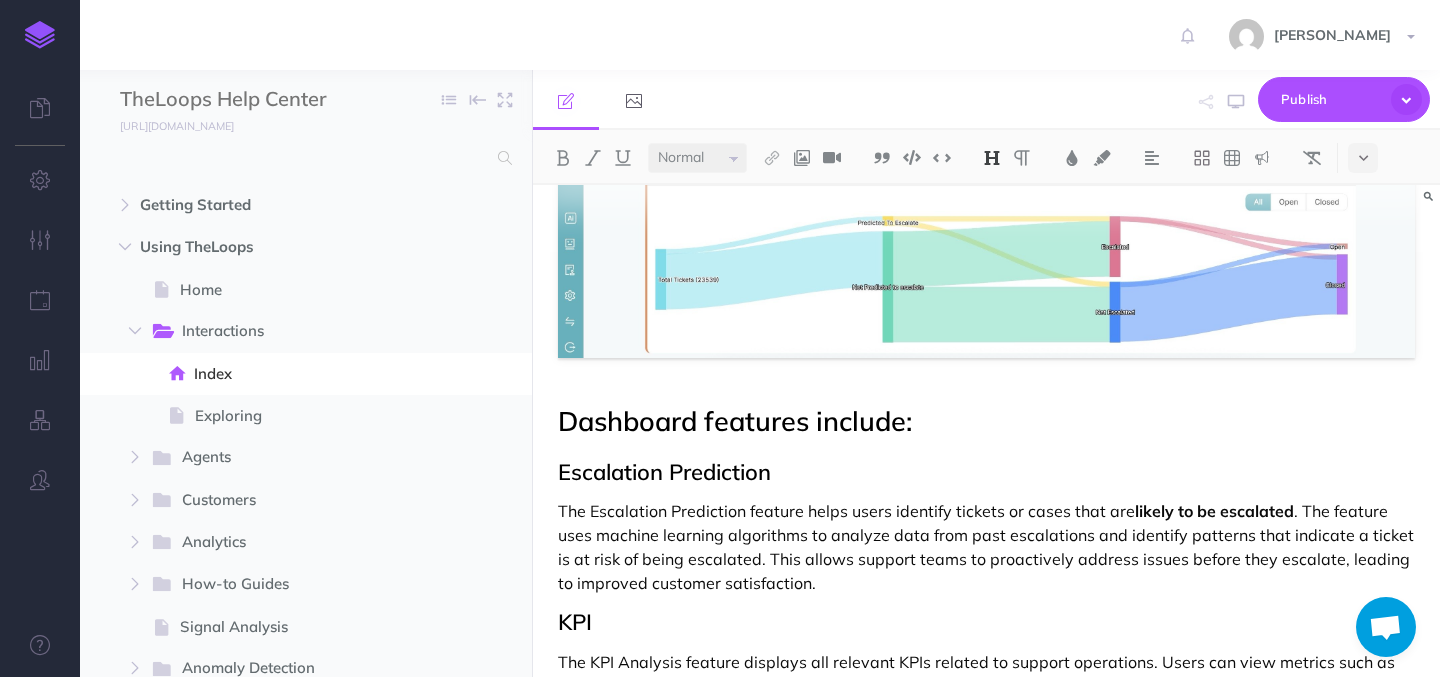 scroll, scrollTop: 381, scrollLeft: 0, axis: vertical 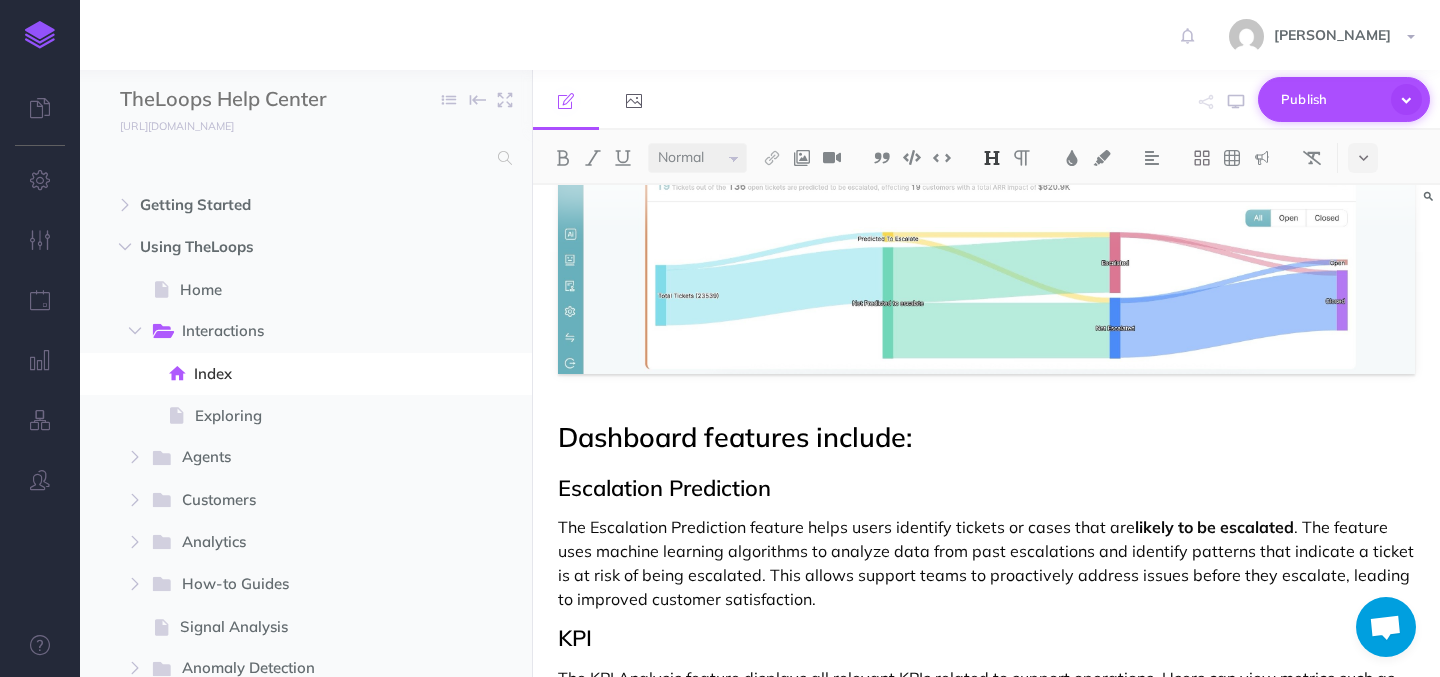 click on "Publish" at bounding box center (1331, 99) 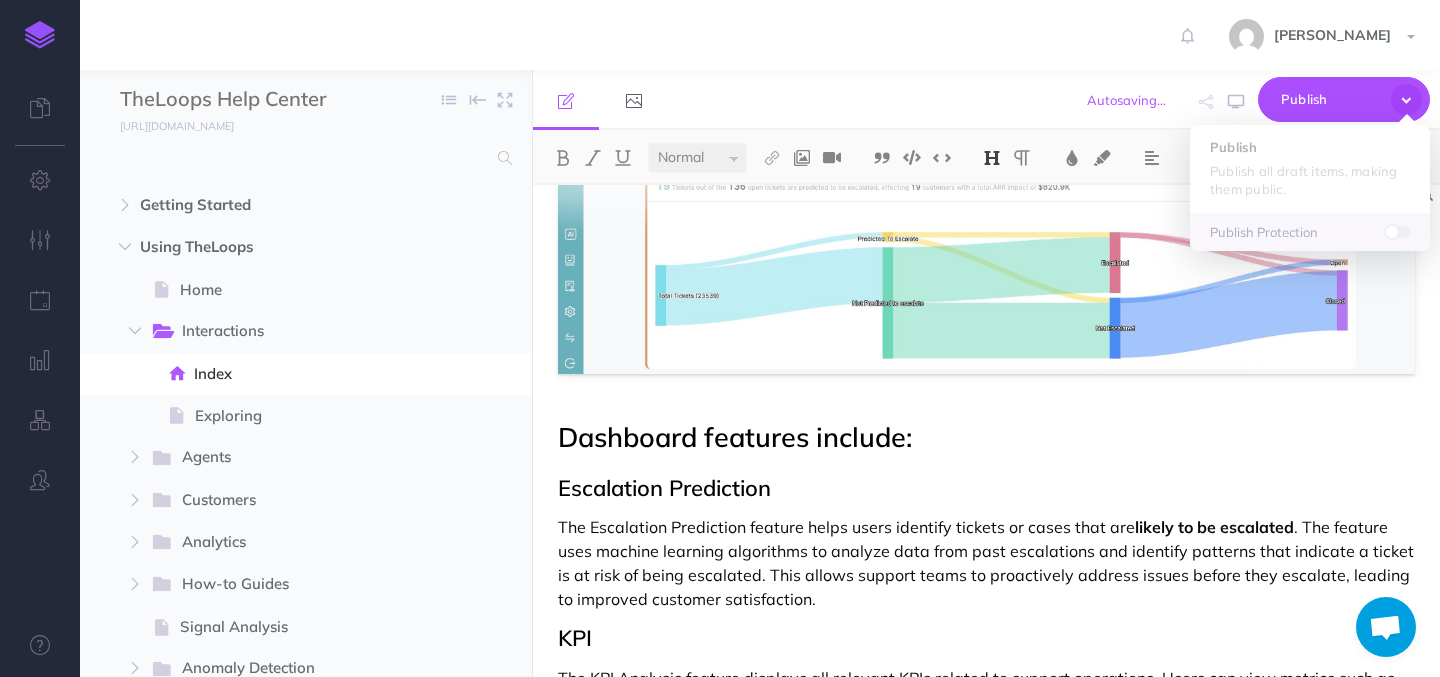 click on "[PERSON_NAME]     Settings
Account Settings
Teams
Create Team
docsteam
Support
Documentation
Contact Us
Logout" at bounding box center (720, 35) 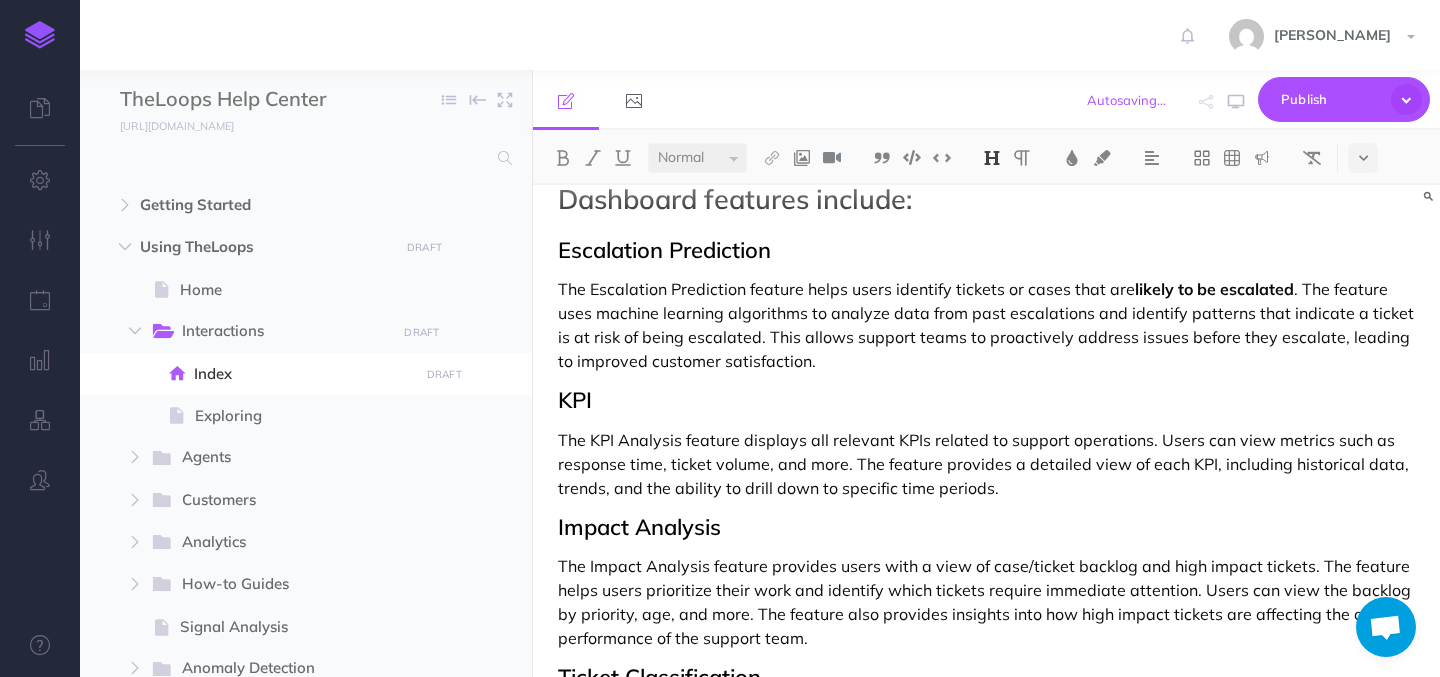 scroll, scrollTop: 627, scrollLeft: 0, axis: vertical 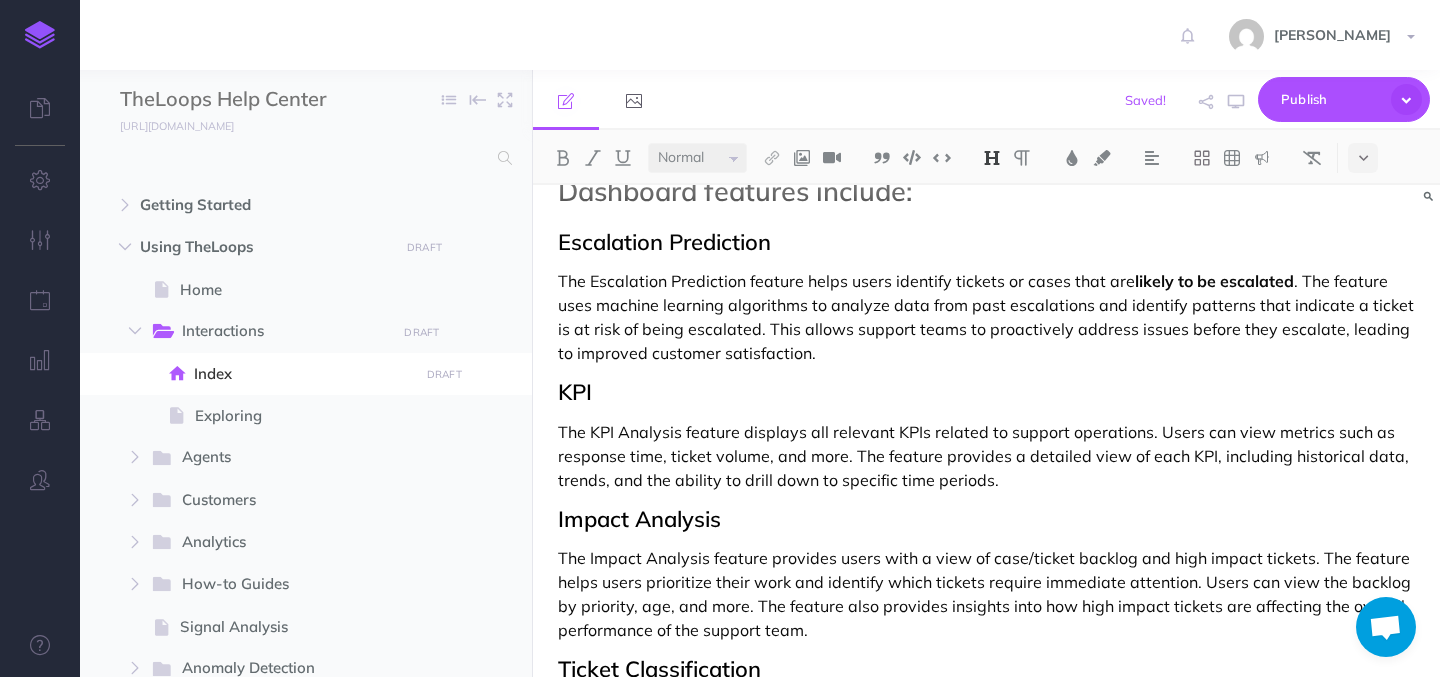click on "Interactions The Interaction page in TheLoops is your agents go-to dashboard. It provides real-time insights into escalation predictions, backlog, and key KPIs, all customizable with filters. It's designed to help them act quickly and deliver exceptional customer service.                           Dashboard features include: Escalation Prediction The Escalation Prediction feature helps users identify tickets or cases that are  likely to be escalated . The feature uses machine learning algorithms to analyze data from past escalations and identify patterns that indicate a ticket is at risk of being escalated. This allows support teams to proactively address issues before they escalate, leading to improved customer satisfaction. KPI Impact Analysis Ticket Classification Overall, hierarchical topic analysis is an important tool for customer support teams looking to improve their operations and provide better service to their customers. Escalation Overview" at bounding box center (986, 316) 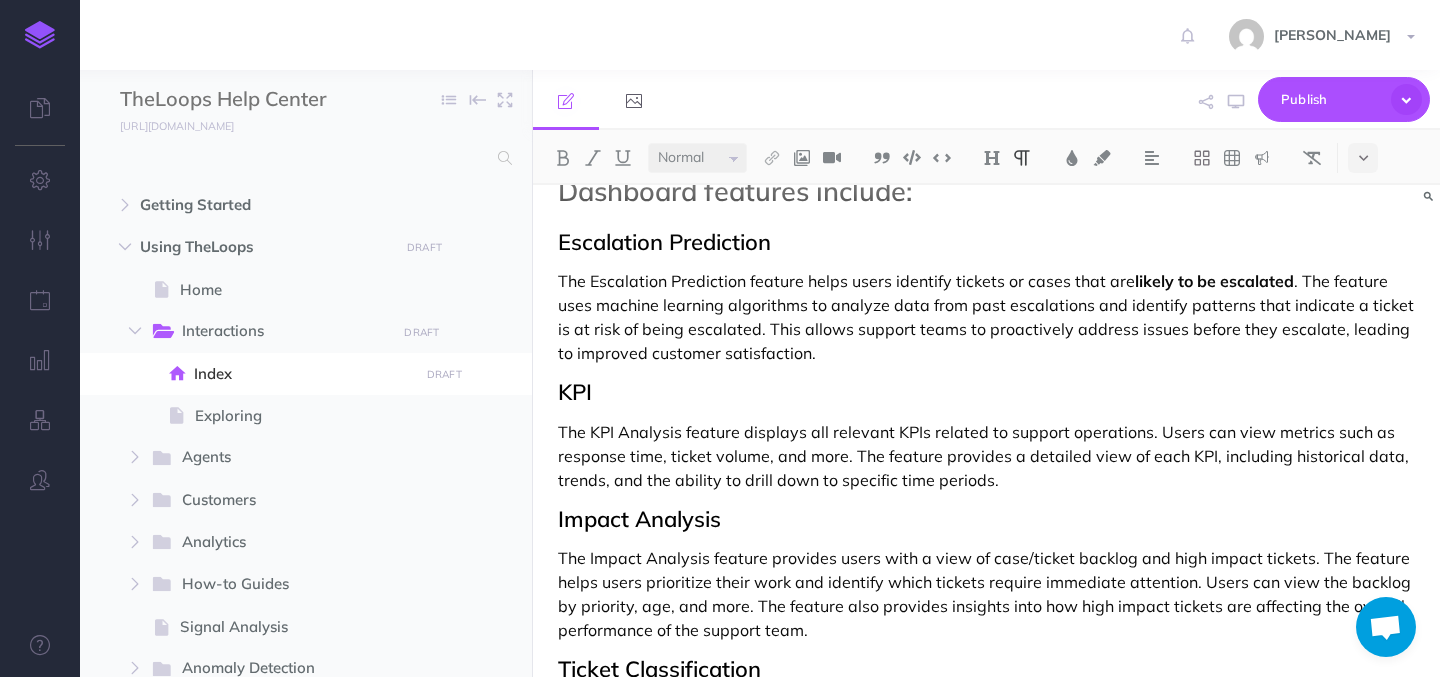 click on "Escalation Prediction" at bounding box center (986, 242) 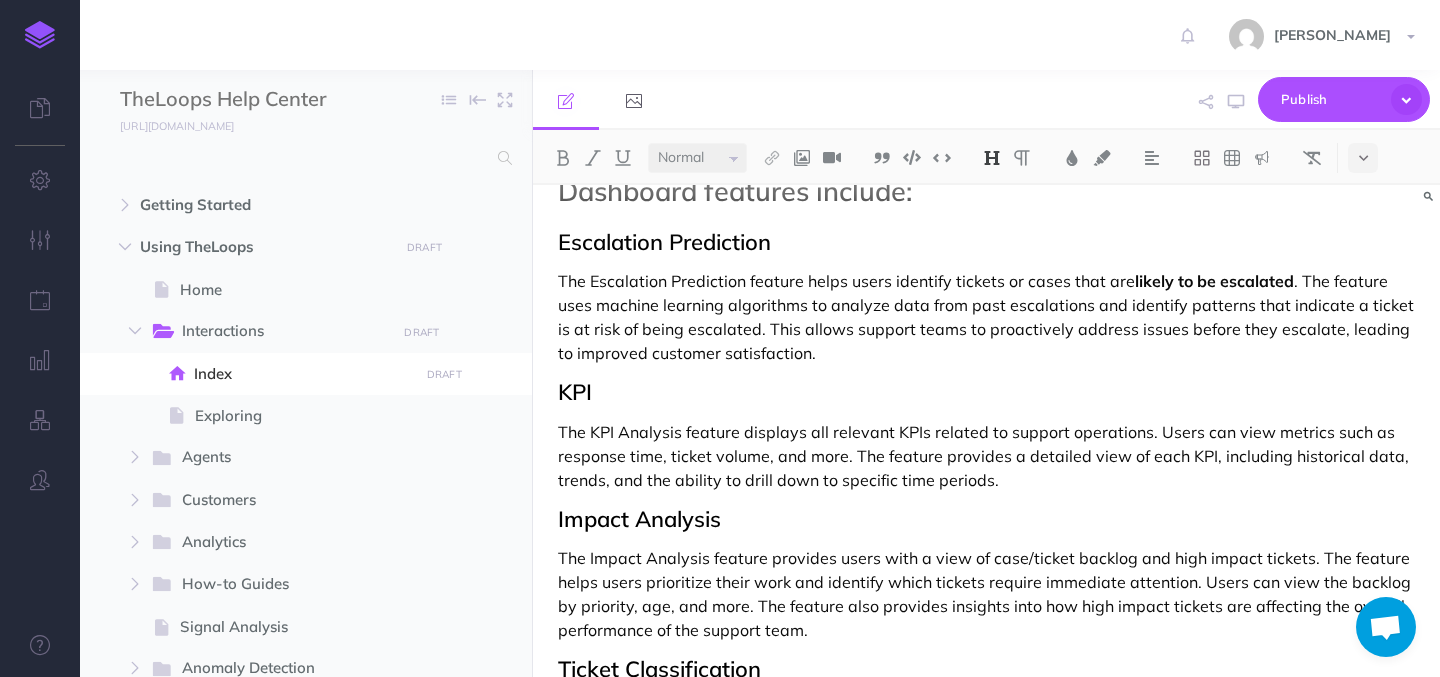click at bounding box center (992, 158) 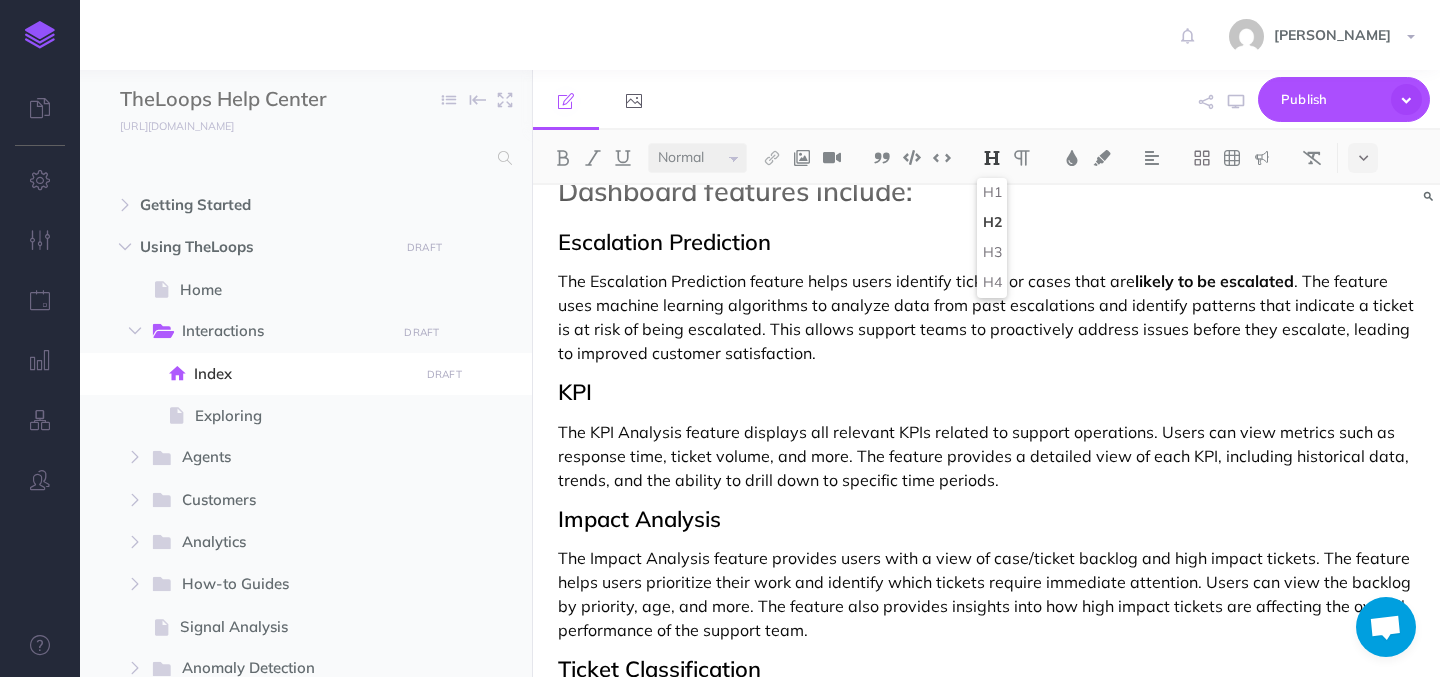 click on "Escalation Prediction" at bounding box center [986, 242] 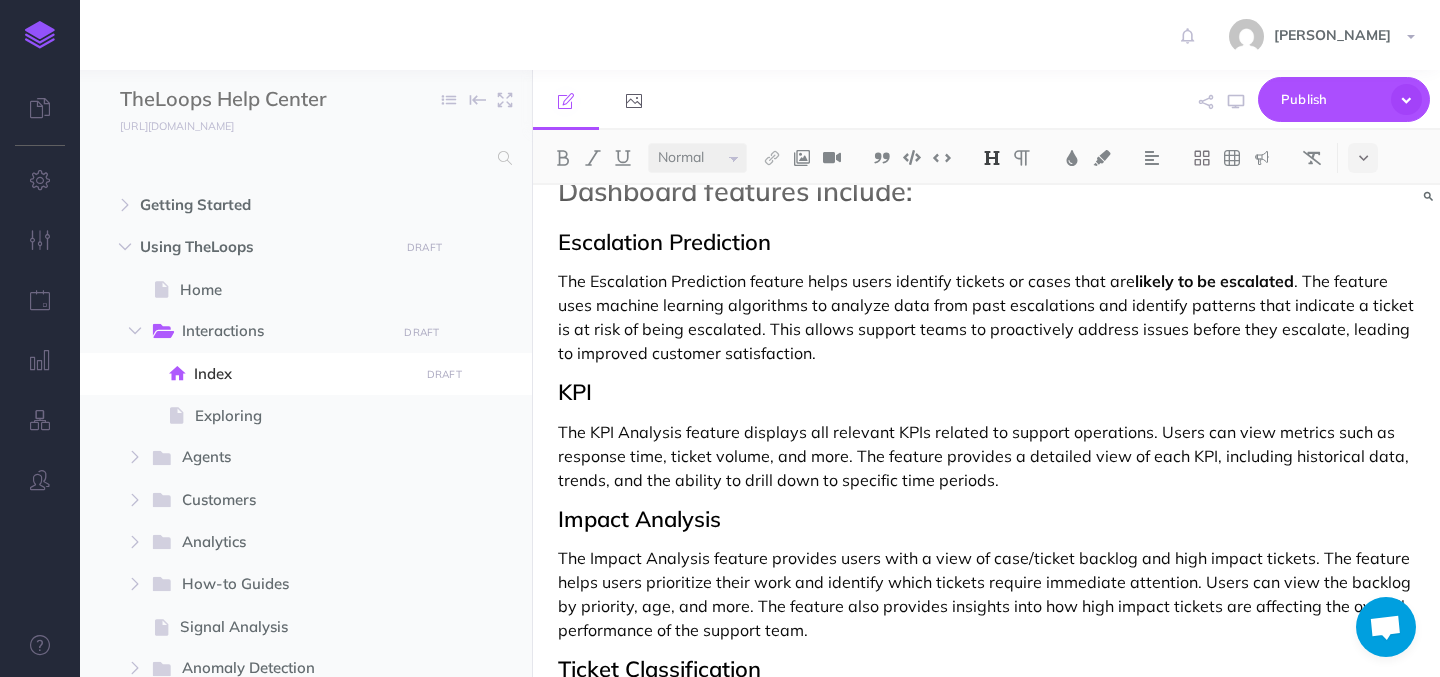 click on "Interactions The Interaction page in TheLoops is your agents go-to dashboard. It provides real-time insights into escalation predictions, backlog, and key KPIs, all customizable with filters. It's designed to help them act quickly and deliver exceptional customer service.                           Dashboard features include: Escalation Prediction The Escalation Prediction feature helps users identify tickets or cases that are  likely to be escalated . The feature uses machine learning algorithms to analyze data from past escalations and identify patterns that indicate a ticket is at risk of being escalated. This allows support teams to proactively address issues before they escalate, leading to improved customer satisfaction. KPI Impact Analysis Ticket Classification Overall, hierarchical topic analysis is an important tool for customer support teams looking to improve their operations and provide better service to their customers. Escalation Overview" at bounding box center (986, 316) 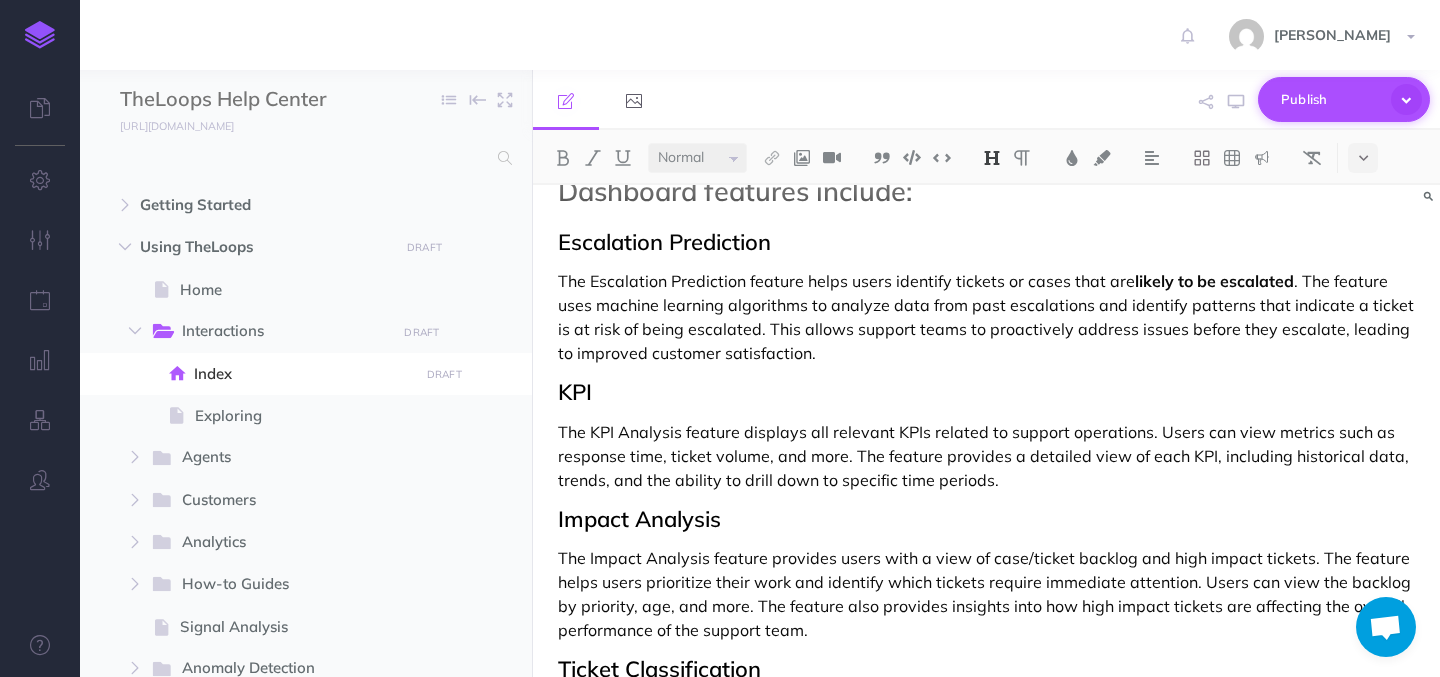 click on "Publish" at bounding box center (1331, 99) 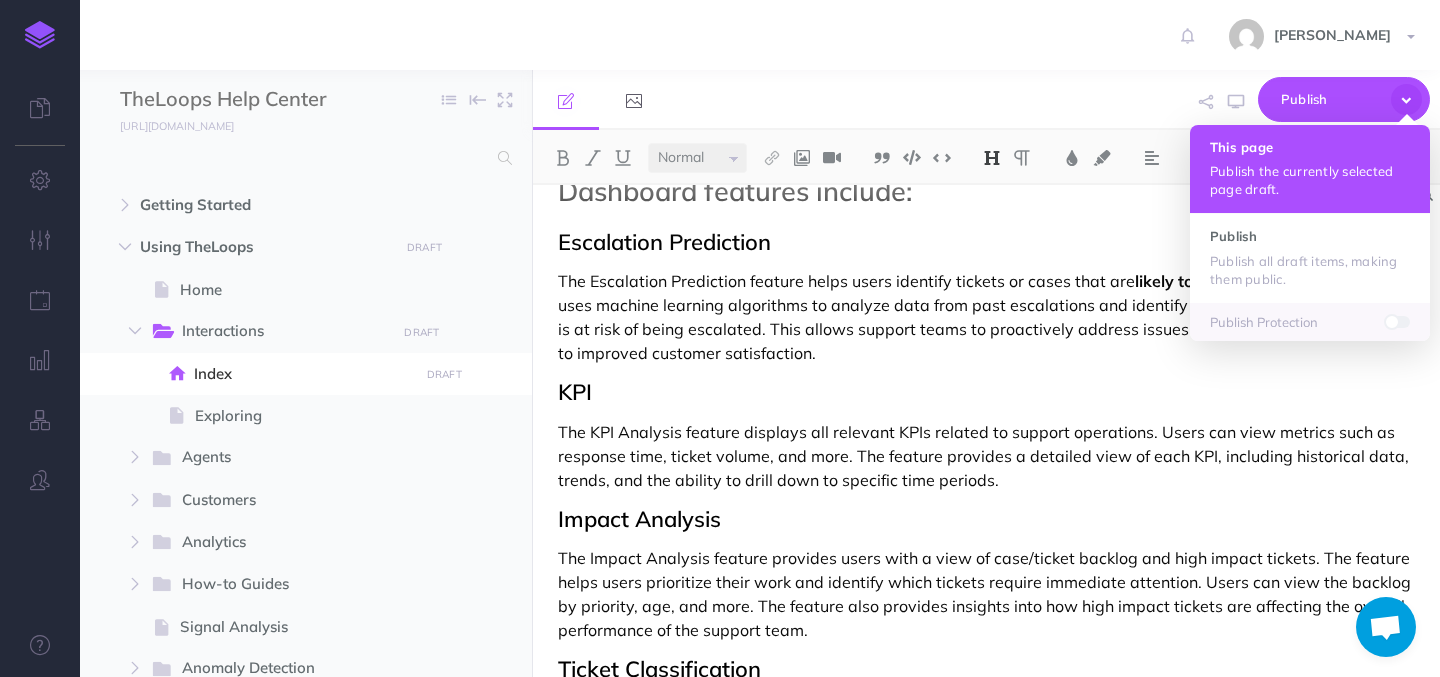 click on "Publish the currently selected page draft." at bounding box center [1310, 180] 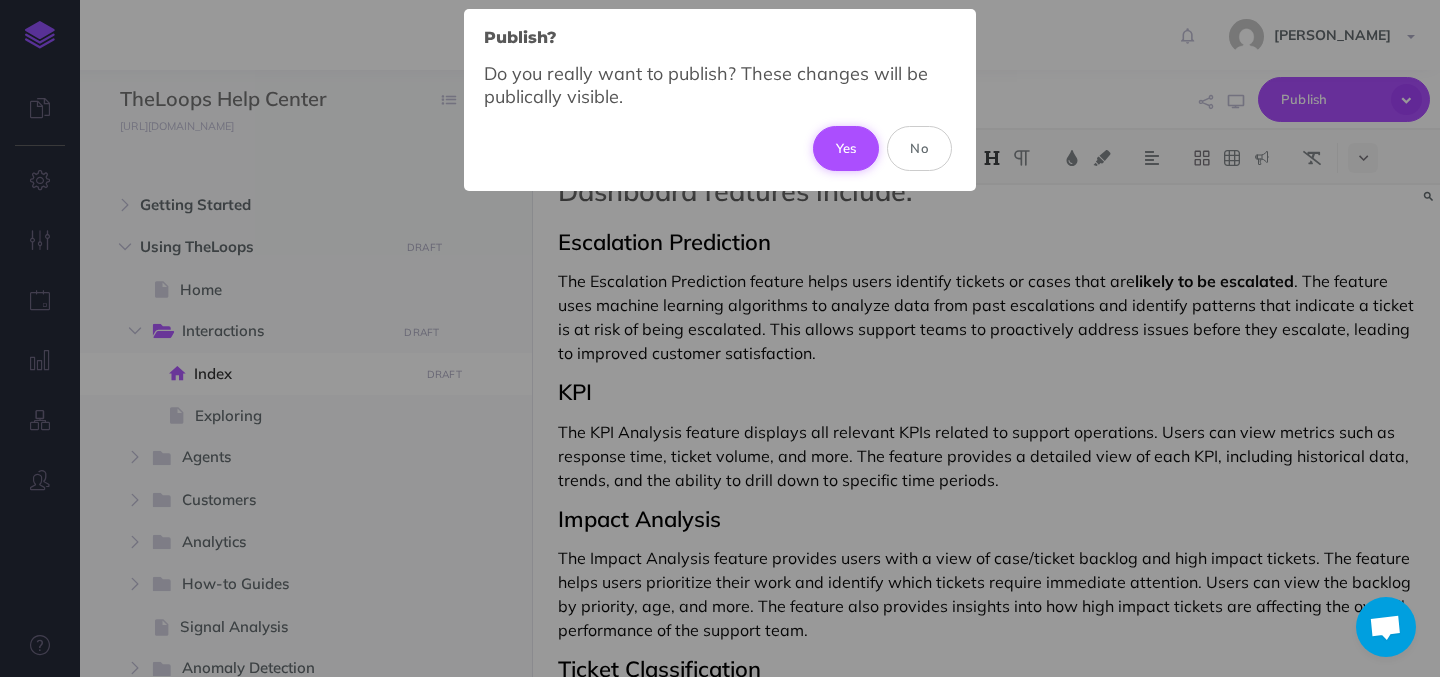click on "Yes" at bounding box center [846, 148] 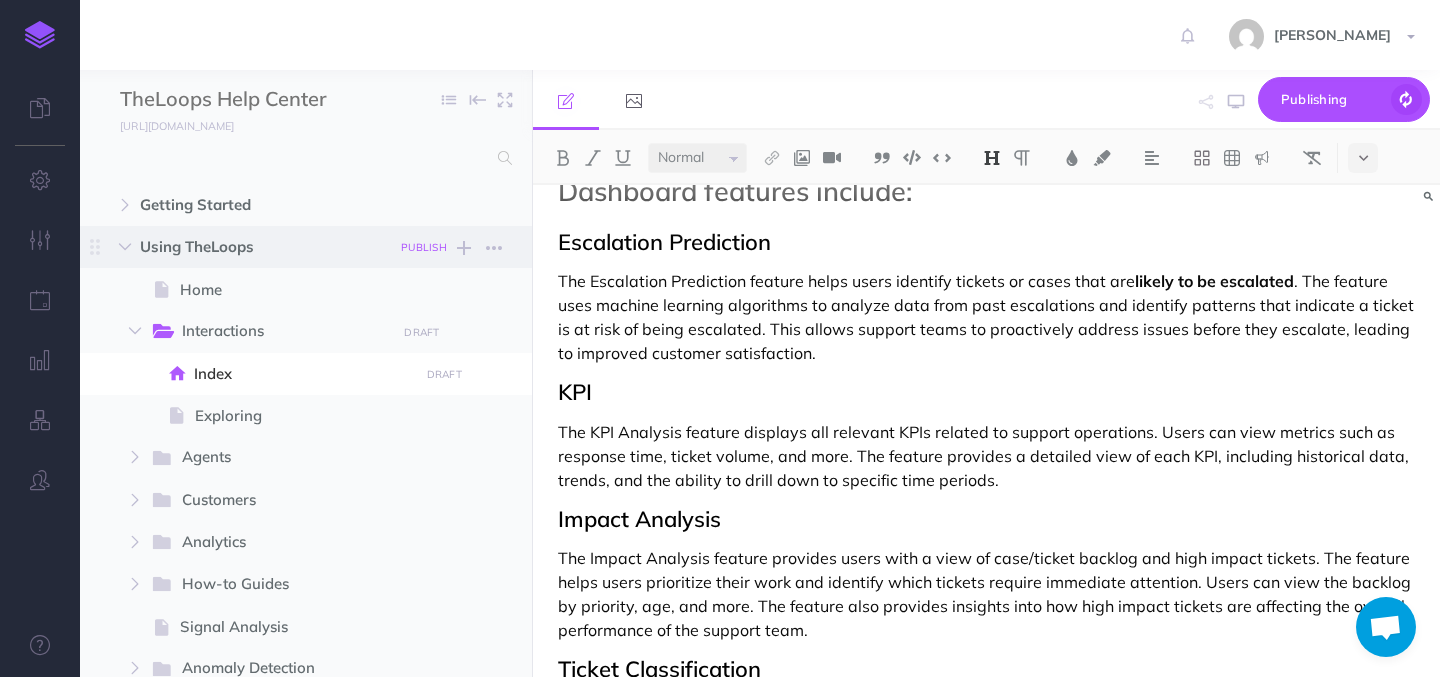 click on "PUBLISH" at bounding box center [424, 247] 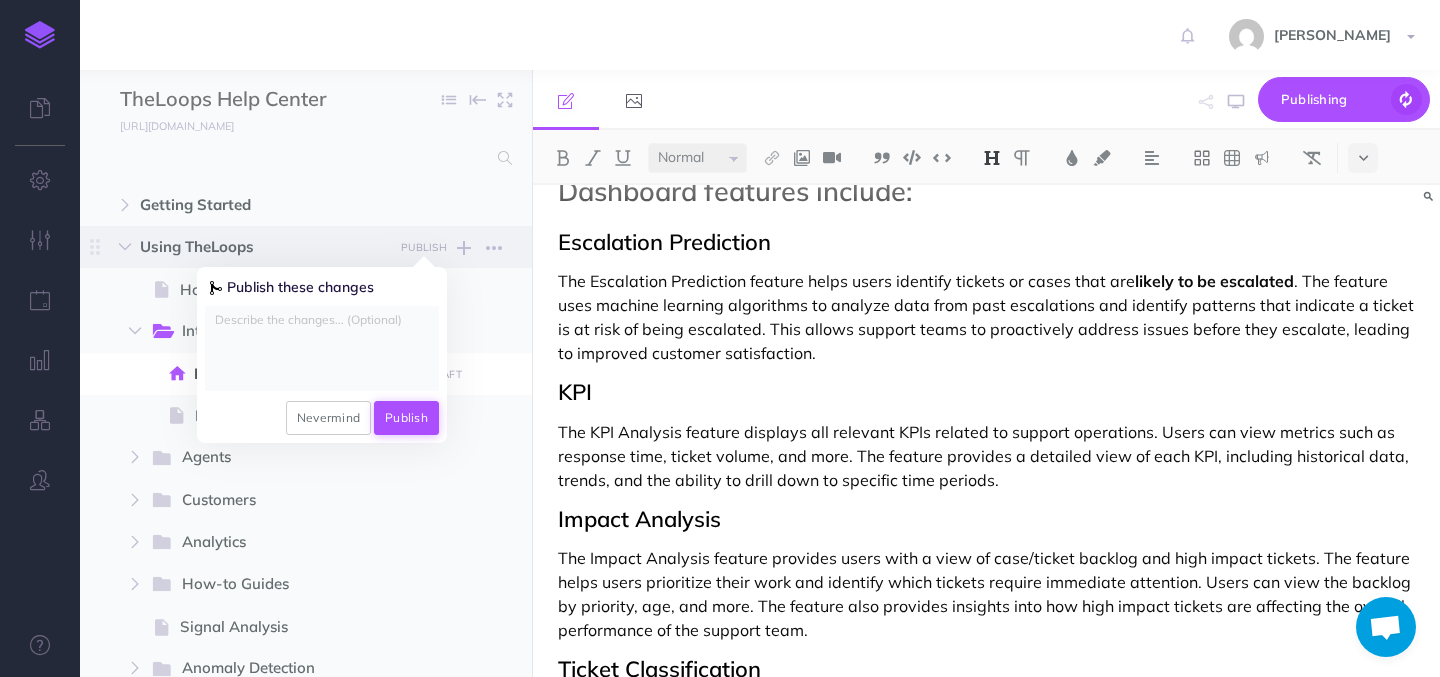 click on "Publish" at bounding box center [406, 418] 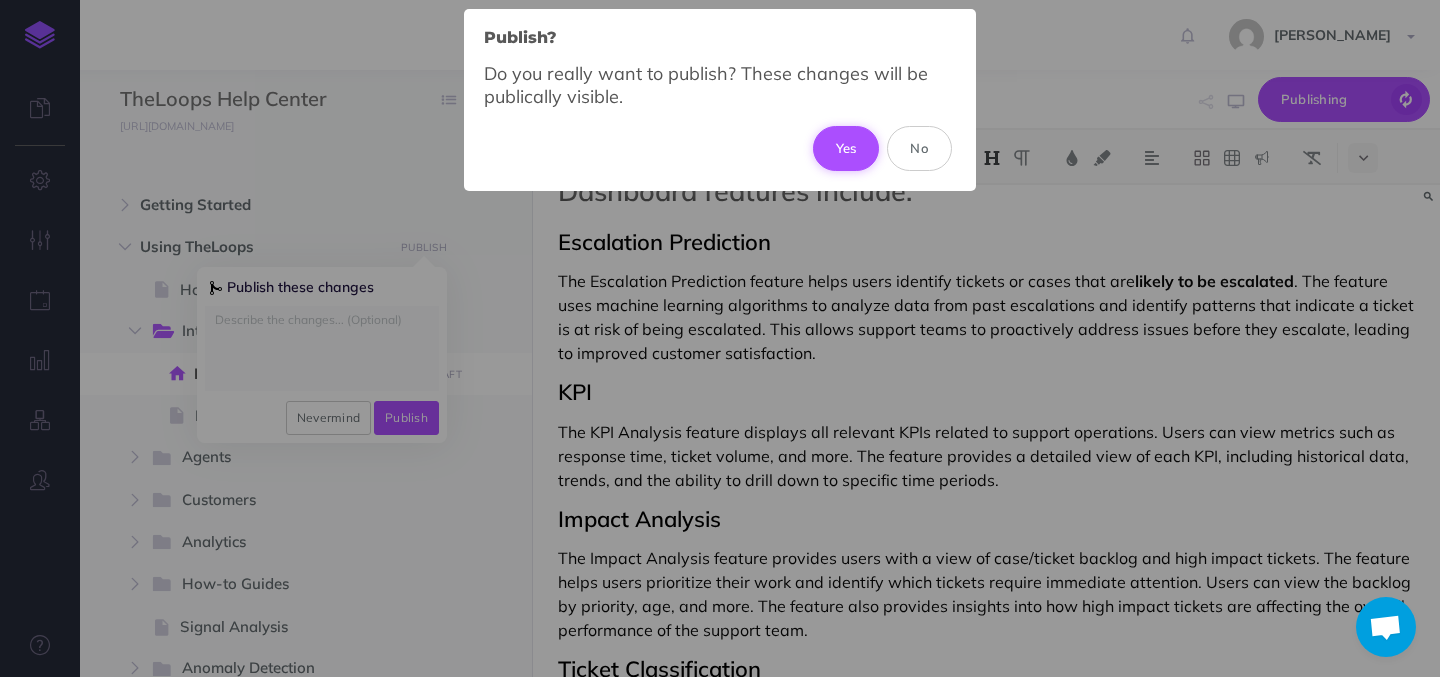 click on "Yes" at bounding box center [846, 148] 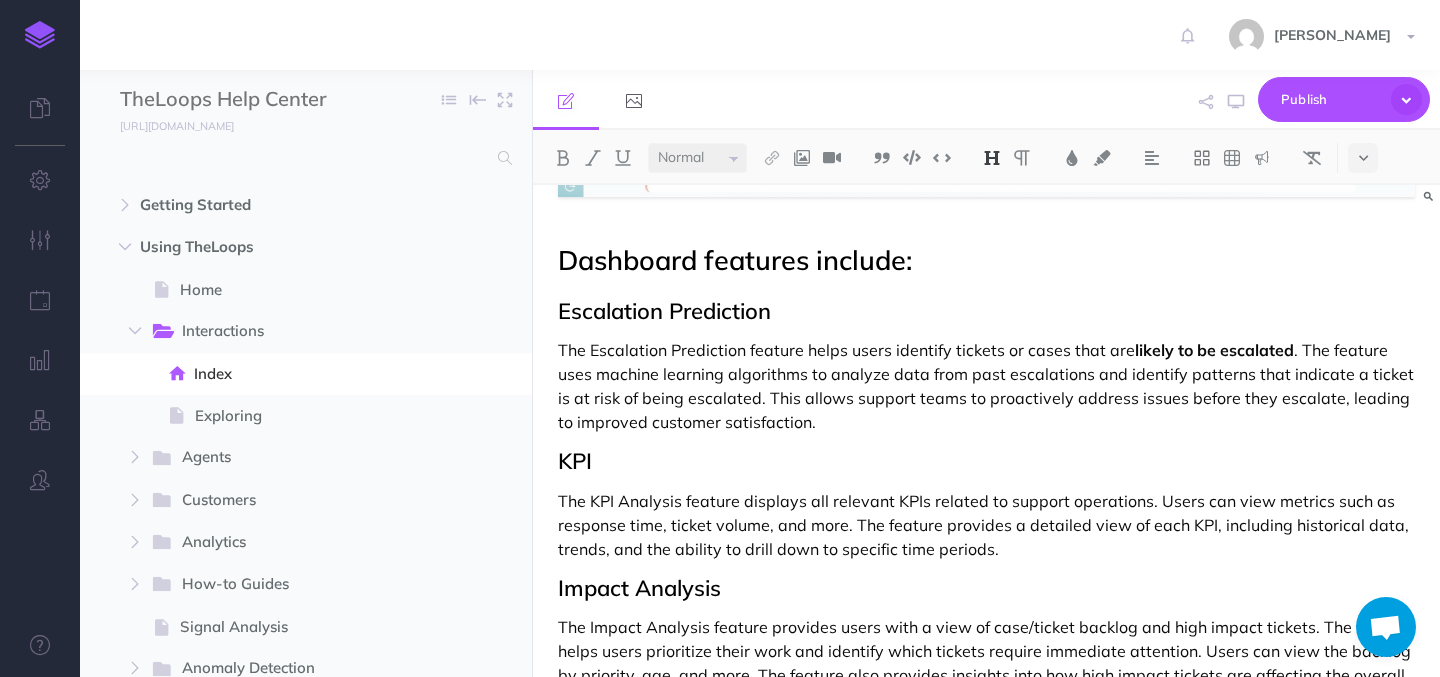 scroll, scrollTop: 565, scrollLeft: 0, axis: vertical 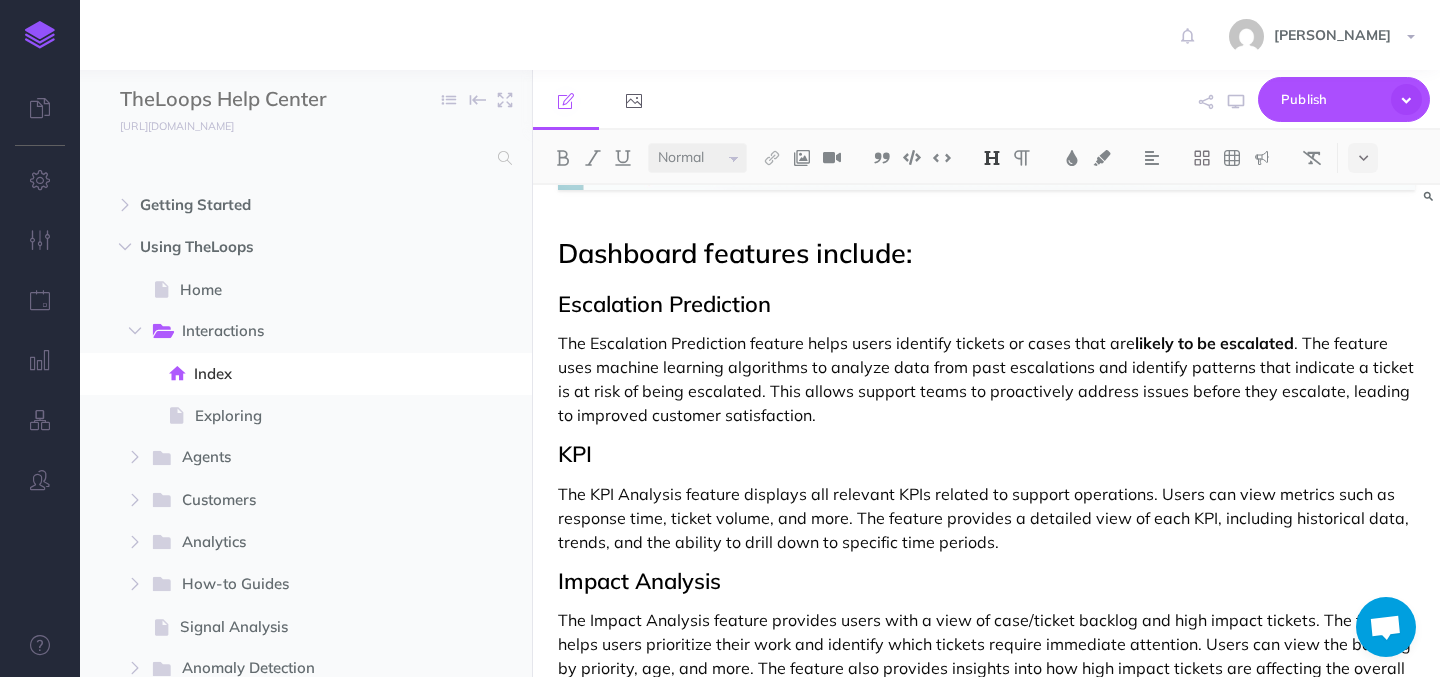 click on "Impact Analysis" at bounding box center (986, 581) 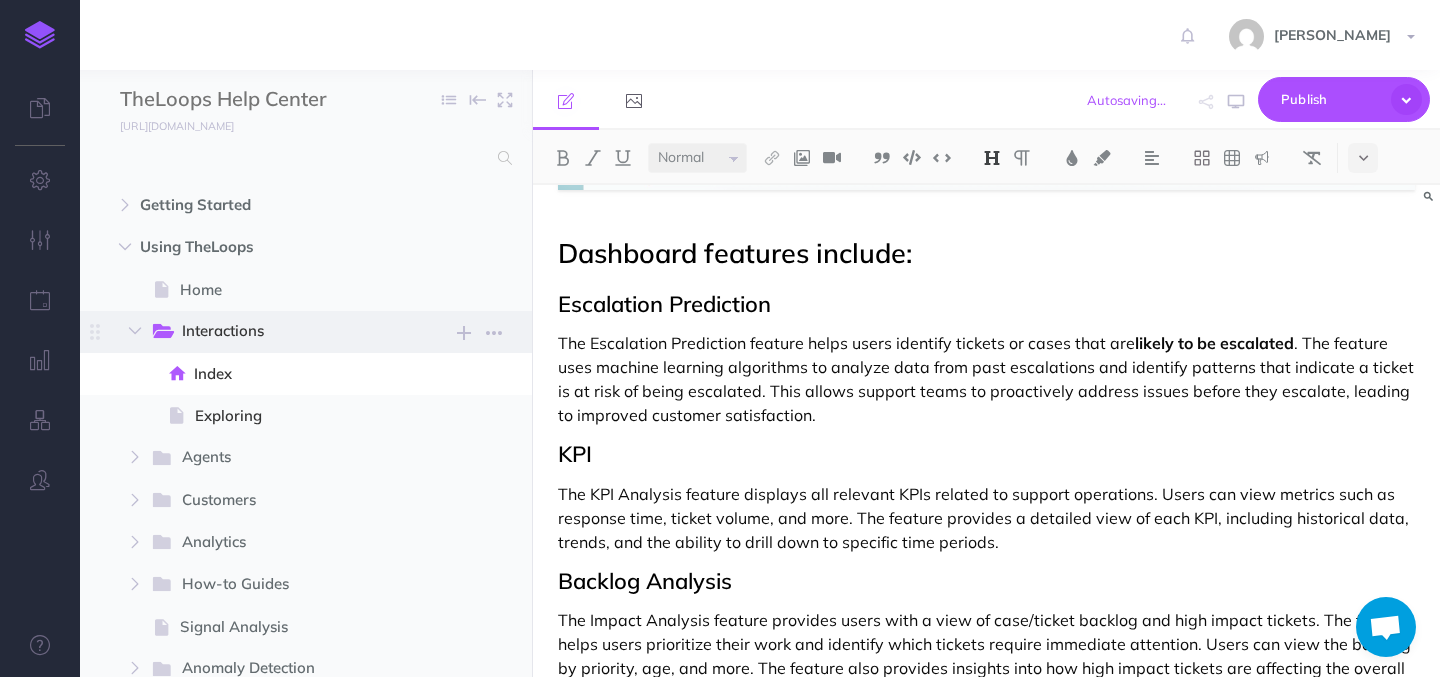 click on "Interactions" at bounding box center [282, 332] 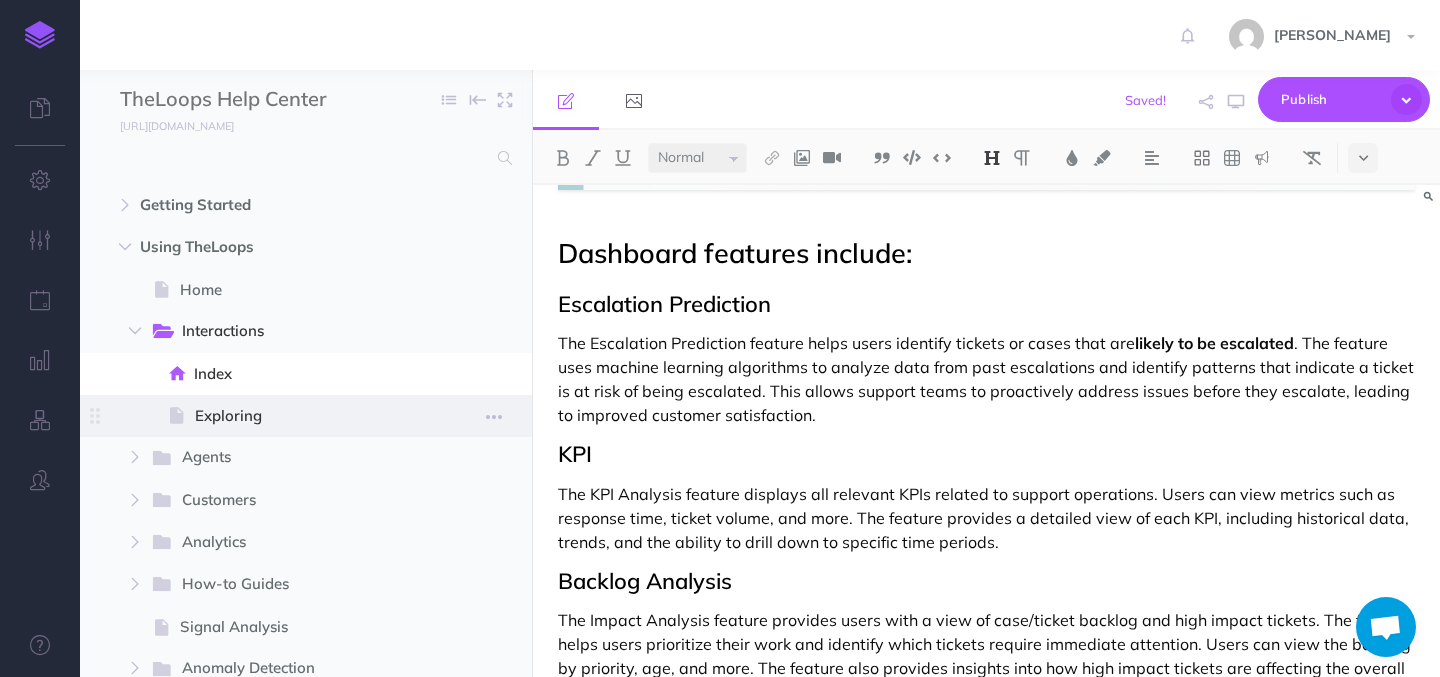 click on "Exploring" at bounding box center [303, 416] 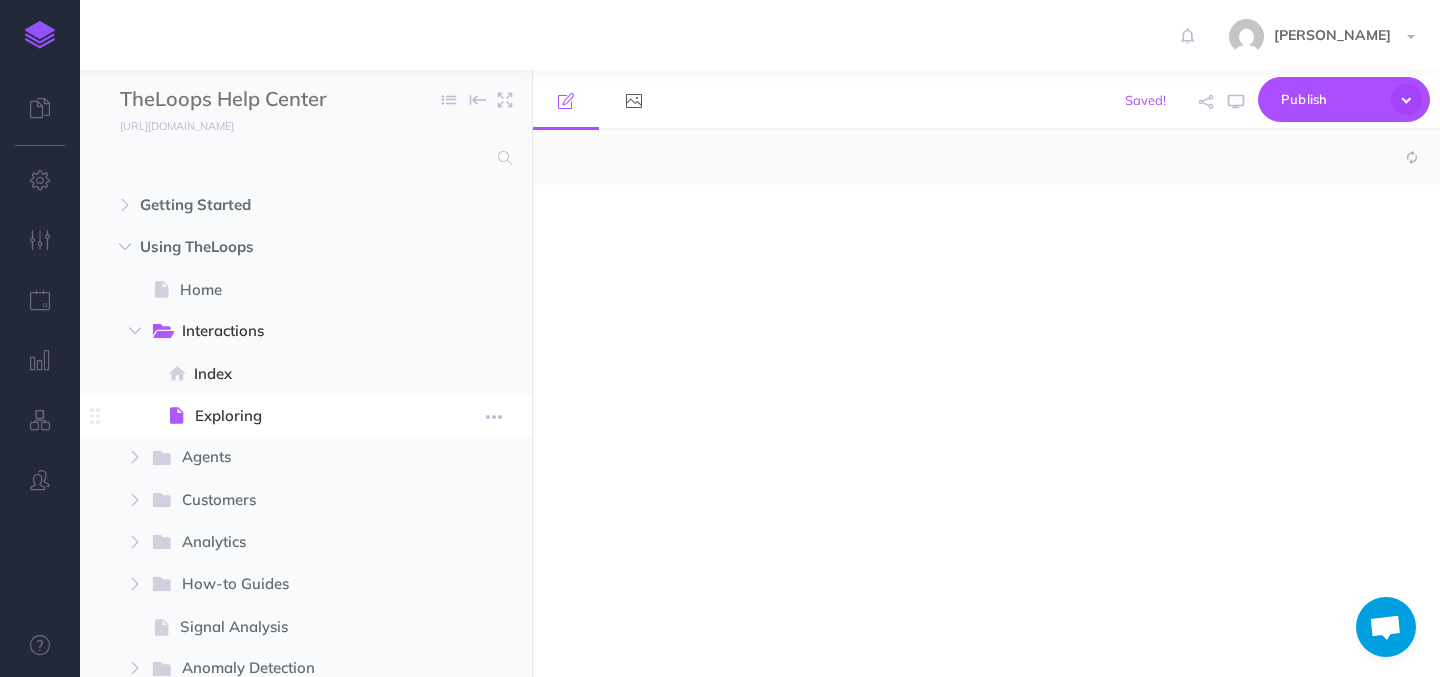 select on "null" 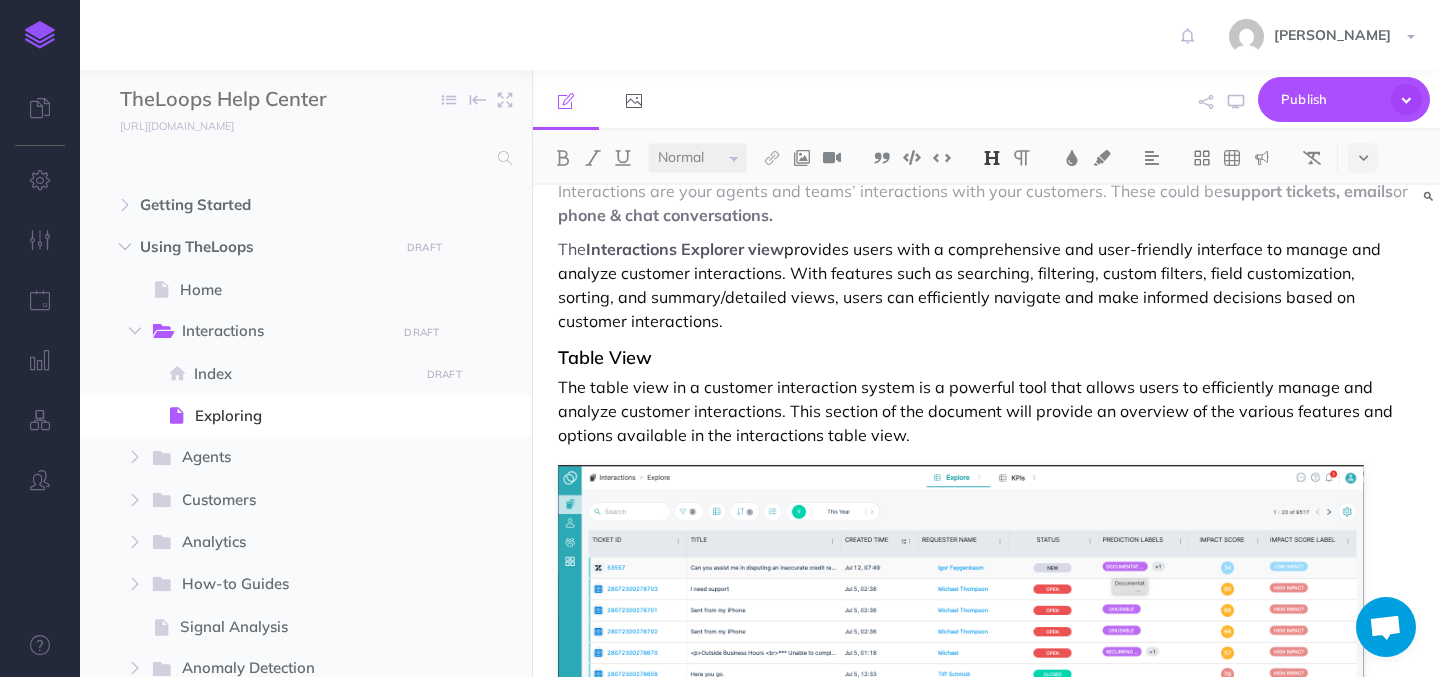 scroll, scrollTop: 192, scrollLeft: 0, axis: vertical 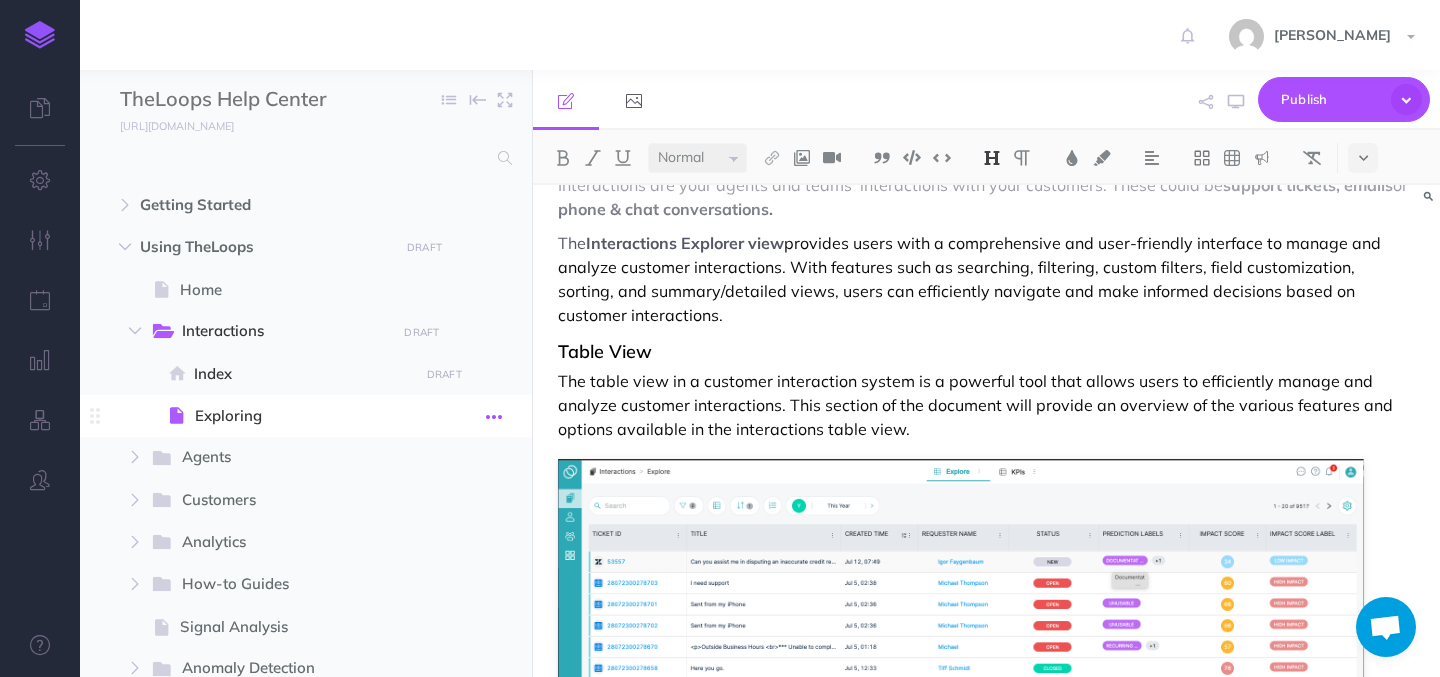 click at bounding box center (494, 417) 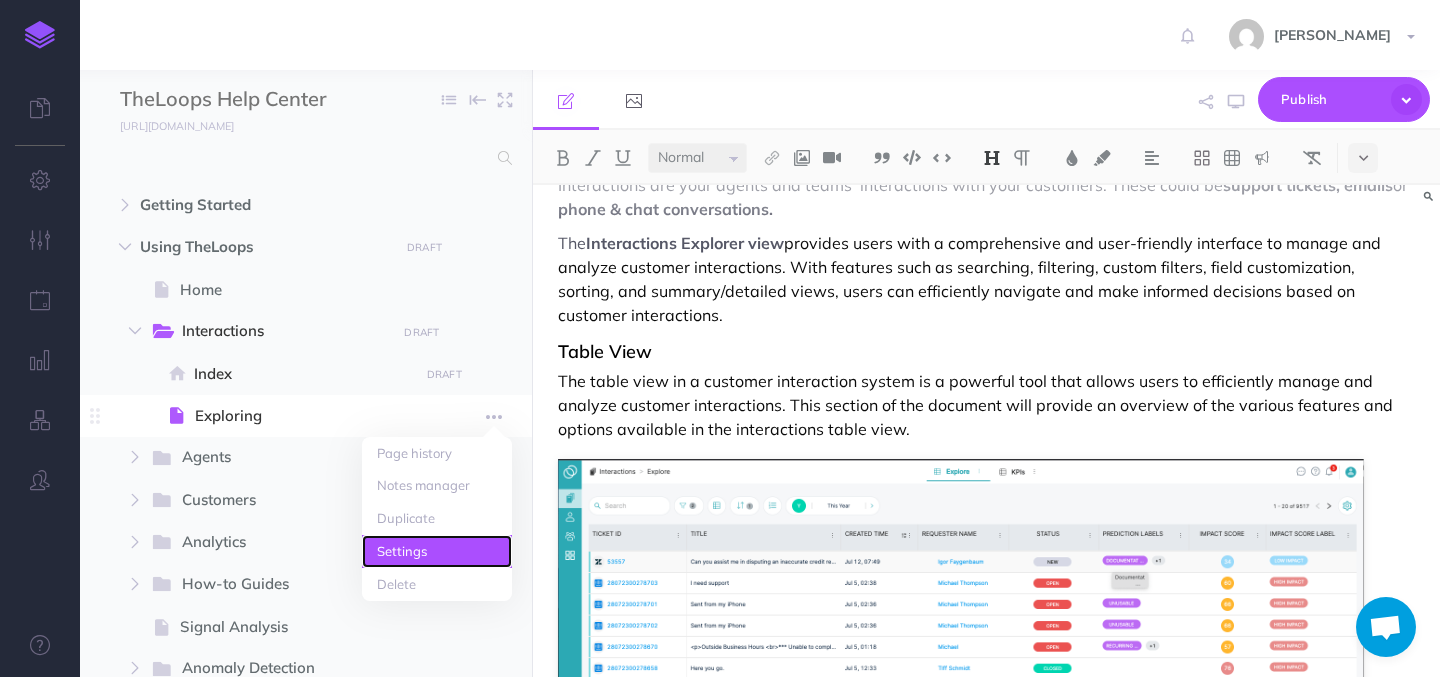 click on "Settings" at bounding box center (437, 551) 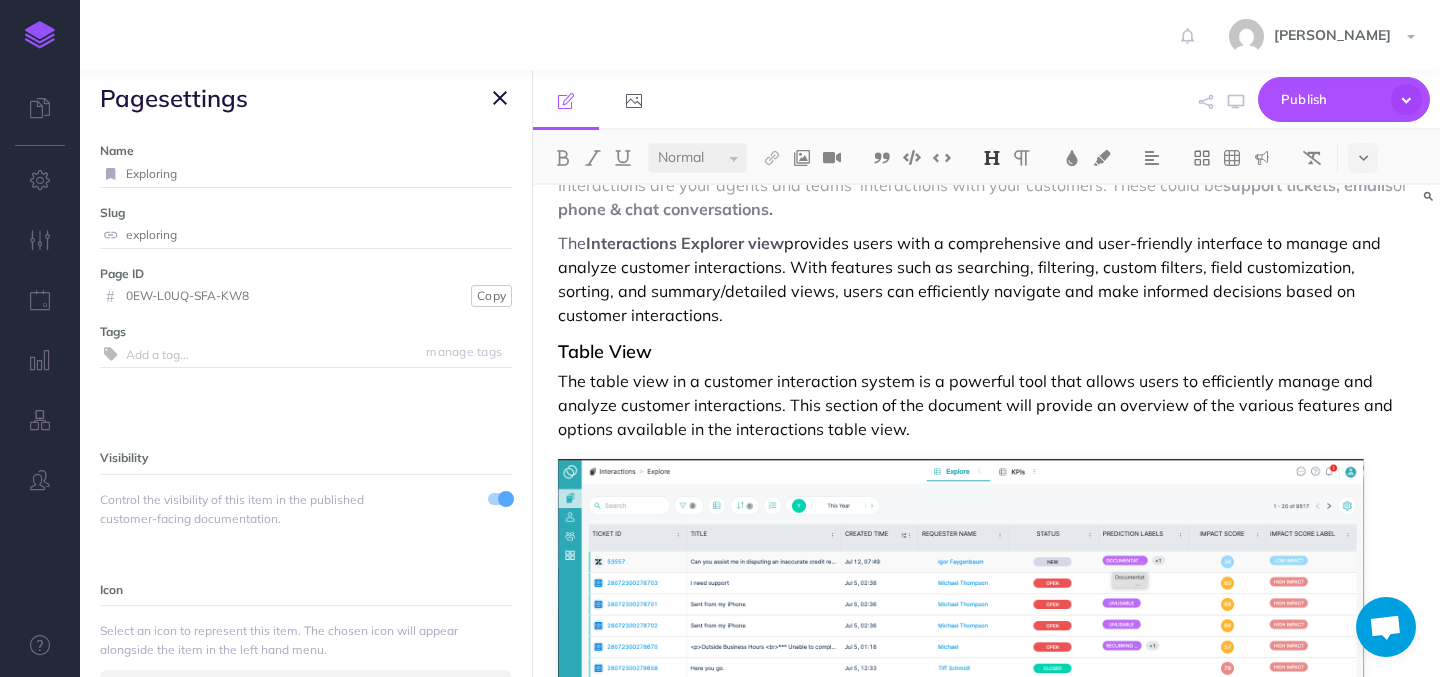 click on "Exploring" at bounding box center (319, 174) 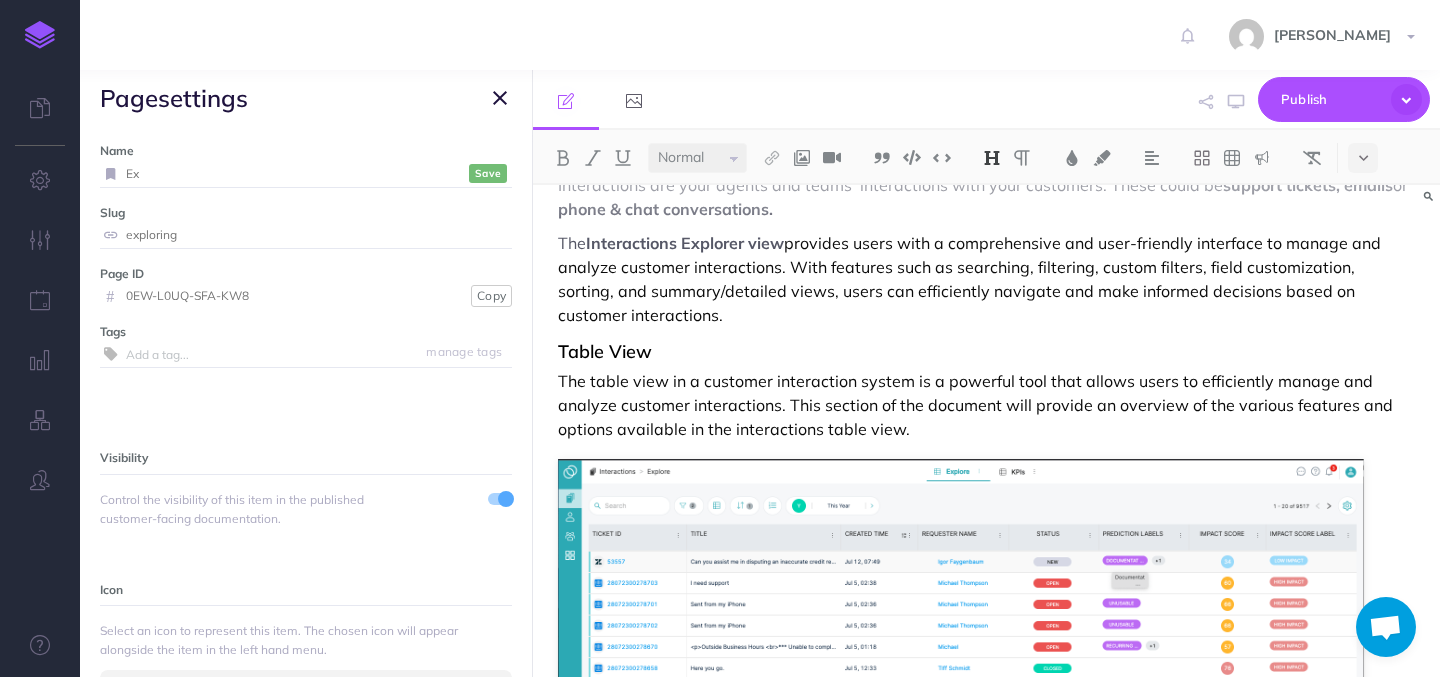 type on "E" 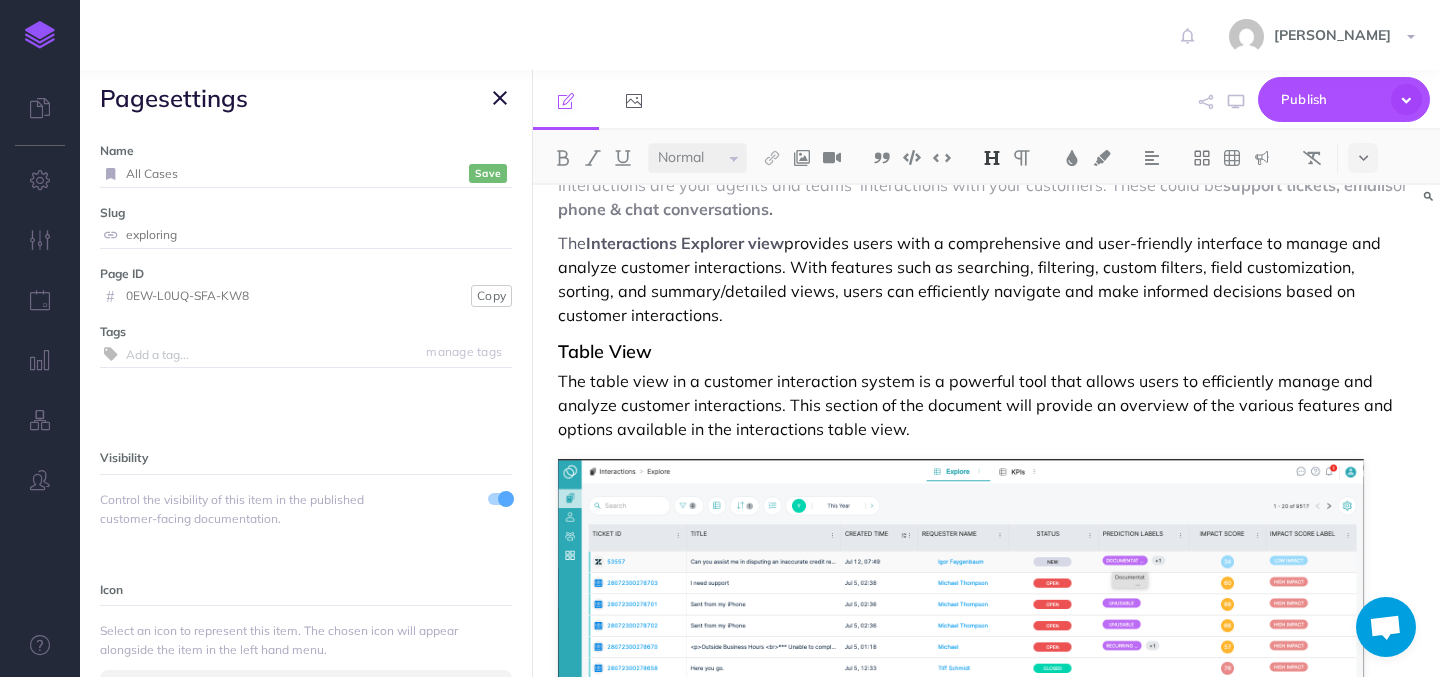 type on "All Cases" 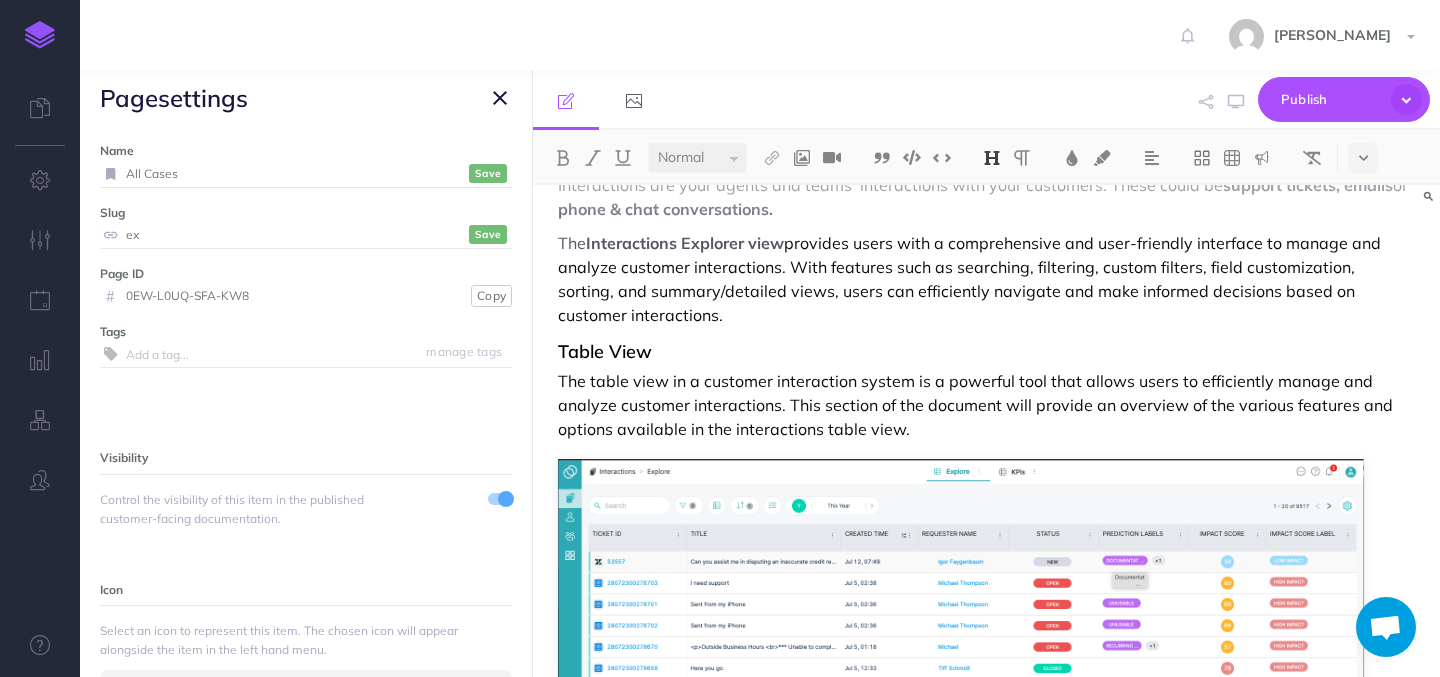 type on "e" 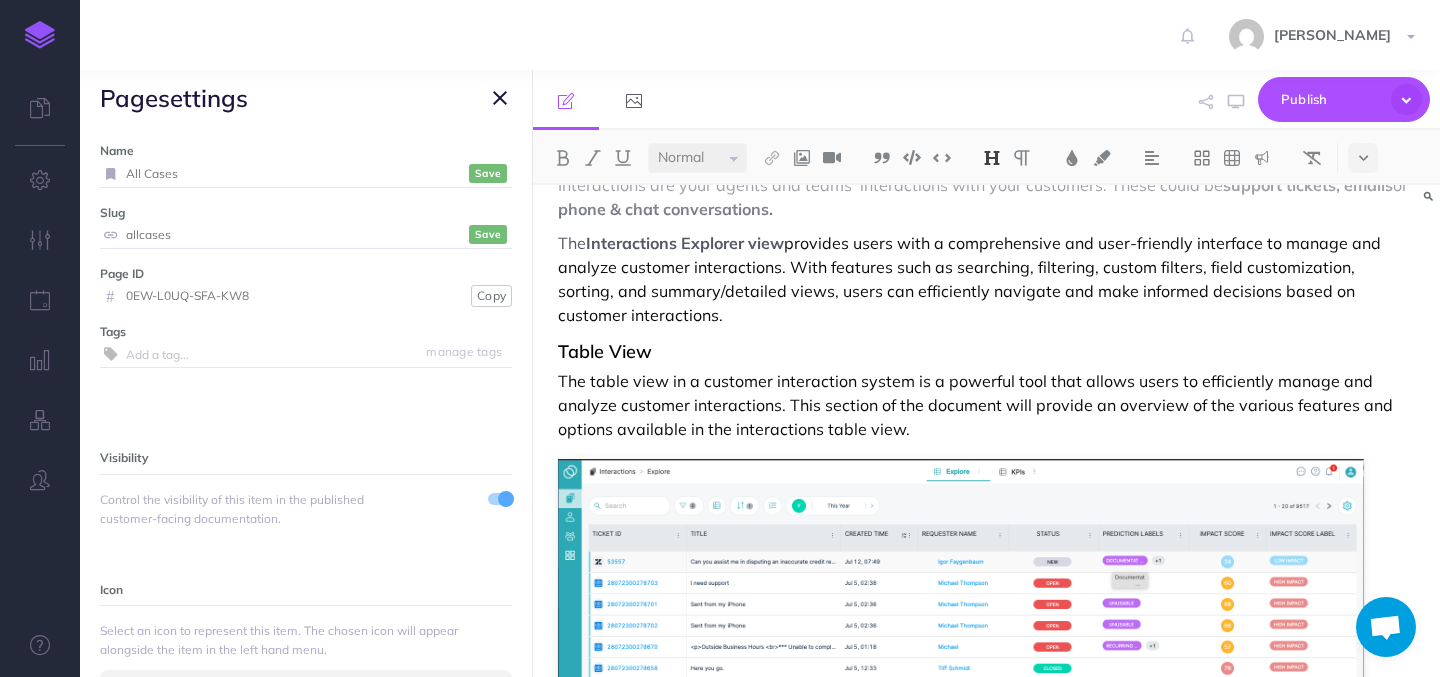 click on "Save" at bounding box center (488, 173) 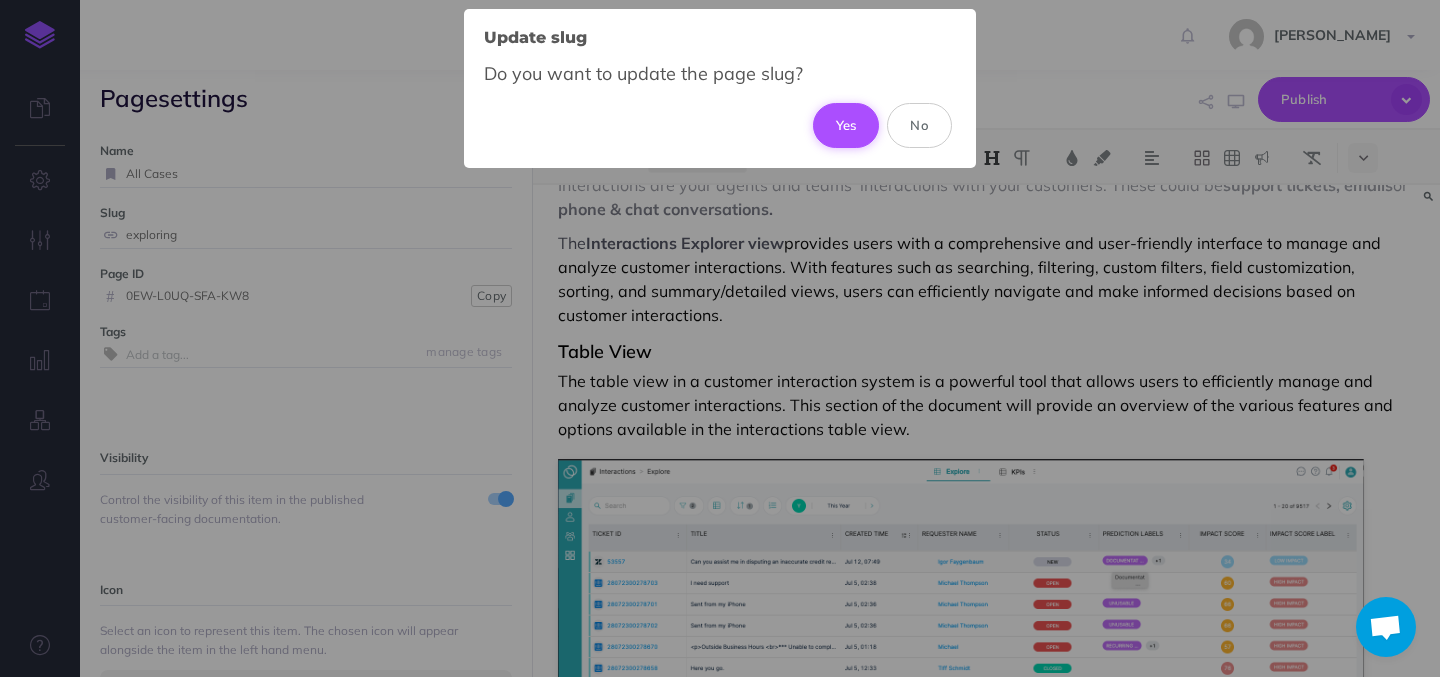 click on "Yes" at bounding box center [846, 125] 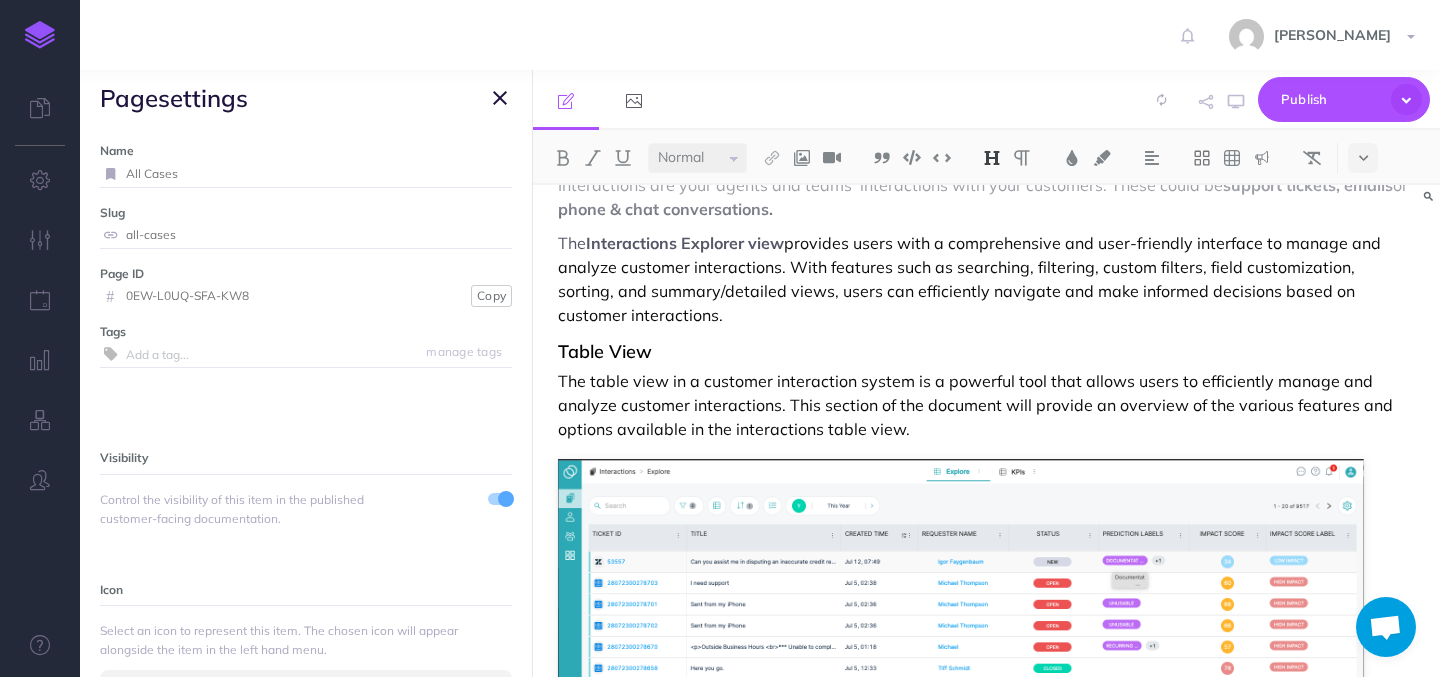 click at bounding box center (500, 98) 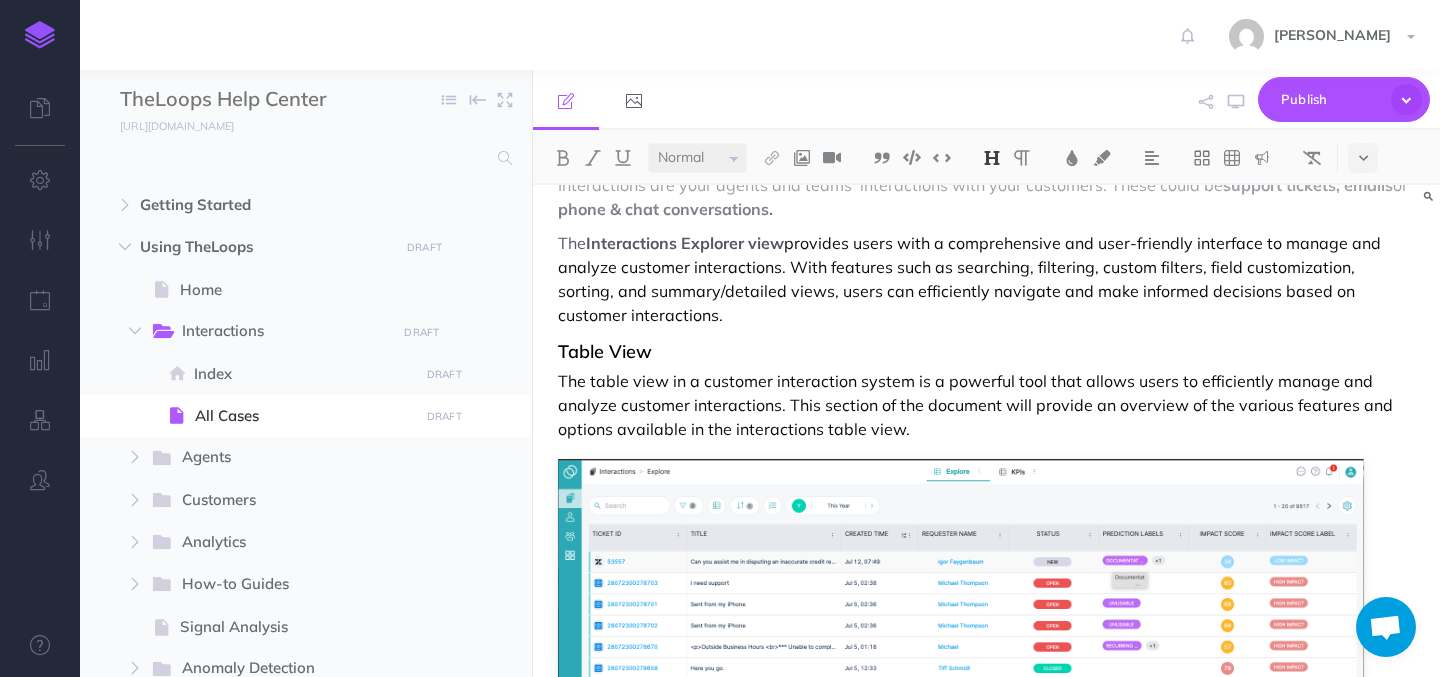 scroll, scrollTop: 0, scrollLeft: 0, axis: both 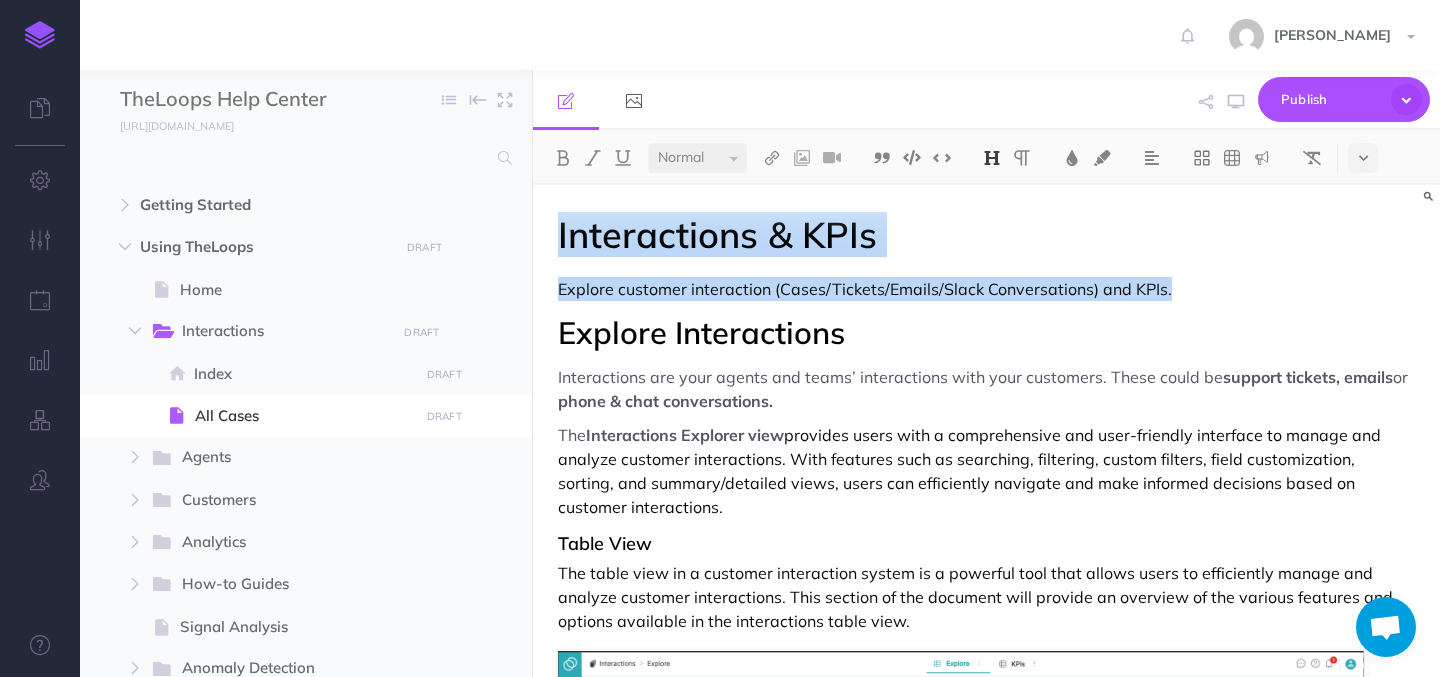 drag, startPoint x: 1169, startPoint y: 285, endPoint x: 549, endPoint y: 240, distance: 621.6309 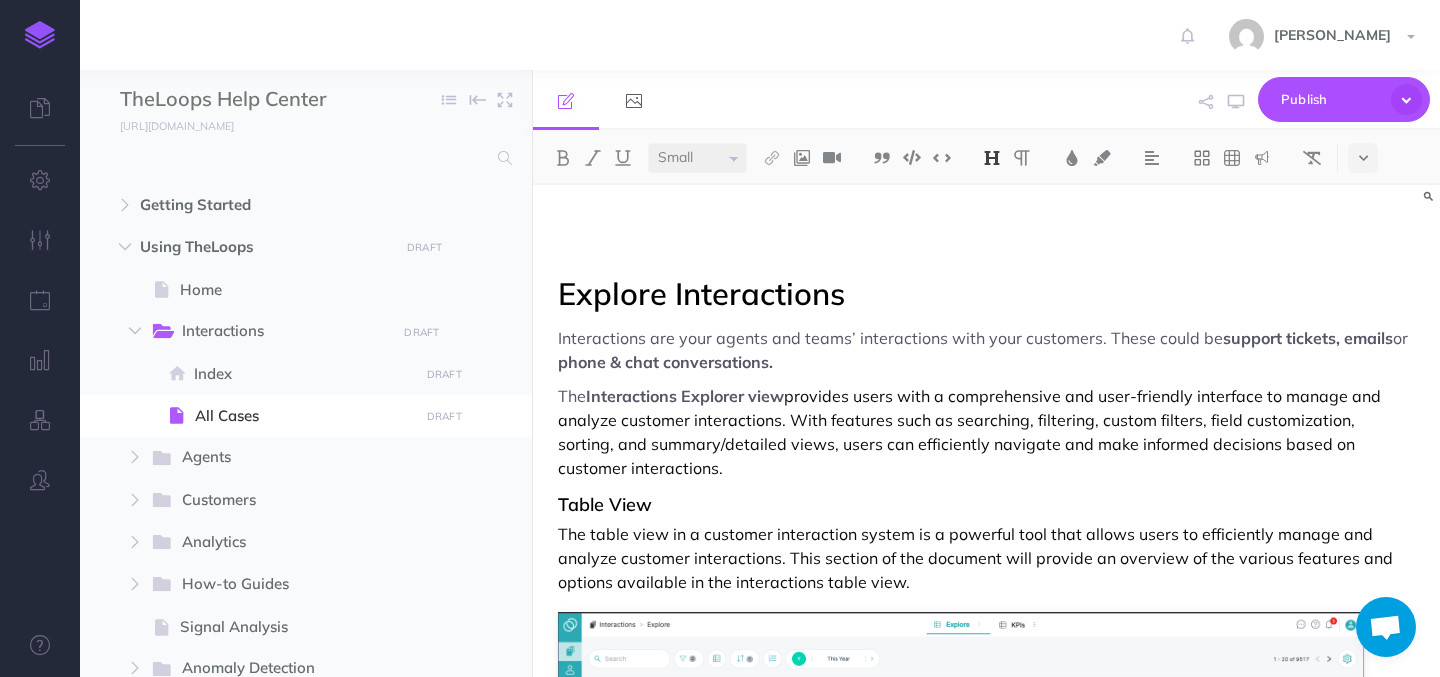 click on "Explore Interactions" at bounding box center [701, 293] 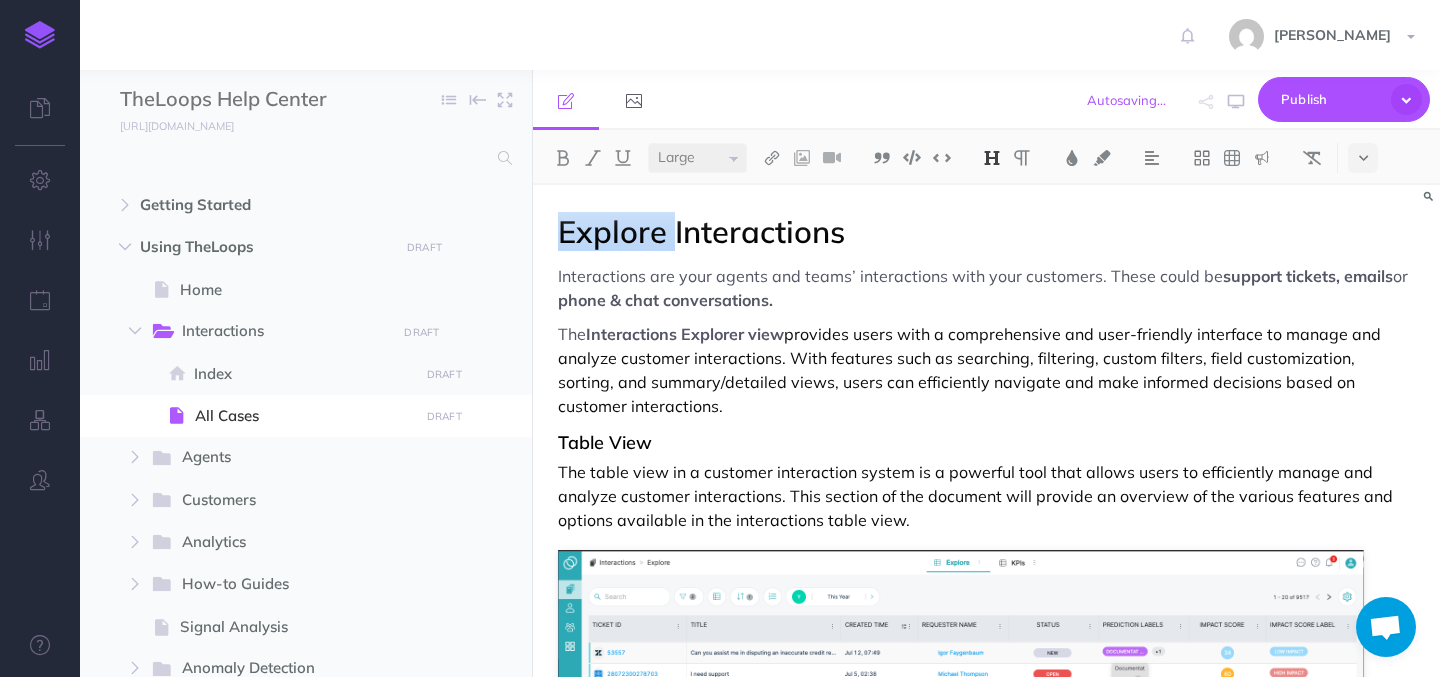 drag, startPoint x: 671, startPoint y: 233, endPoint x: 534, endPoint y: 225, distance: 137.23338 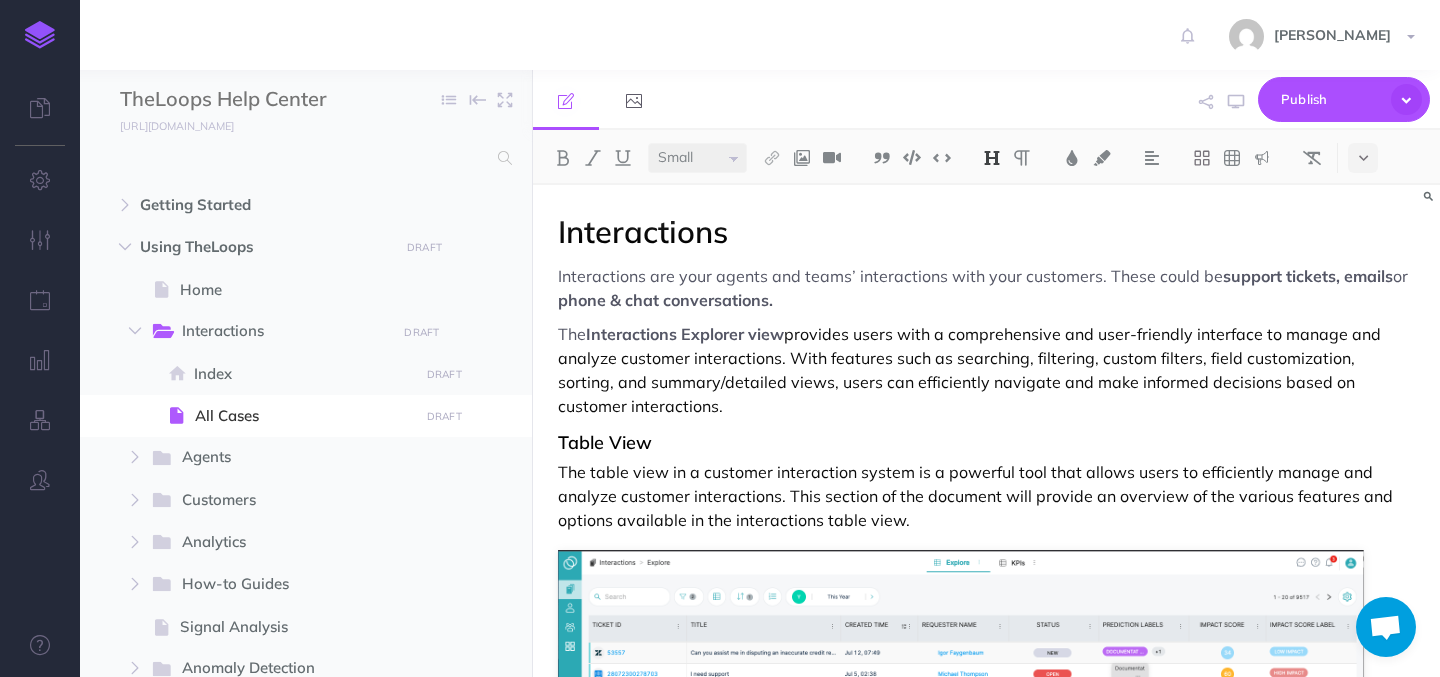 select on "large" 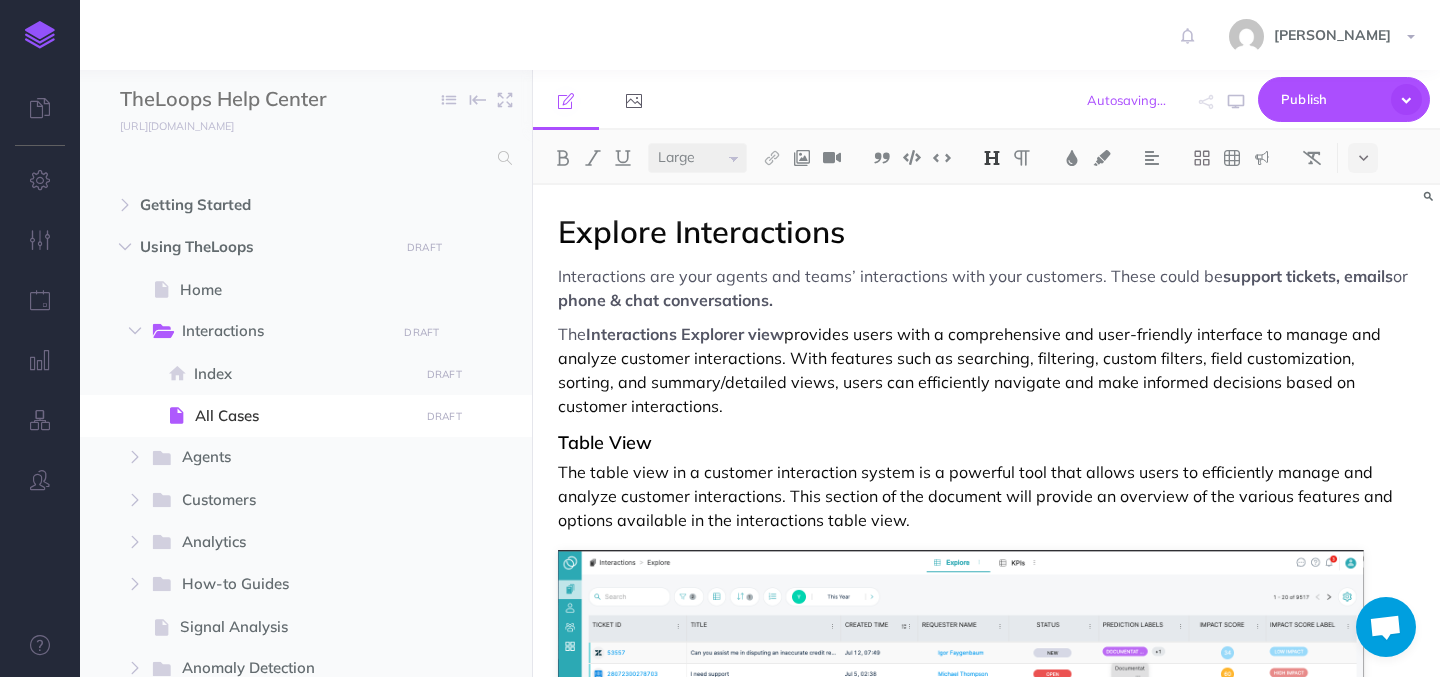 click on "Explore Interactions" at bounding box center [701, 231] 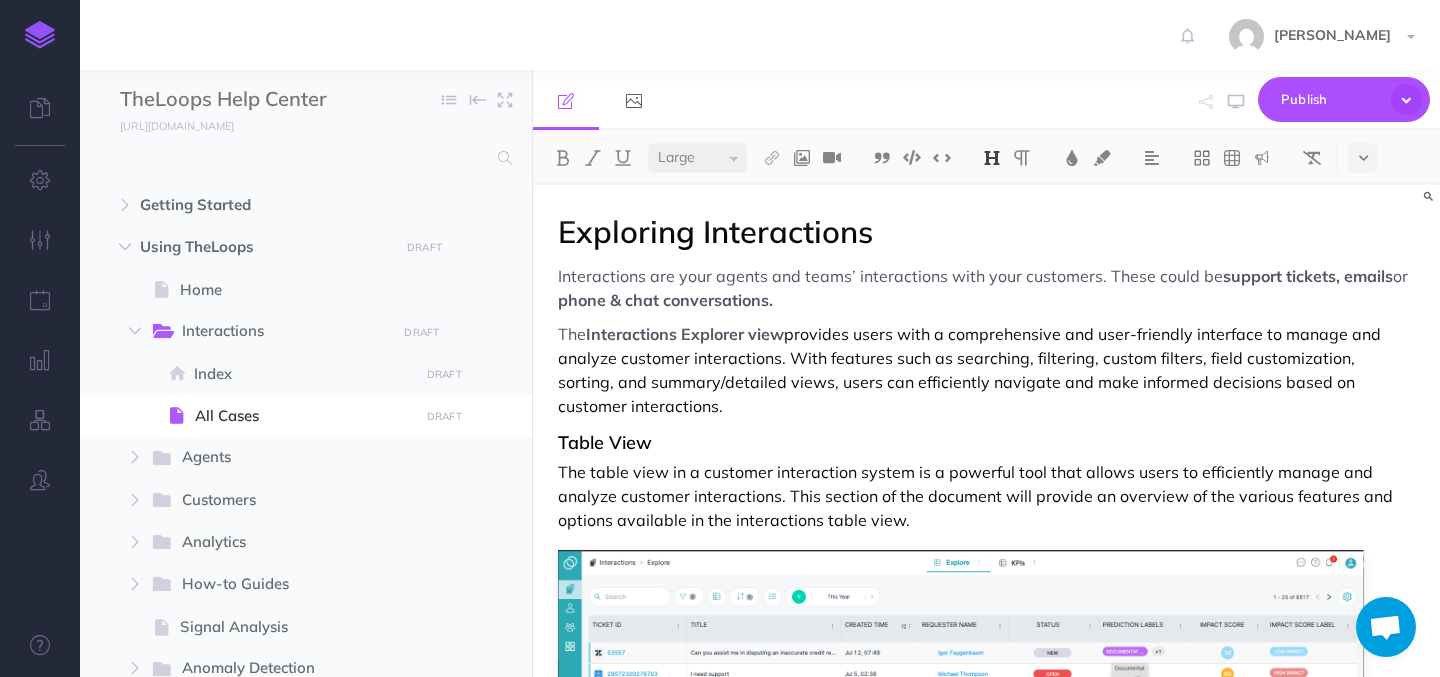 click on "Exploring Interactions" at bounding box center [715, 231] 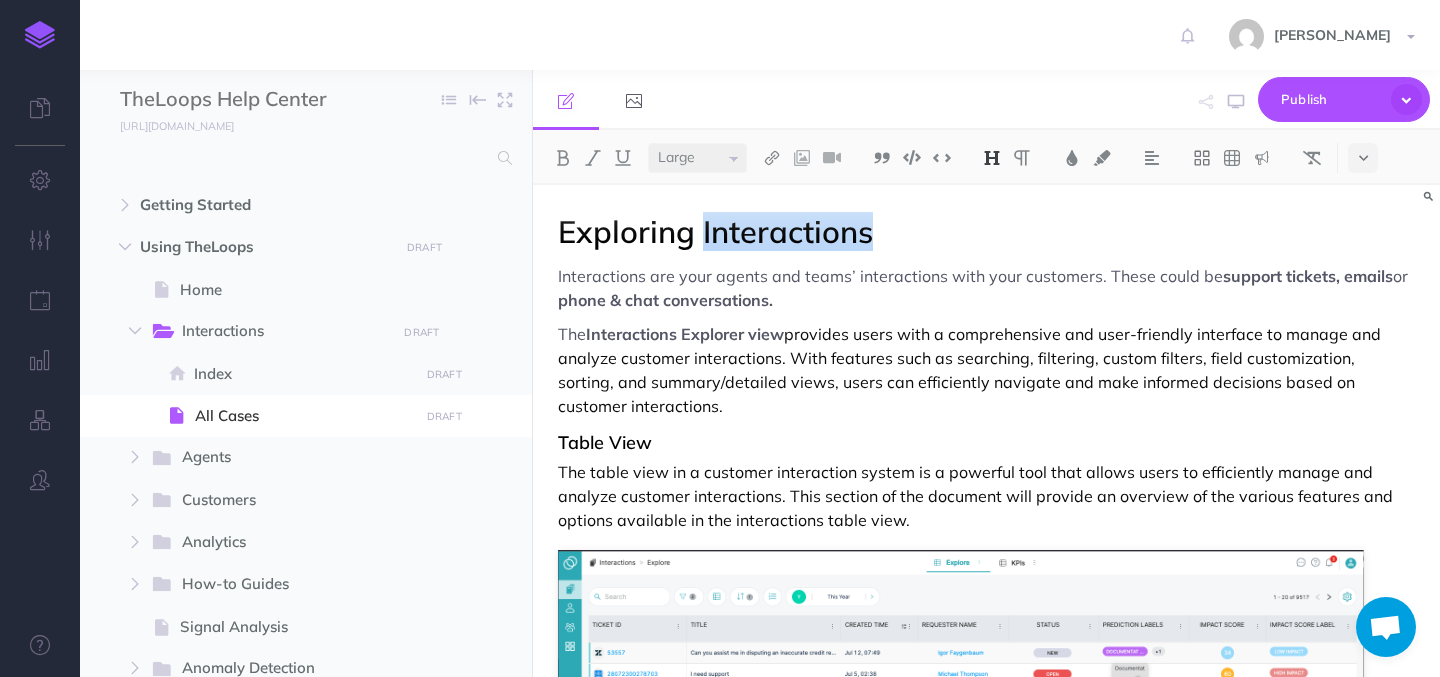 click on "Exploring Interactions" at bounding box center [715, 231] 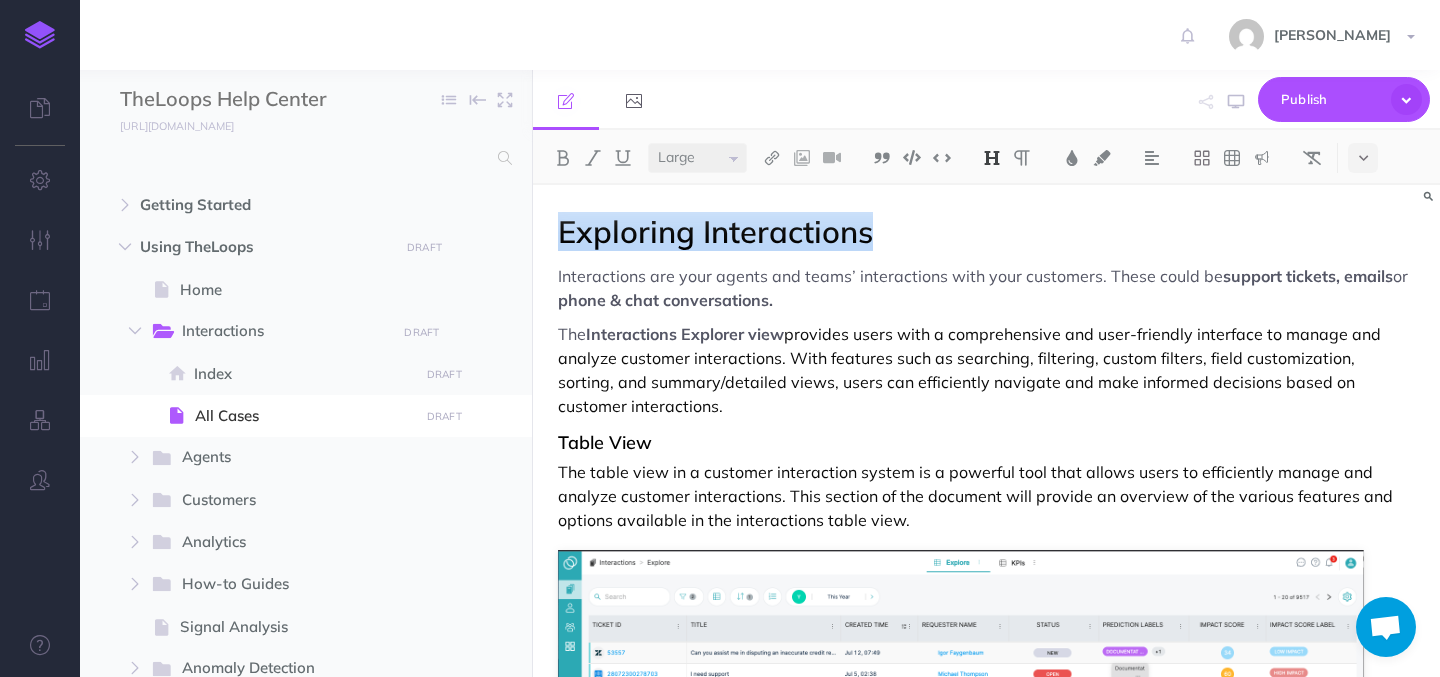 click on "Exploring Interactions" at bounding box center [715, 231] 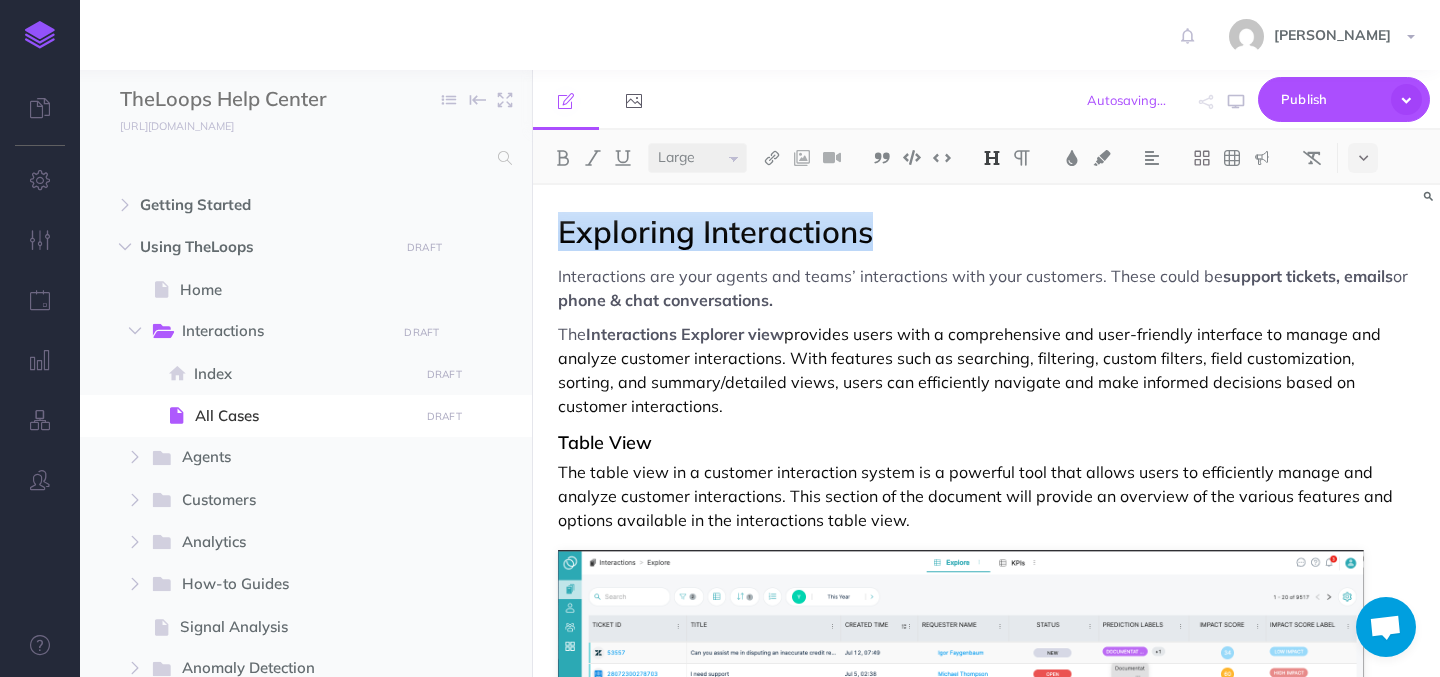 click on "Exploring Interactions" at bounding box center [986, 232] 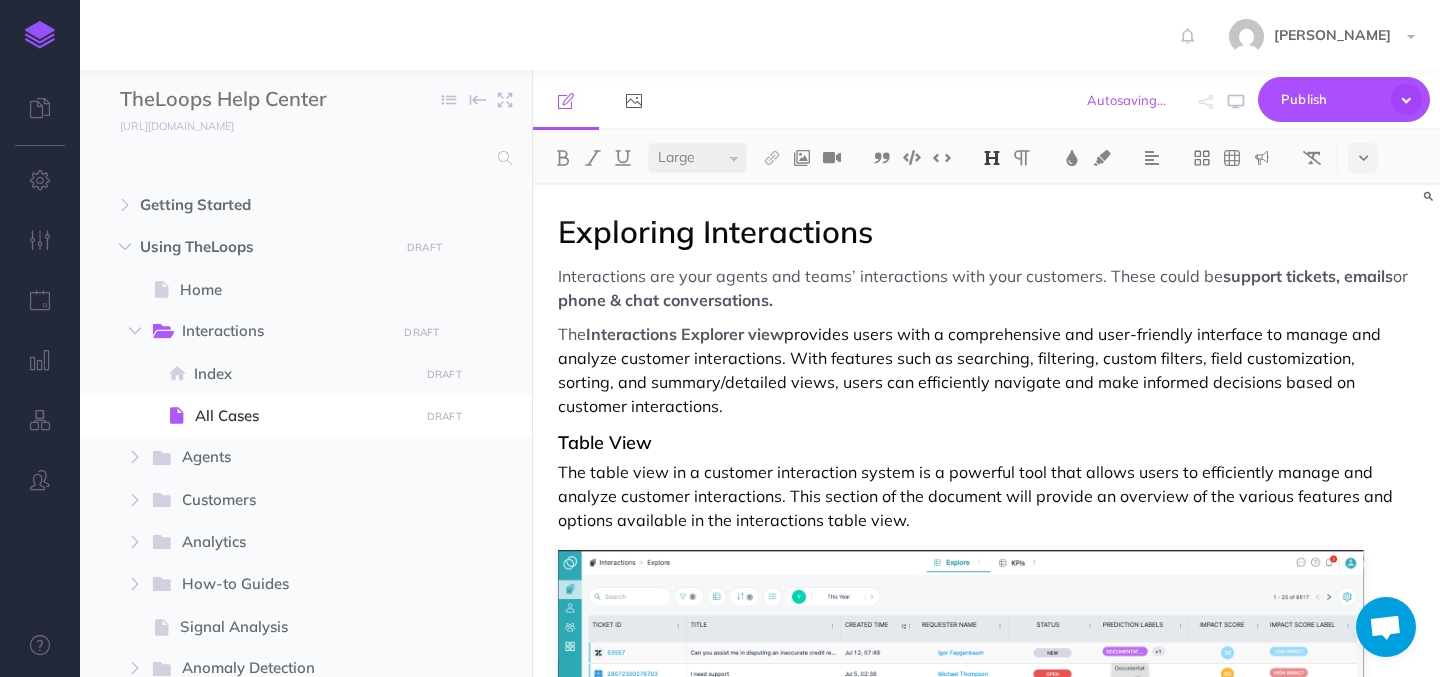 click on "Exploring Interactions" at bounding box center (715, 231) 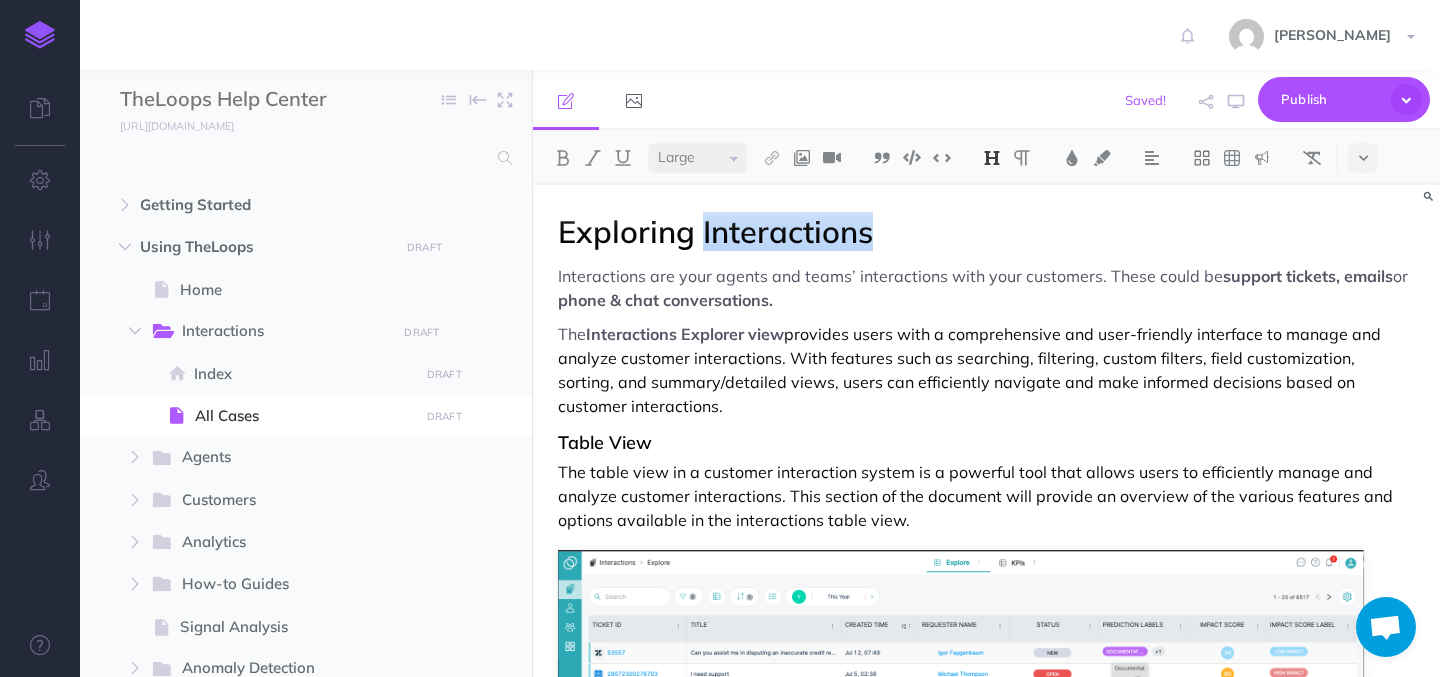 click on "Exploring Interactions" at bounding box center (715, 231) 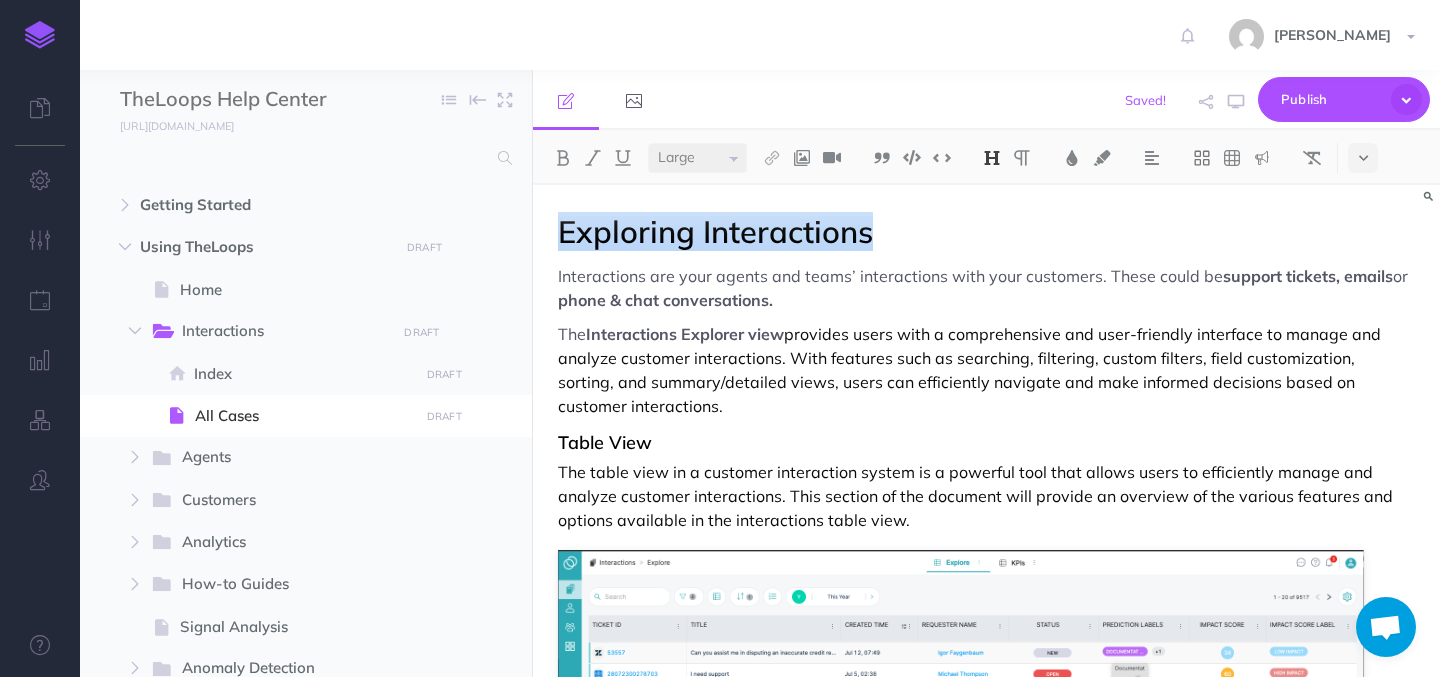 click on "Exploring Interactions" at bounding box center [715, 231] 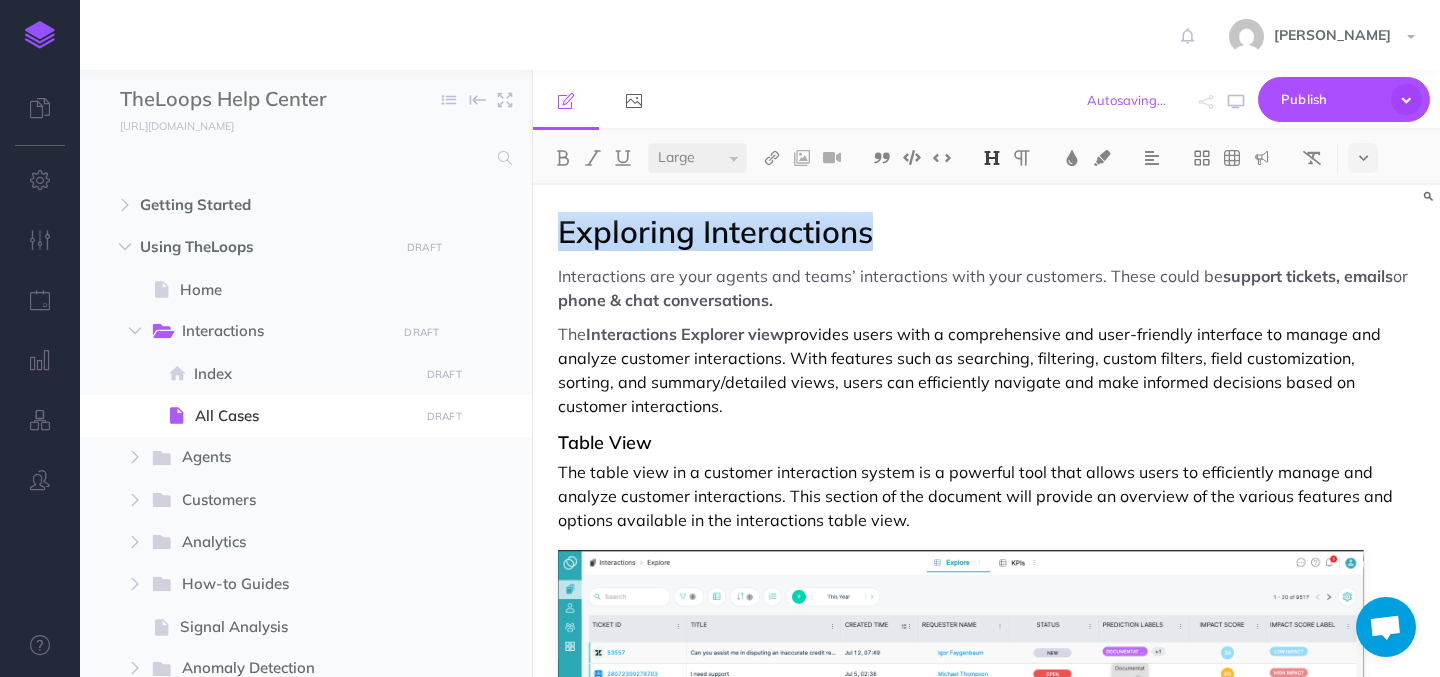 click at bounding box center [992, 158] 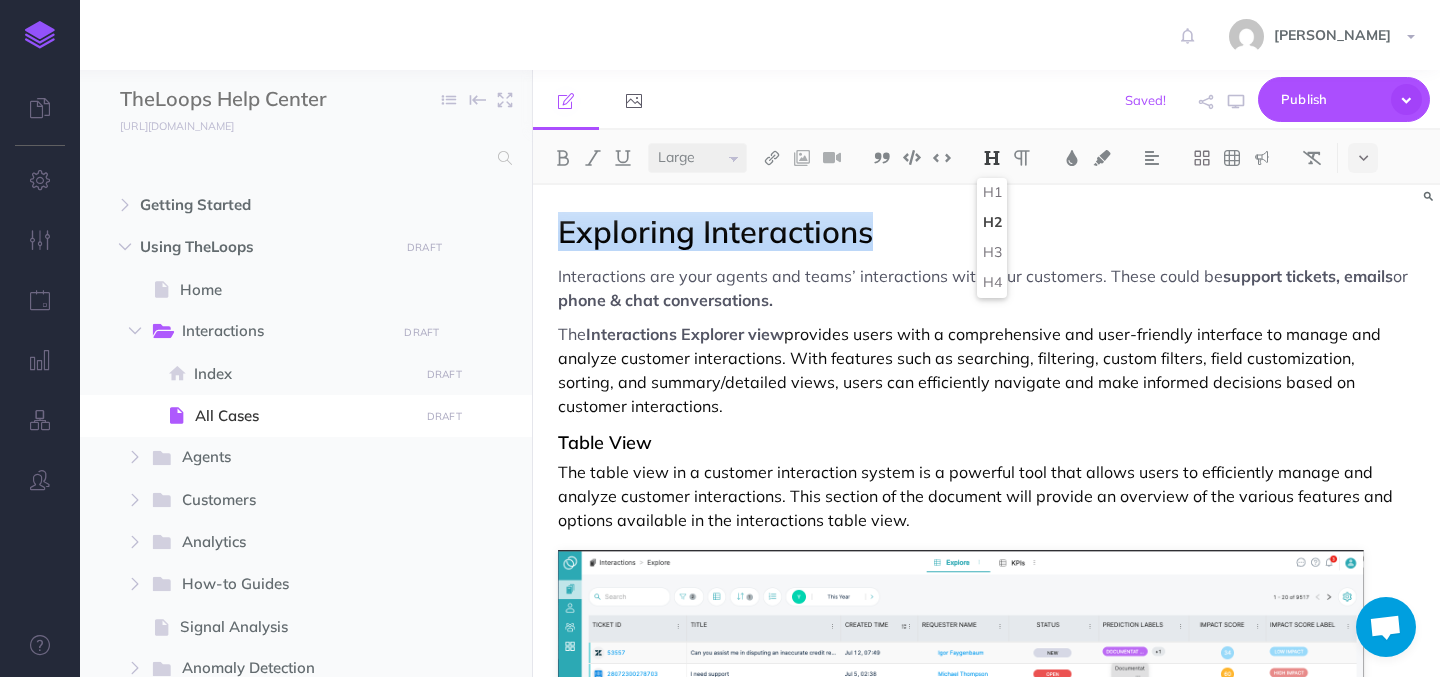 click on "Small   Normal   Large" at bounding box center (697, 158) 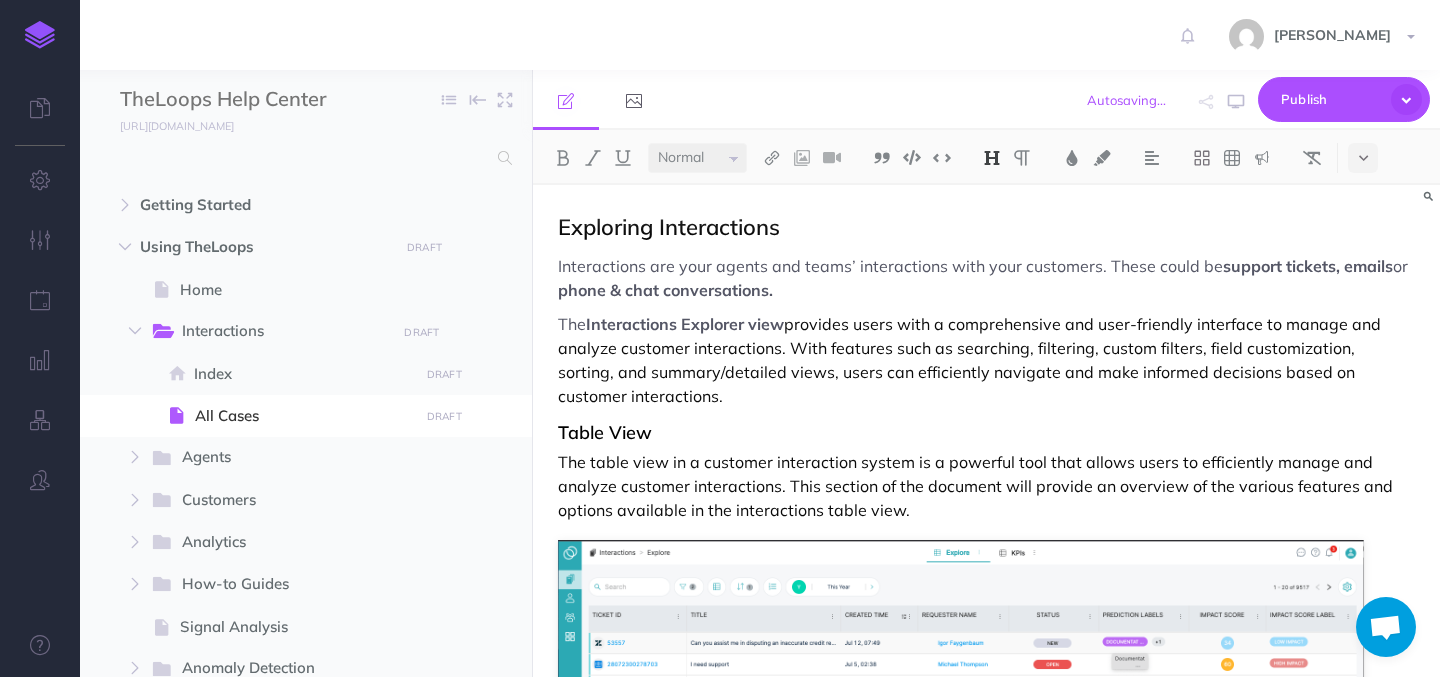 click at bounding box center (992, 158) 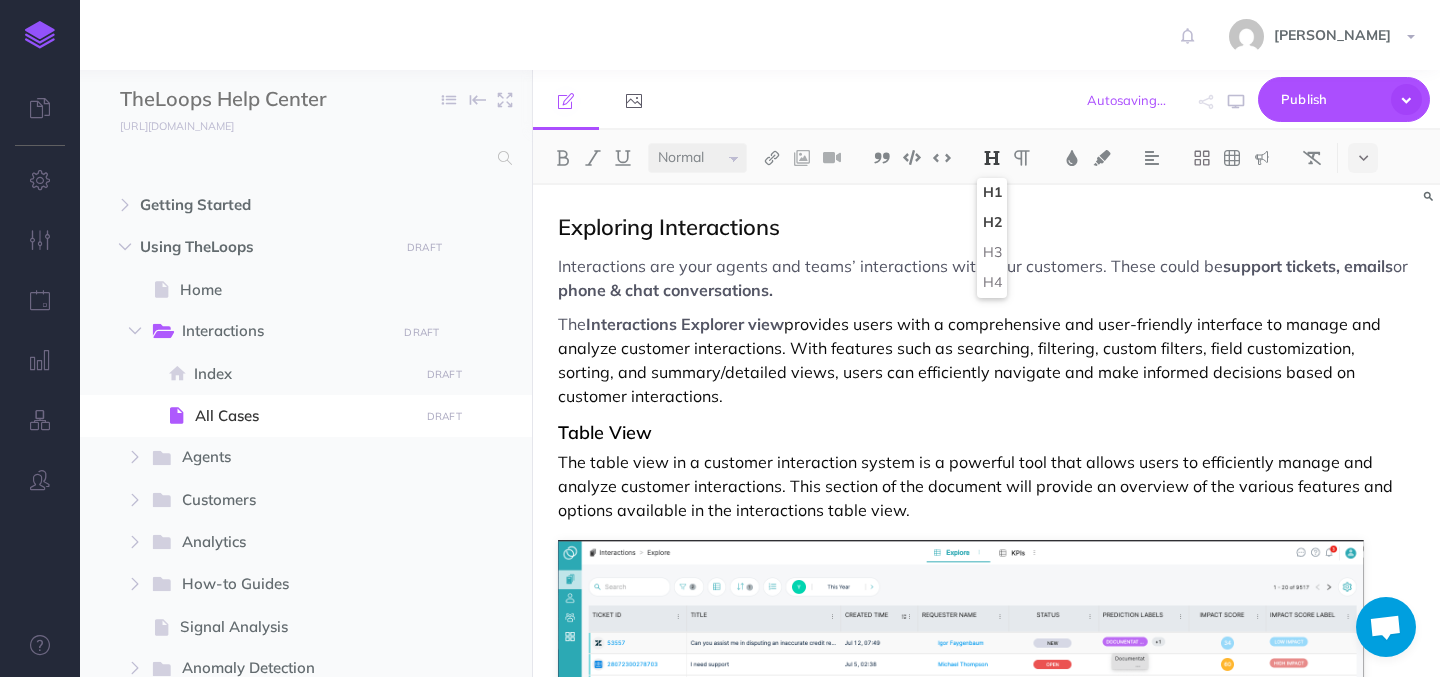 click on "H1" at bounding box center [992, 193] 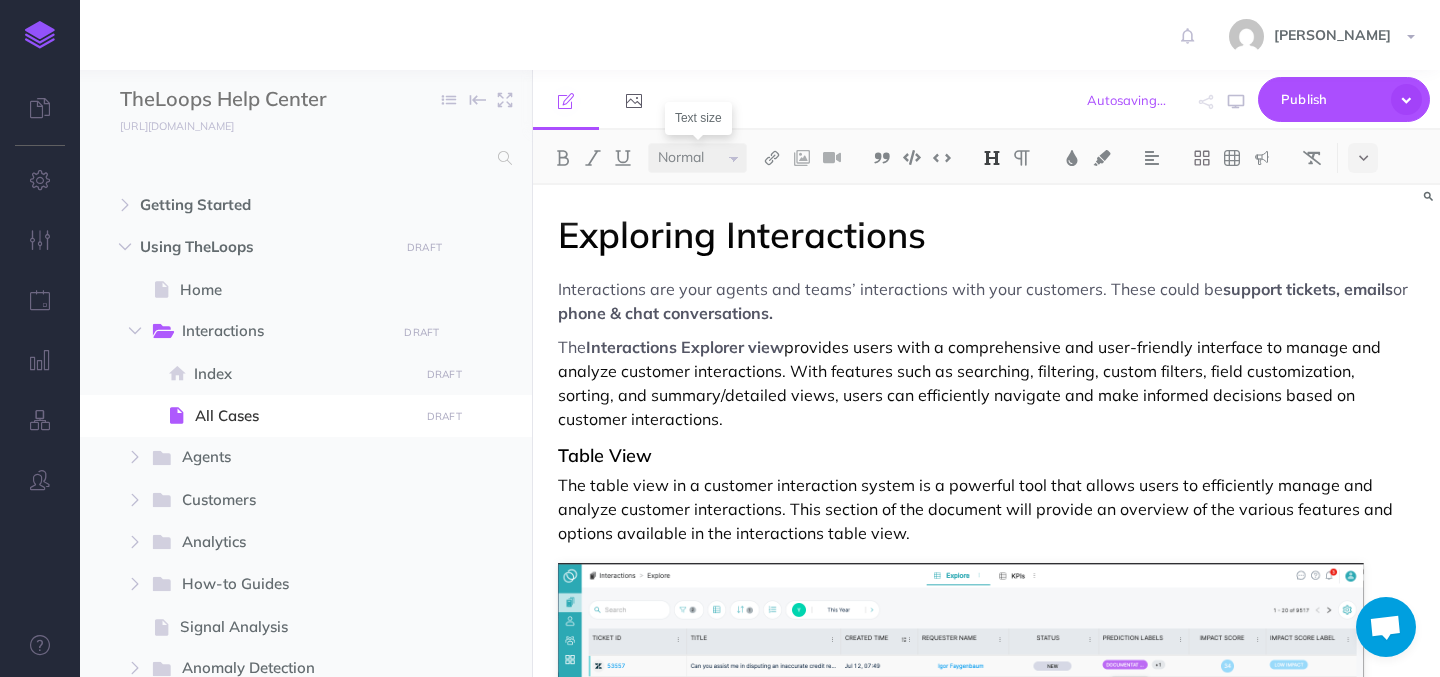 click on "Small   Normal   Large" at bounding box center (697, 158) 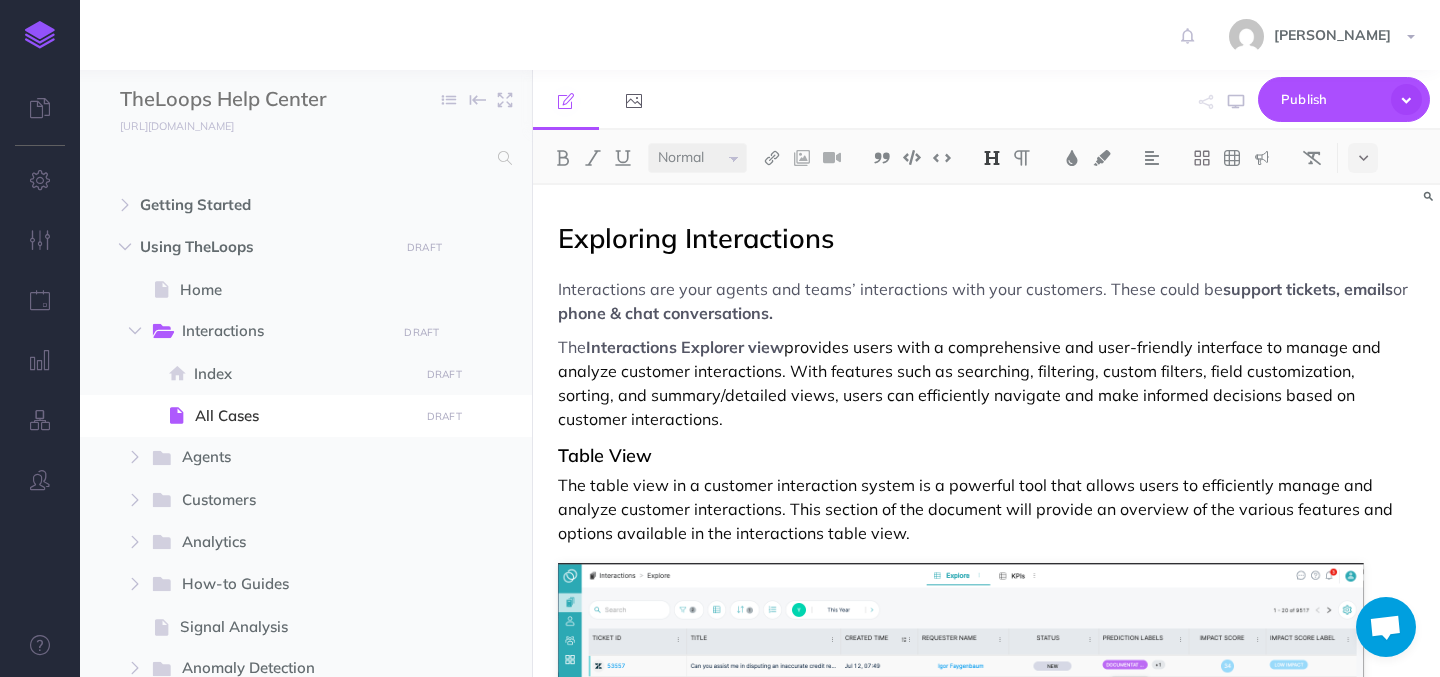 click on "phone & chat conversations." at bounding box center (665, 313) 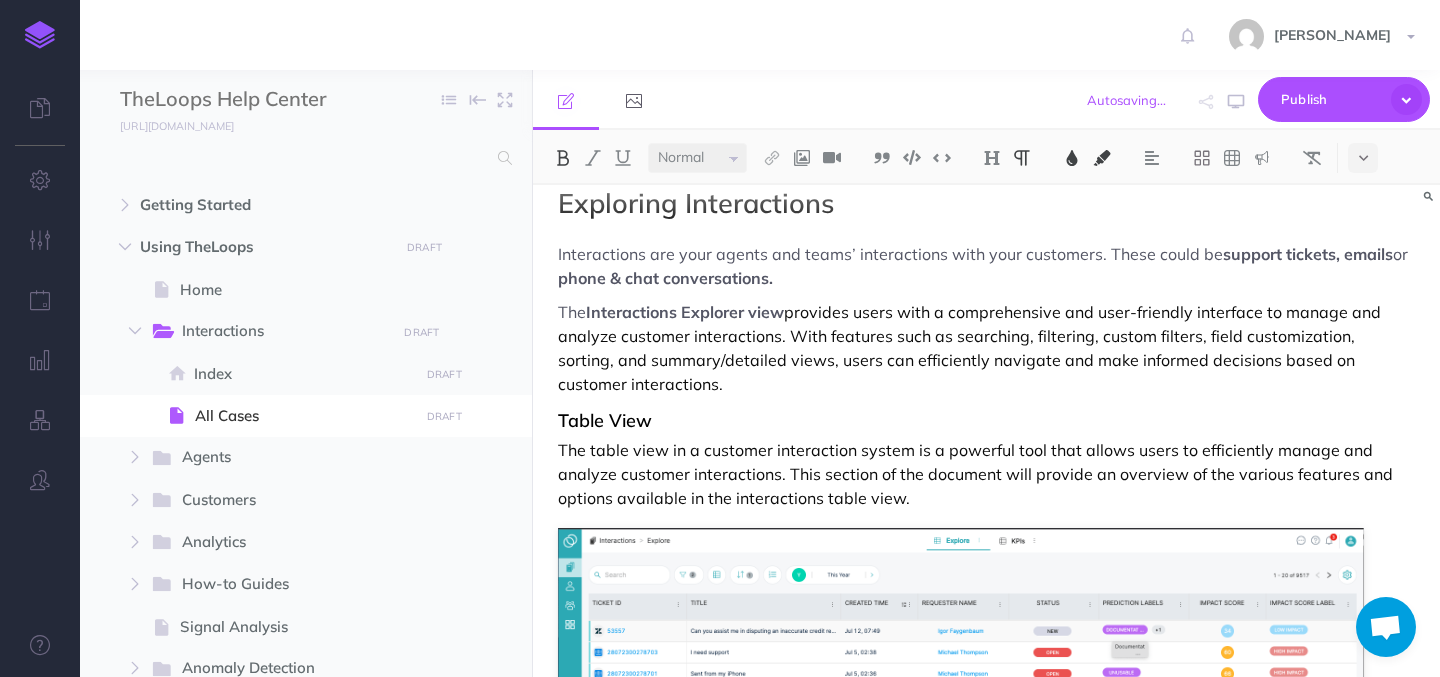 scroll, scrollTop: 36, scrollLeft: 0, axis: vertical 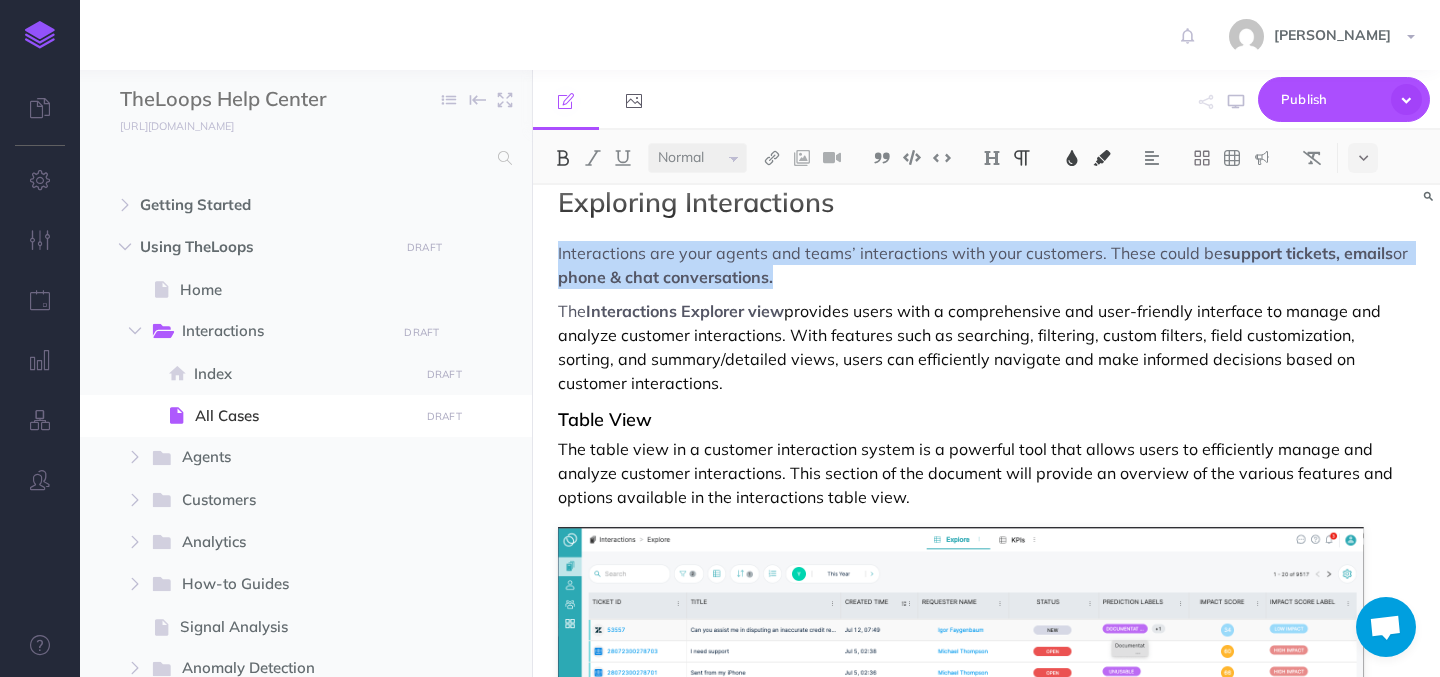 drag, startPoint x: 800, startPoint y: 276, endPoint x: 549, endPoint y: 262, distance: 251.39014 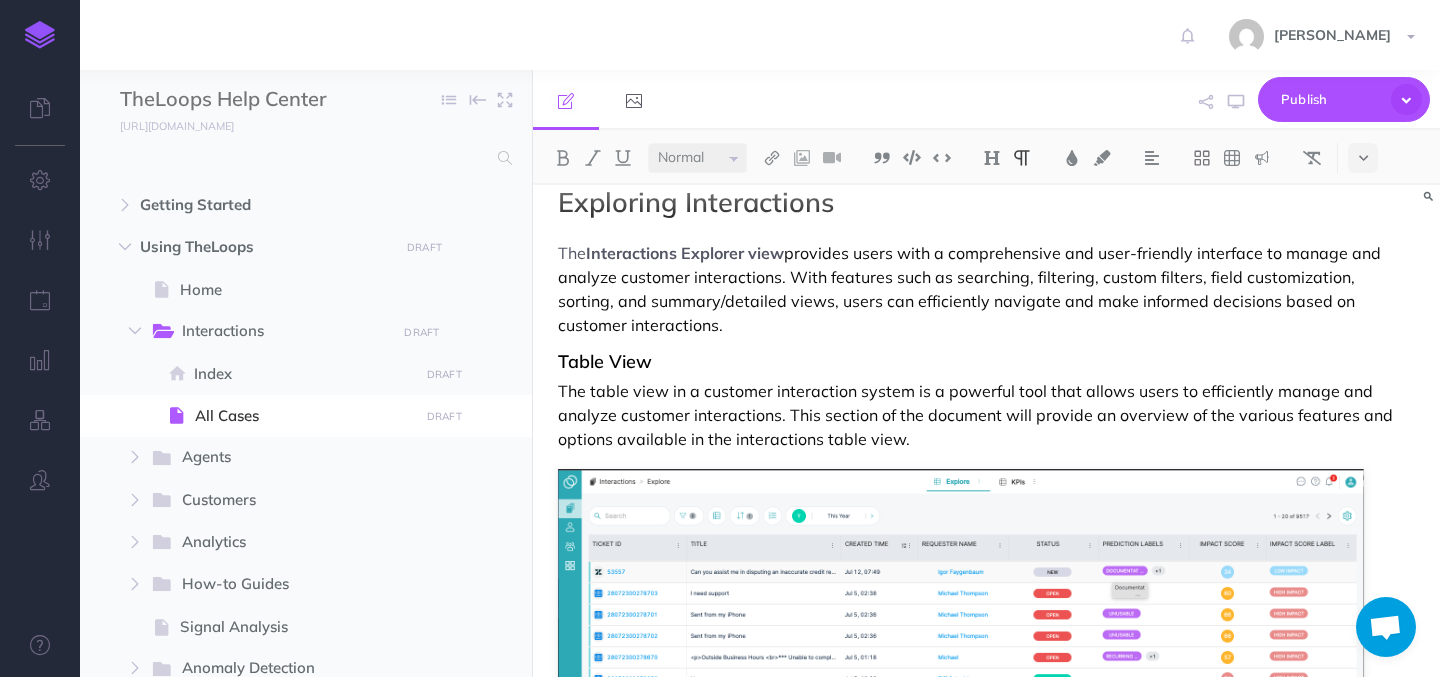 drag, startPoint x: 656, startPoint y: 326, endPoint x: 563, endPoint y: 275, distance: 106.06602 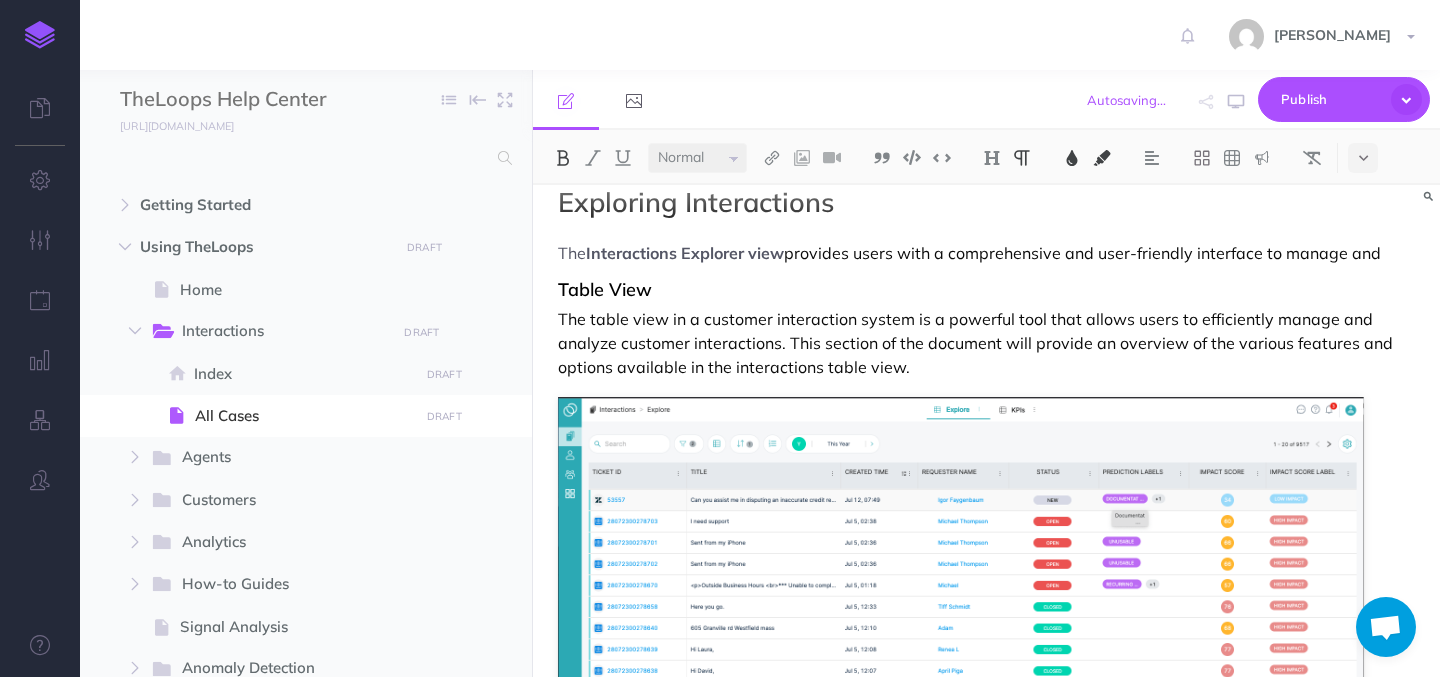 drag, startPoint x: 590, startPoint y: 251, endPoint x: 1384, endPoint y: 255, distance: 794.0101 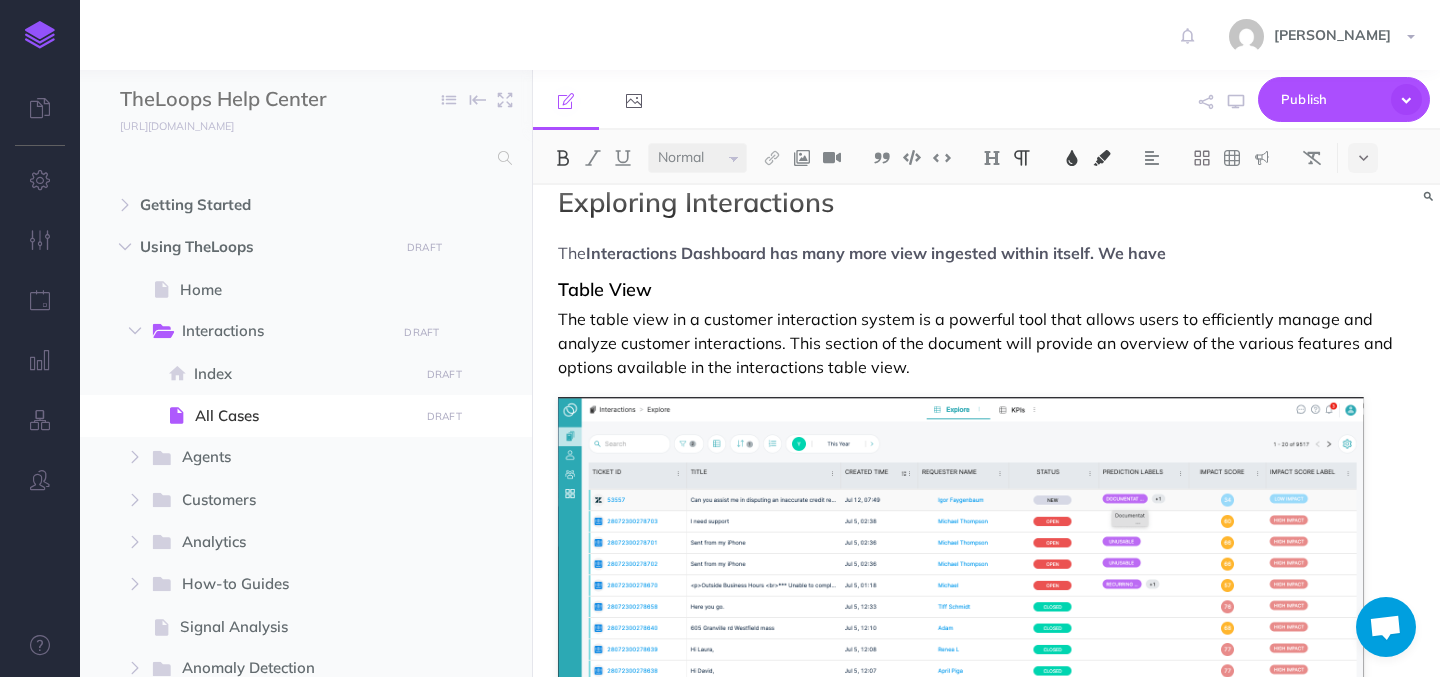 click on "Interactions Dashboard has many more view ingested within itself. We have" at bounding box center (876, 253) 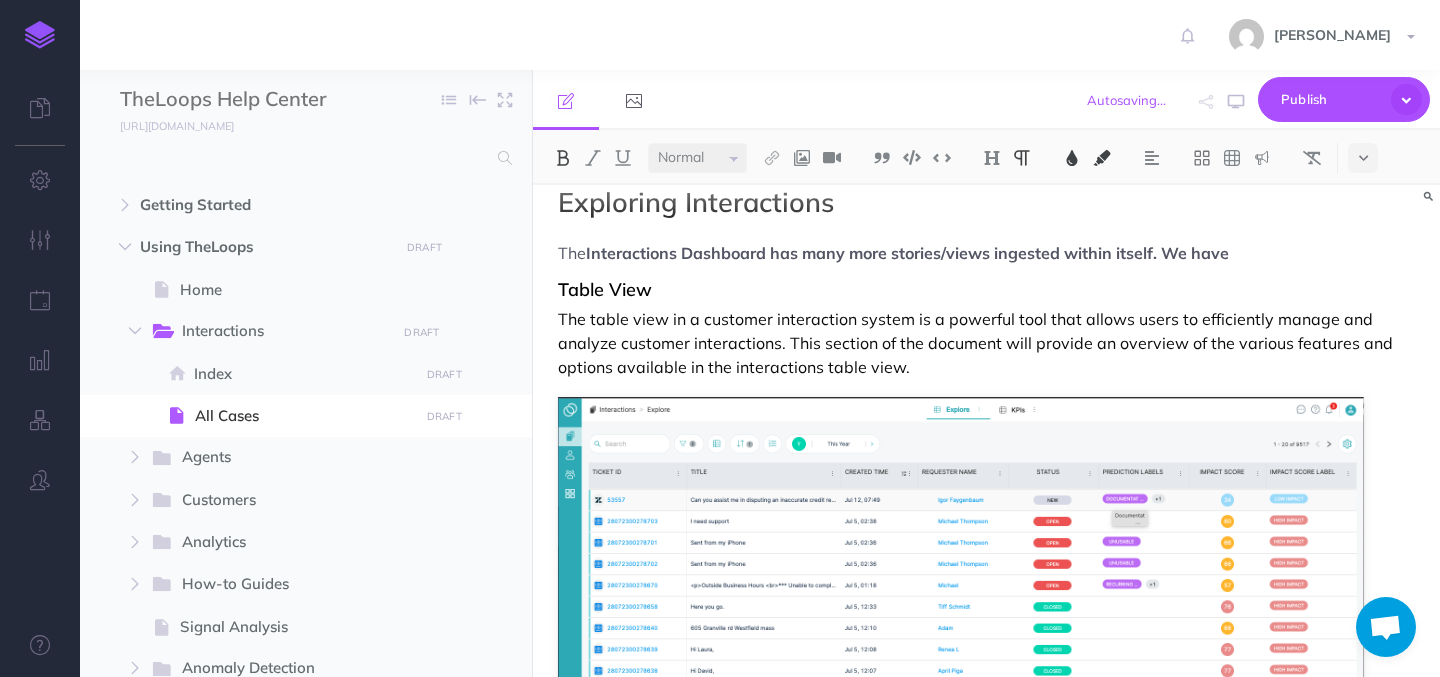 click on "The  Interactions Dashboard has many more stories/views ingested within itself. We have" at bounding box center (986, 253) 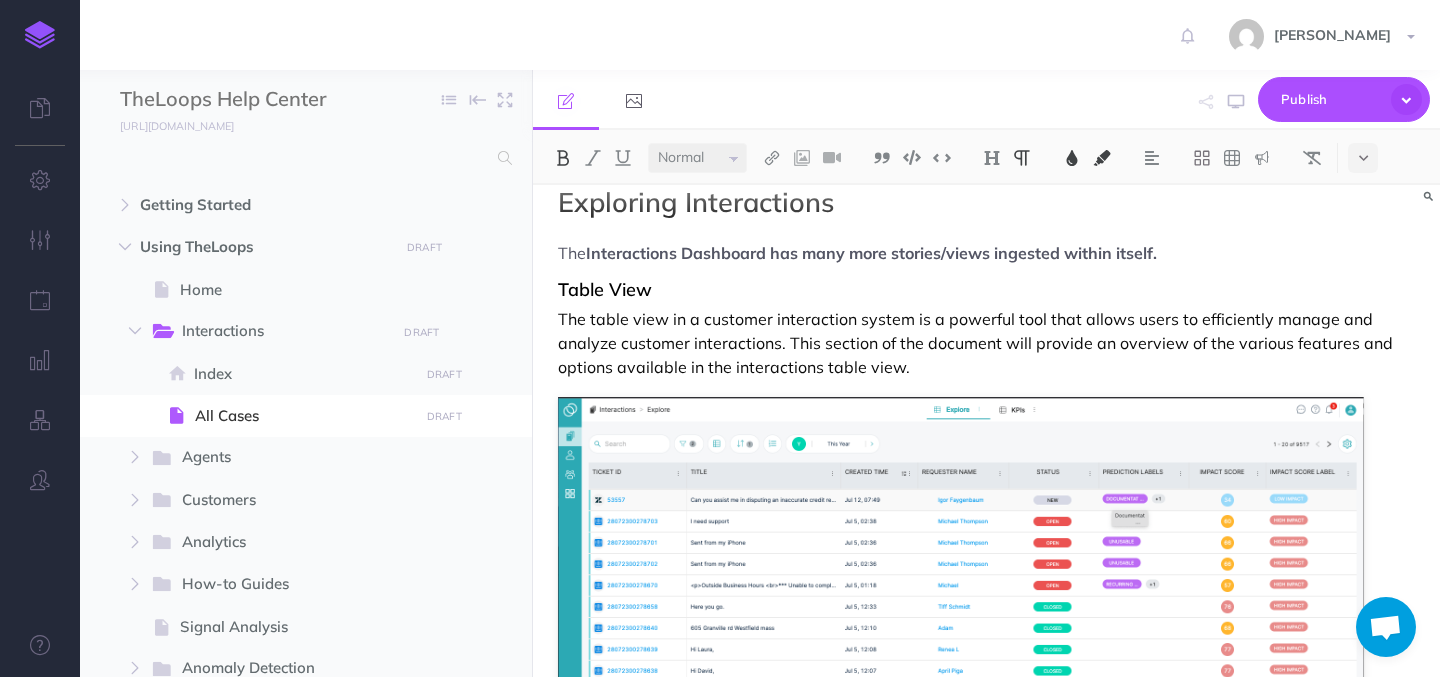 drag, startPoint x: 555, startPoint y: 256, endPoint x: 1191, endPoint y: 248, distance: 636.0503 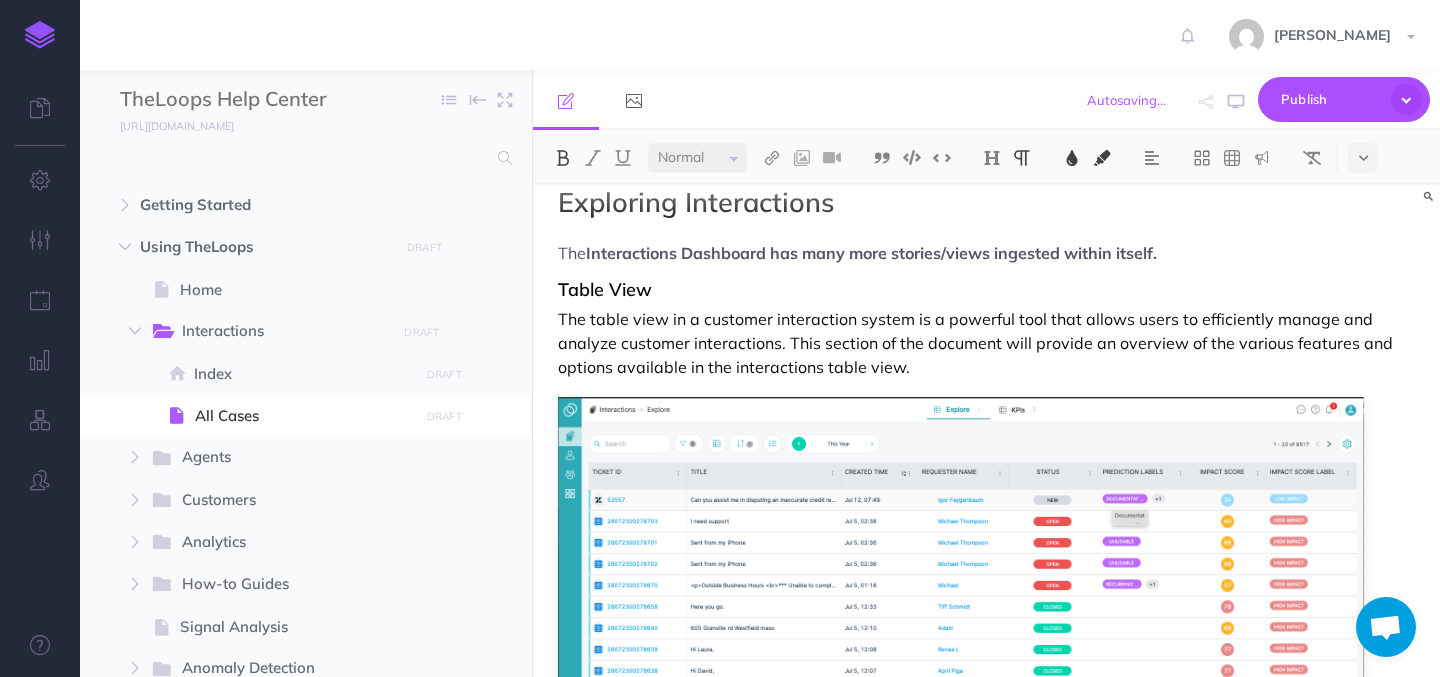 click at bounding box center (563, 158) 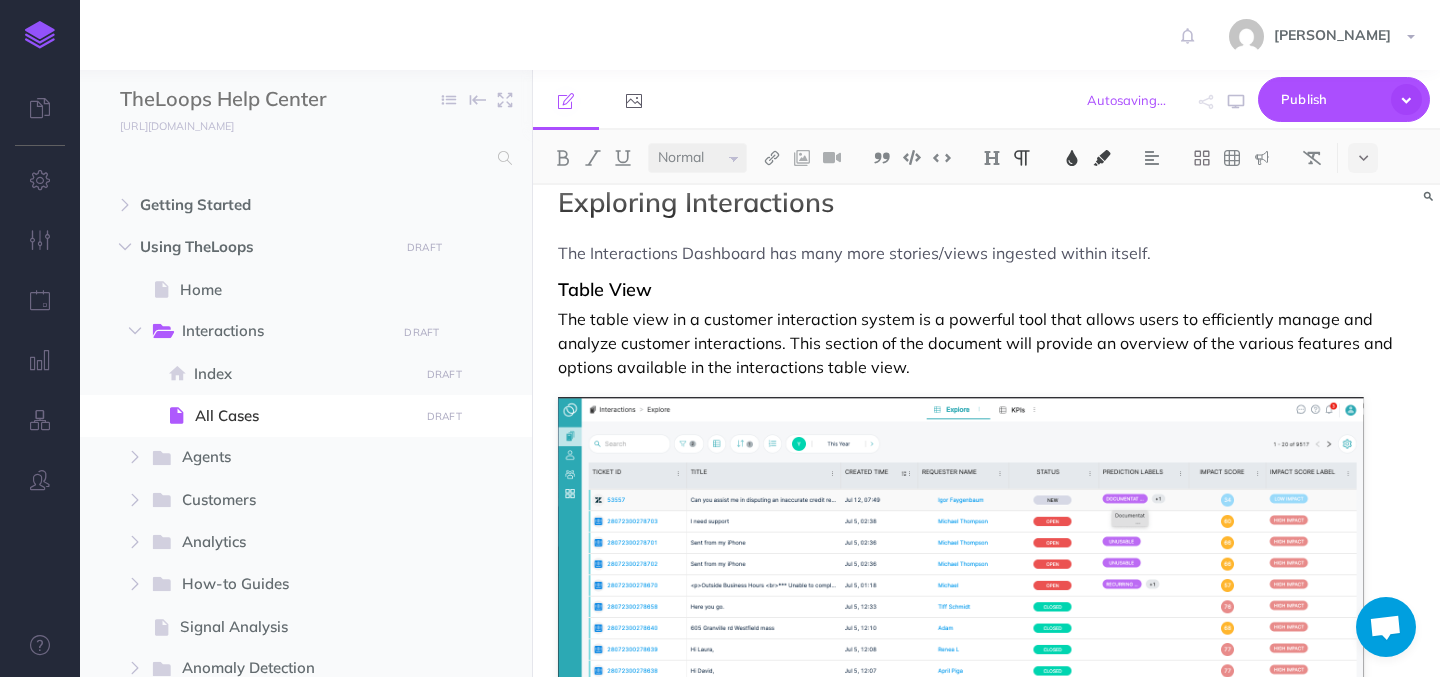click on "The Interactions Dashboard has many more stories/views ingested within itself." at bounding box center (986, 253) 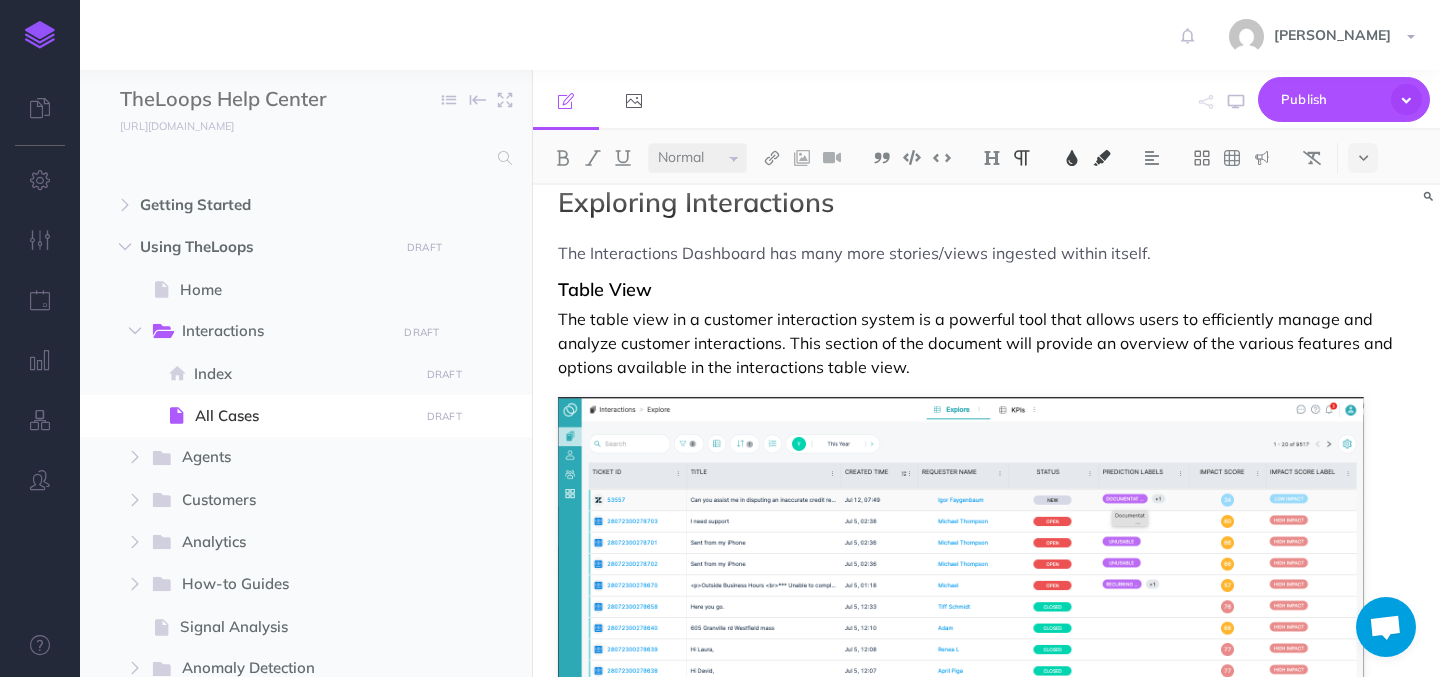 drag, startPoint x: 1158, startPoint y: 254, endPoint x: 560, endPoint y: 250, distance: 598.01337 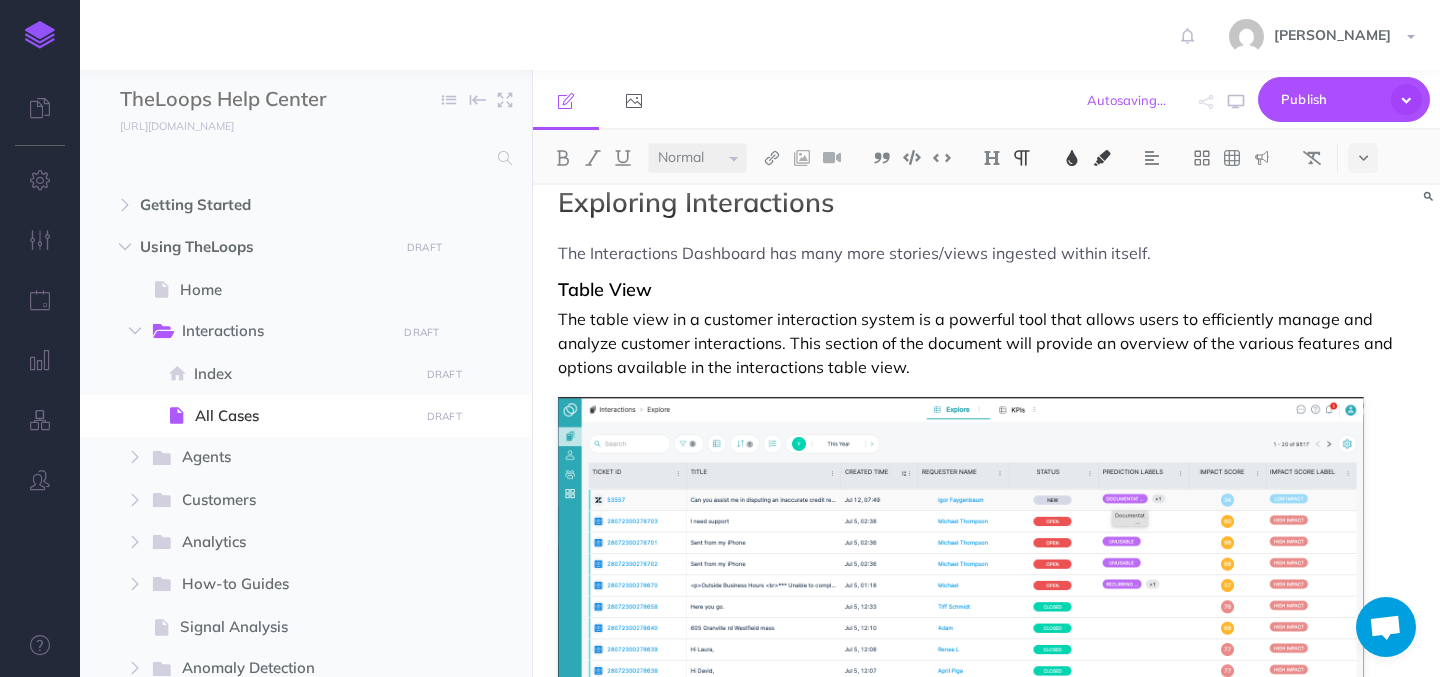 click at bounding box center [1072, 158] 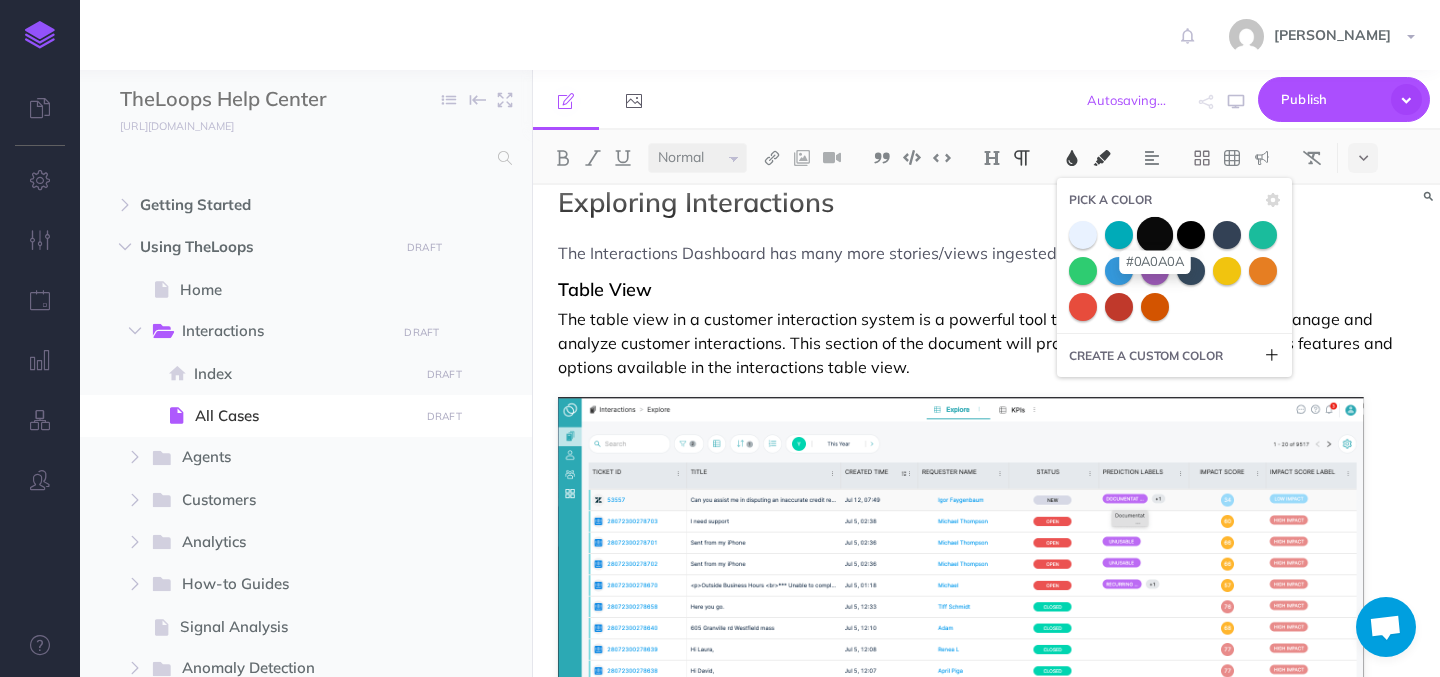 click at bounding box center [1155, 234] 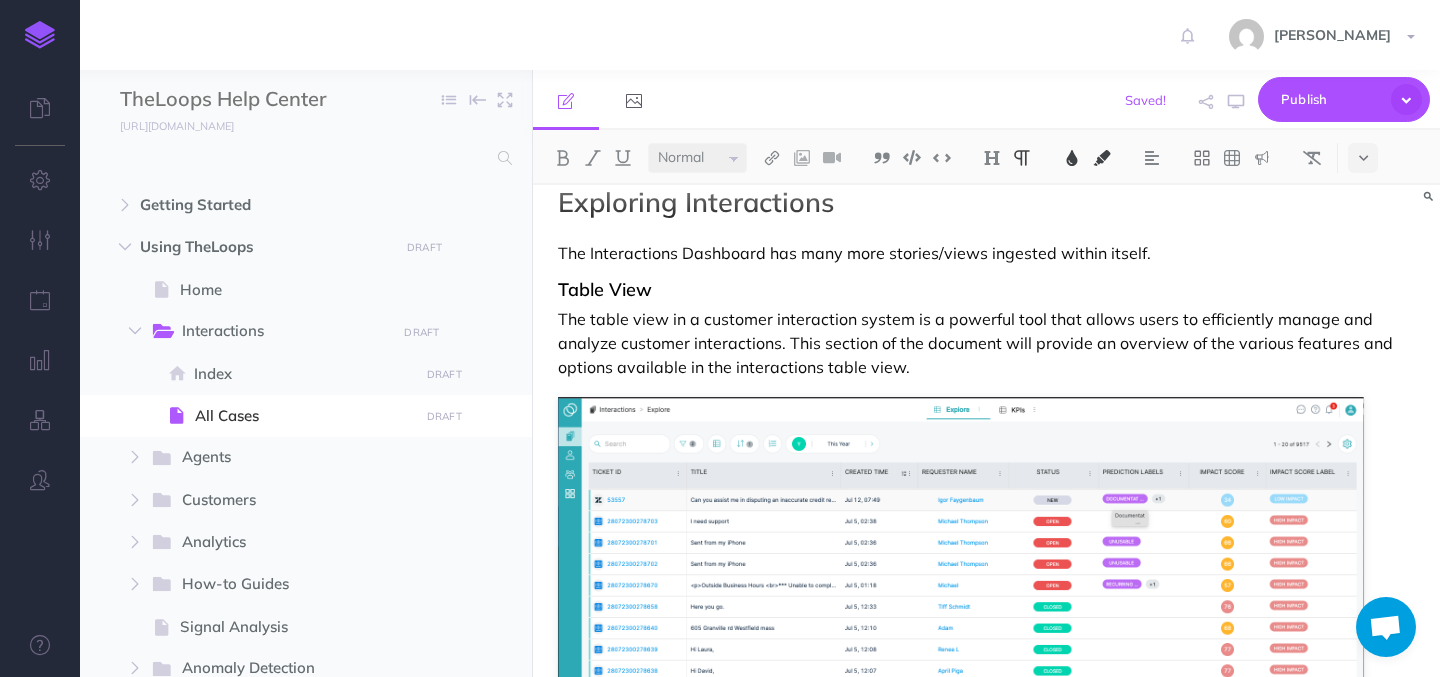 click on "The Interactions Dashboard has many more stories/views ingested within itself." at bounding box center [854, 253] 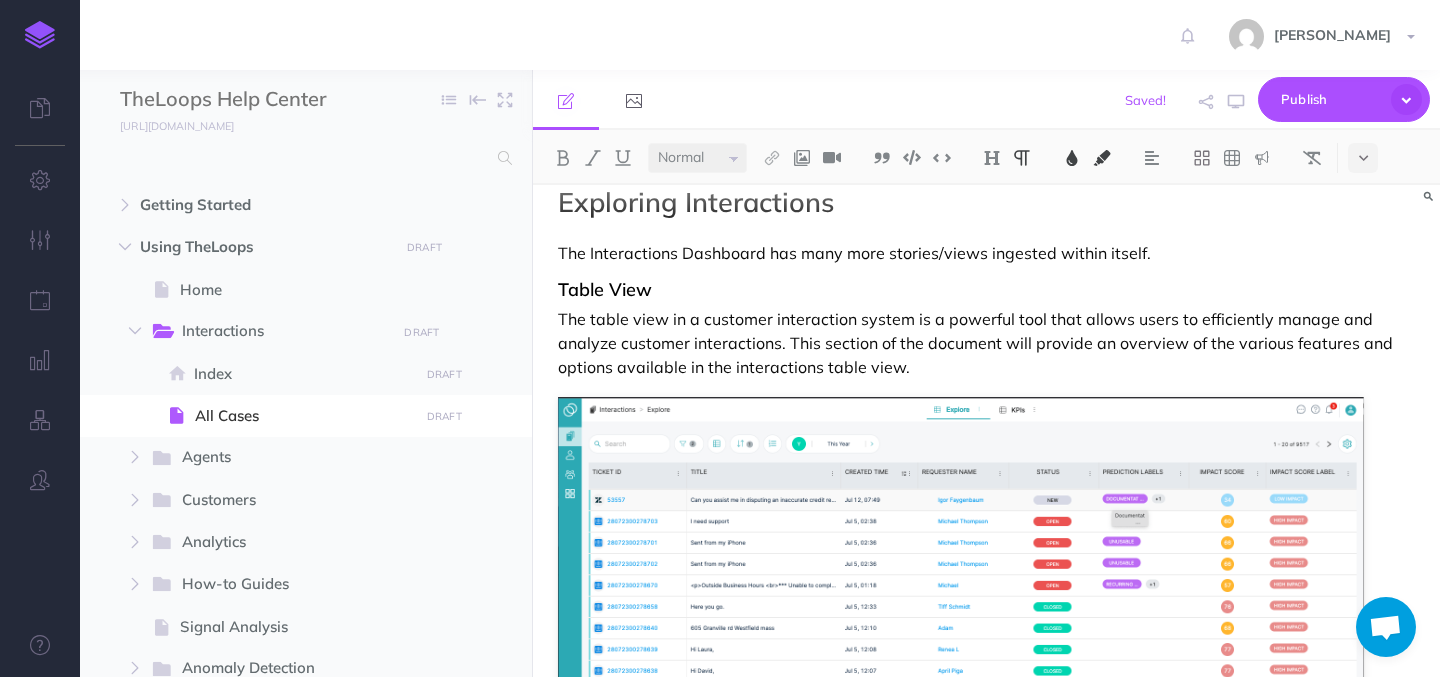 click on "The Interactions Dashboard has many more stories/views ingested within itself." at bounding box center [986, 253] 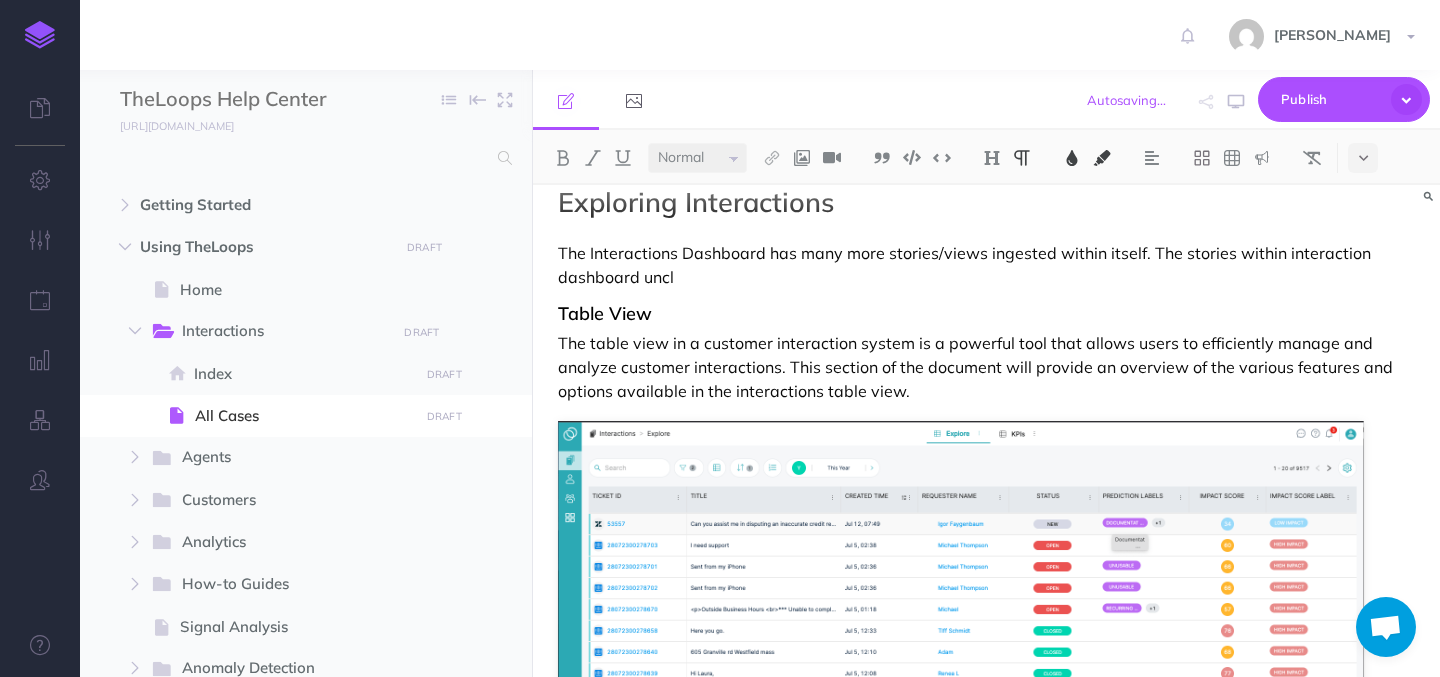drag, startPoint x: 1151, startPoint y: 243, endPoint x: 1158, endPoint y: 263, distance: 21.189621 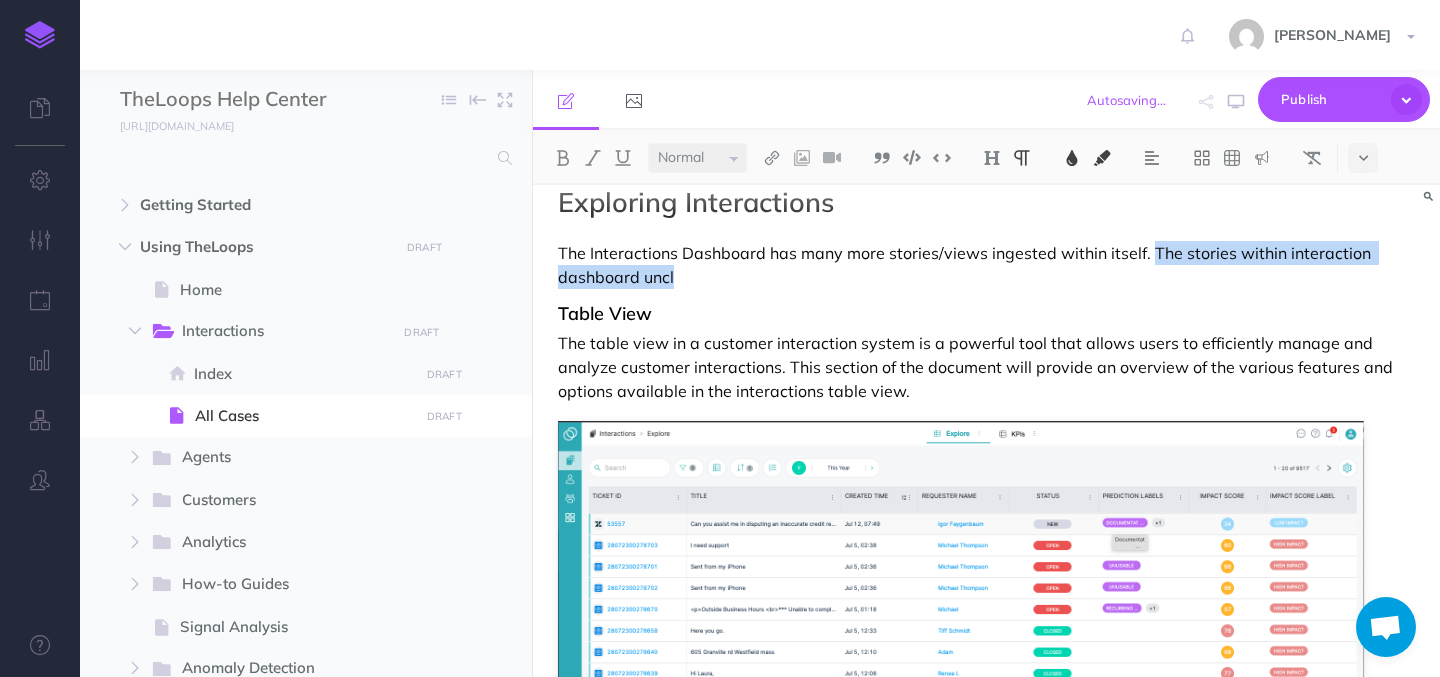drag, startPoint x: 1149, startPoint y: 255, endPoint x: 1163, endPoint y: 271, distance: 21.260292 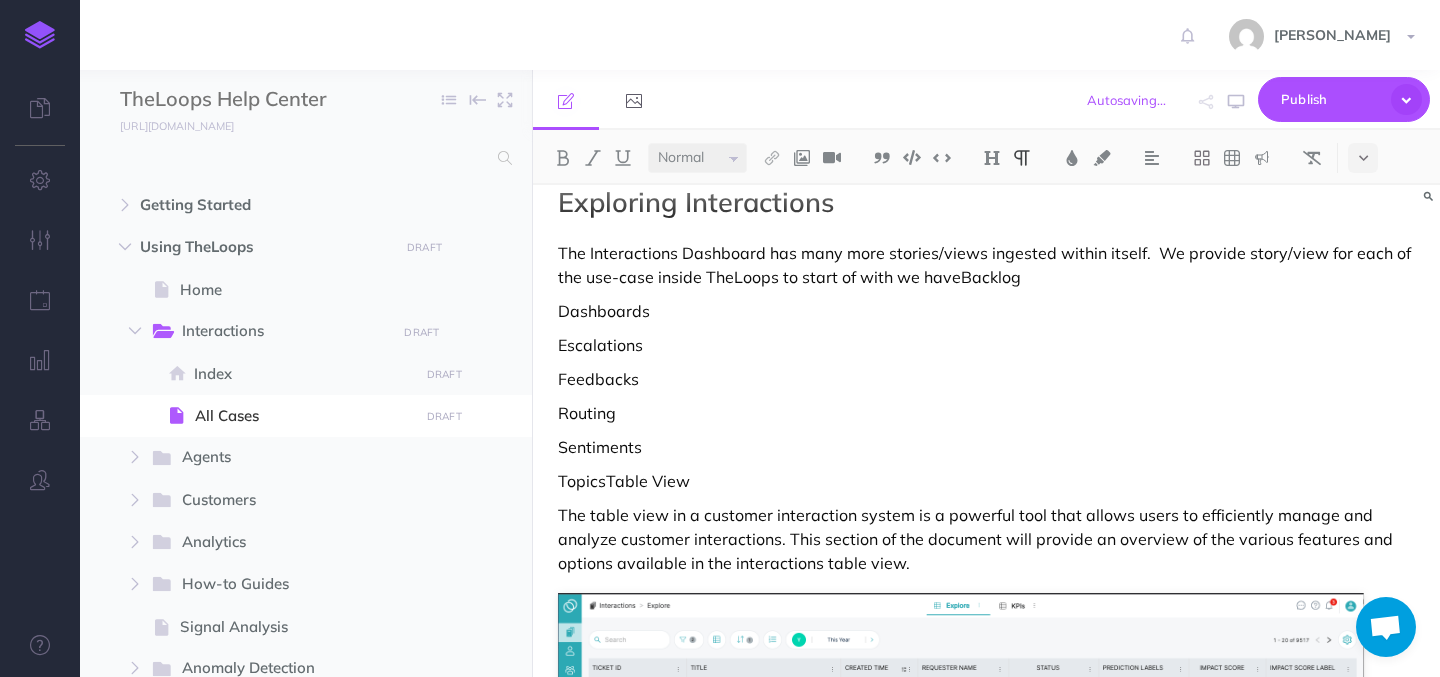 click on "Dashboards" at bounding box center [986, 311] 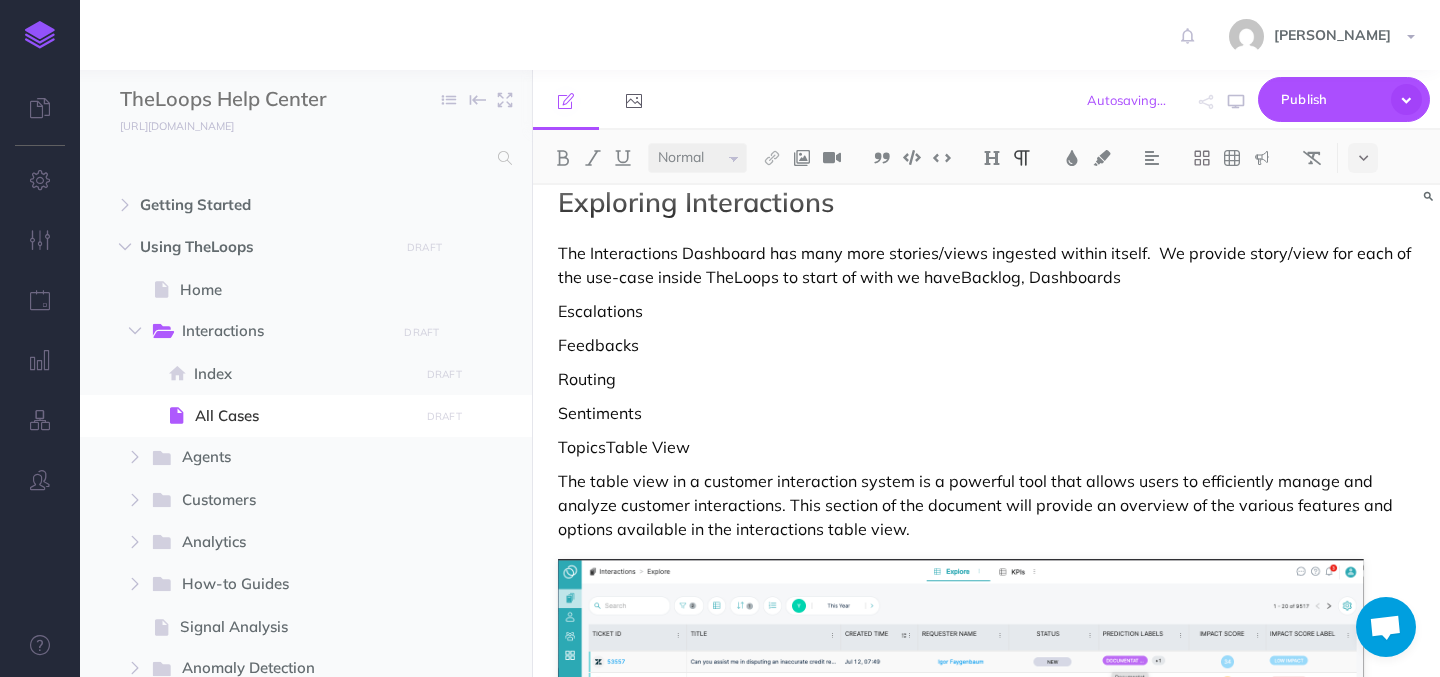 click on "Exploring Interactions The Interactions Dashboard has many more stories/views ingested within itself.  We provide story/view for each of the use-case inside TheLoops to start of with we have  Backlog, Dashboards Escalations Feedbacks Routing Sentiments TopicsTable View The table view in a customer interaction system is a powerful tool that allows users to efficiently manage and analyze customer interactions. This section of the document will provide an overview of the various features and options available in the interactions table view.                           Searching For Interactions The table view enables users to search for specific customer interactions by using a search bar at the top of the table. This search functionality allows users to quickly find relevant interactions based on specific keywords or criteria.                           Filtering Interactions                           Filtering Interactions By Date                           Adding Custom Filters" at bounding box center (986, 2876) 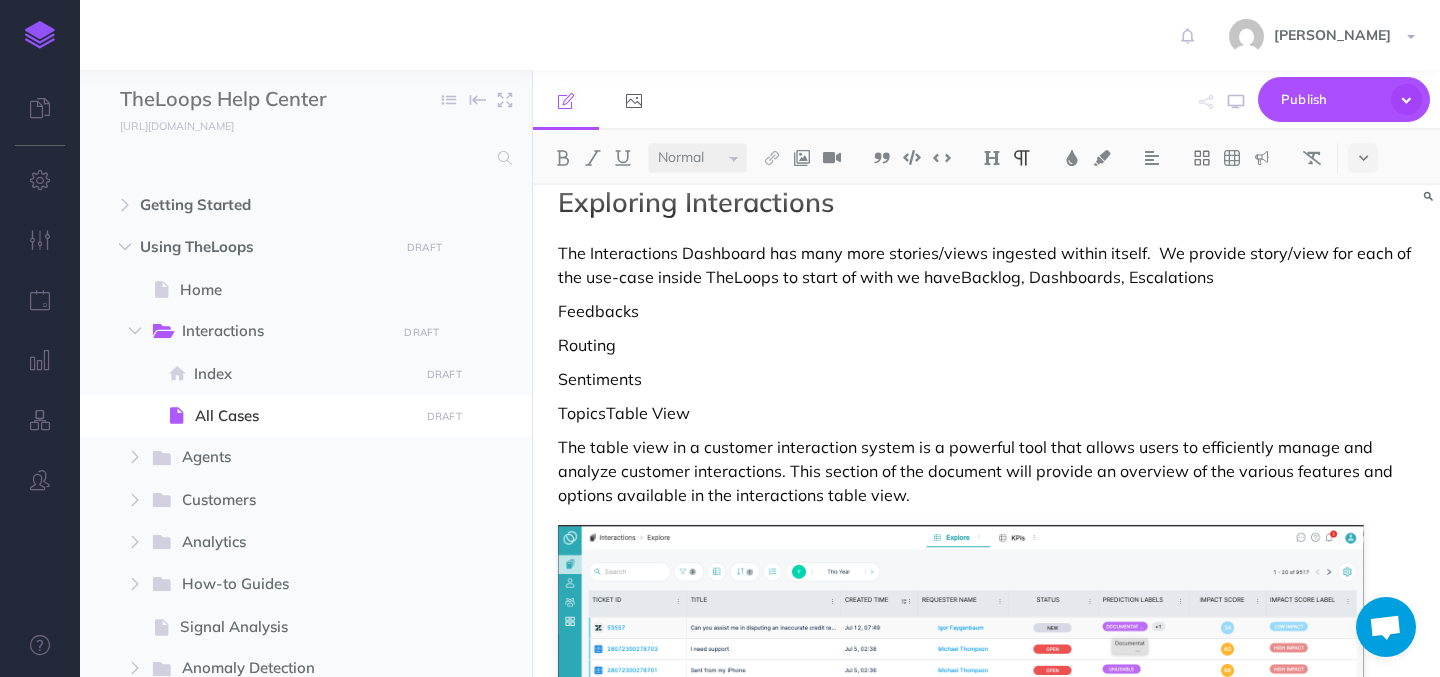 click on "Exploring Interactions The Interactions Dashboard has many more stories/views ingested within itself.  We provide story/view for each of the use-case inside TheLoops to start of with we have  Backlog, Dashboards, Escalations Feedbacks Routing Sentiments TopicsTable View The table view in a customer interaction system is a powerful tool that allows users to efficiently manage and analyze customer interactions. This section of the document will provide an overview of the various features and options available in the interactions table view.                           Searching For Interactions The table view enables users to search for specific customer interactions by using a search bar at the top of the table. This search functionality allows users to quickly find relevant interactions based on specific keywords or criteria.                           Filtering Interactions                           Filtering Interactions By Date                           Adding Custom Filters" at bounding box center [986, 2859] 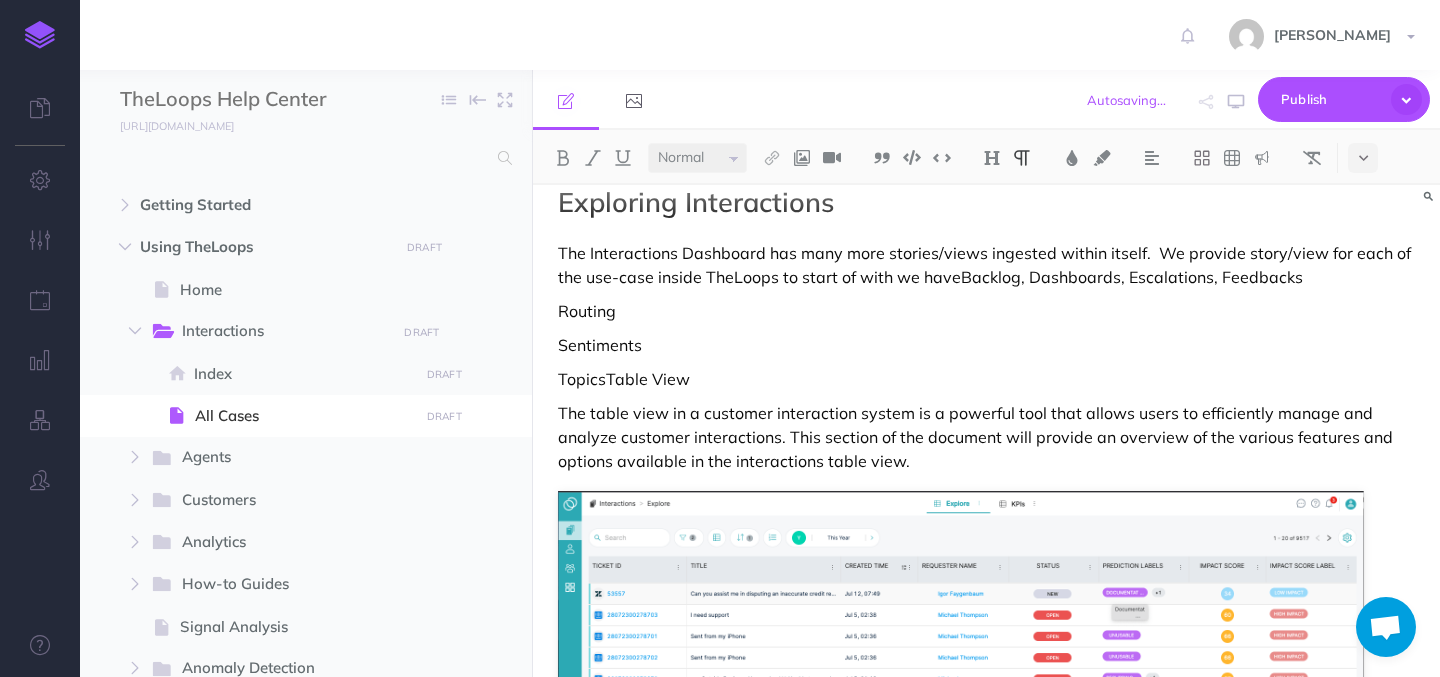 click on "Exploring Interactions The Interactions Dashboard has many more stories/views ingested within itself.  We provide story/view for each of the use-case inside TheLoops to start of with we have  Backlog, Dashboards, Escalations, Feedbacks Routing Sentiments TopicsTable View The table view in a customer interaction system is a powerful tool that allows users to efficiently manage and analyze customer interactions. This section of the document will provide an overview of the various features and options available in the interactions table view.                           Searching For Interactions The table view enables users to search for specific customer interactions by using a search bar at the top of the table. This search functionality allows users to quickly find relevant interactions based on specific keywords or criteria.                           Filtering Interactions                           Filtering Interactions By Date                           Adding Custom Filters" at bounding box center (986, 2842) 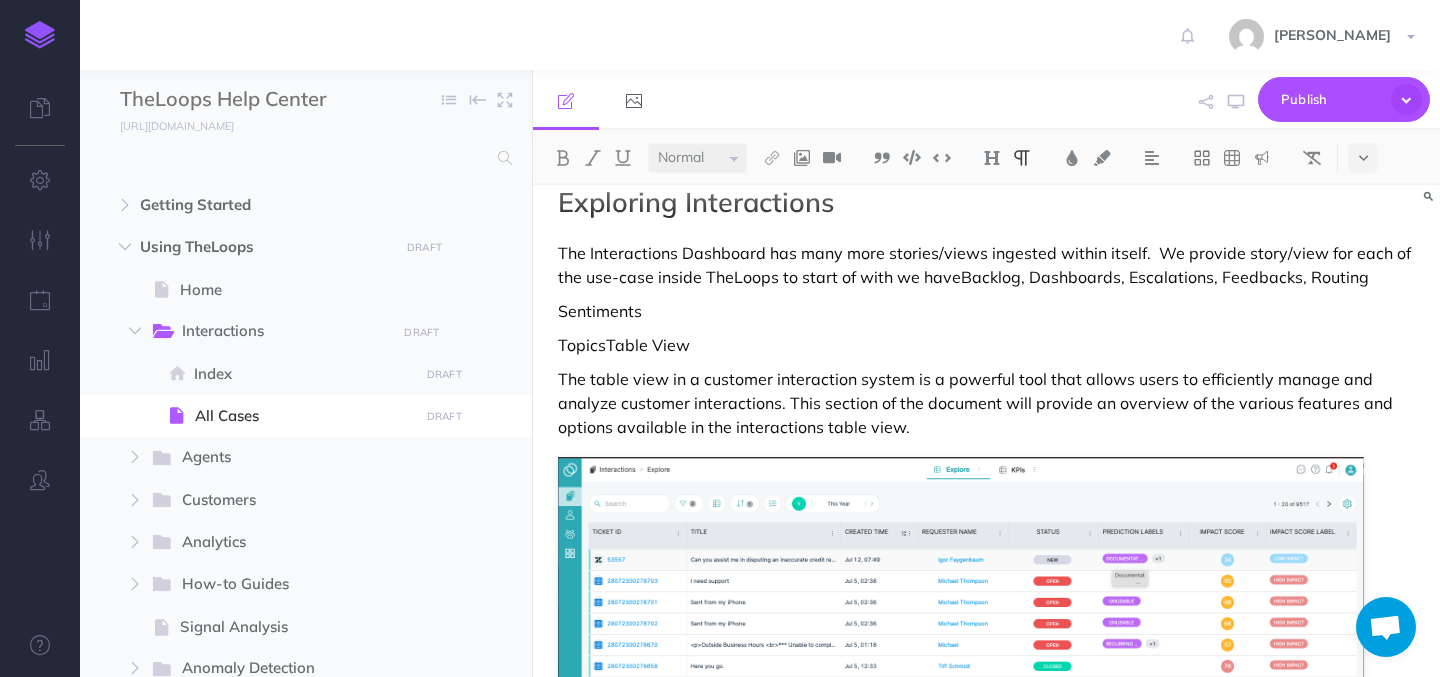 click on "Exploring Interactions The Interactions Dashboard has many more stories/views ingested within itself.  We provide story/view for each of the use-case inside TheLoops to start of with we have  Backlog, Dashboards, Escalations, Feedbacks, Routing Sentiments TopicsTable View The table view in a customer interaction system is a powerful tool that allows users to efficiently manage and analyze customer interactions. This section of the document will provide an overview of the various features and options available in the interactions table view.                           Searching For Interactions The table view enables users to search for specific customer interactions by using a search bar at the top of the table. This search functionality allows users to quickly find relevant interactions based on specific keywords or criteria.                           Filtering Interactions                           Filtering Interactions By Date                           Adding Custom Filters" at bounding box center (986, 2825) 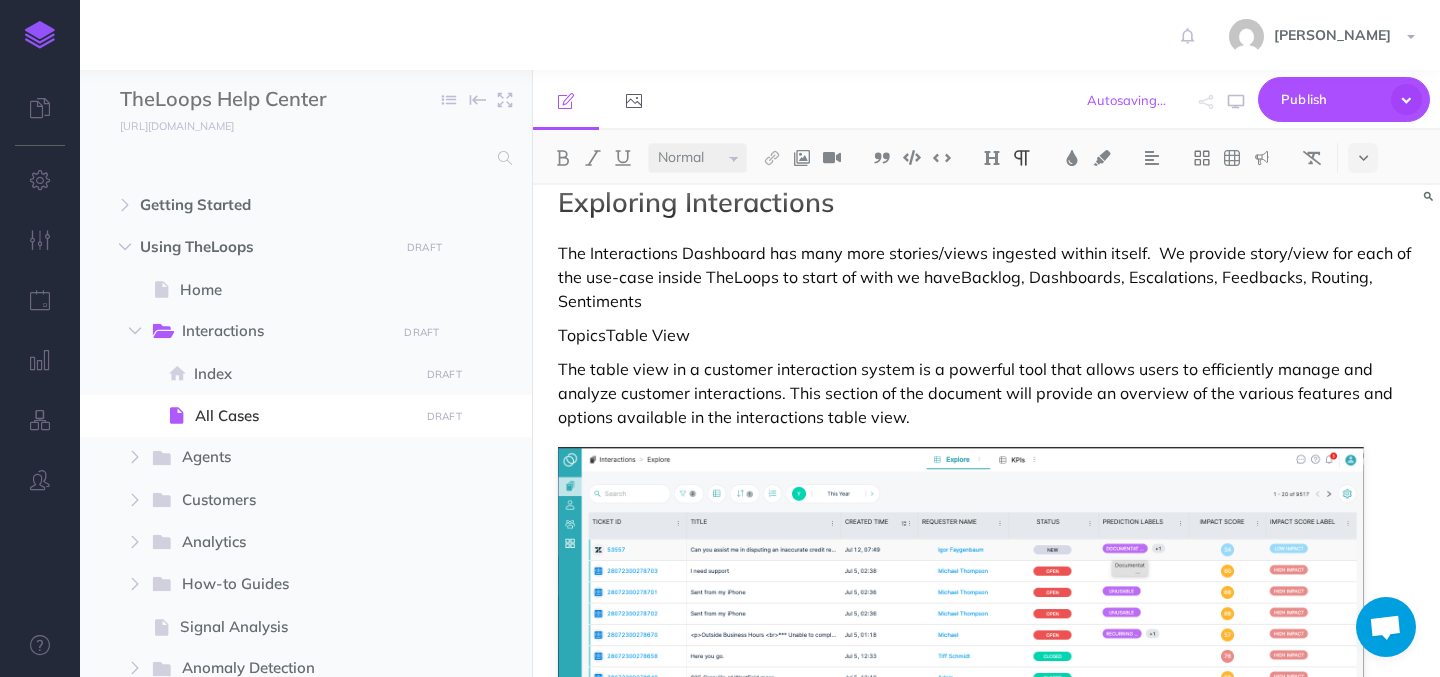 click on "The Interactions Dashboard has many more stories/views ingested within itself.  We provide story/view for each of the use-case inside TheLoops to start of with we have  Backlog, Dashboards, Escalations, Feedbacks, Routing, Sentiments" at bounding box center (986, 277) 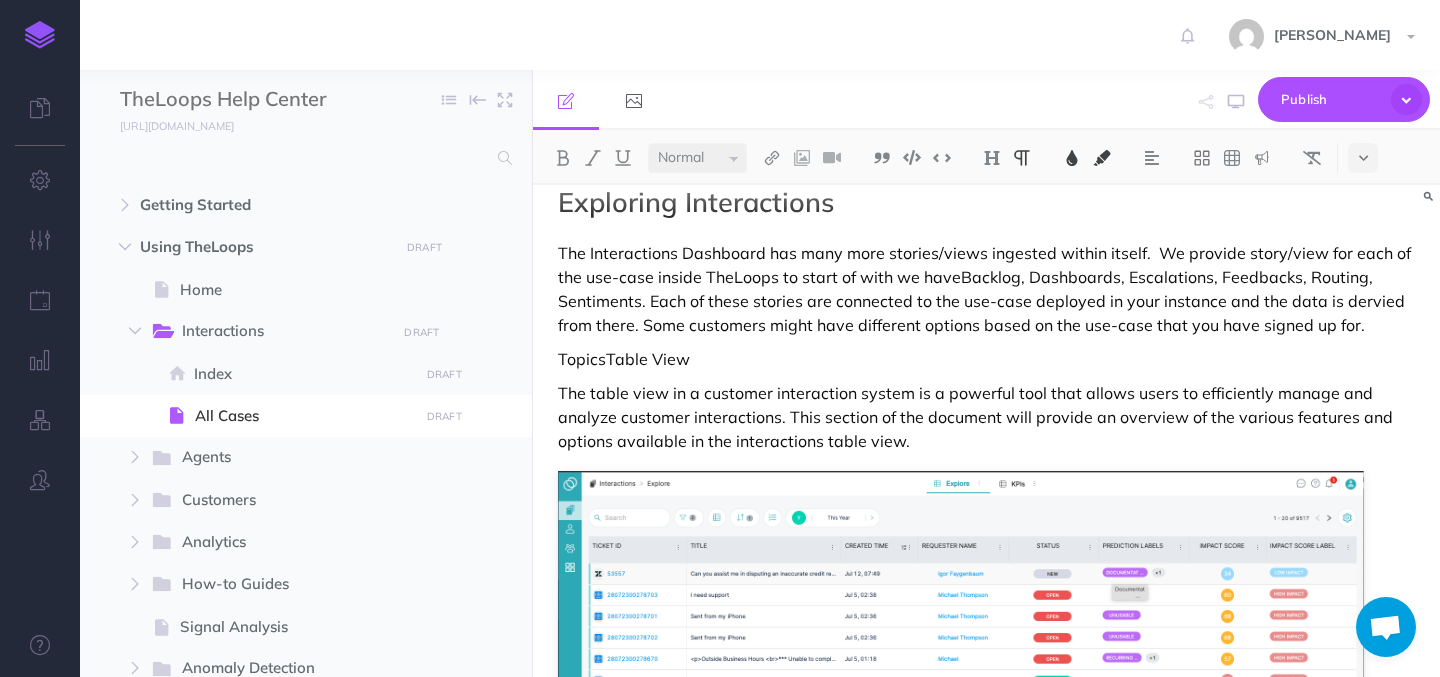 drag, startPoint x: 1375, startPoint y: 326, endPoint x: 560, endPoint y: 246, distance: 818.917 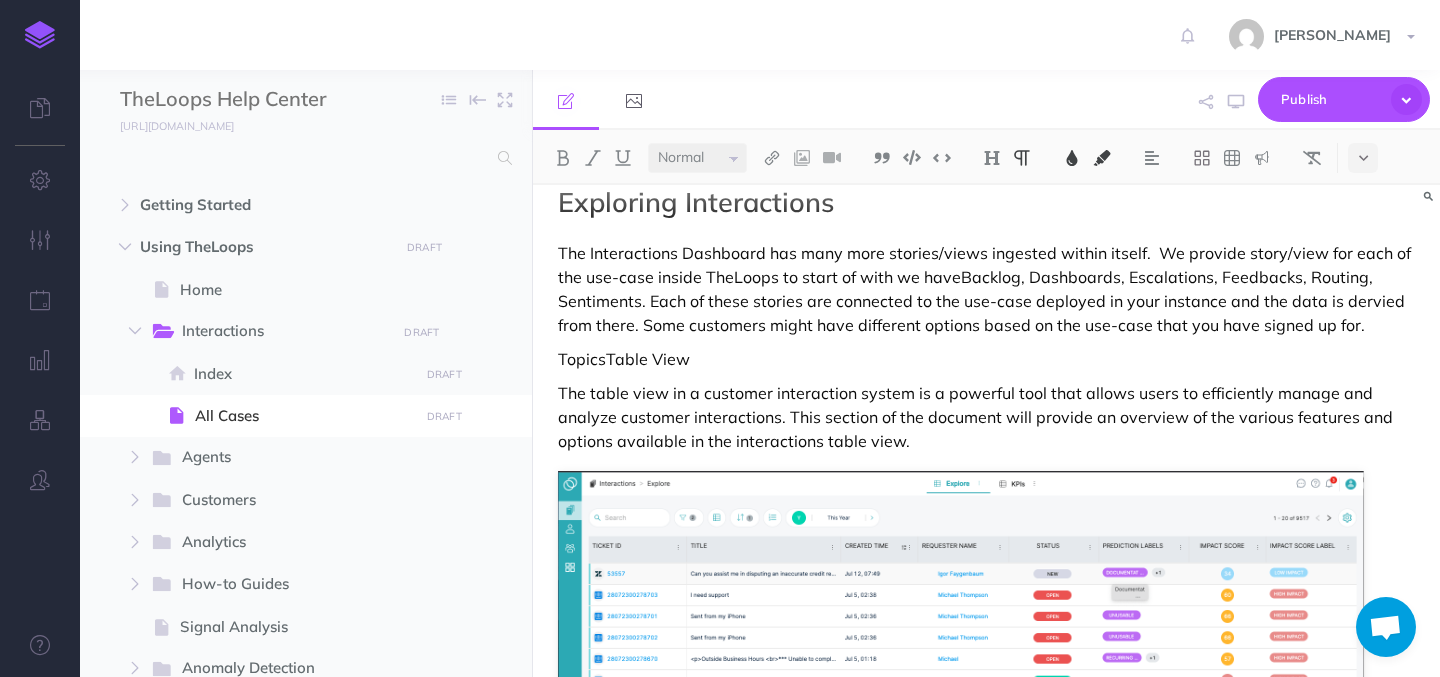 click on "The Interactions Dashboard has many more stories/views ingested within itself.  We provide story/view for each of the use-case inside TheLoops to start of with we have" at bounding box center [986, 265] 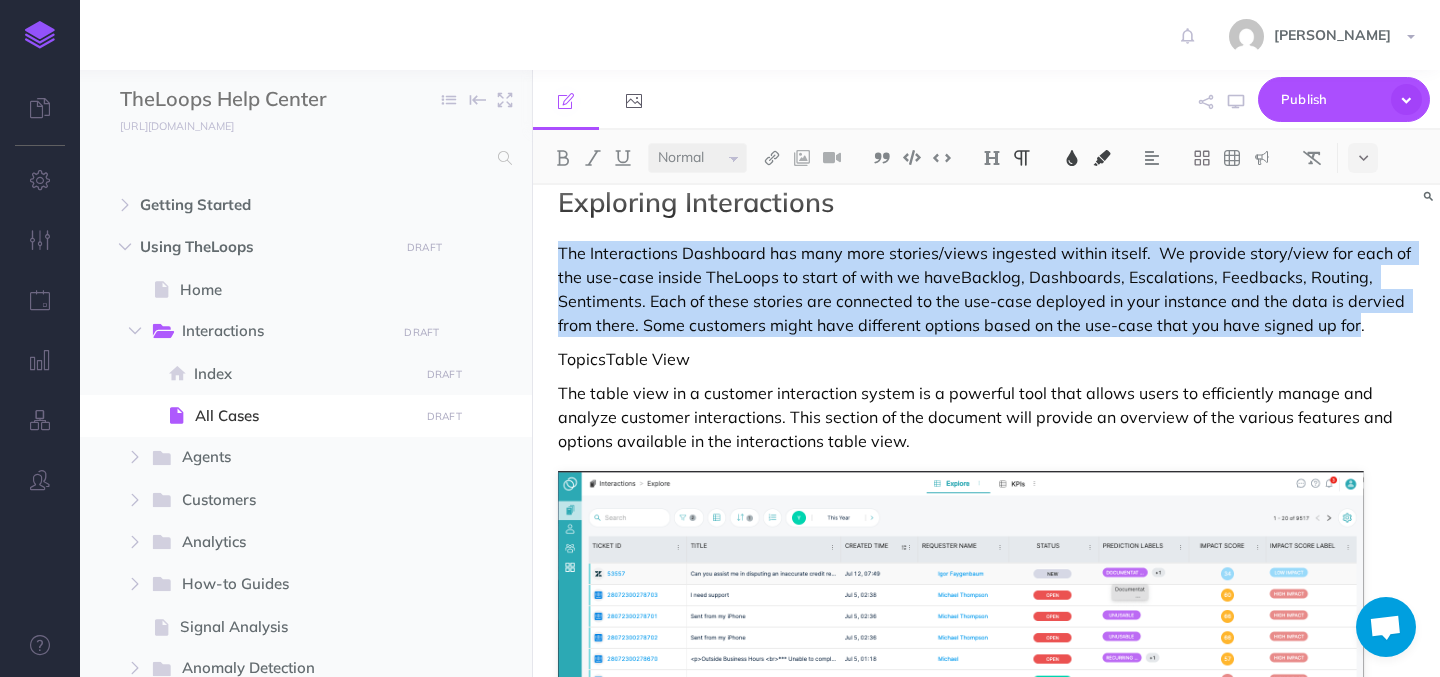 drag, startPoint x: 562, startPoint y: 255, endPoint x: 1353, endPoint y: 322, distance: 793.83246 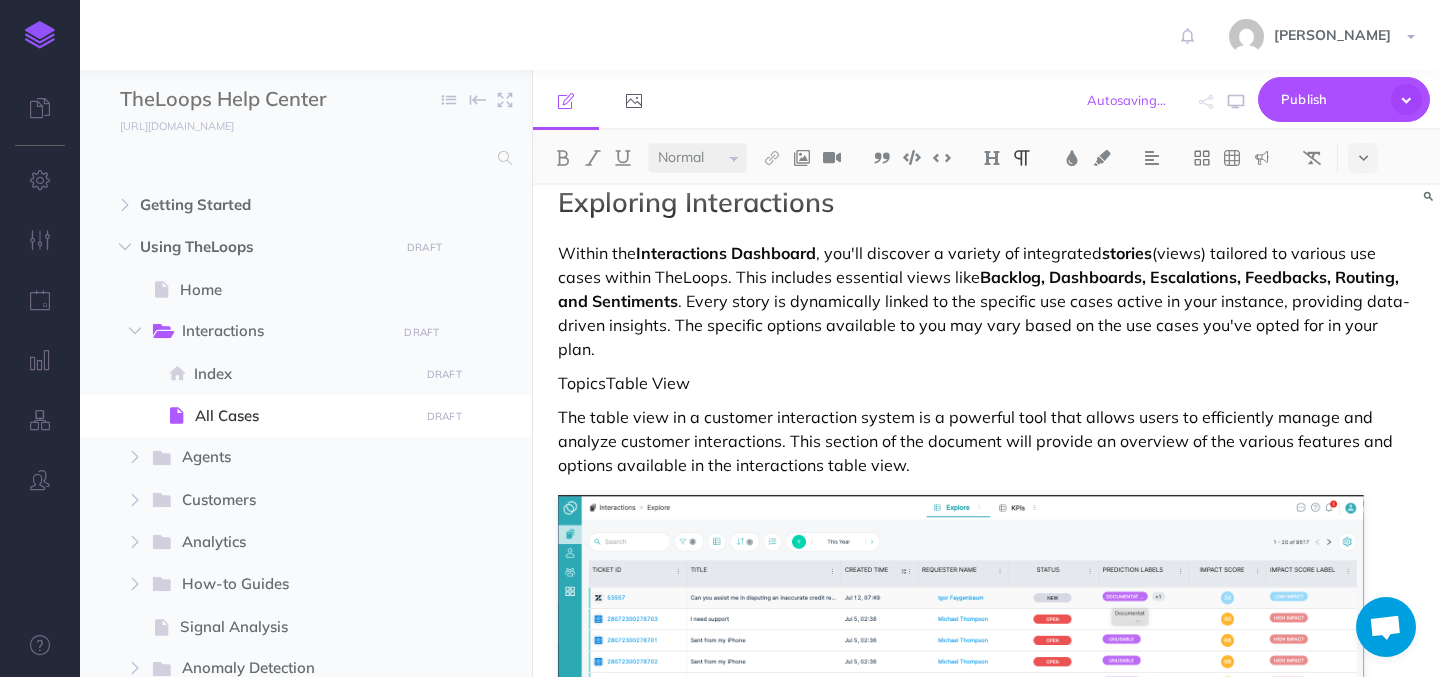 click on "Within the  Interactions Dashboard , you'll discover a variety of integrated  stories  (views) tailored to various use cases within TheLoops. This includes essential views like  Backlog, Dashboards, Escalations, Feedbacks, Routing, and Sentiments . Every story is dynamically linked to the specific use cases active in your instance, providing data-driven insights. The specific options available to you may vary based on the use cases you've opted for in your plan." at bounding box center [986, 301] 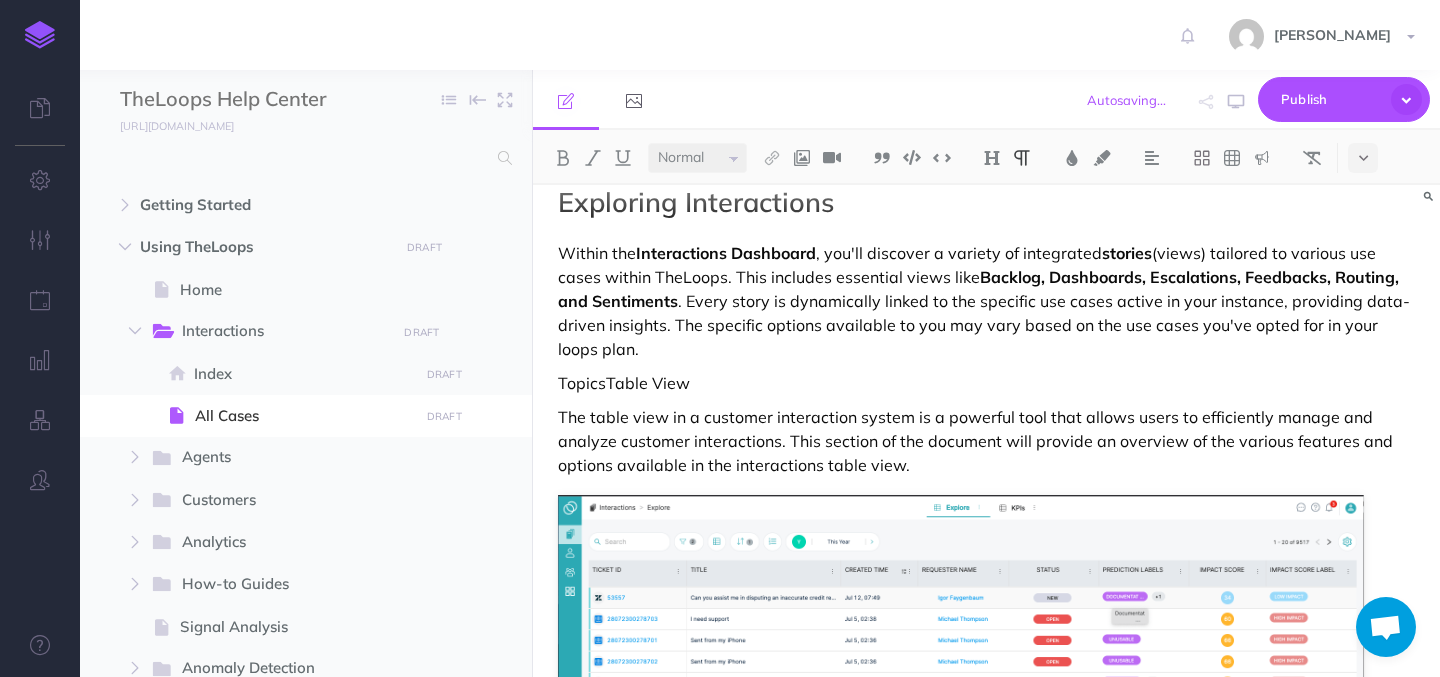 click on "Within the  Interactions Dashboard , you'll discover a variety of integrated  stories  (views) tailored to various use cases within TheLoops. This includes essential views like  Backlog, Dashboards, Escalations, Feedbacks, Routing, and Sentiments . Every story is dynamically linked to the specific use cases active in your instance, providing data-driven insights. The specific options available to you may vary based on the use cases you've opted for in your loops plan." at bounding box center [986, 301] 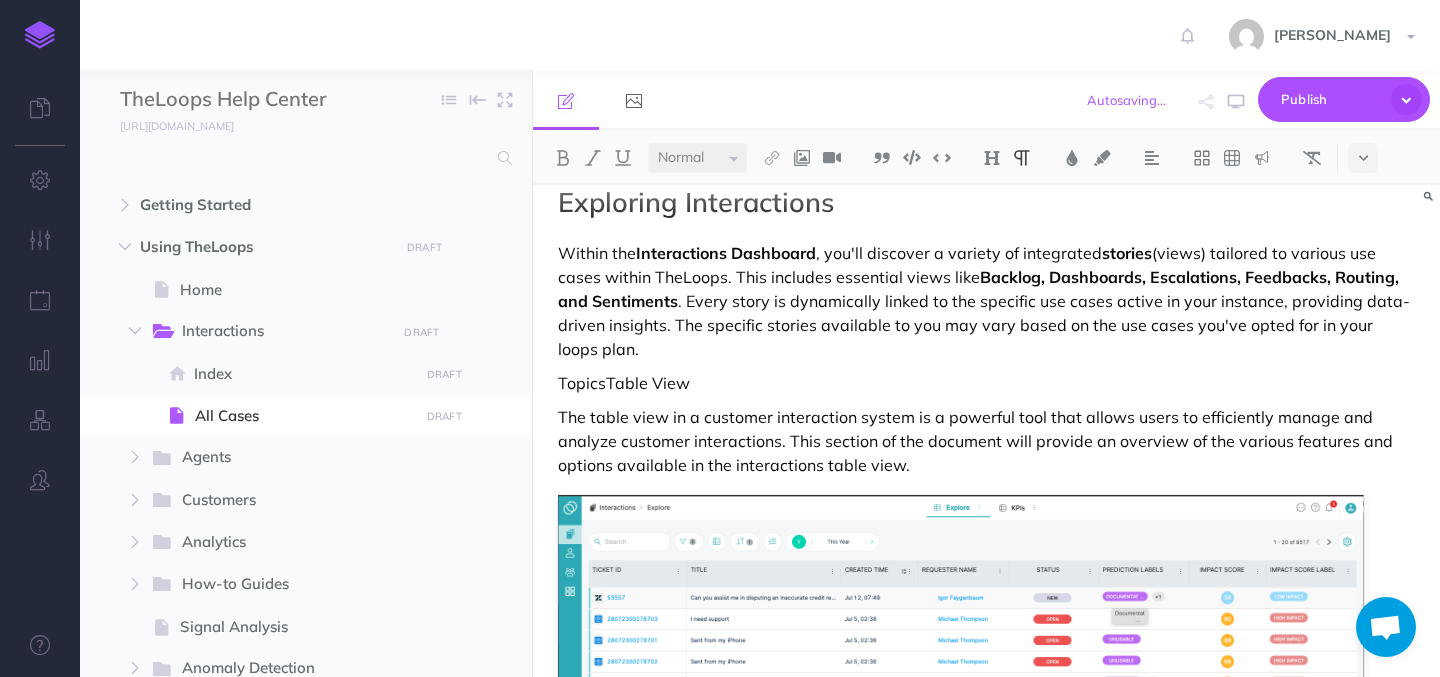 click on "Within the  Interactions Dashboard , you'll discover a variety of integrated  stories  (views) tailored to various use cases within TheLoops. This includes essential views like  Backlog, Dashboards, Escalations, Feedbacks, Routing, and Sentiments . Every story is dynamically linked to the specific use cases active in your instance, providing data-driven insights. The specific stories available to you may vary based on the use cases you've opted for in your loops plan." at bounding box center (986, 301) 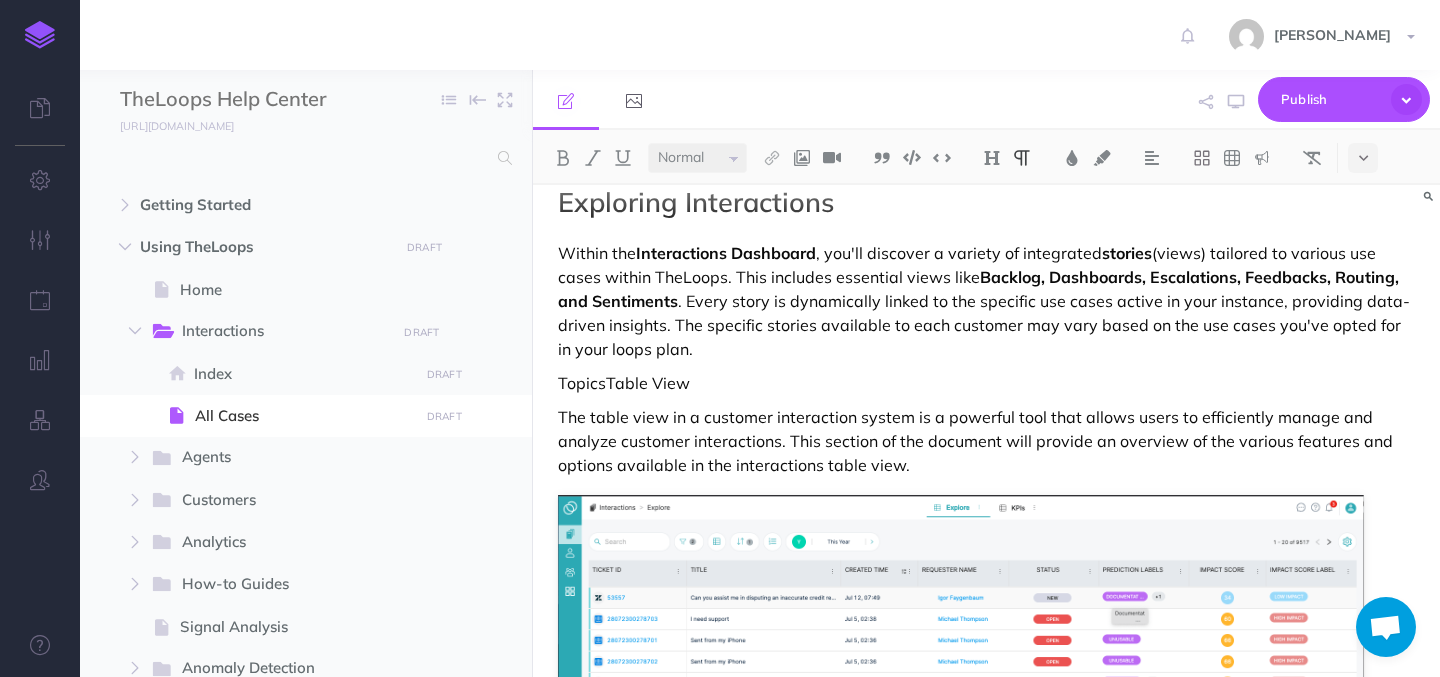 click on "Within the  Interactions Dashboard , you'll discover a variety of integrated  stories  (views) tailored to various use cases within TheLoops. This includes essential views like  Backlog, Dashboards, Escalations, Feedbacks, Routing, and Sentiments . Every story is dynamically linked to the specific use cases active in your instance, providing data-driven insights. The specific stories available to each customer may vary based on the use cases you've opted for in your loops plan." at bounding box center [986, 301] 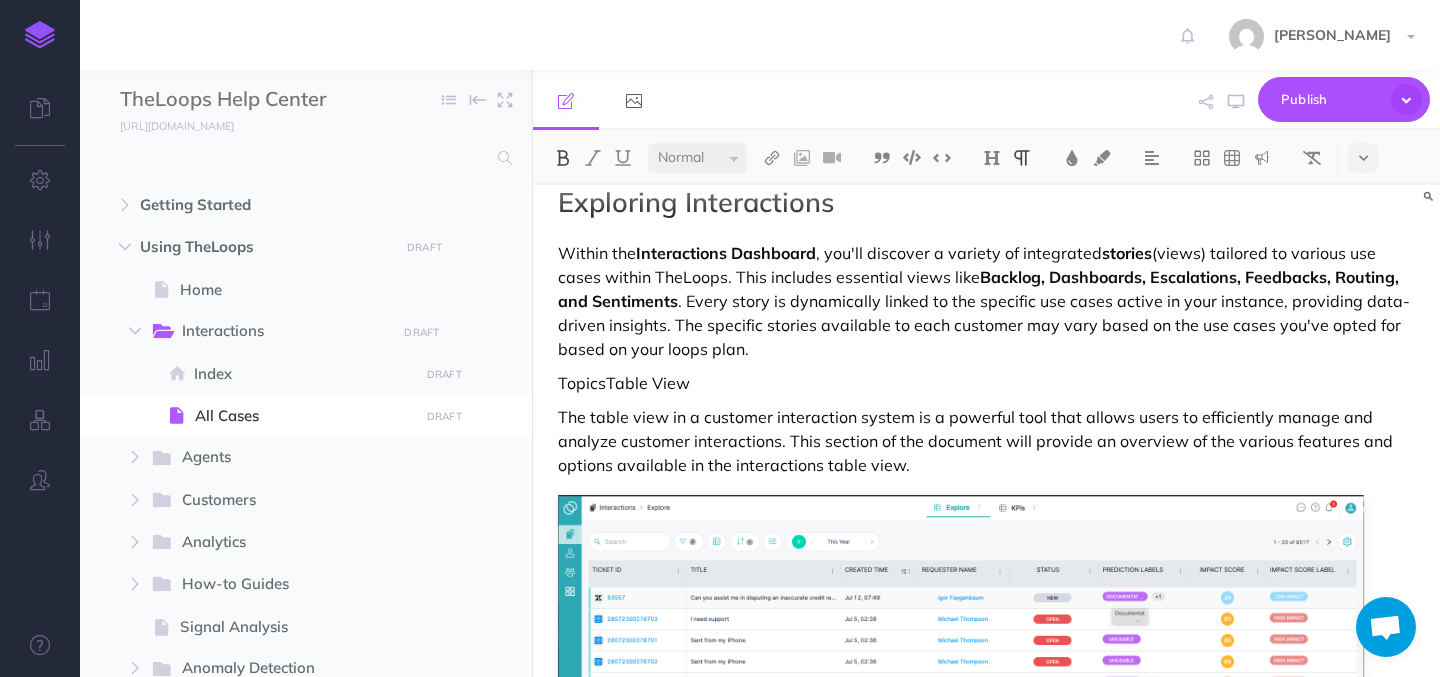 drag, startPoint x: 766, startPoint y: 350, endPoint x: 560, endPoint y: 258, distance: 225.61029 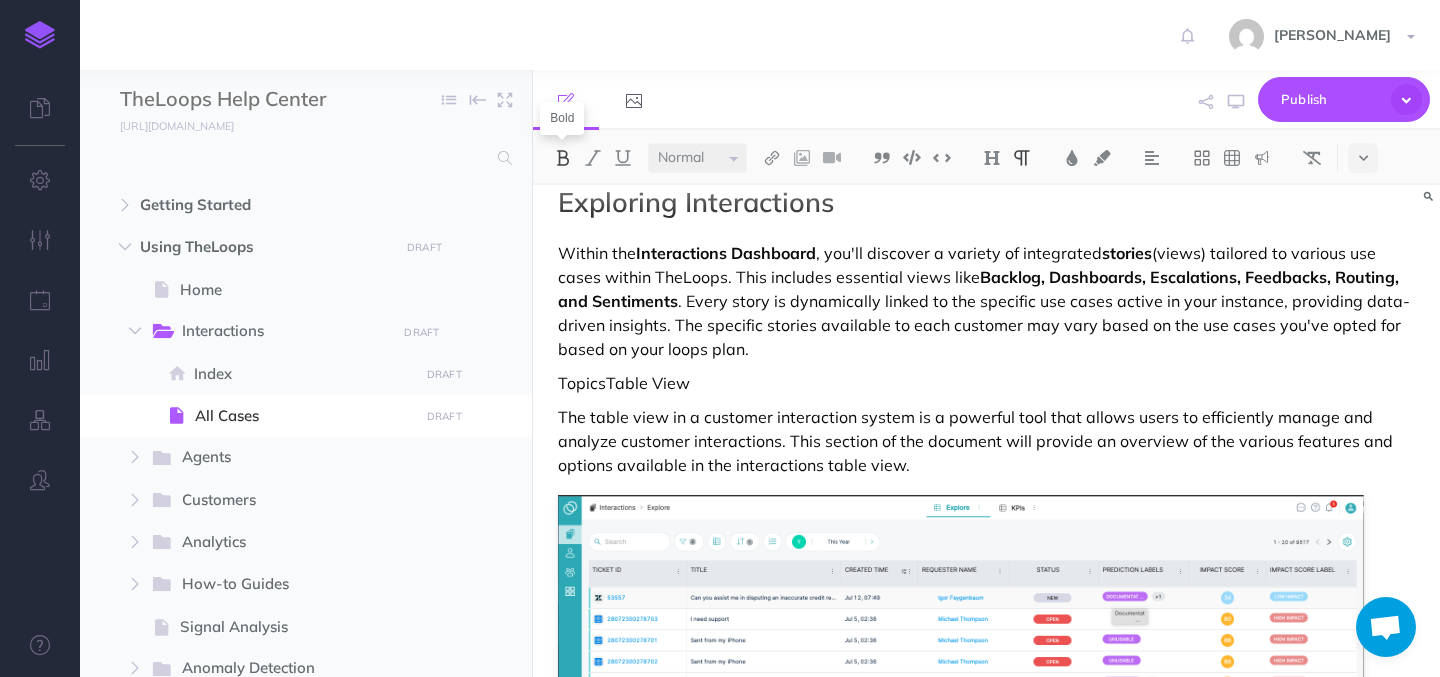 click at bounding box center [563, 158] 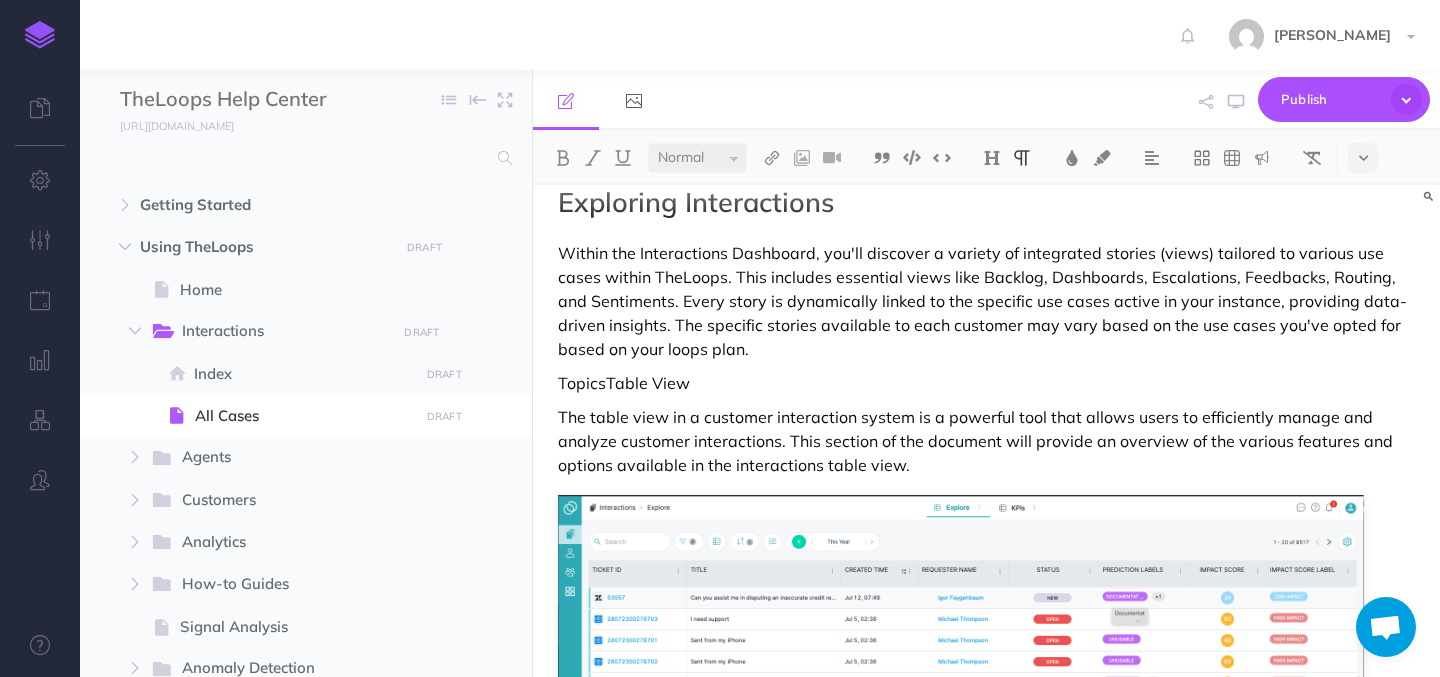 click on "TopicsTable View" at bounding box center [986, 383] 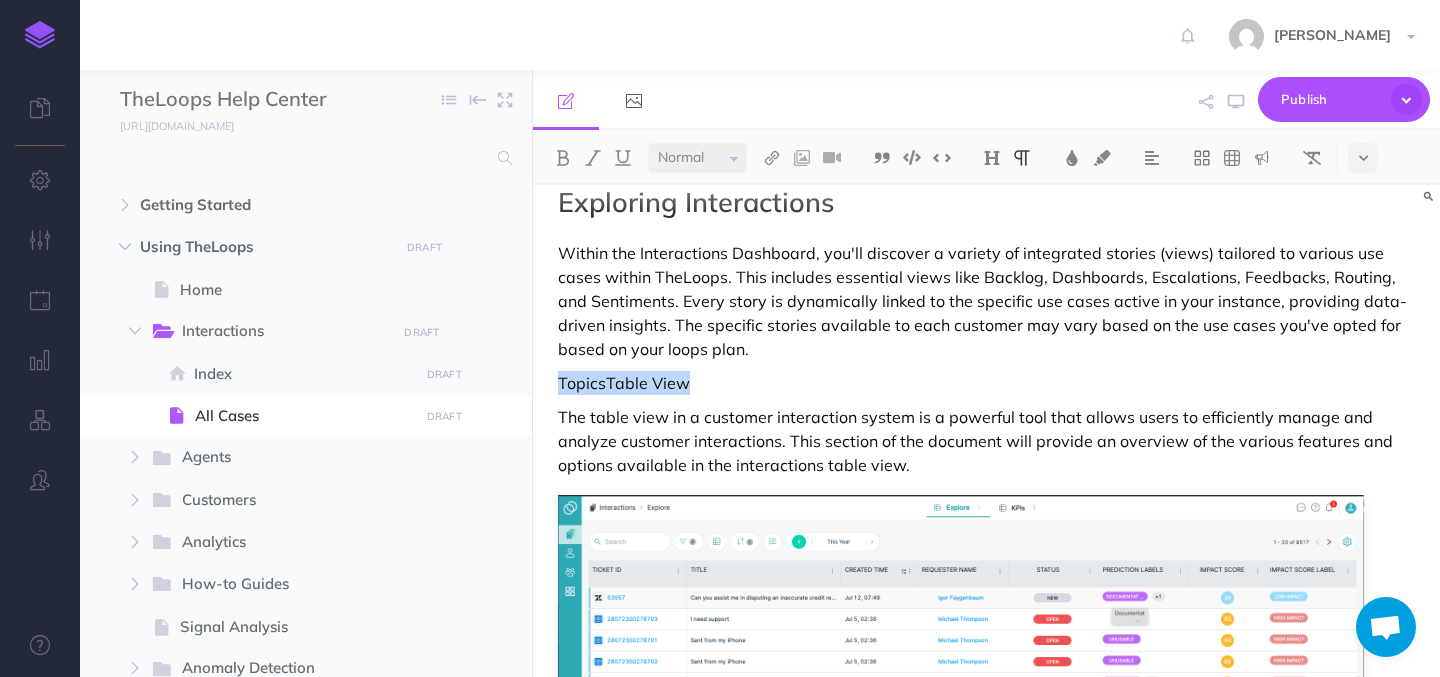 drag, startPoint x: 723, startPoint y: 384, endPoint x: 557, endPoint y: 386, distance: 166.01205 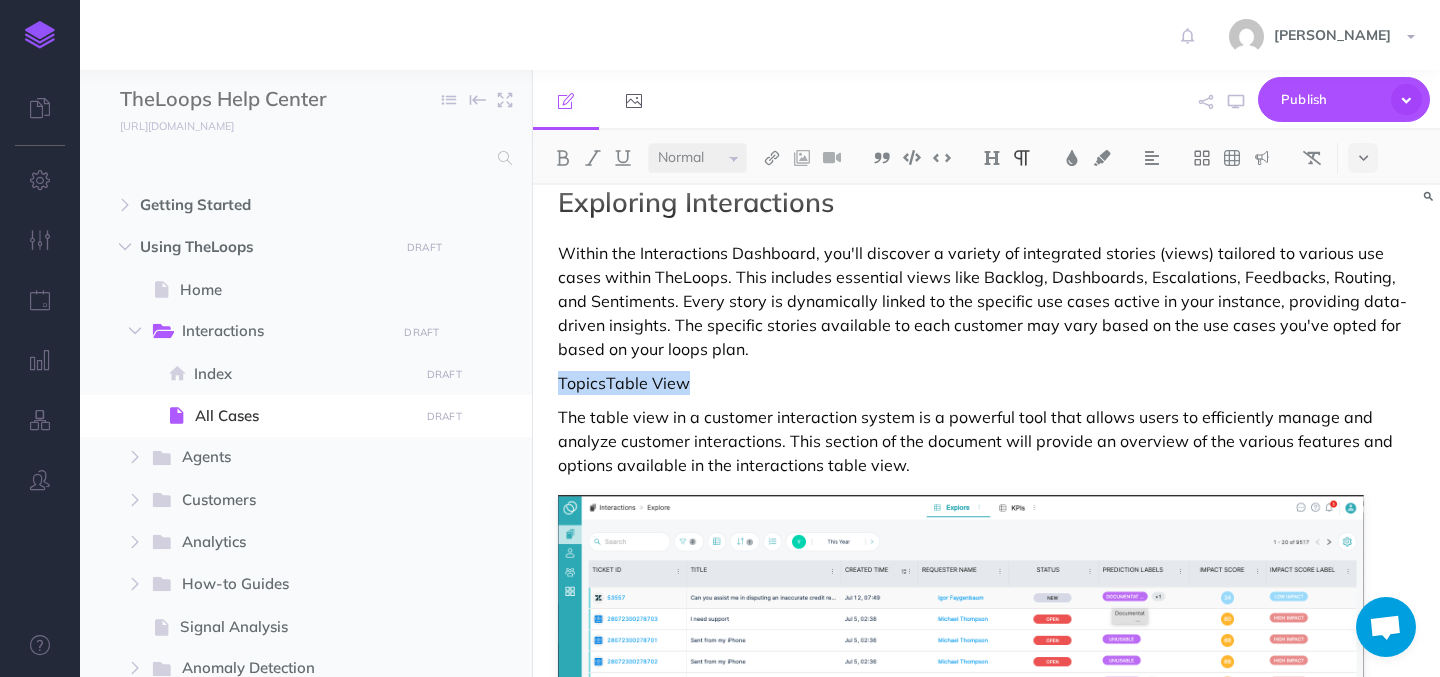click on "TopicsTable View" at bounding box center (986, 383) 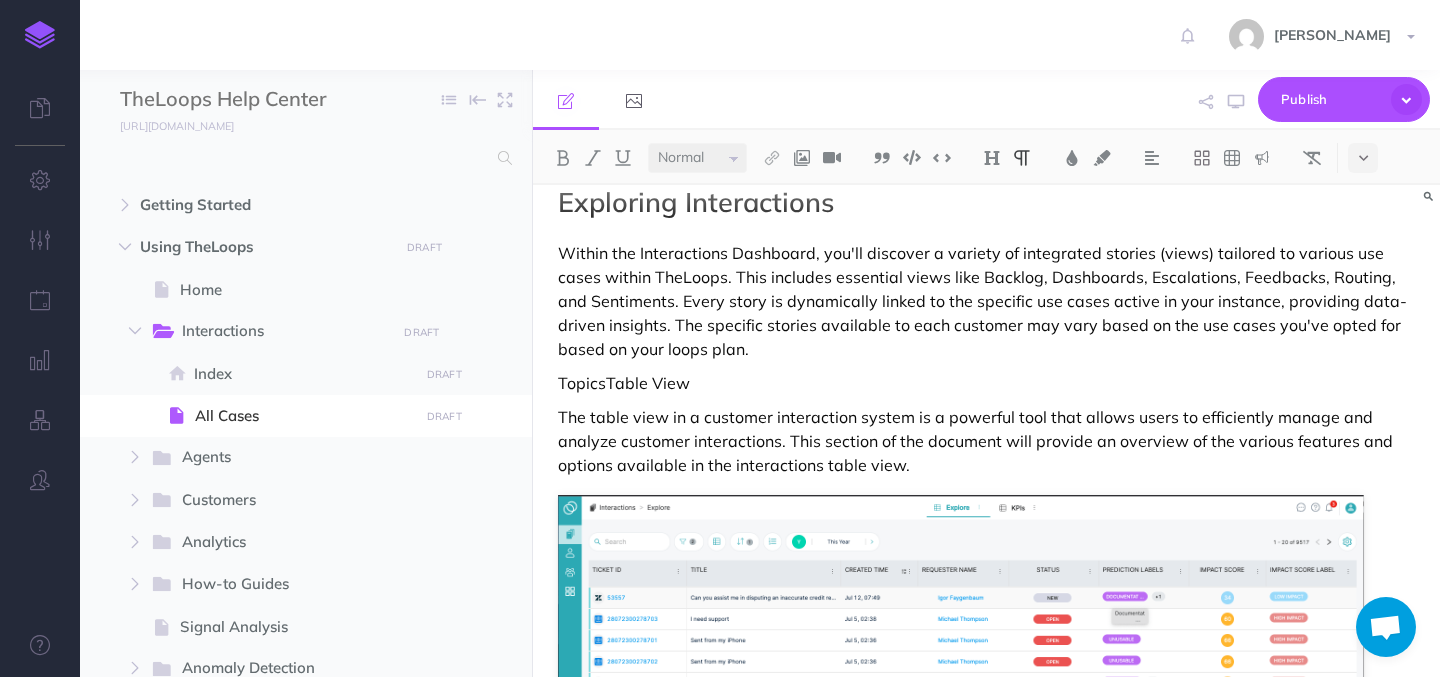 click on "Within the Interactions Dashboard, you'll discover a variety of integrated stories (views) tailored to various use cases within TheLoops. This includes essential views like Backlog, Dashboards, Escalations, Feedbacks, Routing, and Sentiments. Every story is dynamically linked to the specific use cases active in your instance, providing data-driven insights. The specific stories available to each customer may vary based on the use cases you've opted for based on your loops plan." at bounding box center (986, 301) 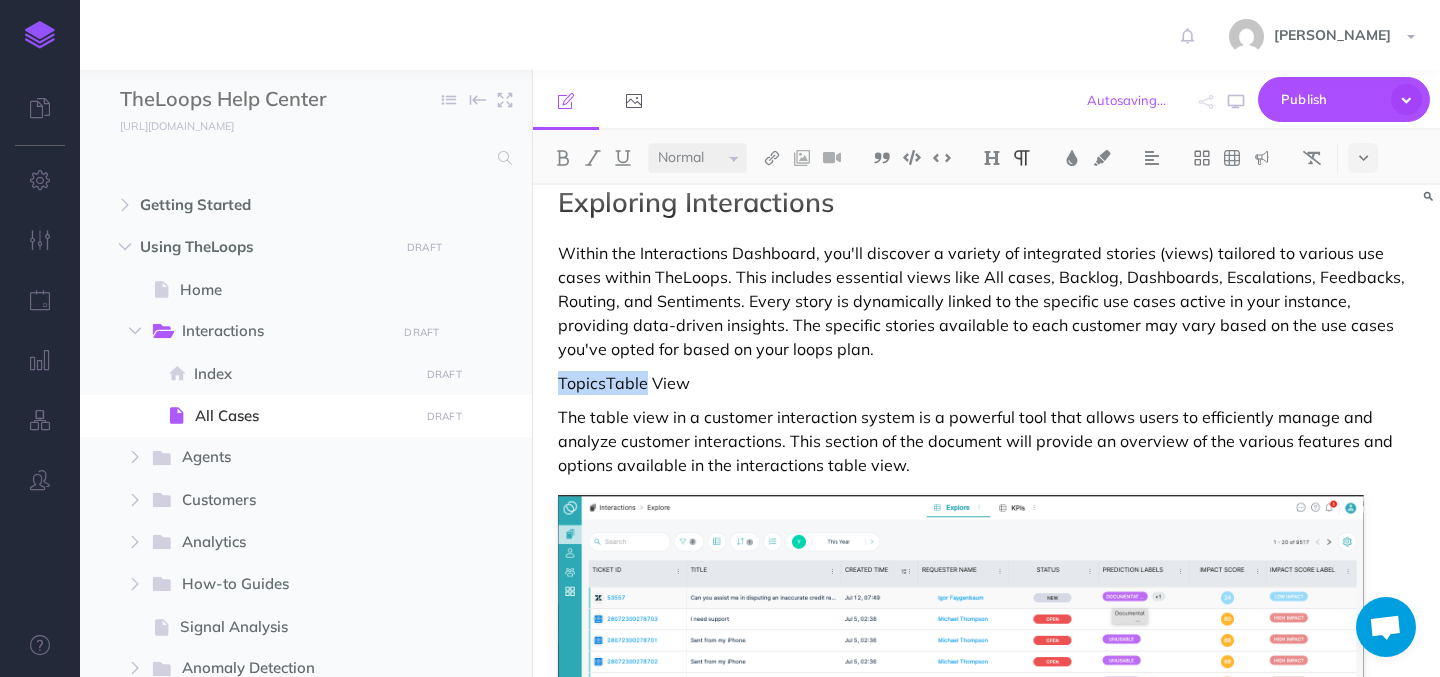 drag, startPoint x: 644, startPoint y: 388, endPoint x: 560, endPoint y: 380, distance: 84.38009 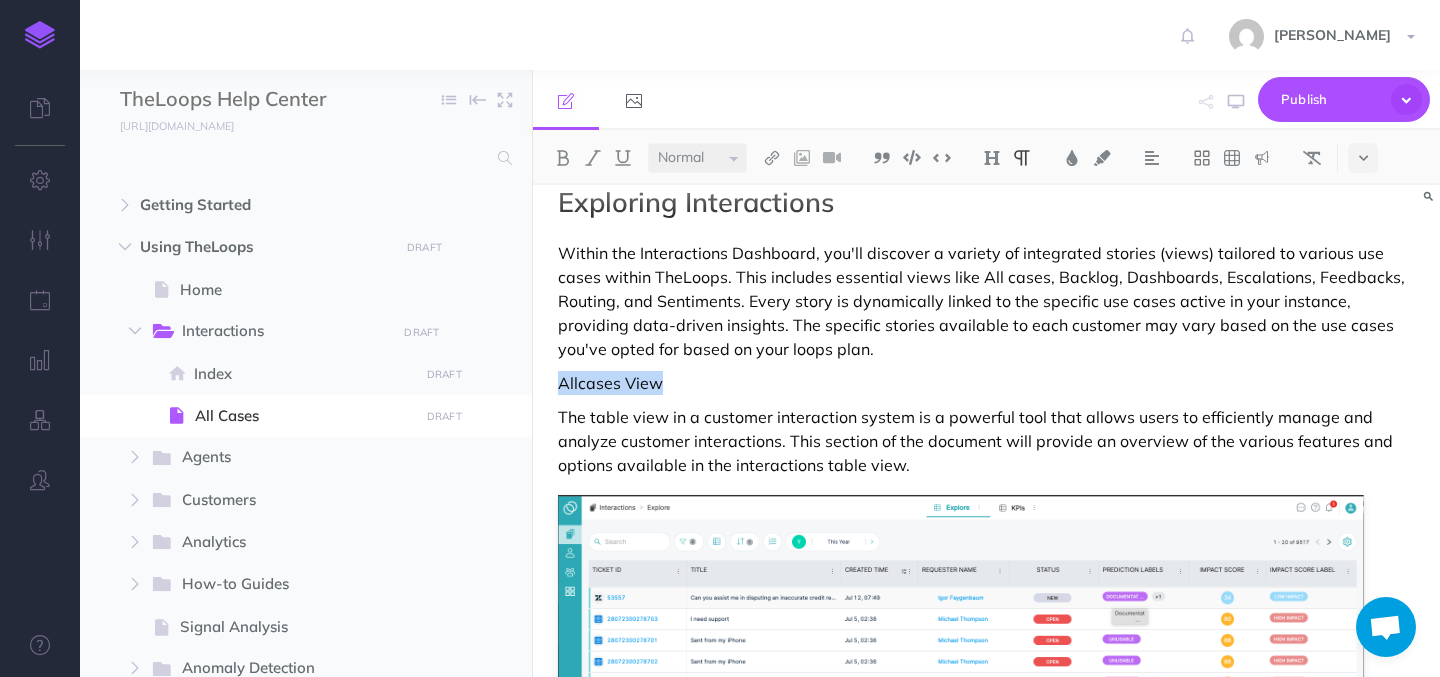 drag, startPoint x: 556, startPoint y: 390, endPoint x: 668, endPoint y: 390, distance: 112 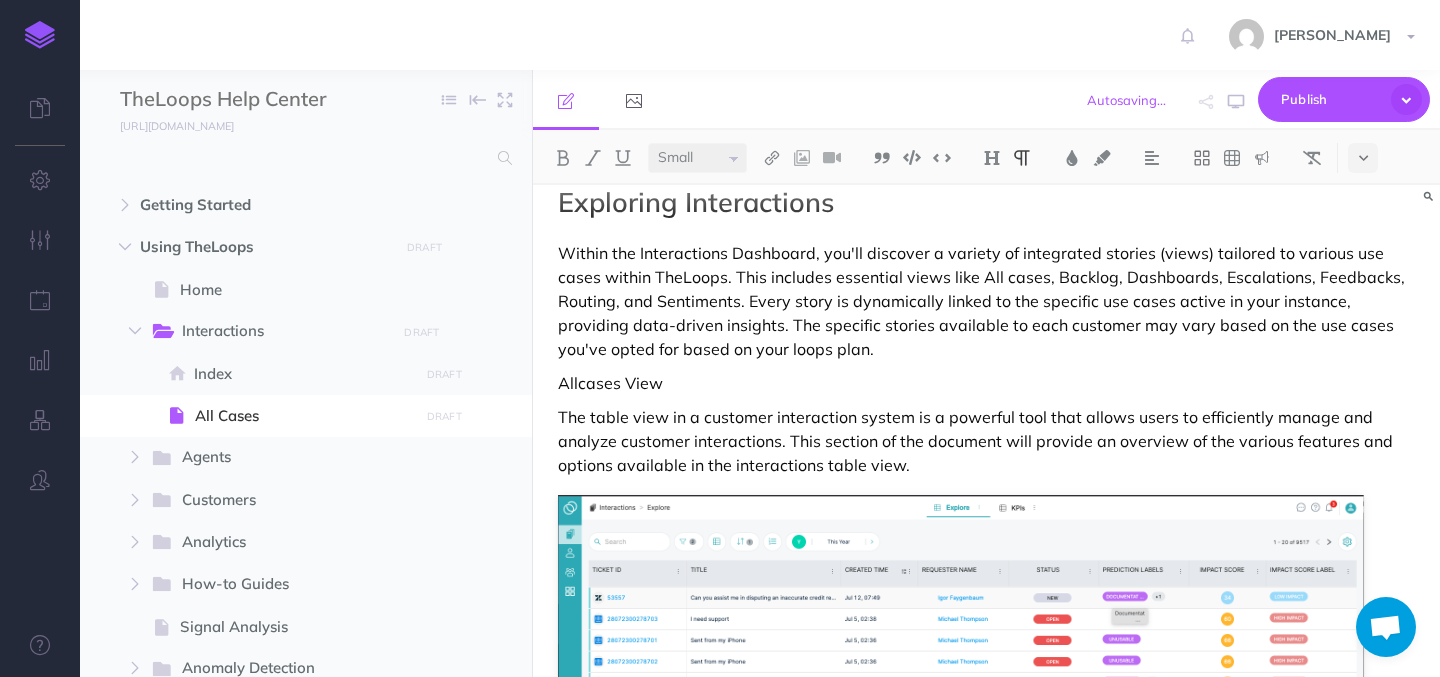 click on "Exploring Interactions" at bounding box center [696, 202] 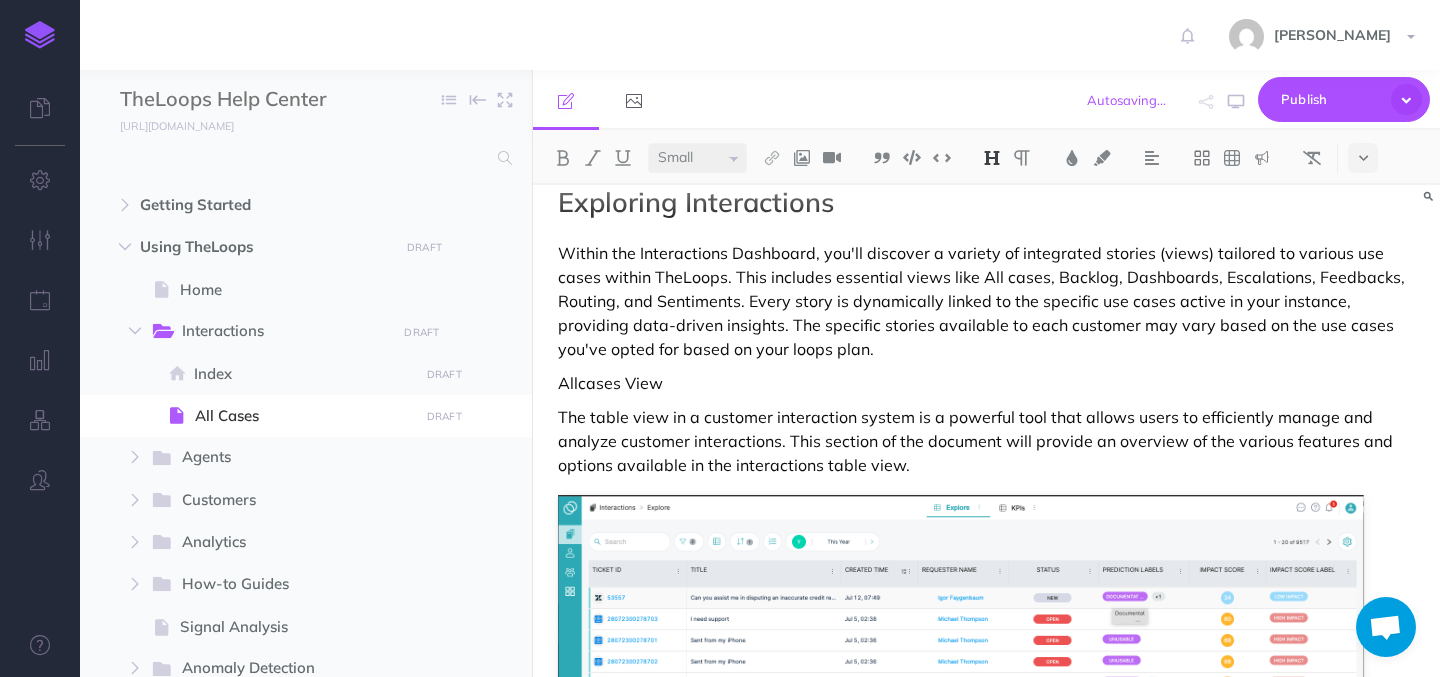 click at bounding box center (992, 158) 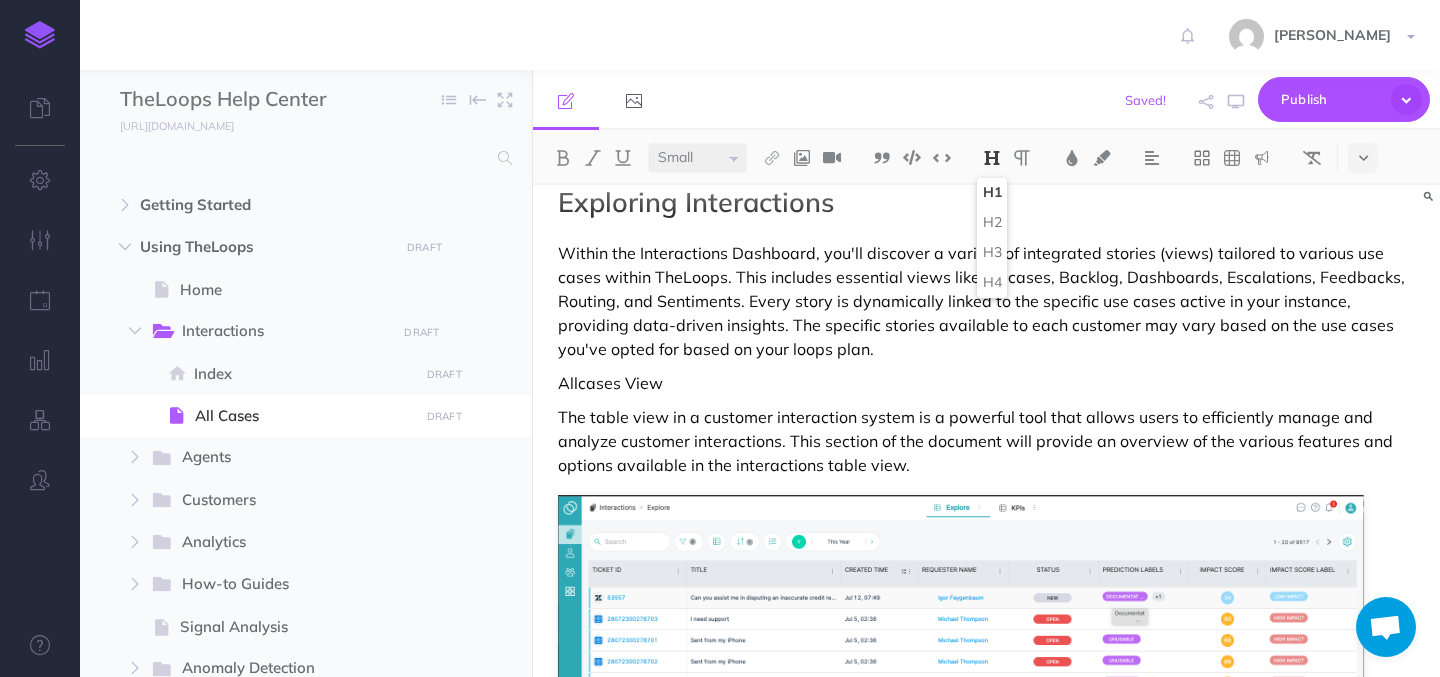 select on "null" 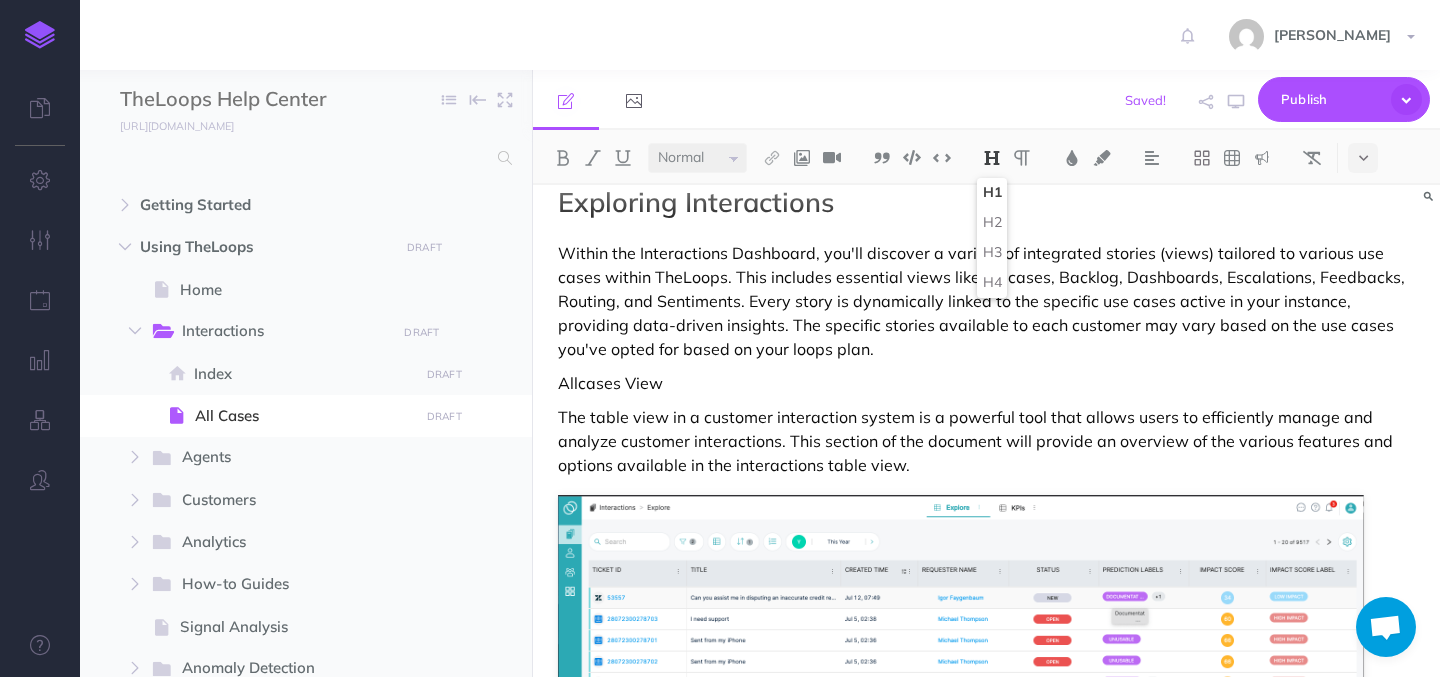 click on "Allcases View" at bounding box center (986, 383) 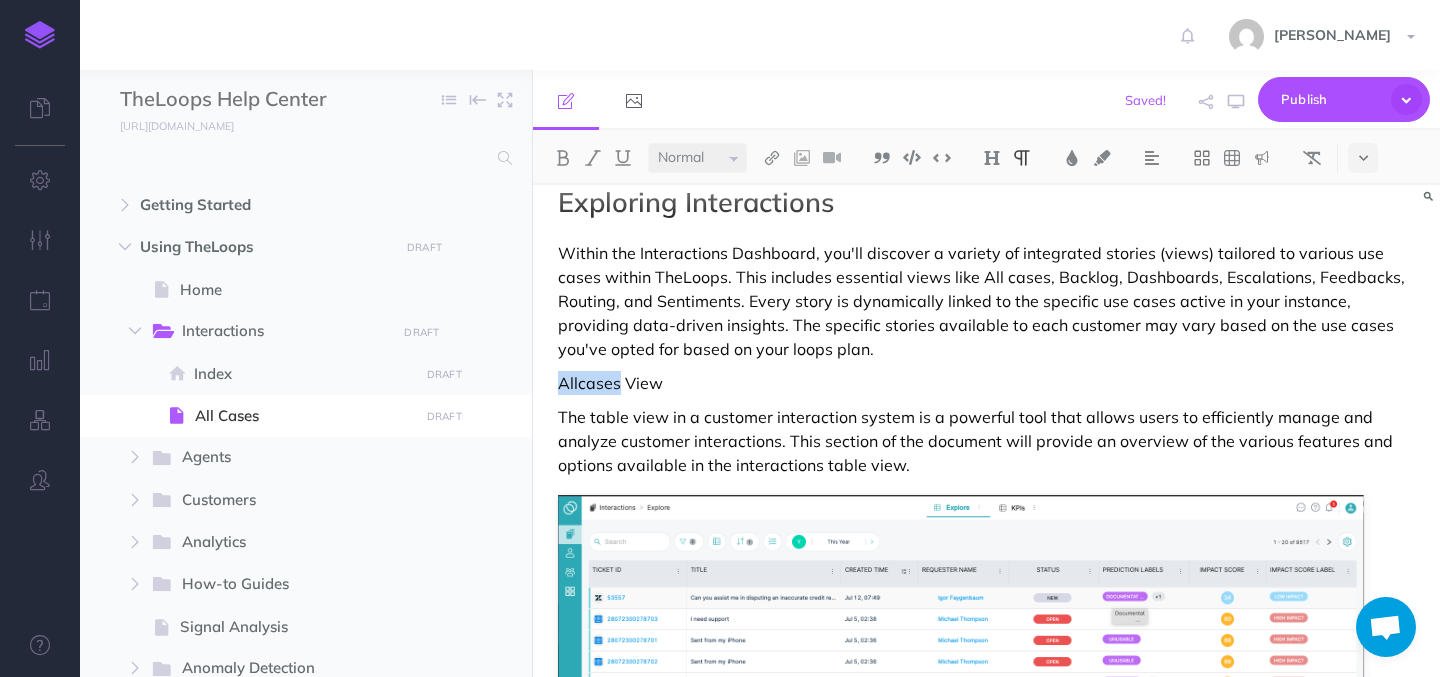 click on "Allcases View" at bounding box center [986, 383] 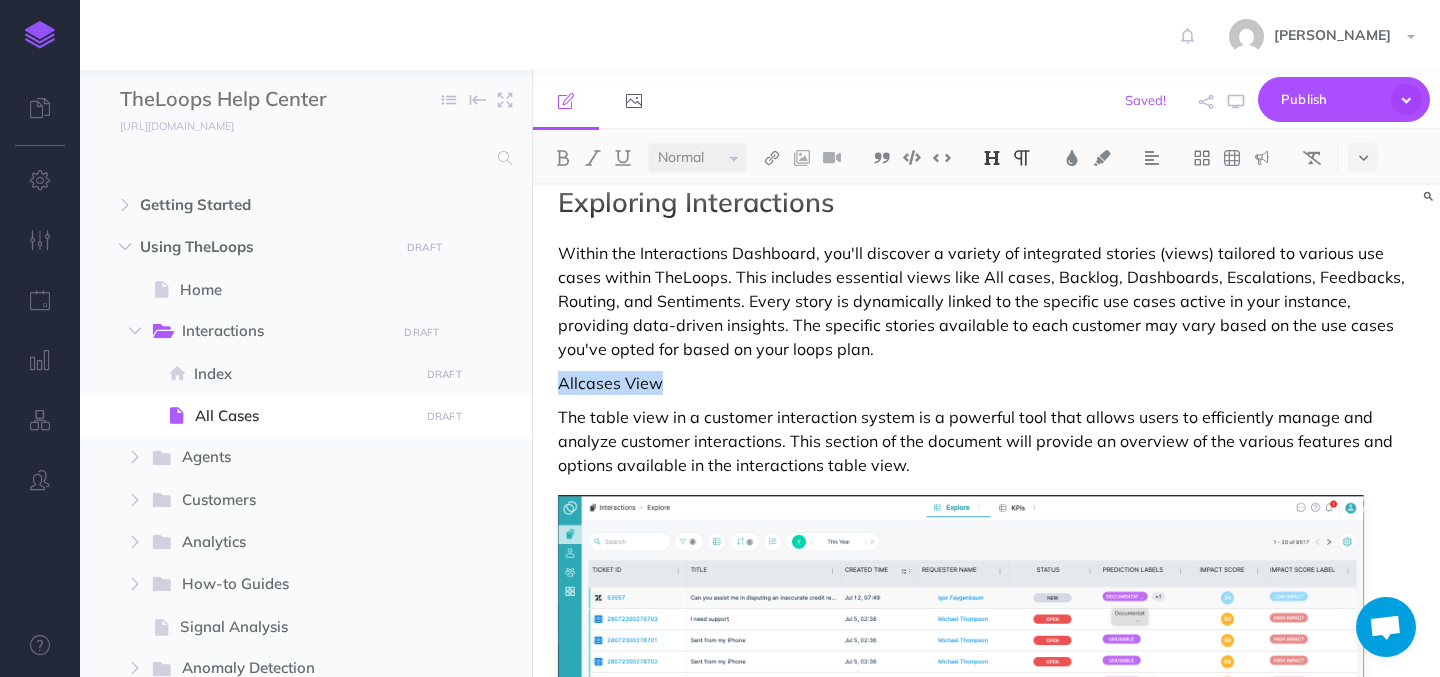click at bounding box center (992, 158) 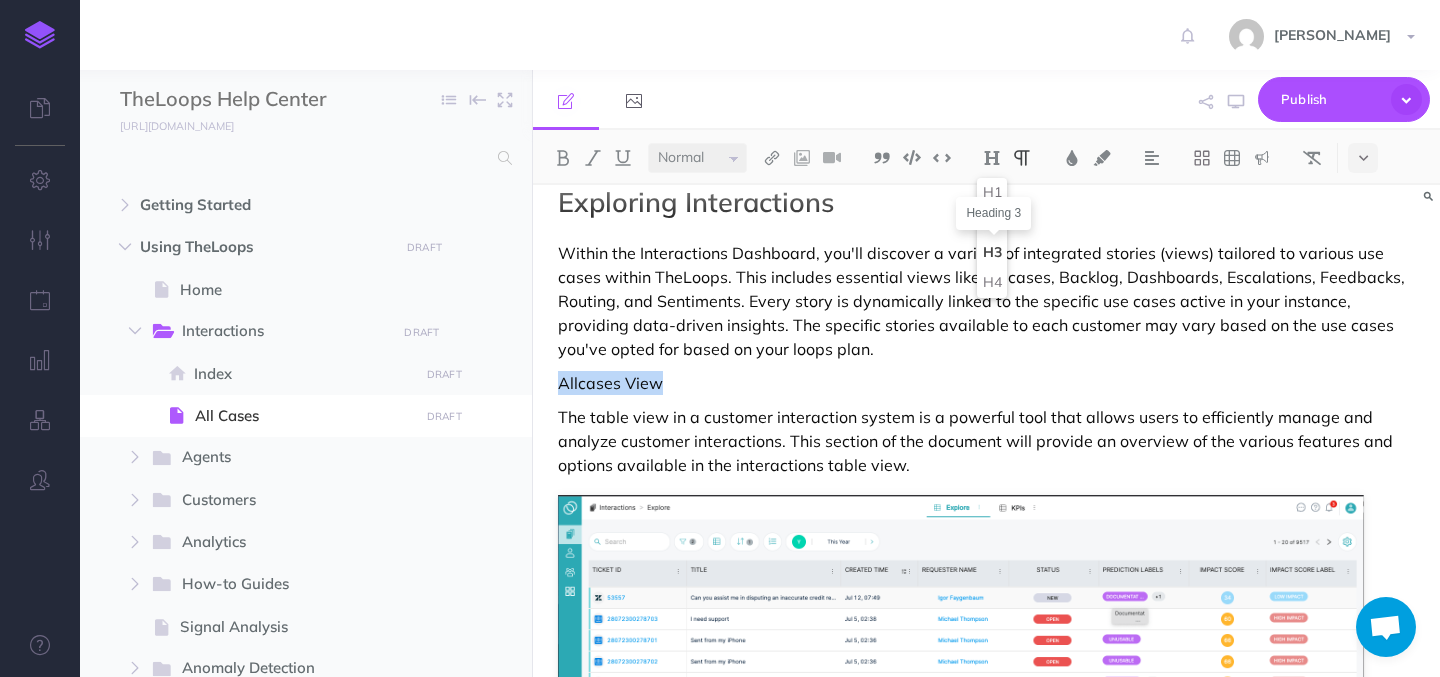 click on "H3" at bounding box center (992, 253) 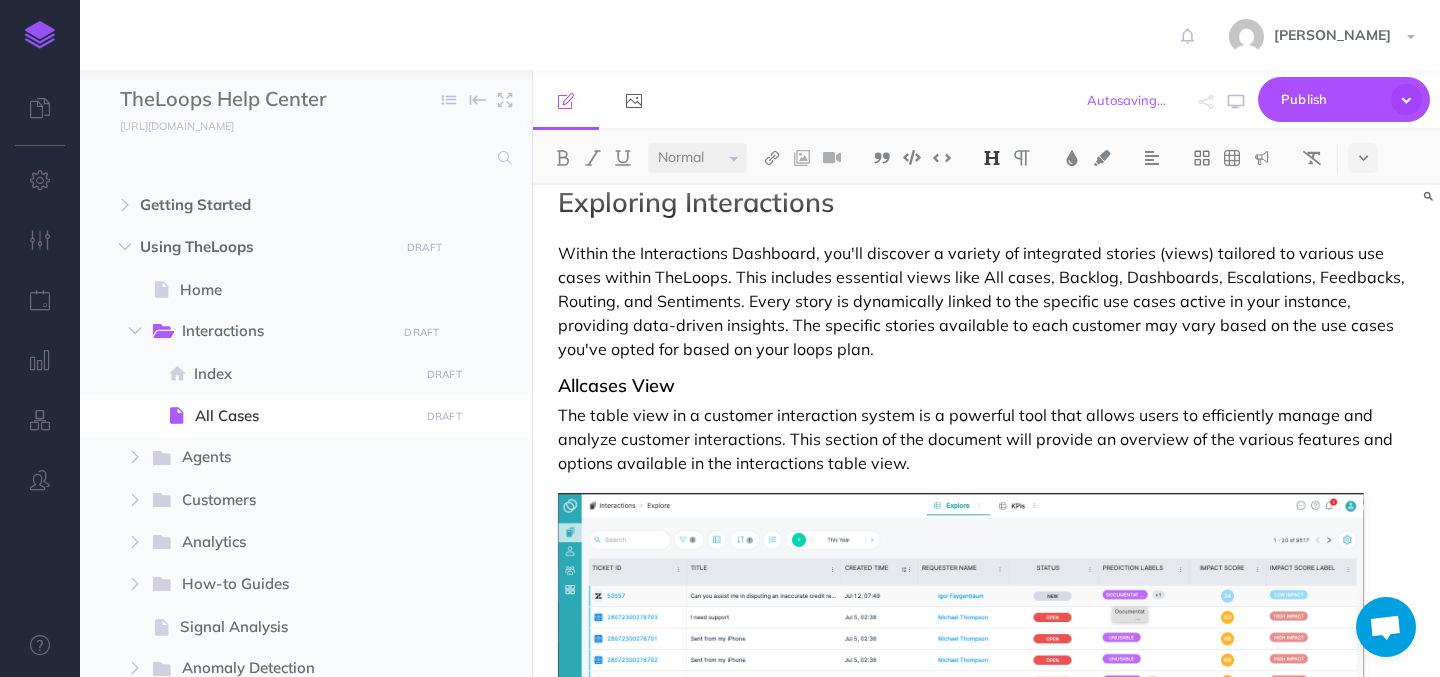 click on "Within the Interactions Dashboard, you'll discover a variety of integrated stories (views) tailored to various use cases within TheLoops. This includes essential views like All cases, Backlog, Dashboards, Escalations, Feedbacks, Routing, and Sentiments. Every story is dynamically linked to the specific use cases active in your instance, providing data-driven insights. The specific stories available to each customer may vary based on the use cases you've opted for based on your loops plan." at bounding box center (986, 301) 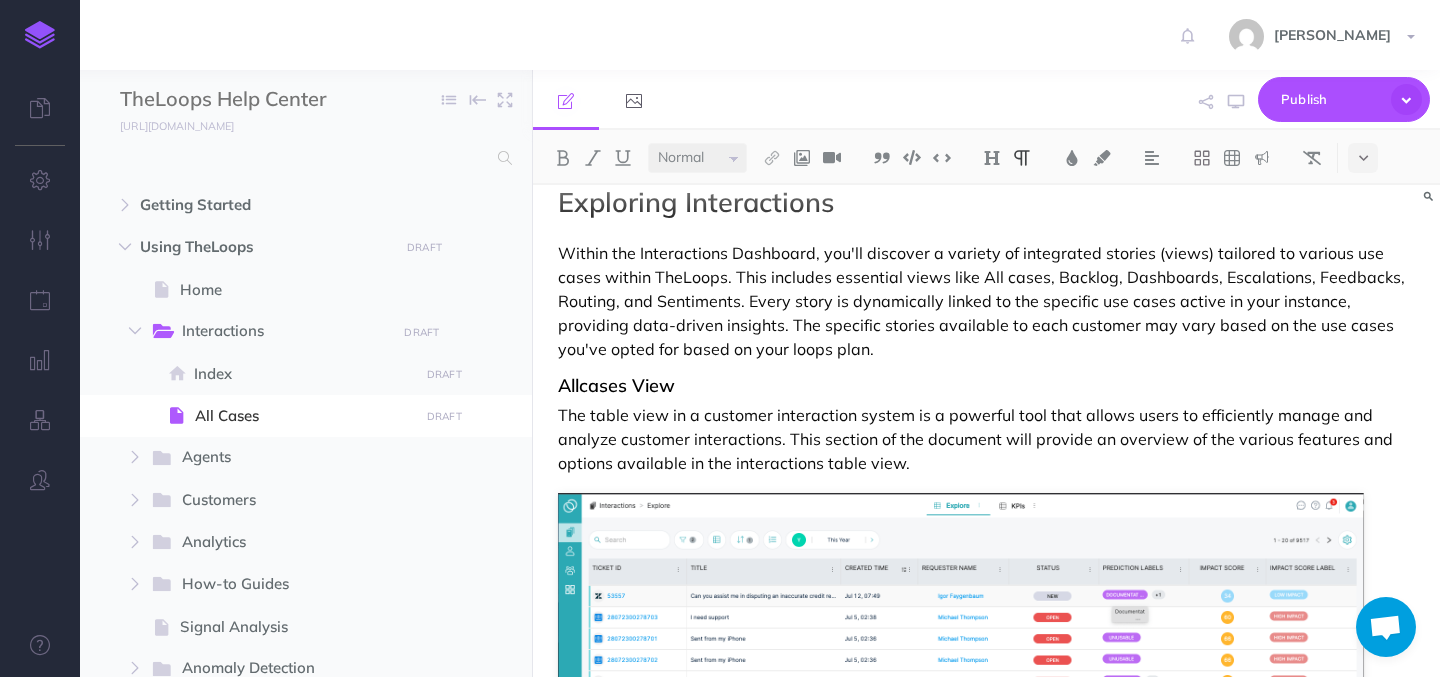 click on "Allcases View" at bounding box center [986, 386] 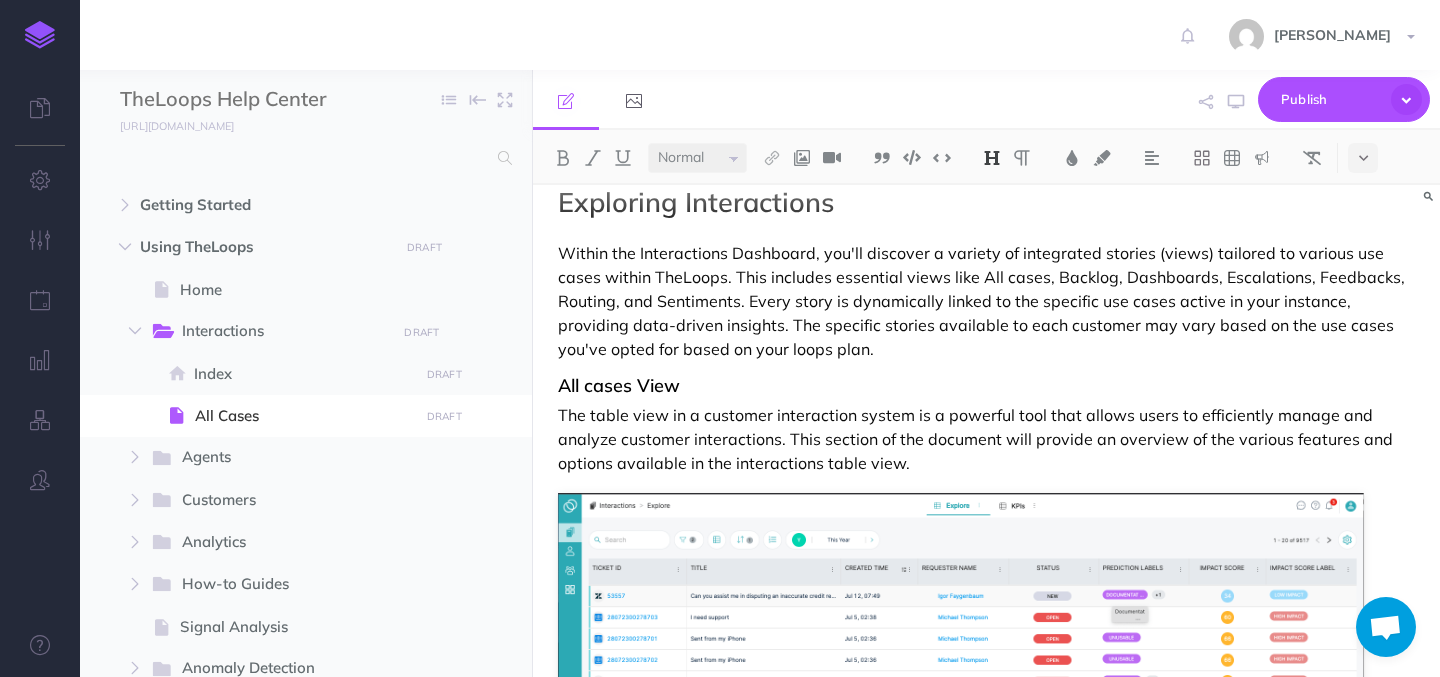 click on "All cases View" at bounding box center [986, 386] 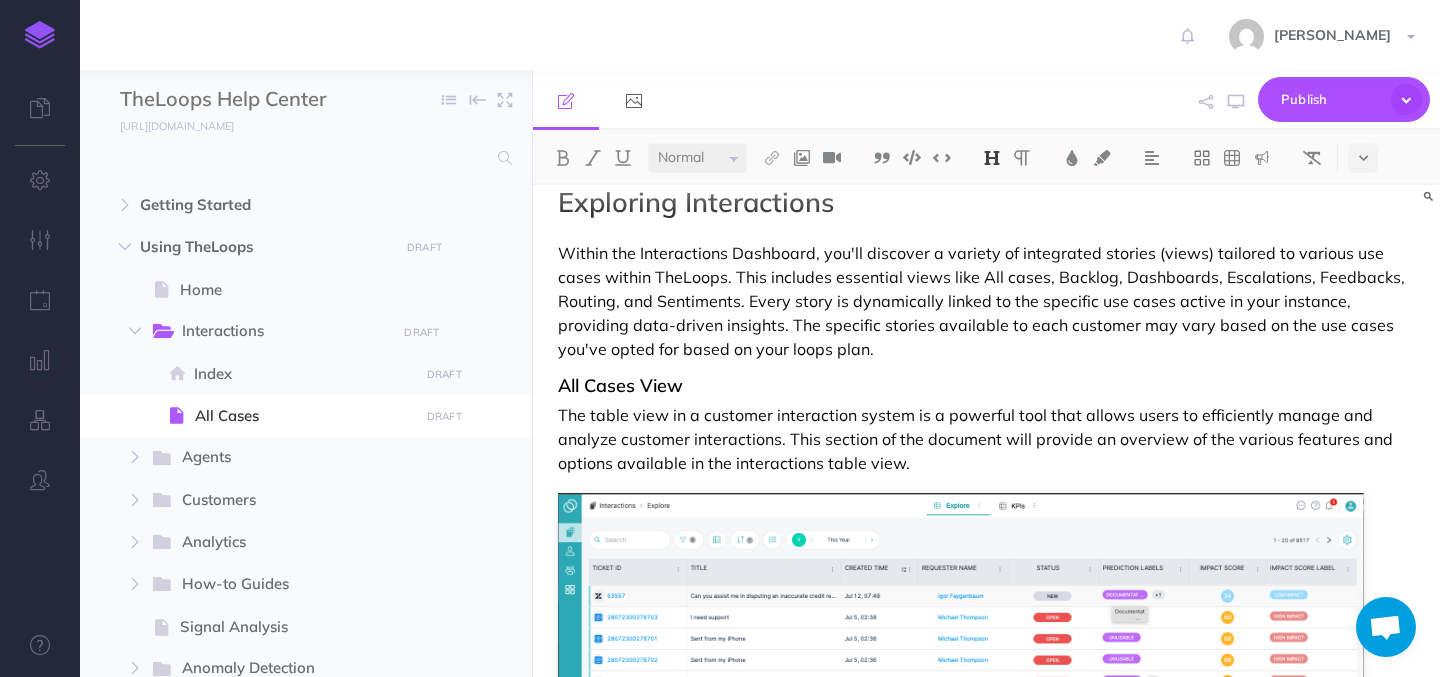 click on "All Cases View" at bounding box center [986, 386] 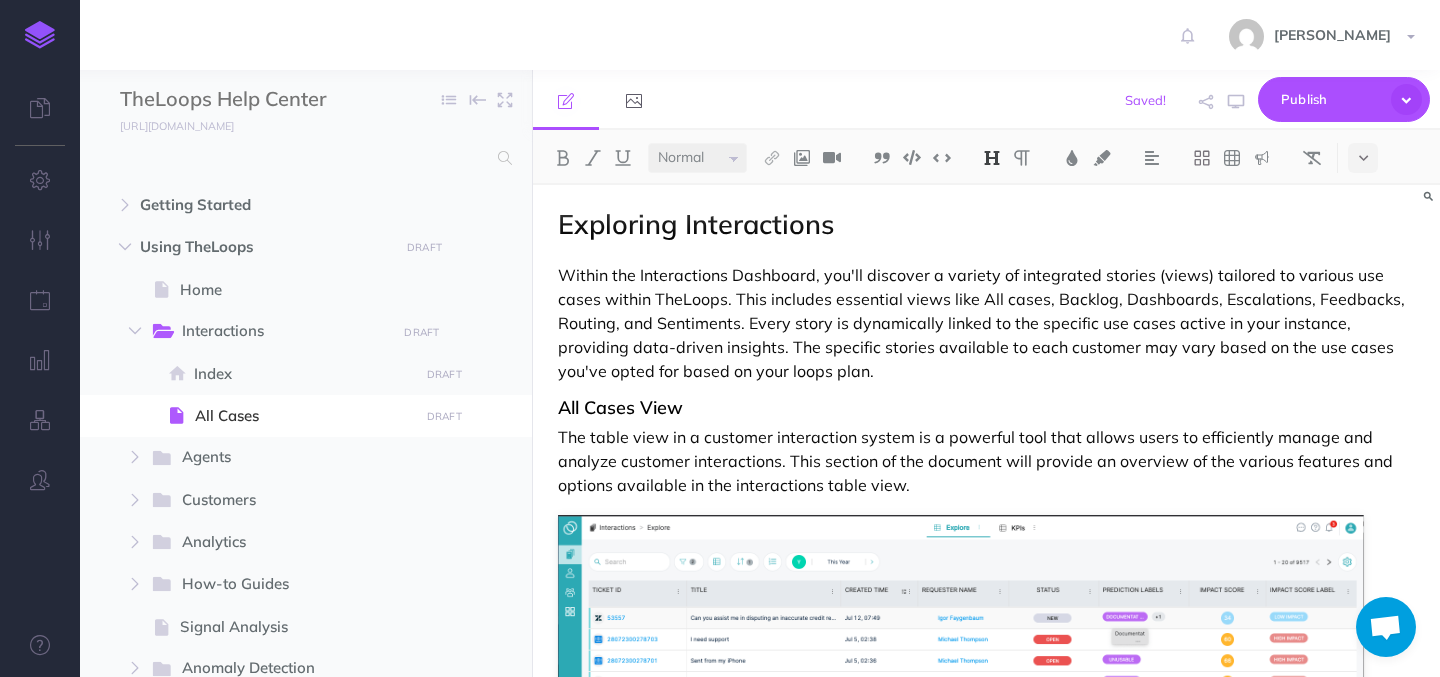 scroll, scrollTop: 0, scrollLeft: 0, axis: both 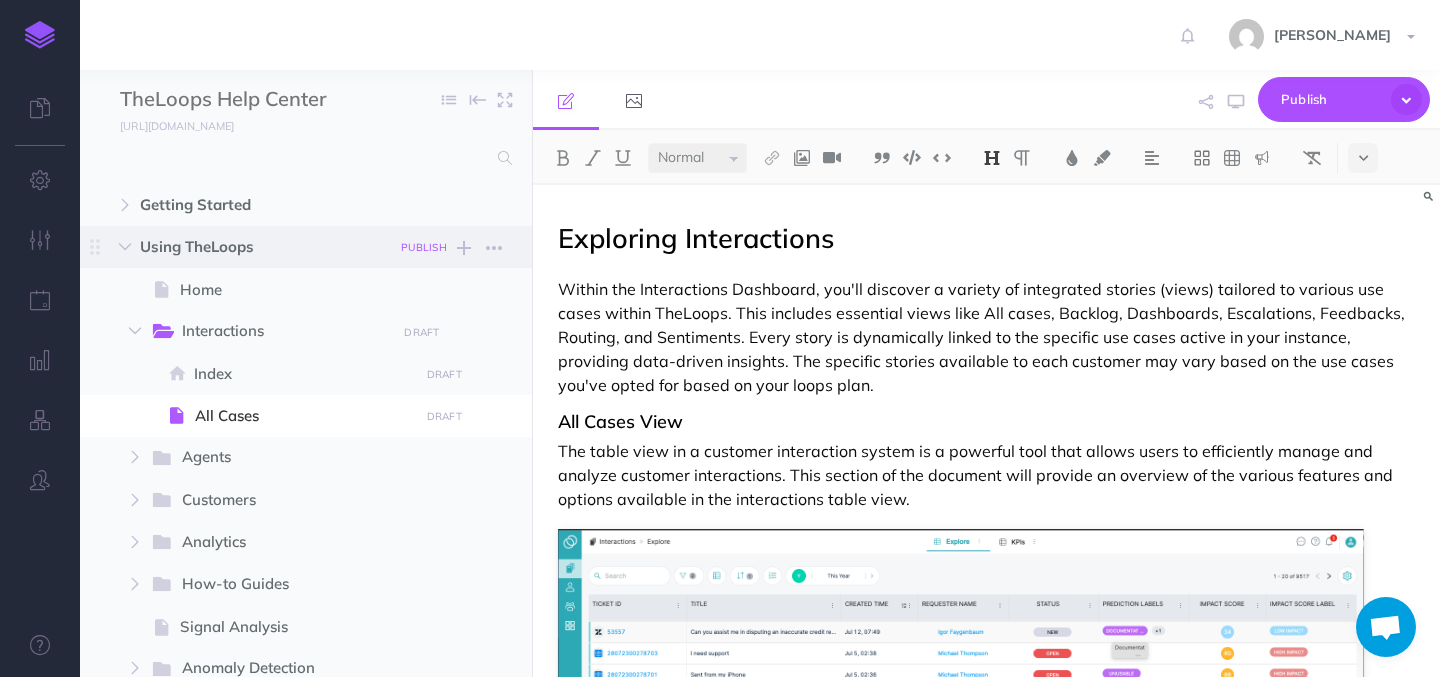 click on "PUBLISH" at bounding box center [424, 247] 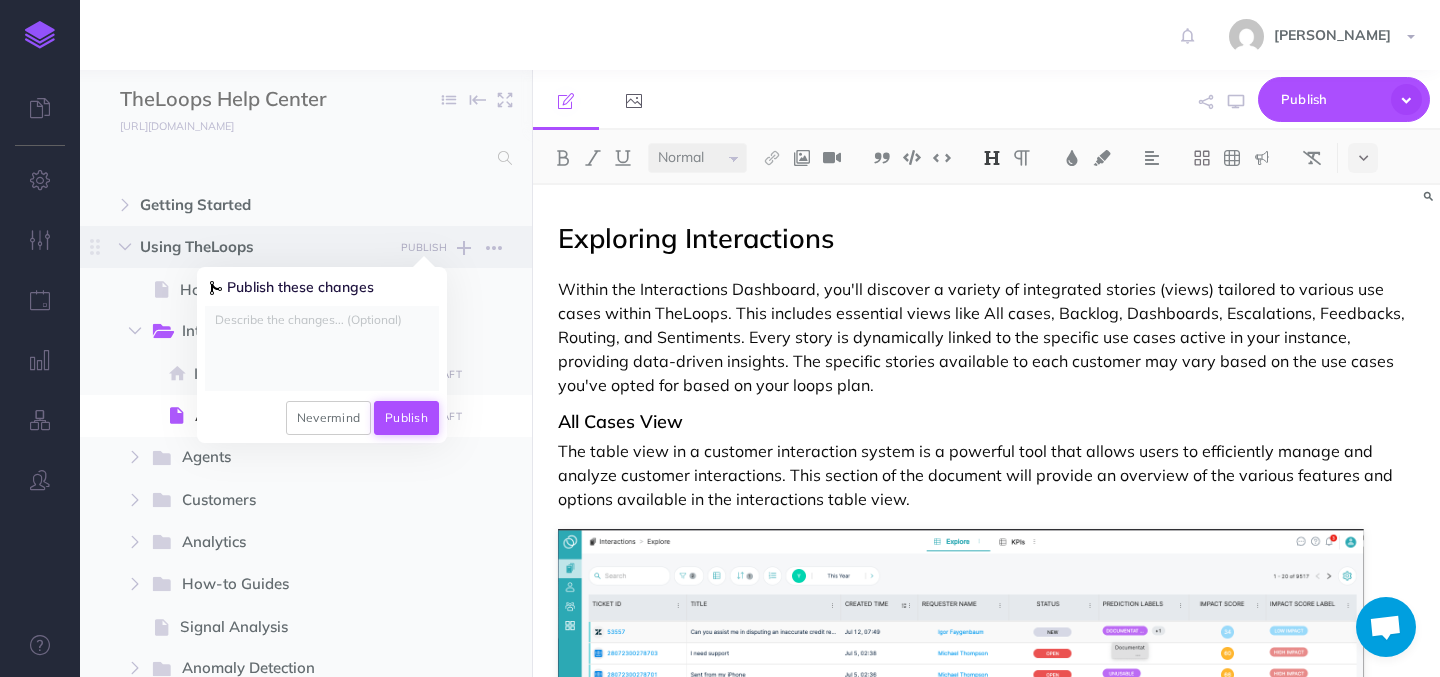 click on "Publish" at bounding box center (406, 418) 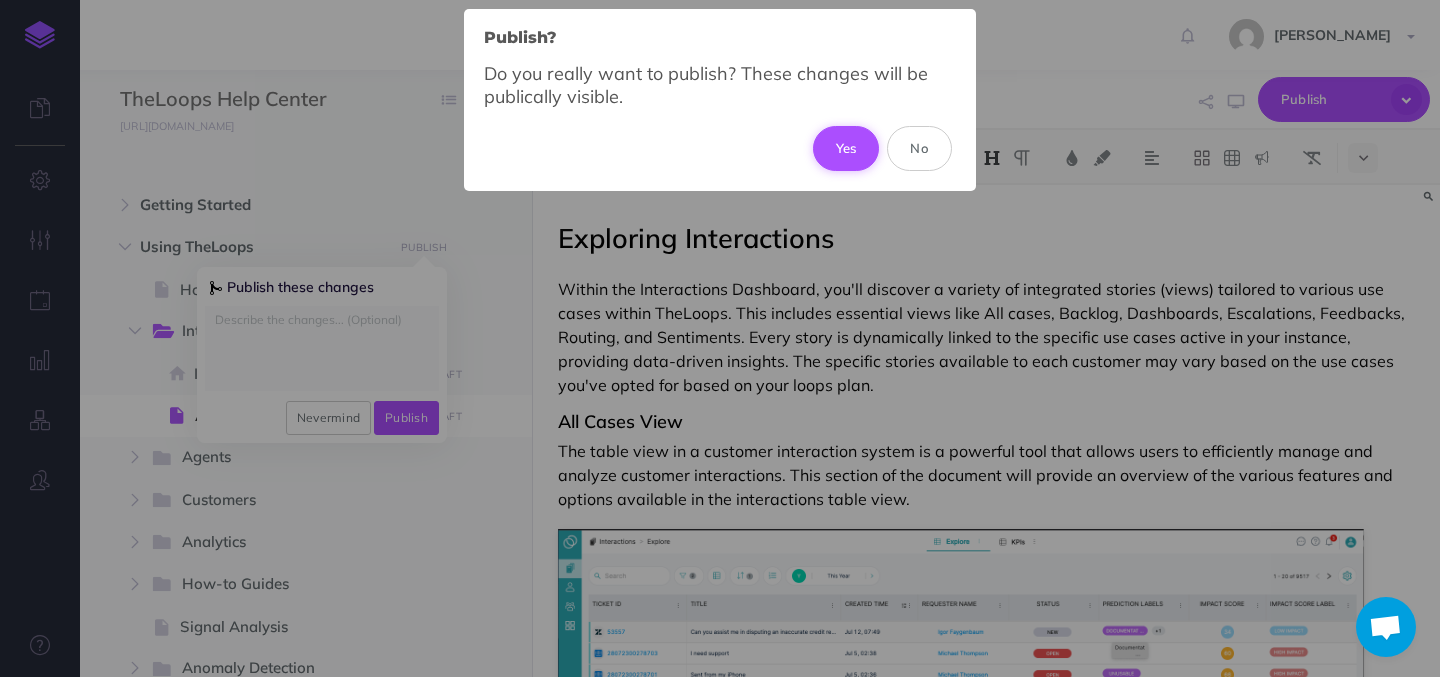 click on "Yes" at bounding box center [846, 148] 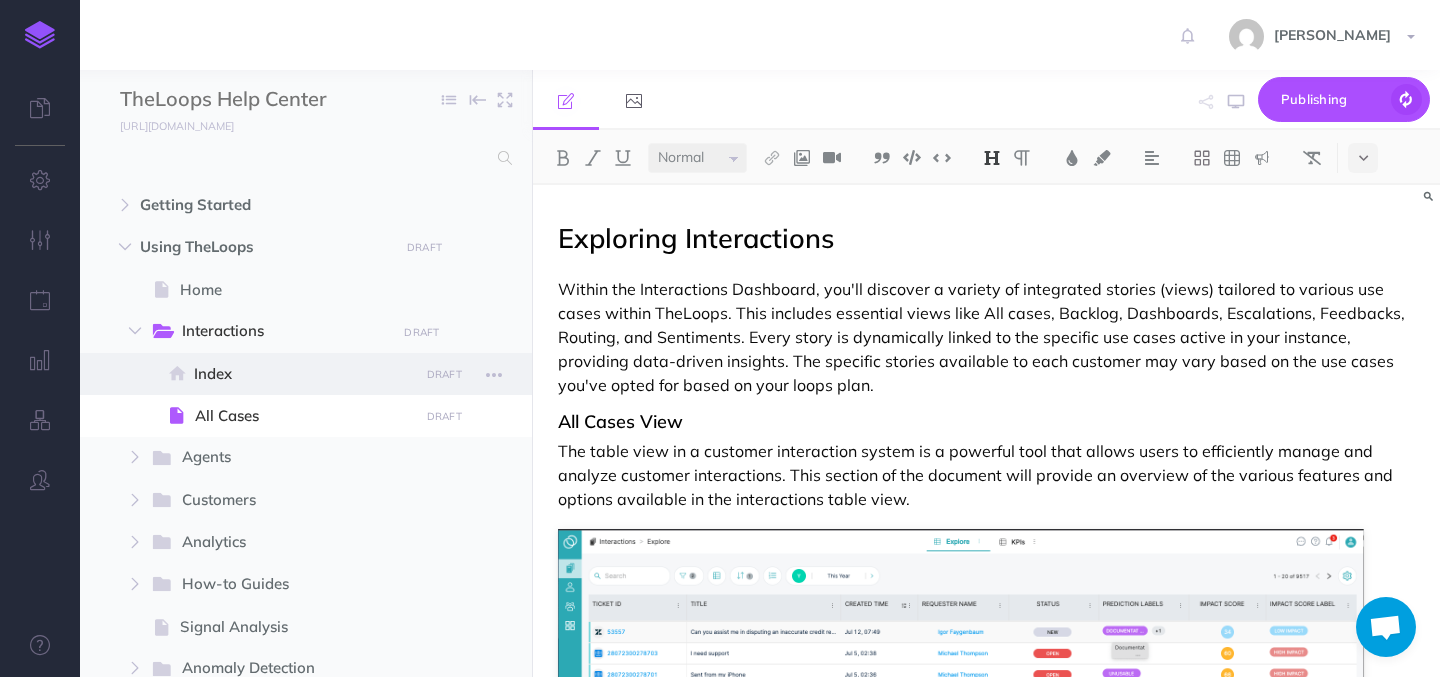 click on "Index" at bounding box center [303, 374] 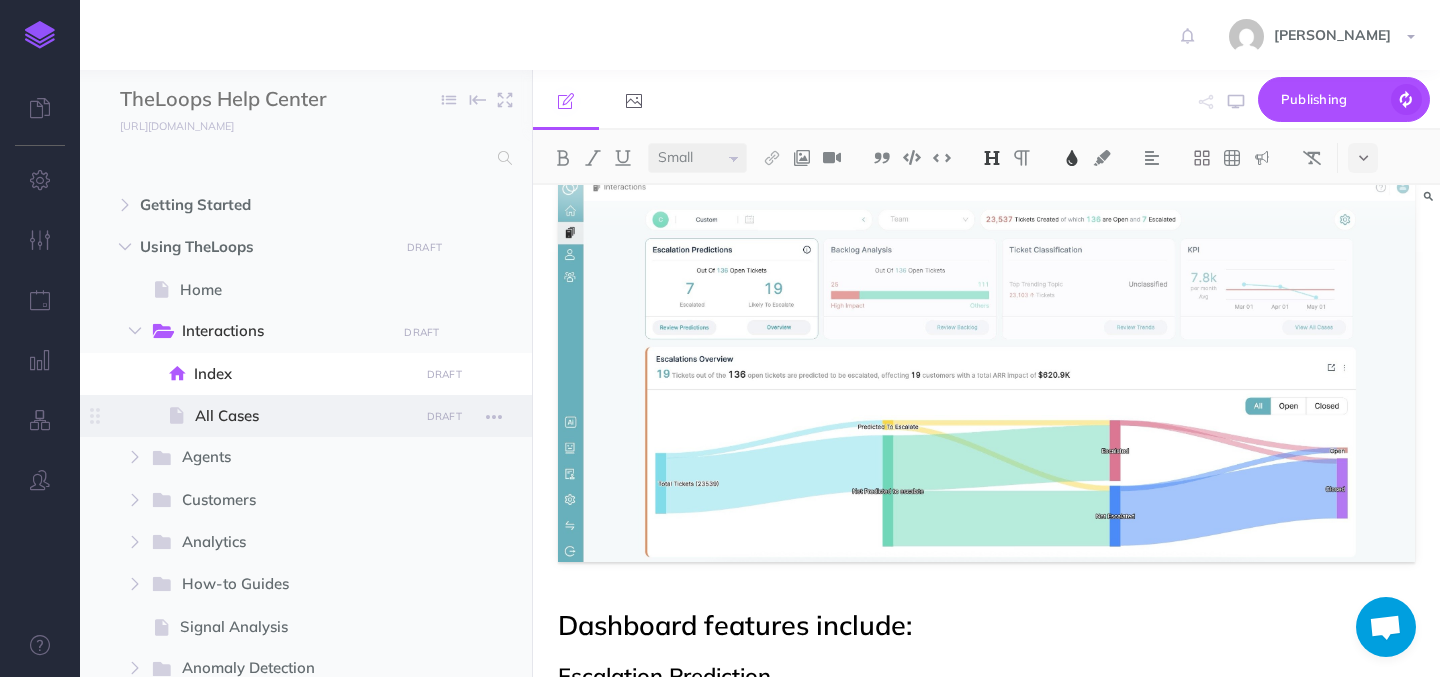 scroll, scrollTop: 140, scrollLeft: 0, axis: vertical 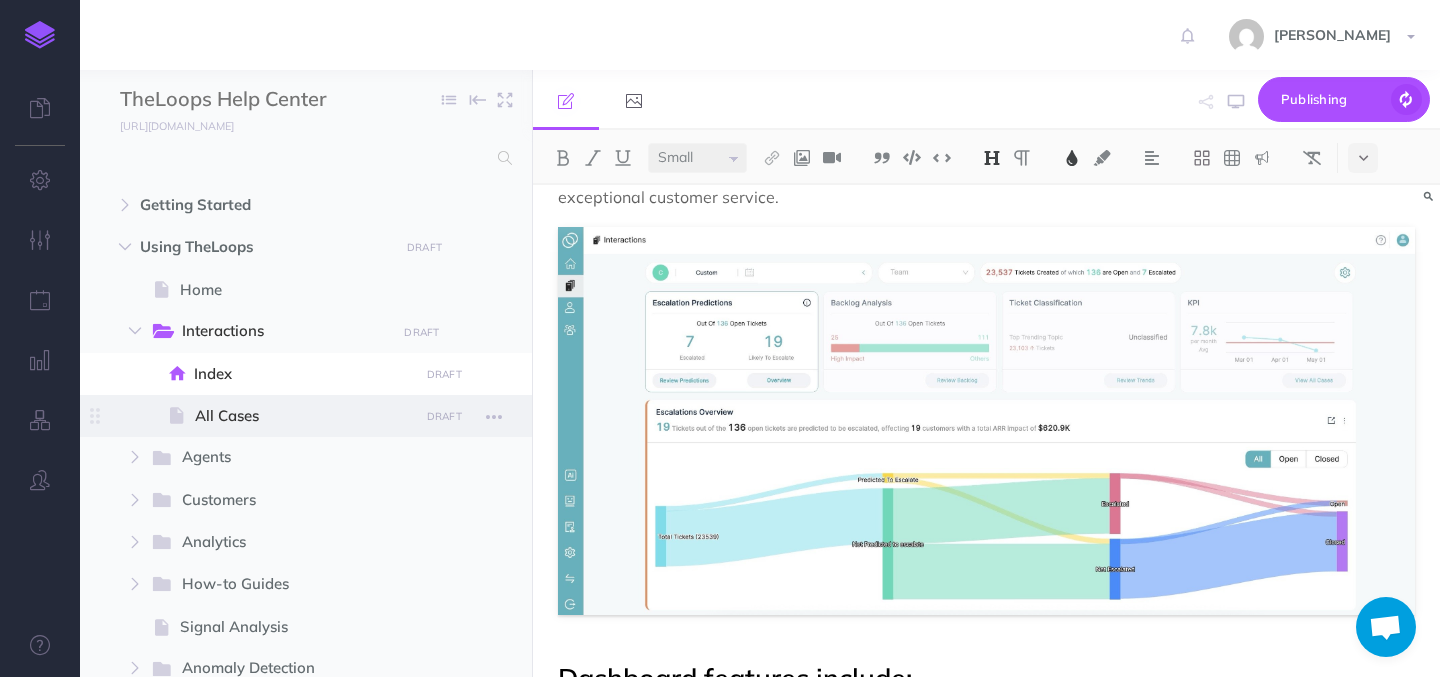 click on "All Cases" at bounding box center [303, 416] 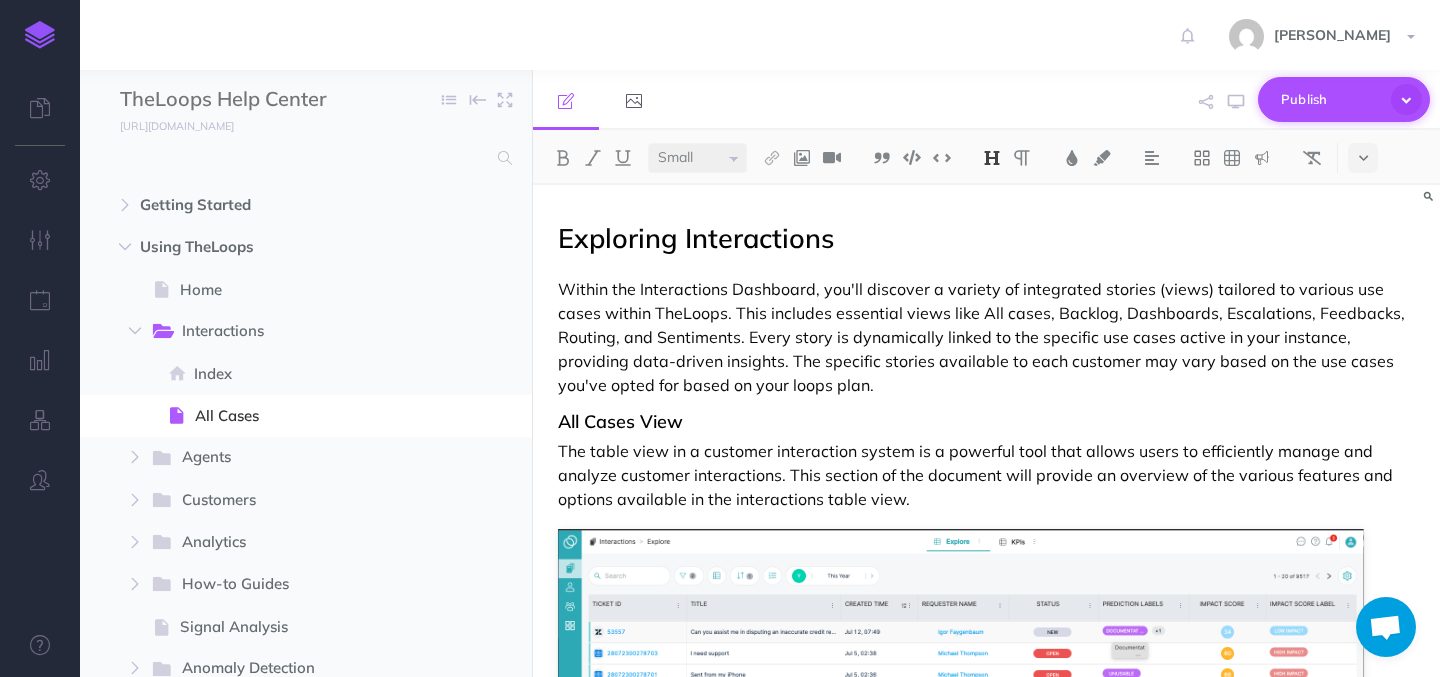 click on "Publish" at bounding box center (1331, 99) 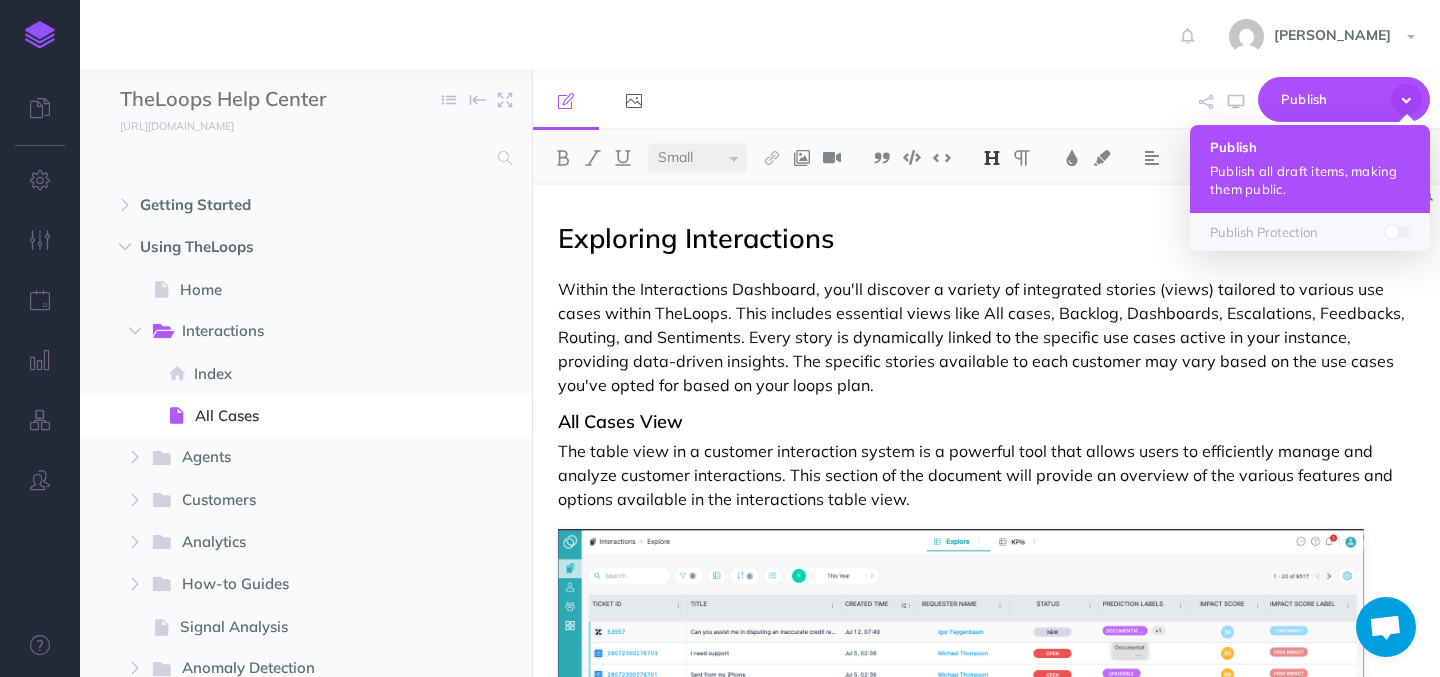 click on "Publish" at bounding box center (1310, 147) 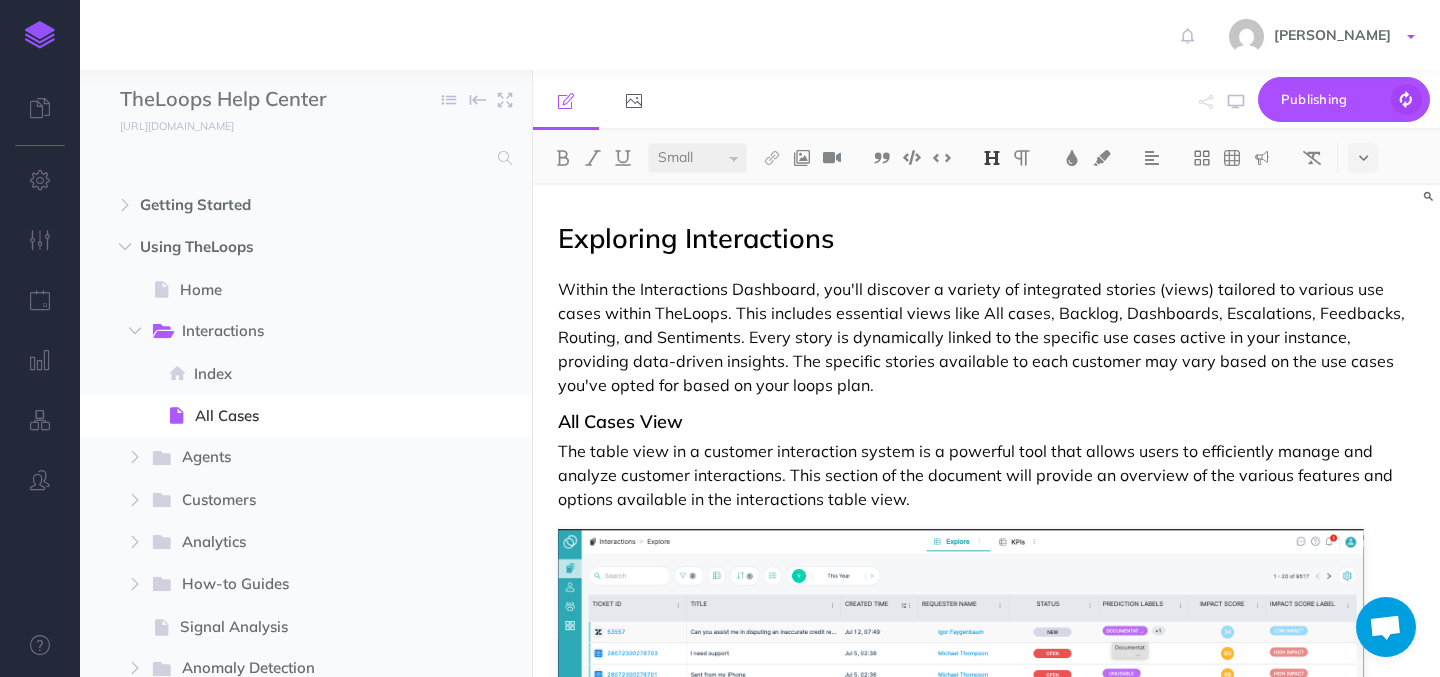 click on "[PERSON_NAME]" at bounding box center [1332, 35] 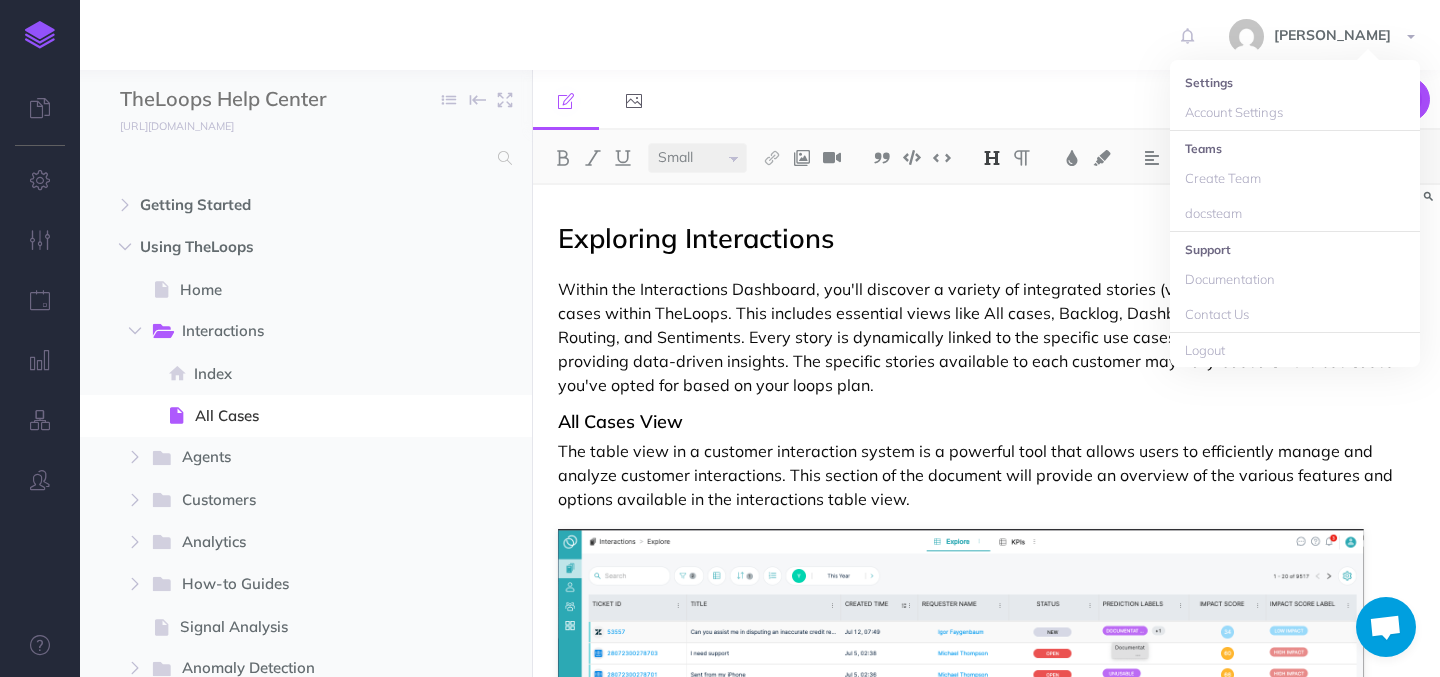 click on "Publishing
Publish
Publish all draft items, making them public.
Publish Protection" at bounding box center [1133, 100] 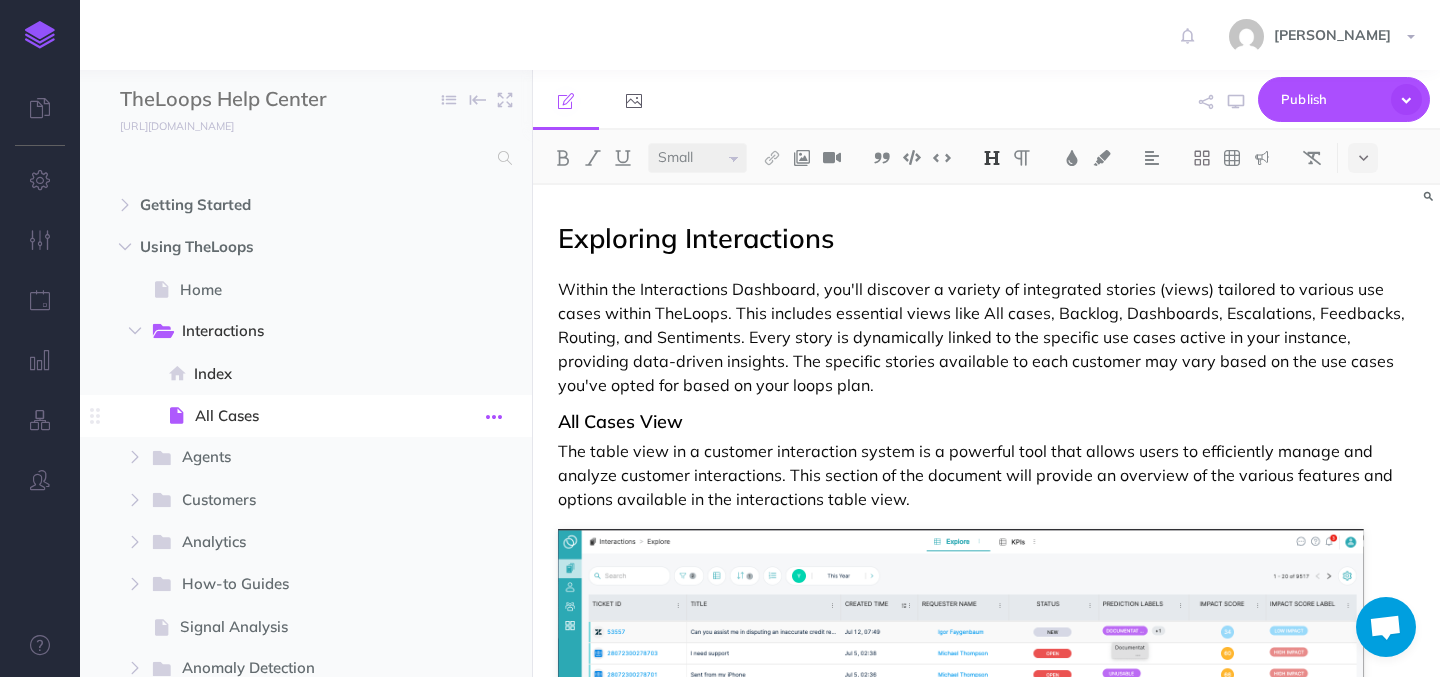 click at bounding box center (494, 417) 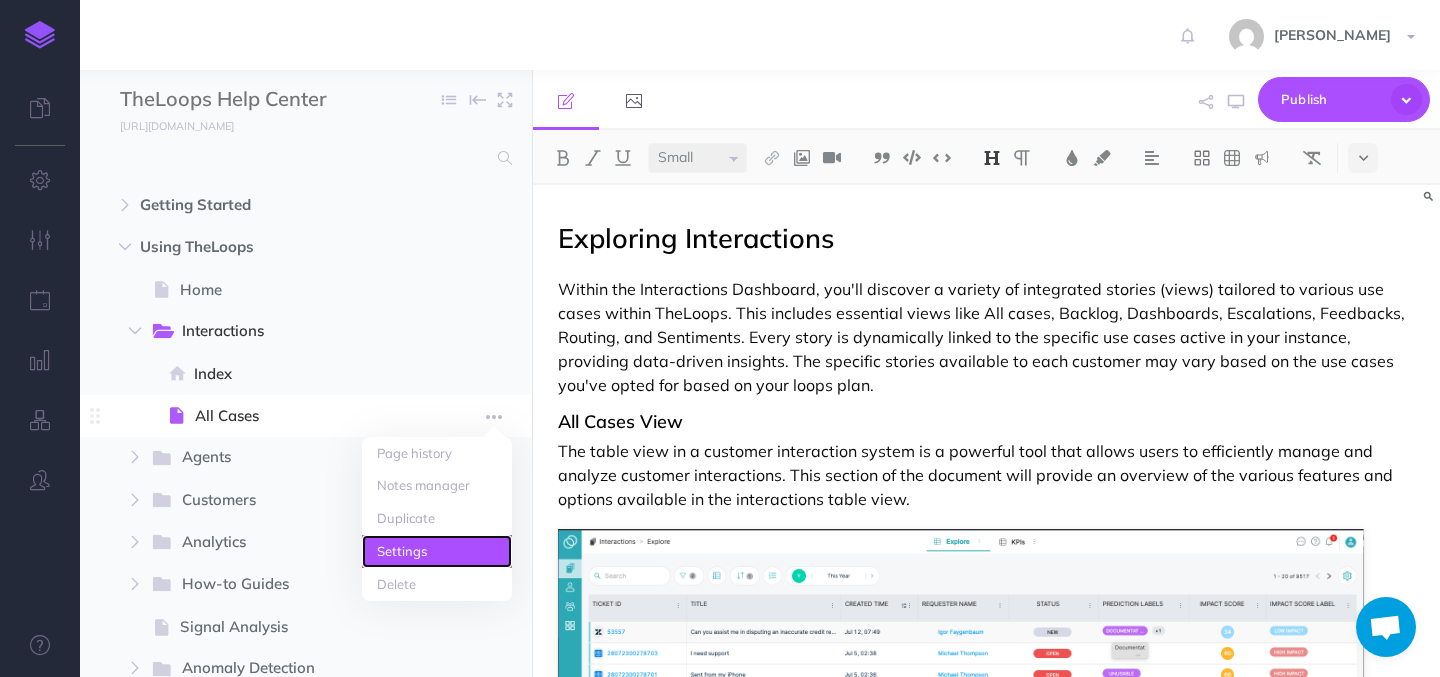 click on "Settings" at bounding box center [437, 551] 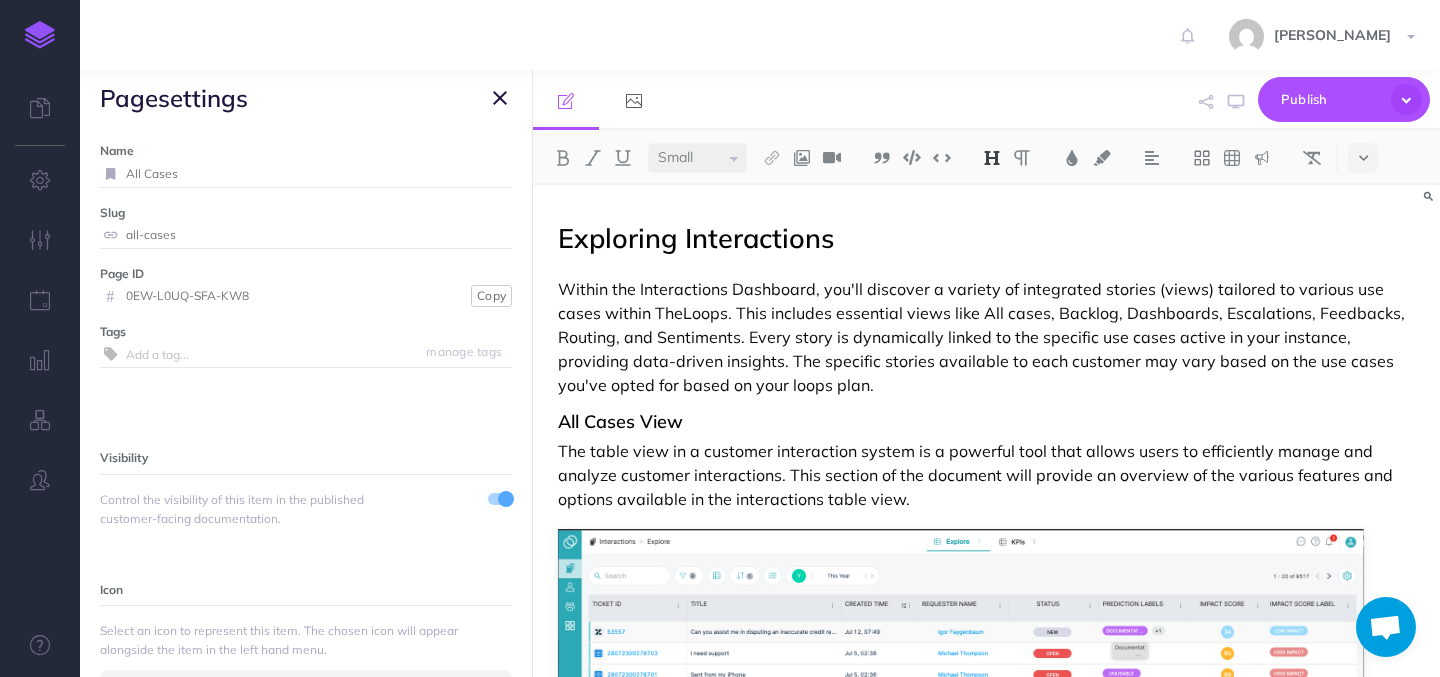 click on "All Cases" at bounding box center [319, 174] 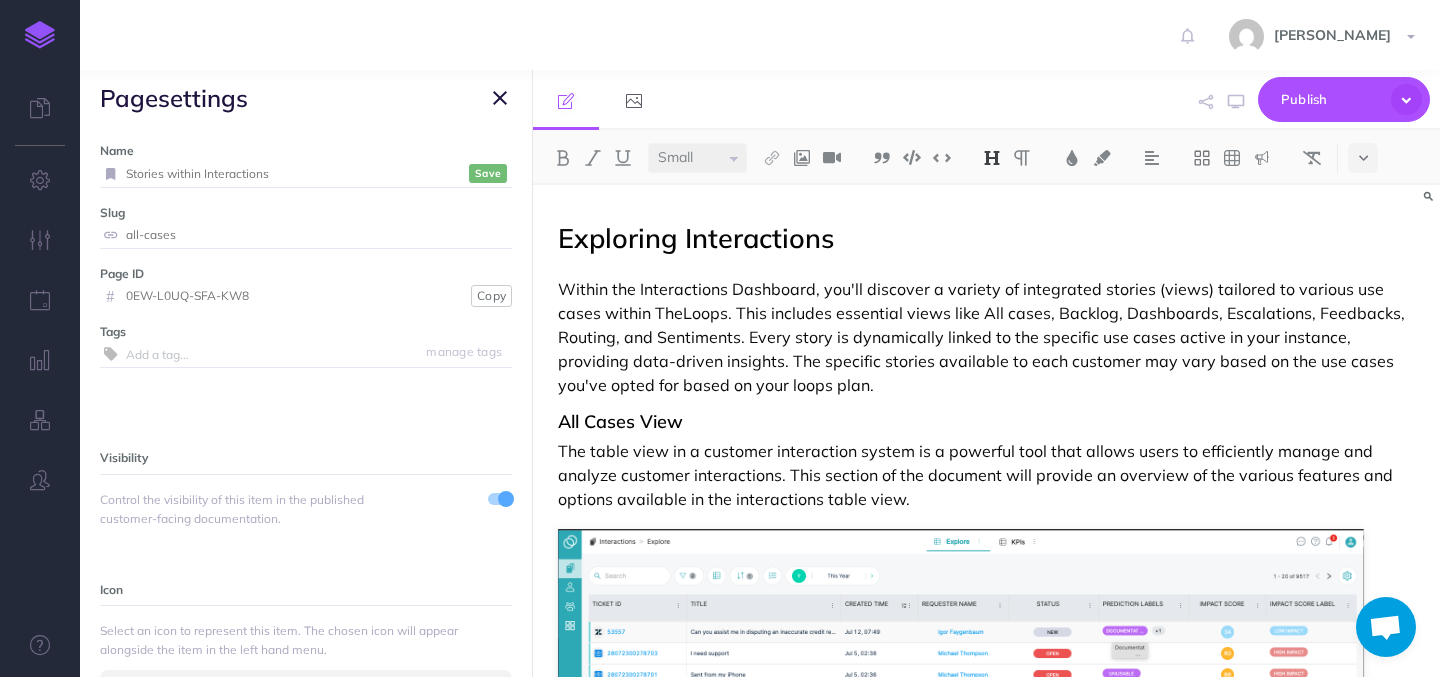 type on "Stories within Interactions" 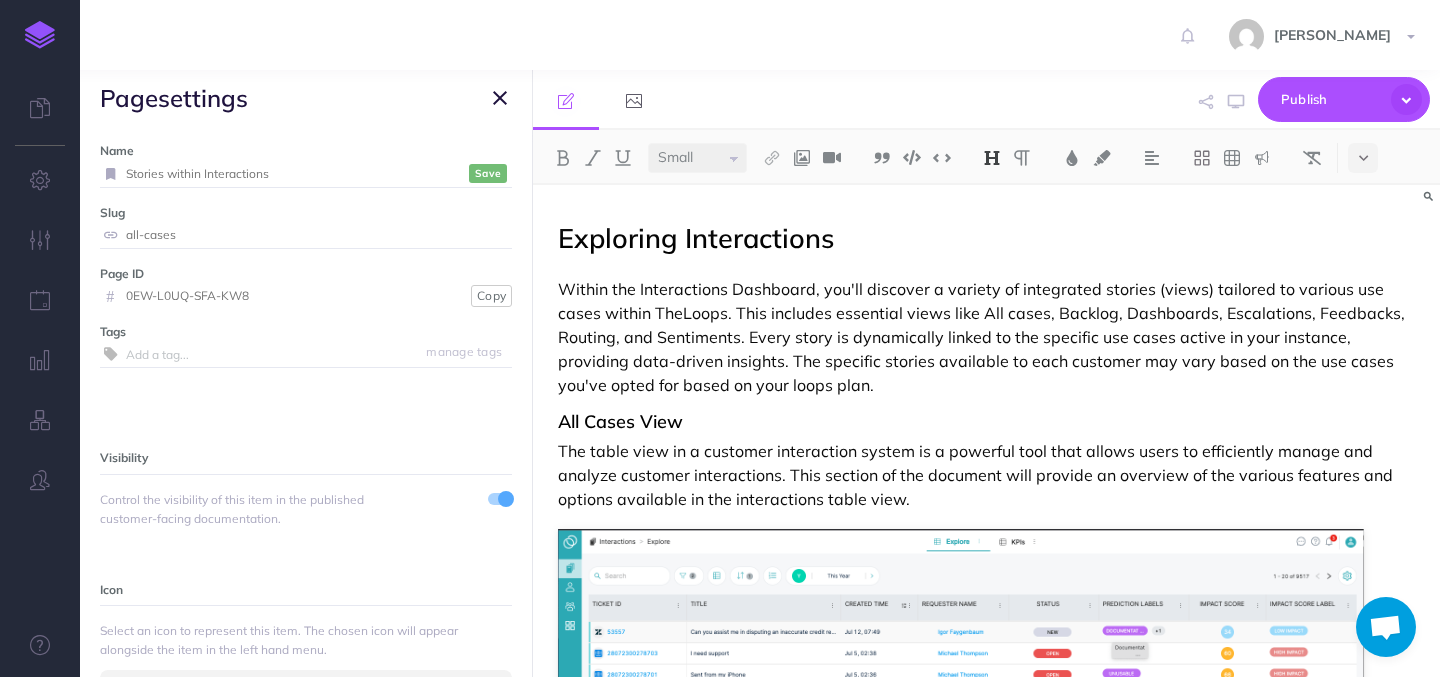click on "Save" at bounding box center (488, 173) 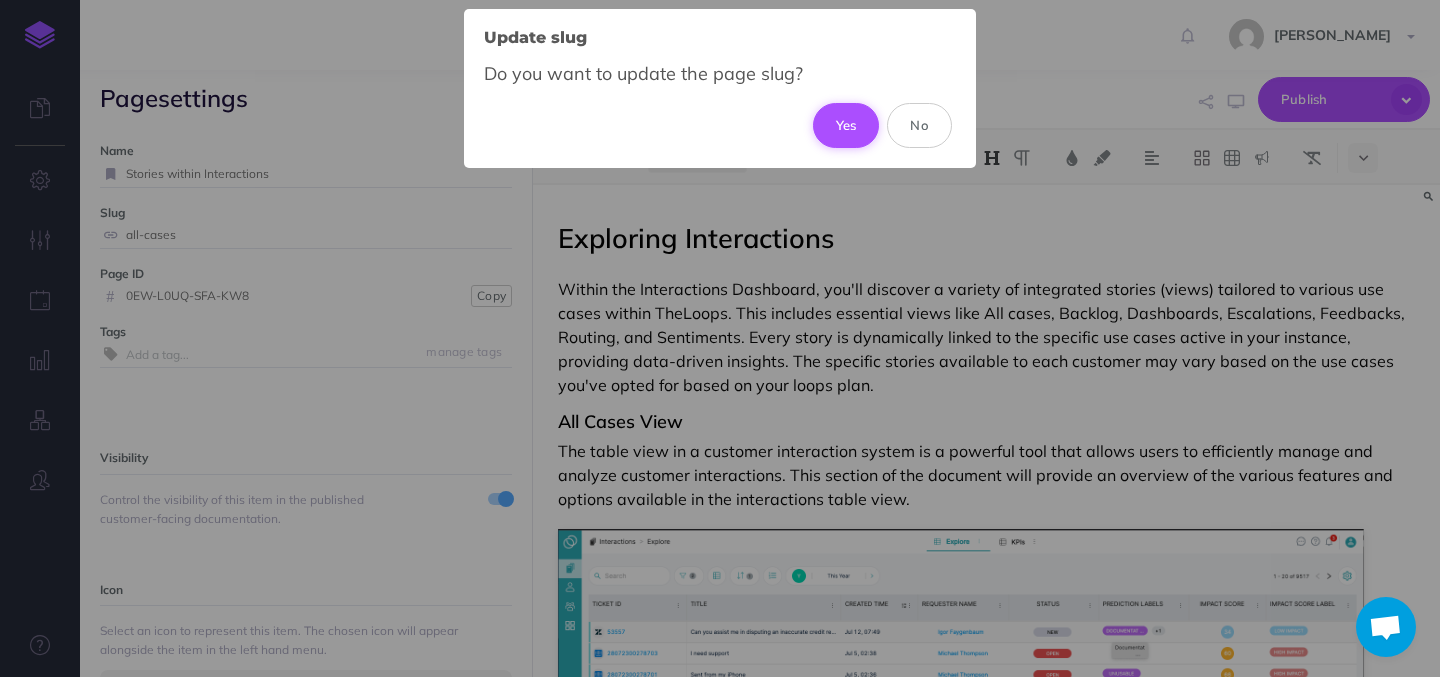 click on "Yes" at bounding box center [846, 125] 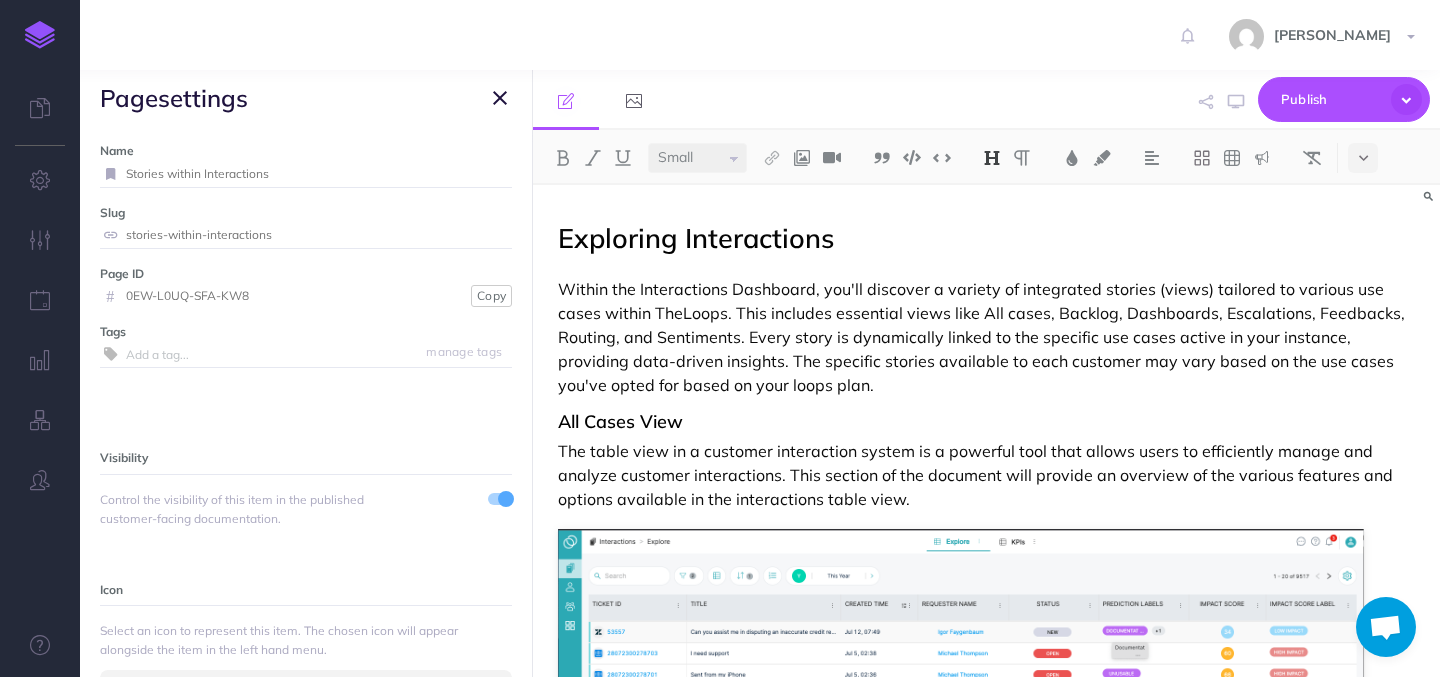 click on "Exploring Interactions" at bounding box center [696, 238] 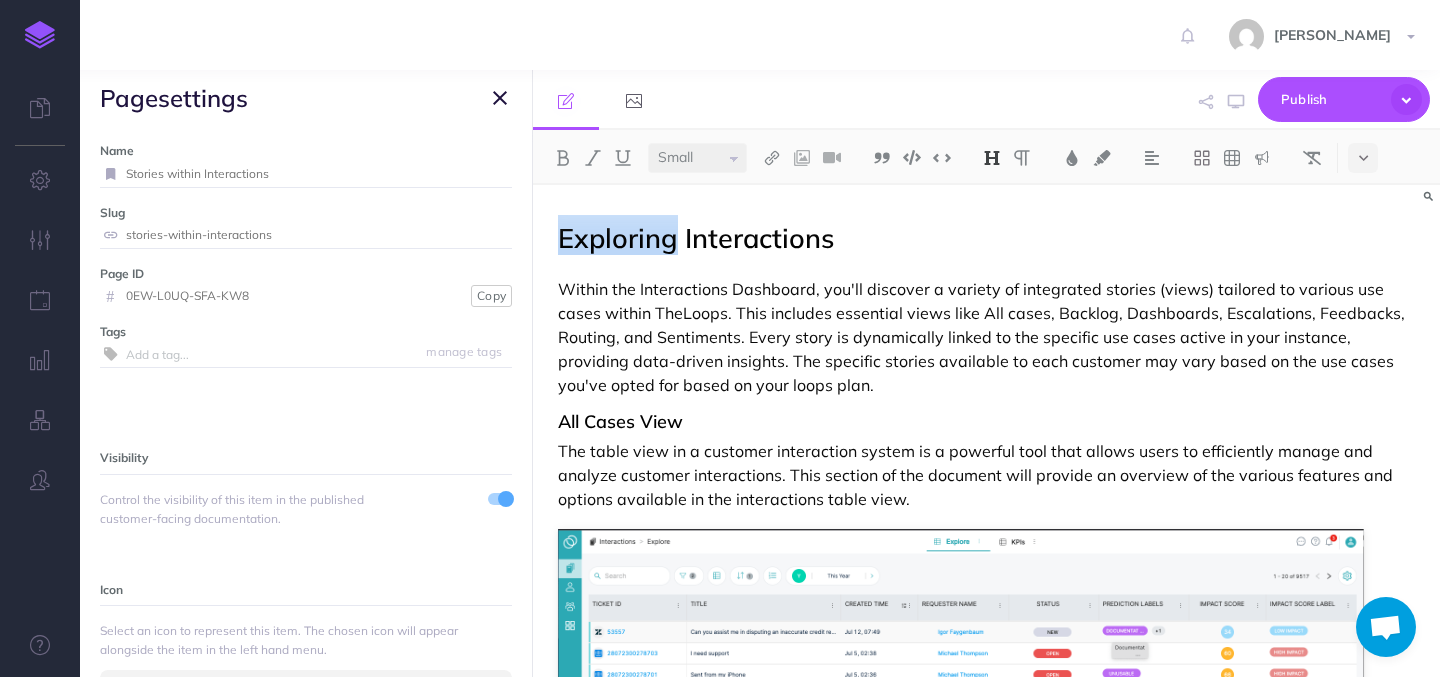 click on "Exploring Interactions" at bounding box center [696, 238] 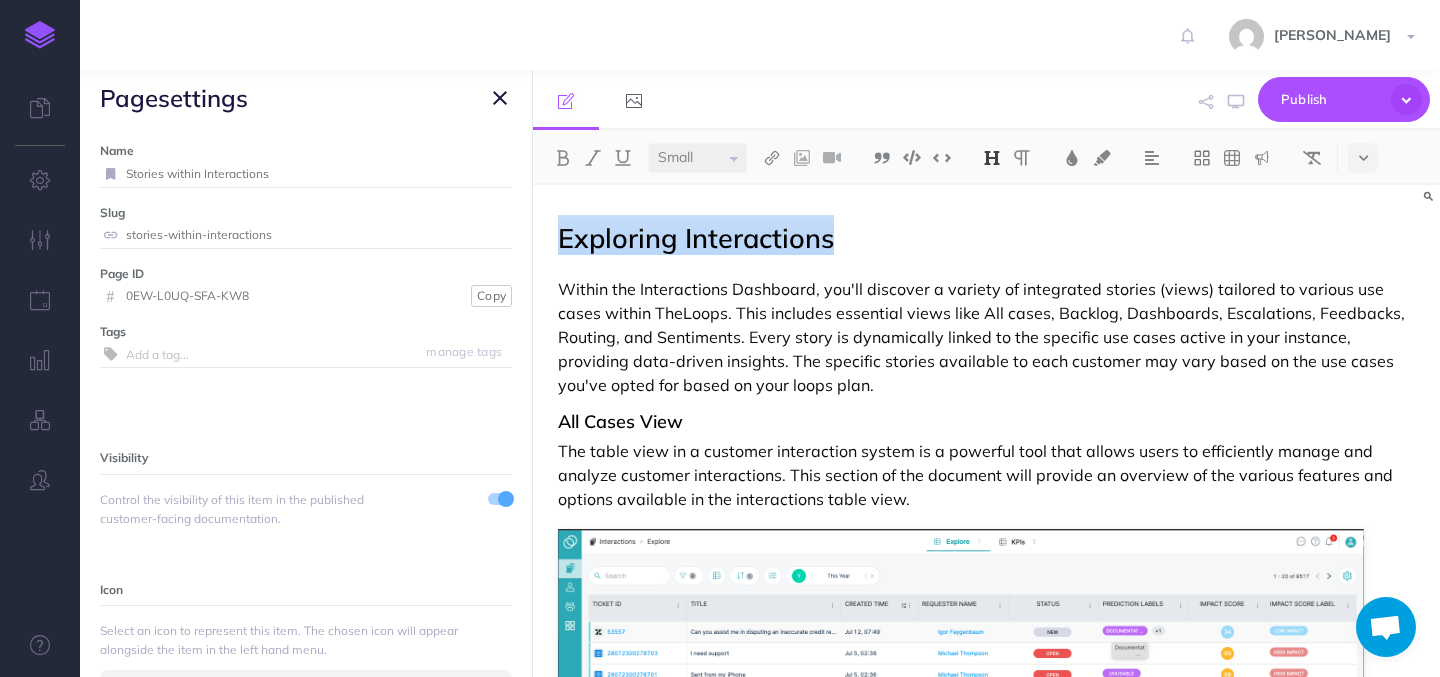 click on "Exploring Interactions" at bounding box center [696, 238] 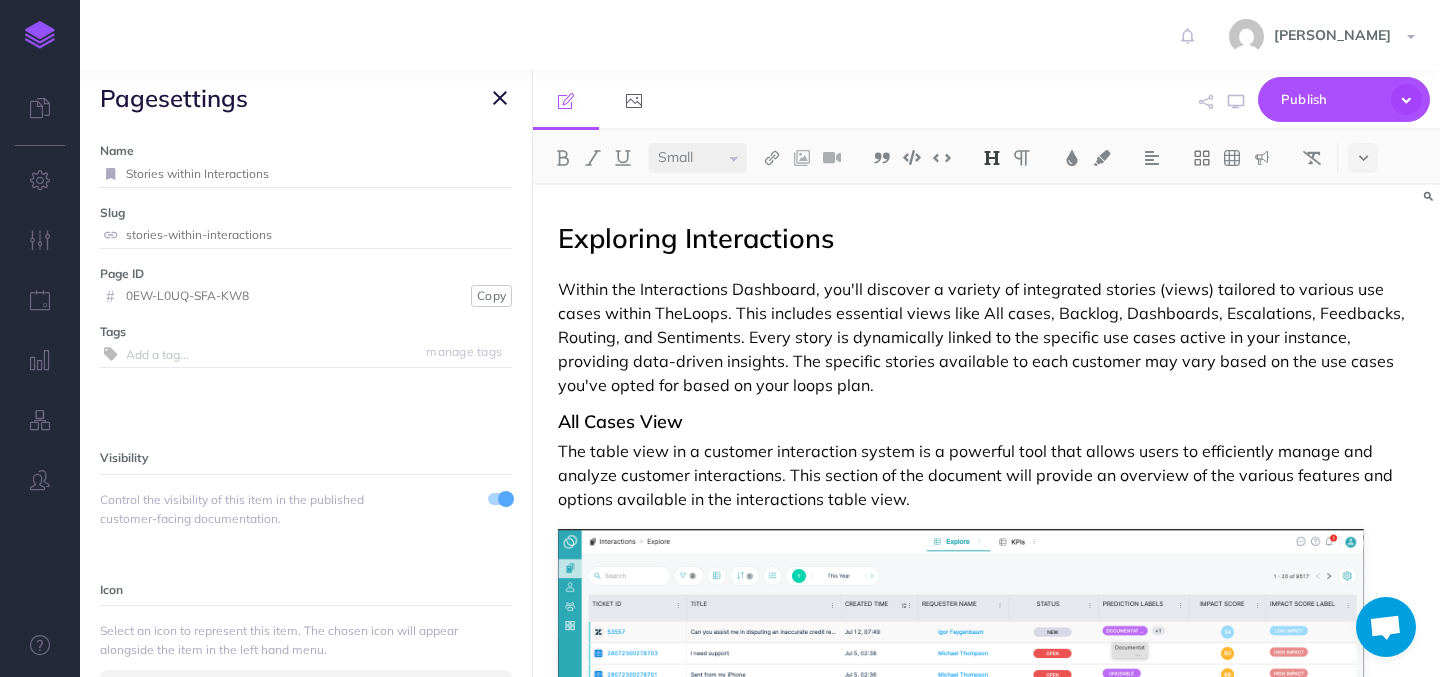 click on "Stories within Interactions" at bounding box center [319, 174] 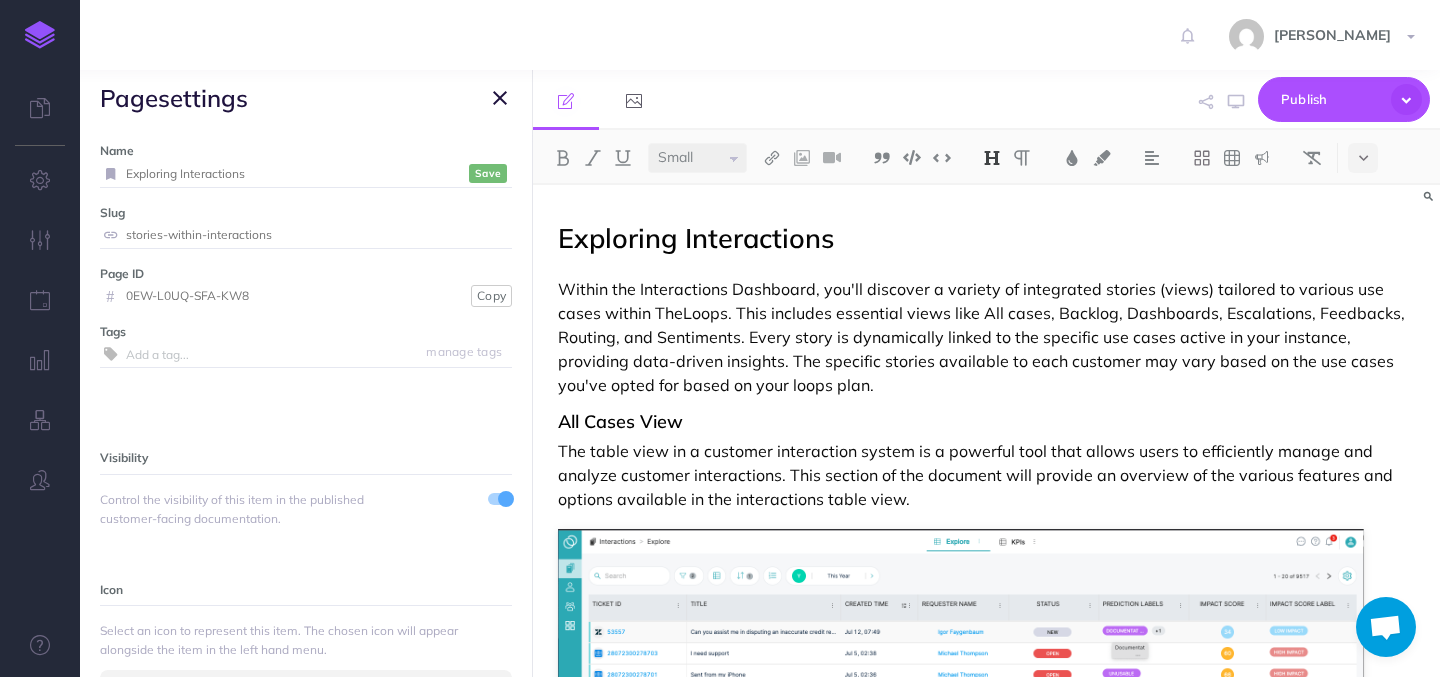 type on "Exploring Interactions" 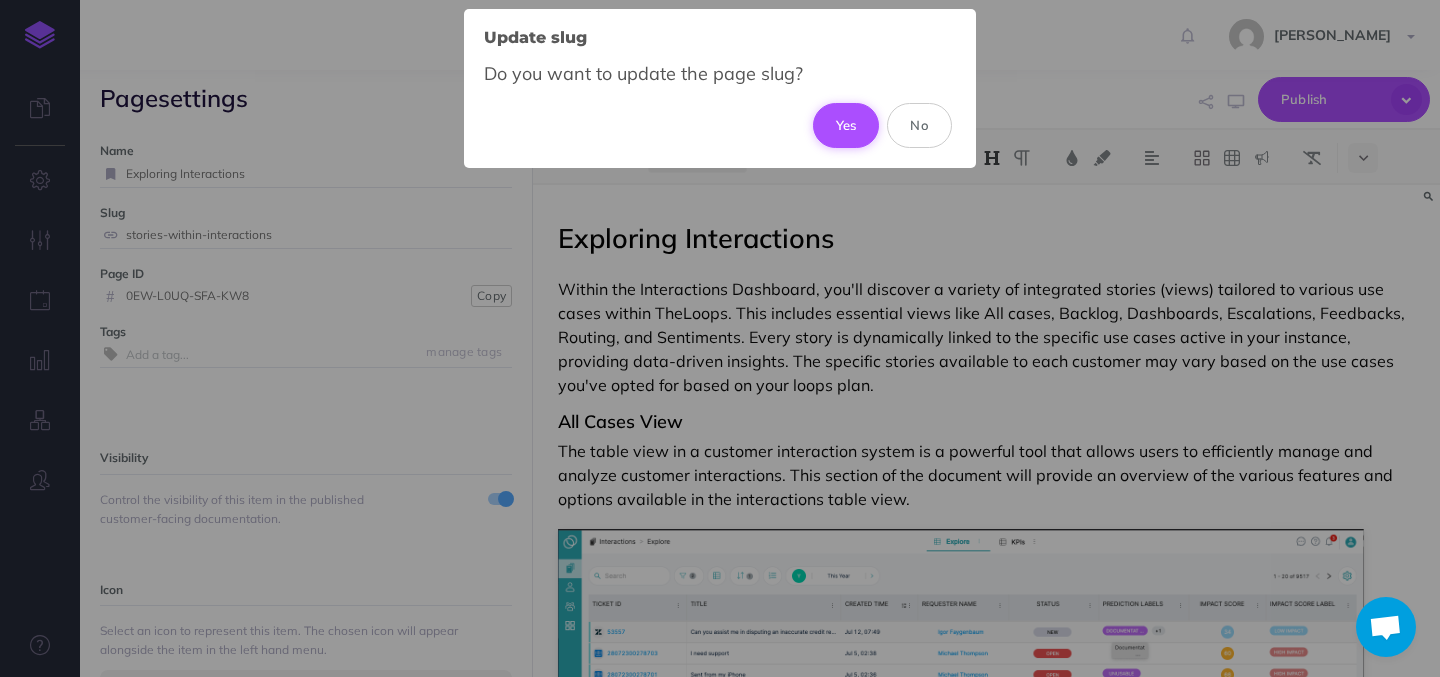 click on "Yes" at bounding box center [846, 125] 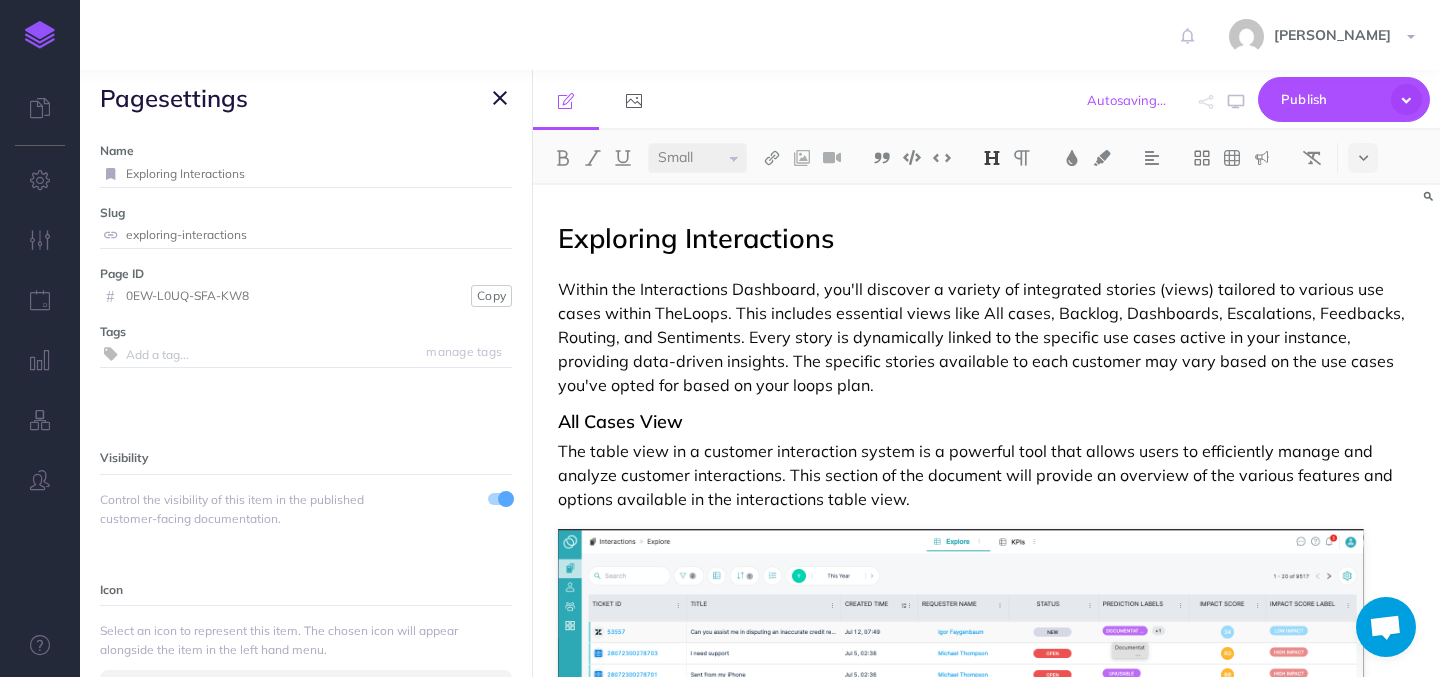 click at bounding box center (500, 98) 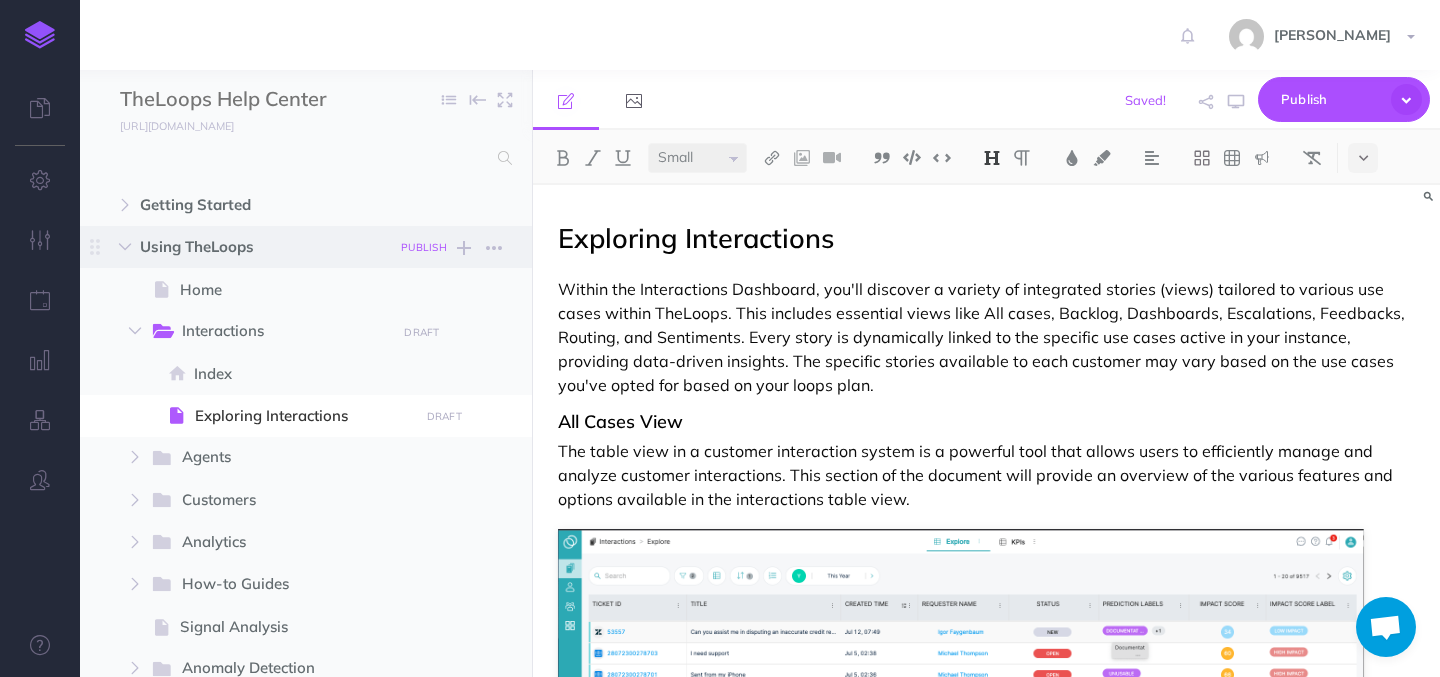 click on "PUBLISH" at bounding box center [424, 247] 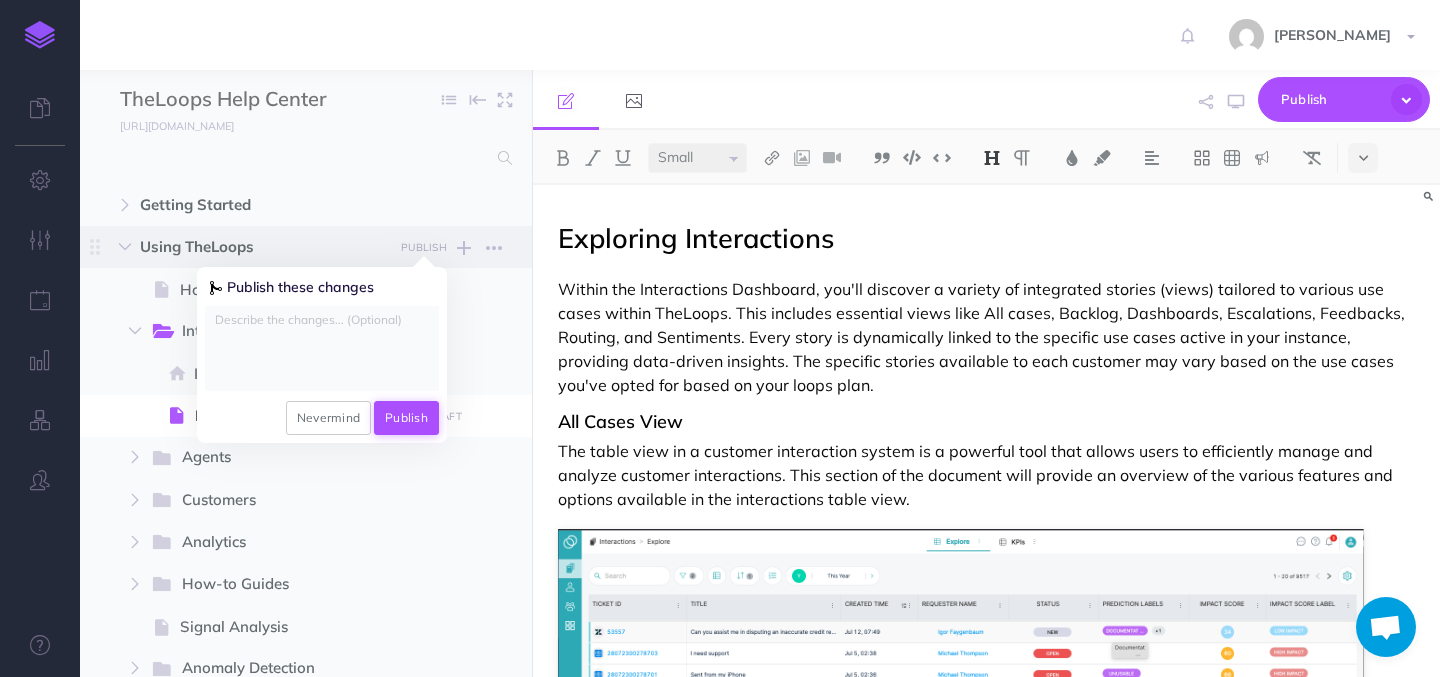click on "Publish" at bounding box center [406, 418] 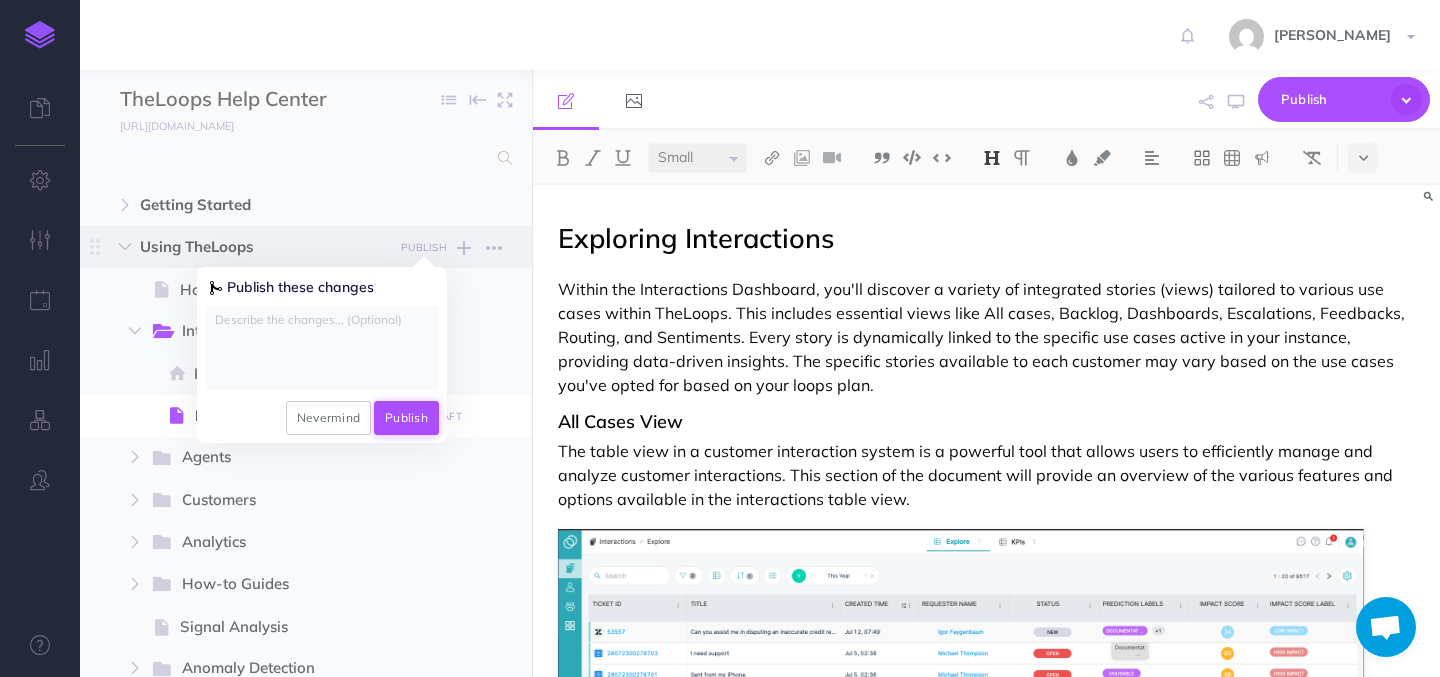 click on "Publish" at bounding box center [406, 418] 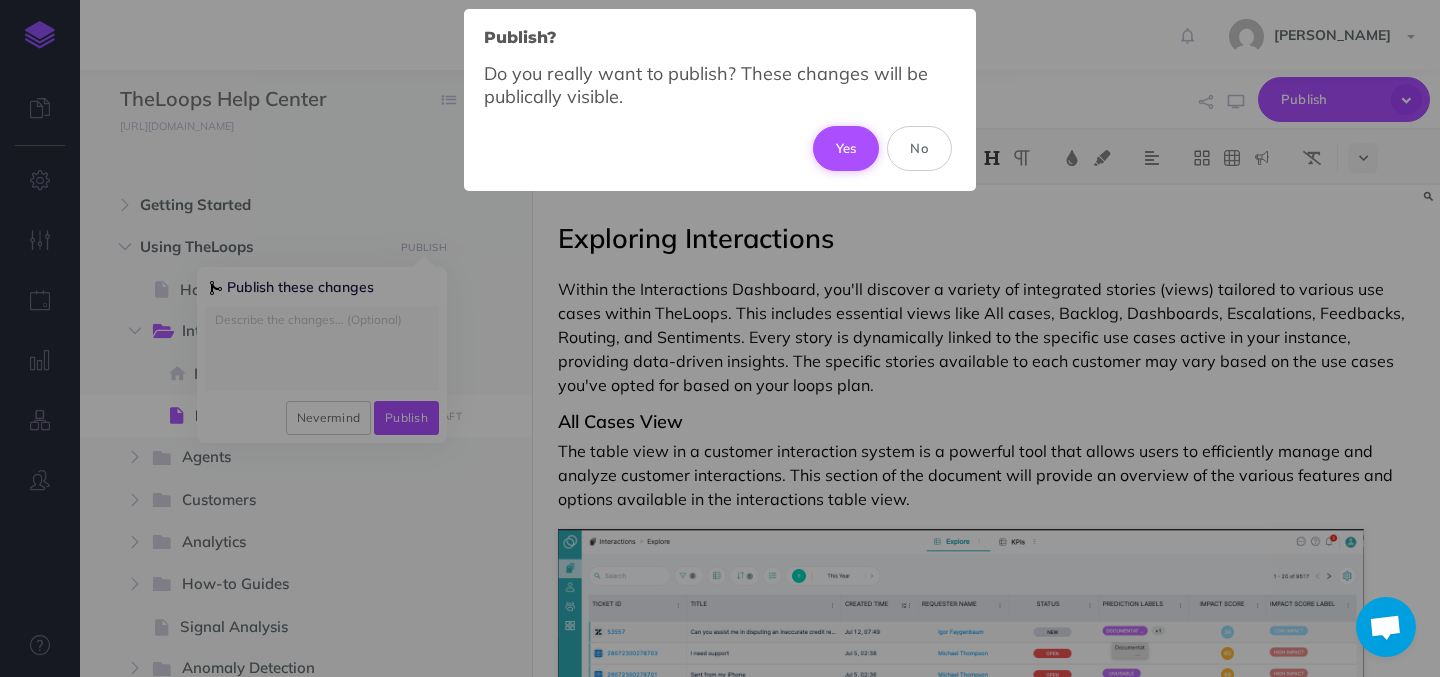 click on "Yes" at bounding box center [846, 148] 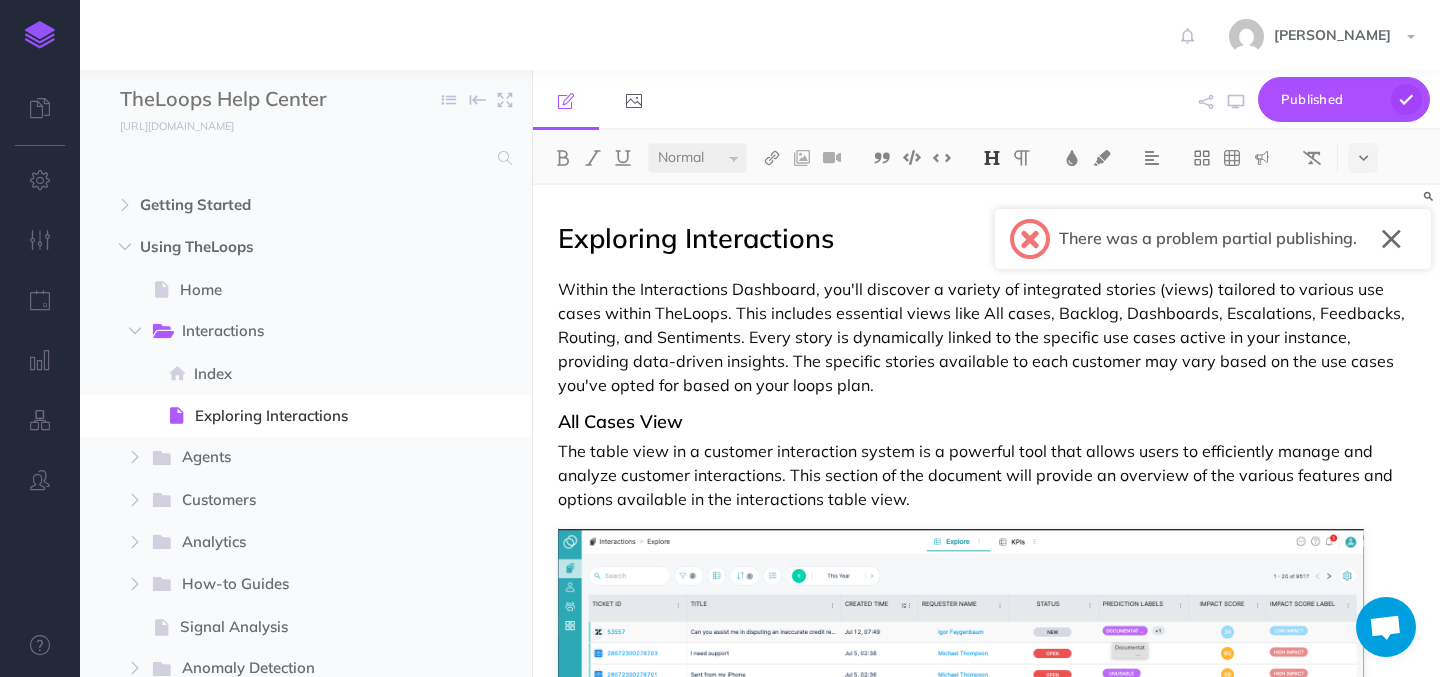 select on "small" 